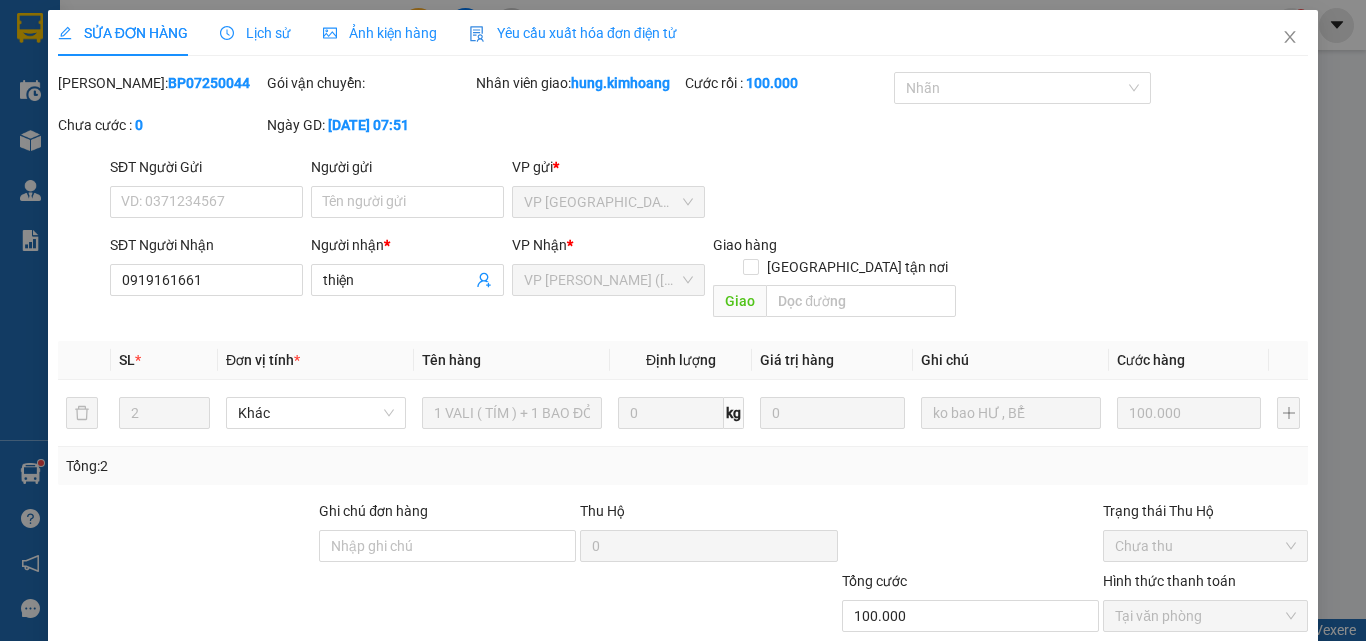scroll, scrollTop: 0, scrollLeft: 0, axis: both 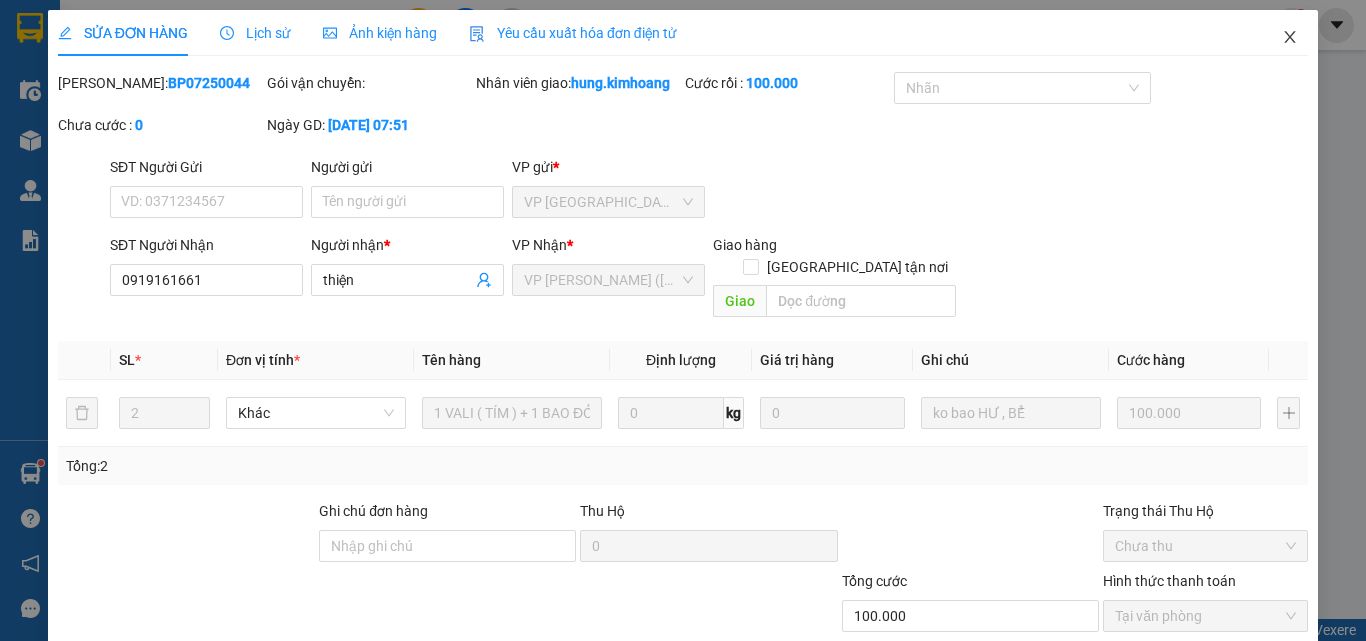click 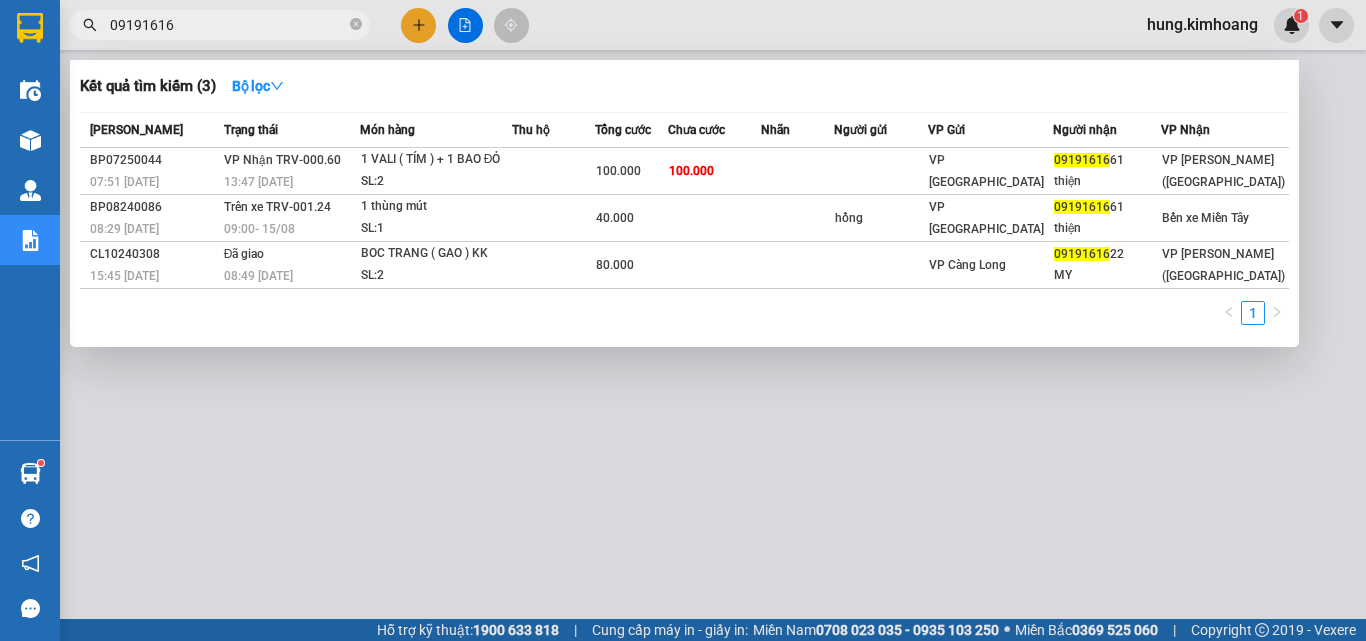click on "09191616" at bounding box center (228, 25) 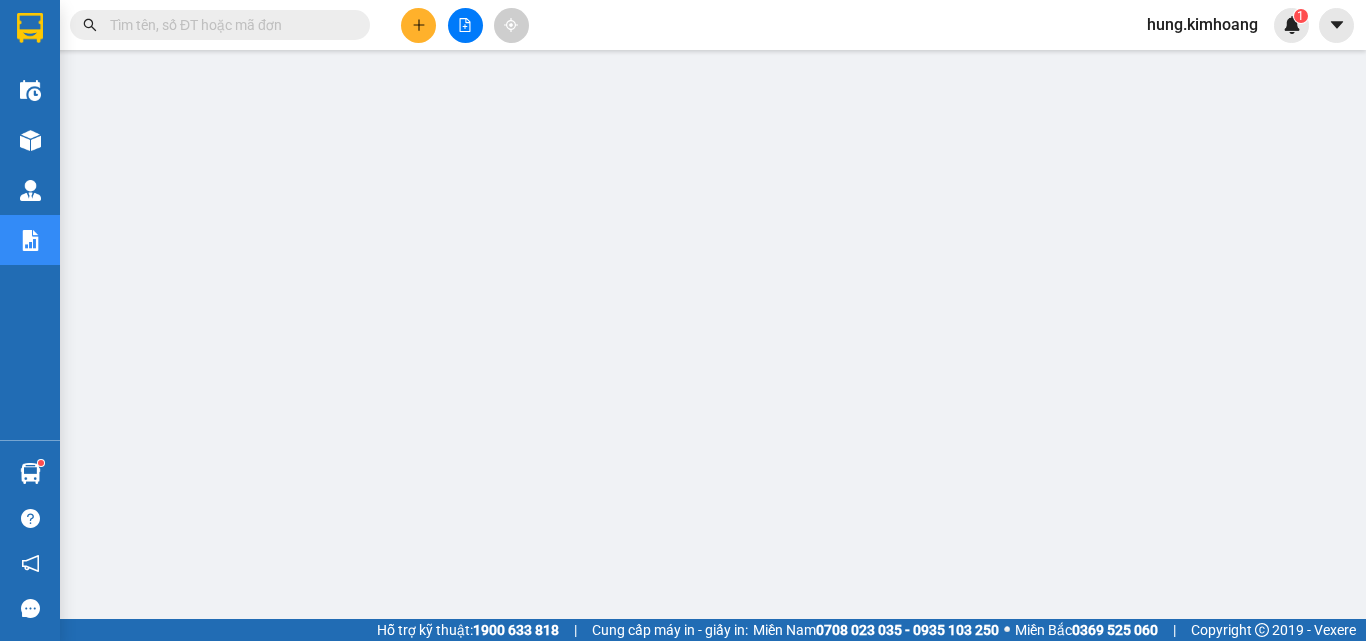 click at bounding box center (228, 25) 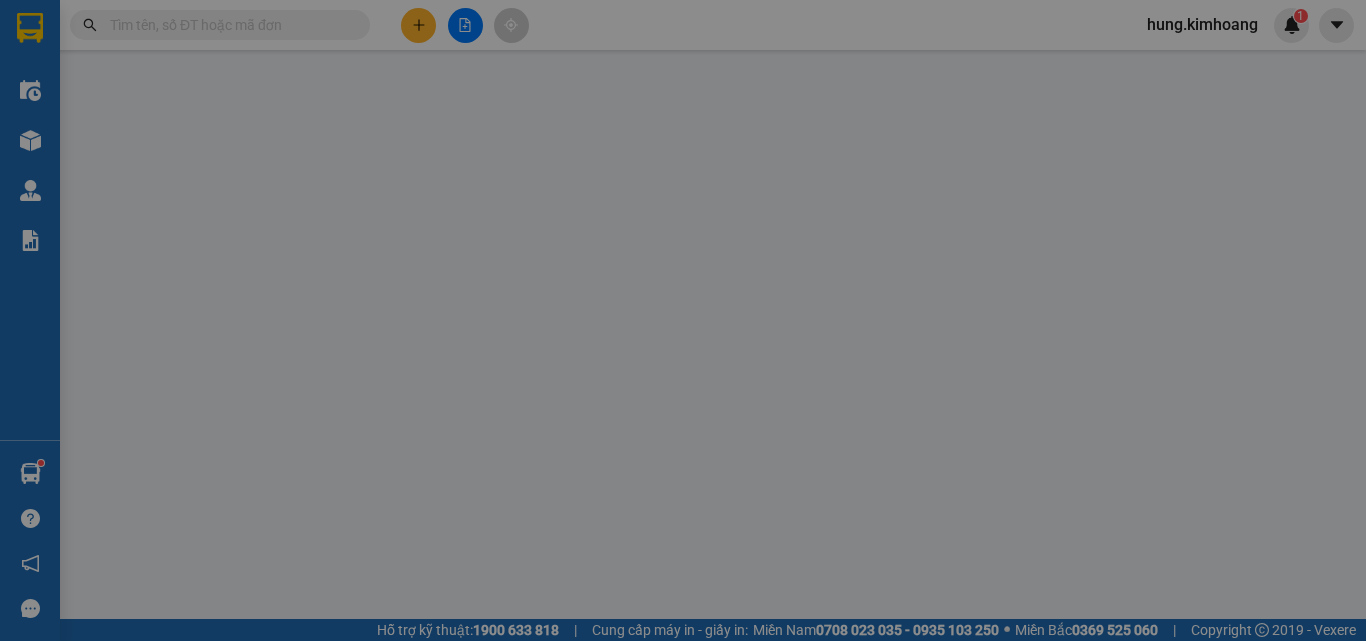 click on "Yêu cầu xuất hóa đơn điện tử" at bounding box center (322, 33) 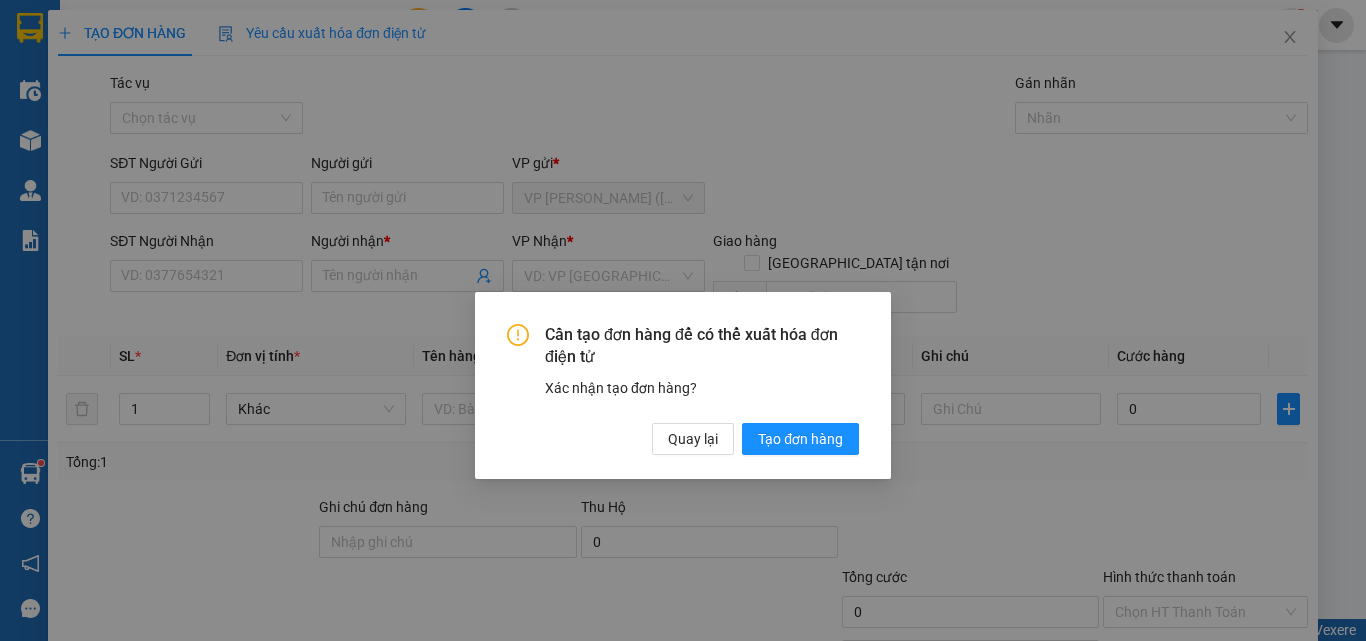 click on "Cần tạo đơn hàng để có thể xuất hóa đơn điện tử Xác nhận tạo đơn hàng? Quay lại Tạo đơn hàng" at bounding box center [683, 386] 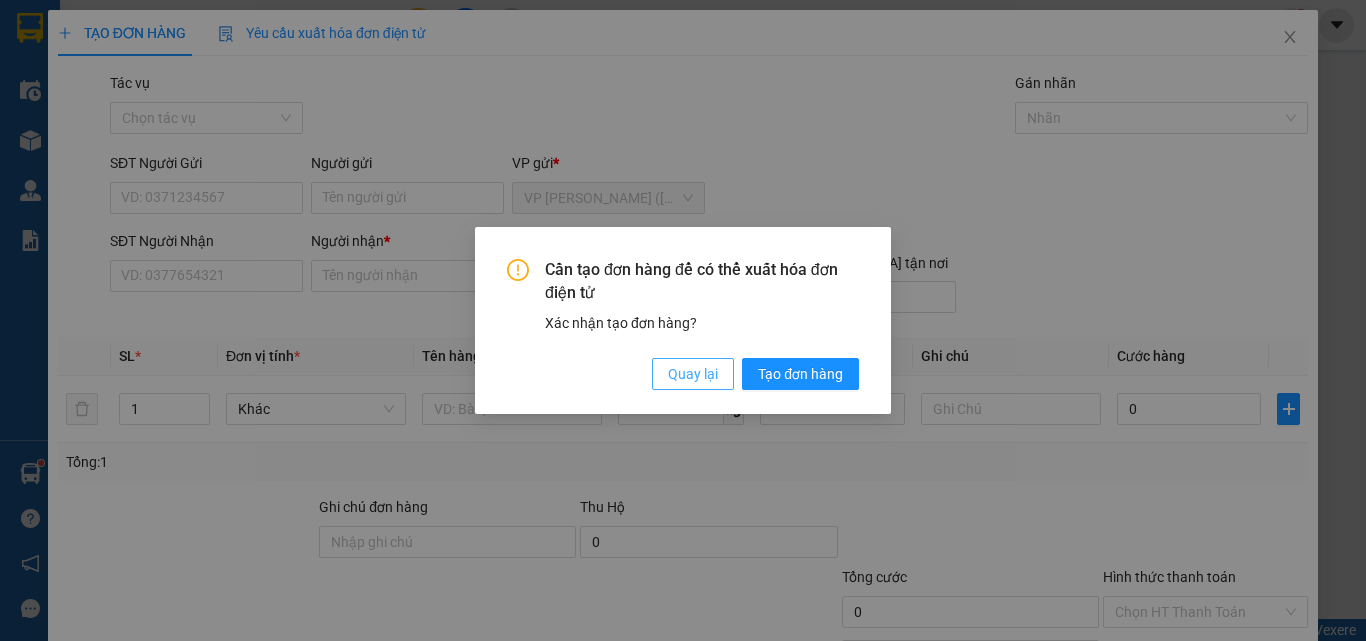 drag, startPoint x: 672, startPoint y: 372, endPoint x: 660, endPoint y: 346, distance: 28.635643 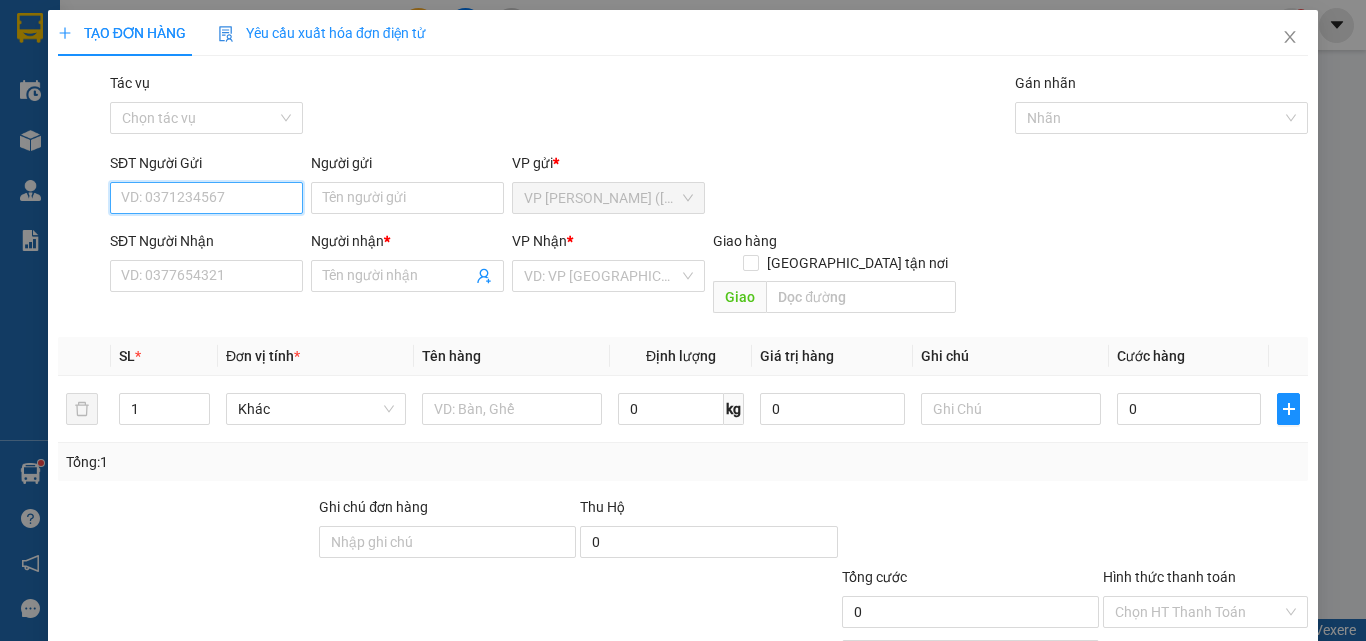 click on "SĐT Người Gửi" at bounding box center (206, 198) 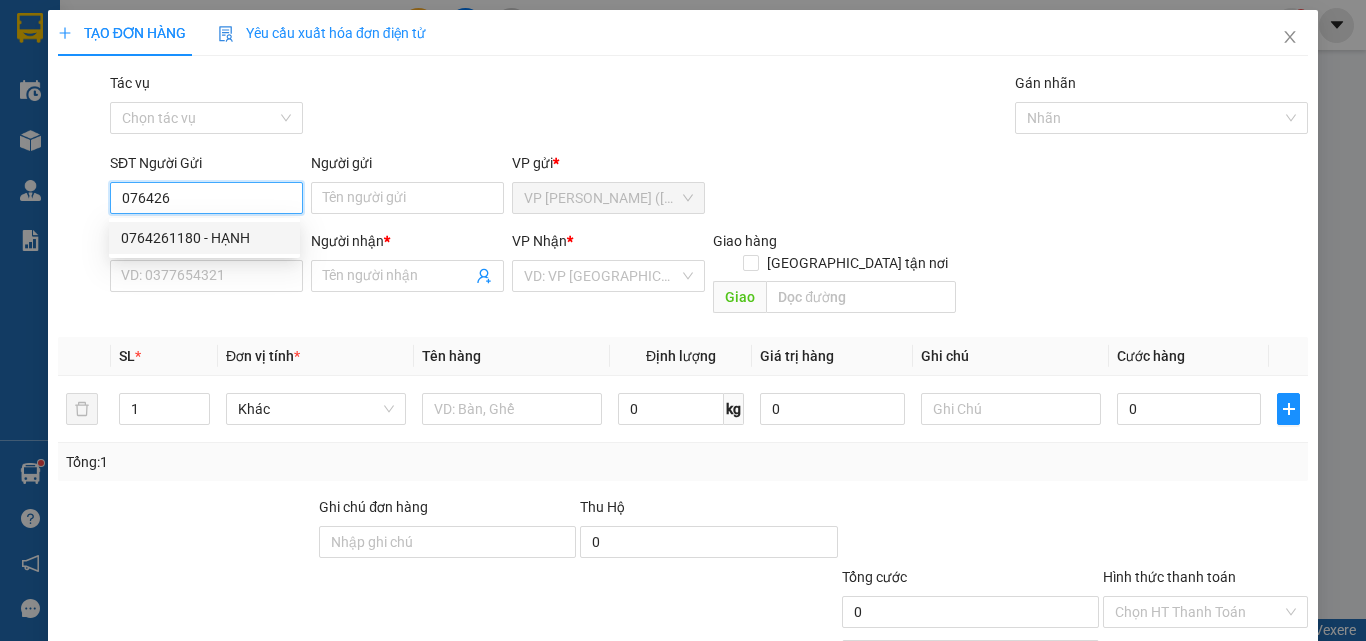 click on "0764261180 - HẠNH" at bounding box center [204, 238] 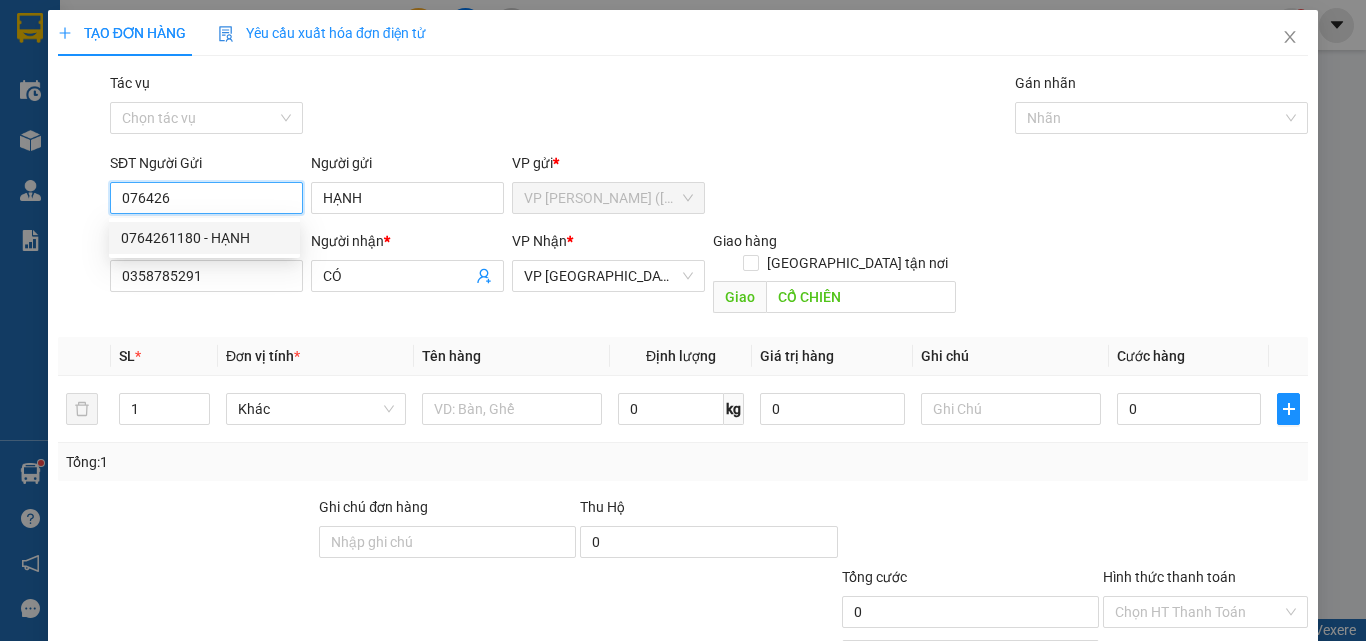 type on "0764261180" 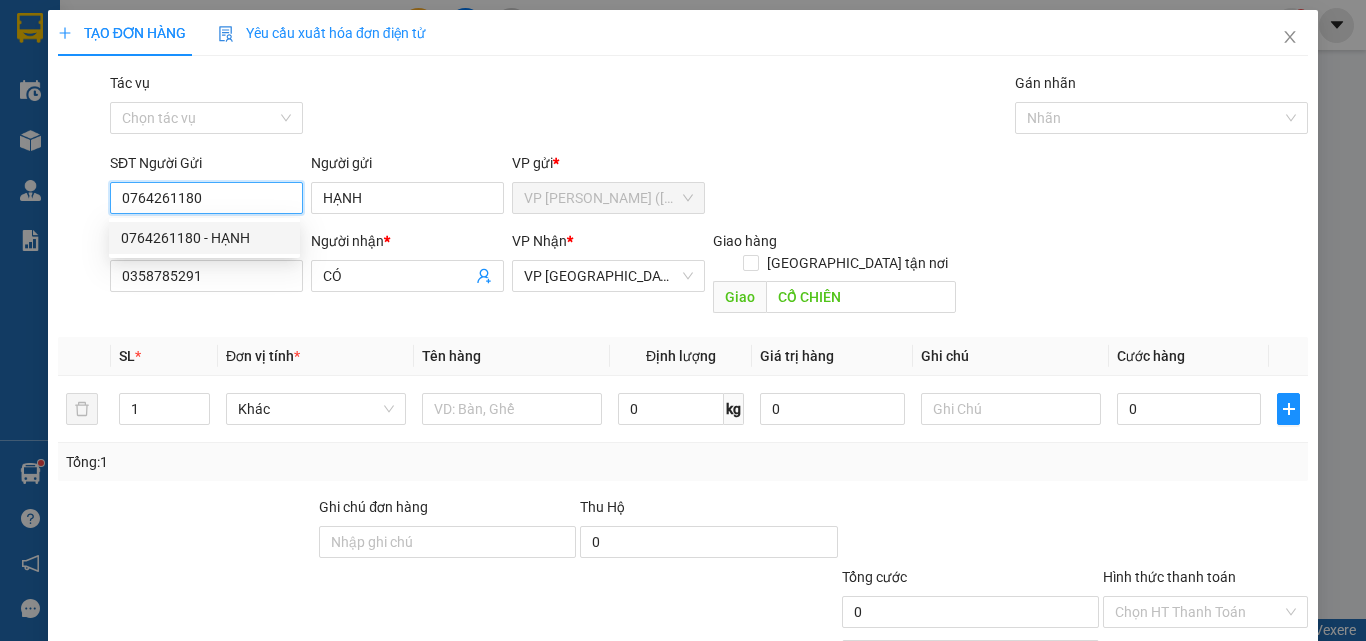 type on "70.000" 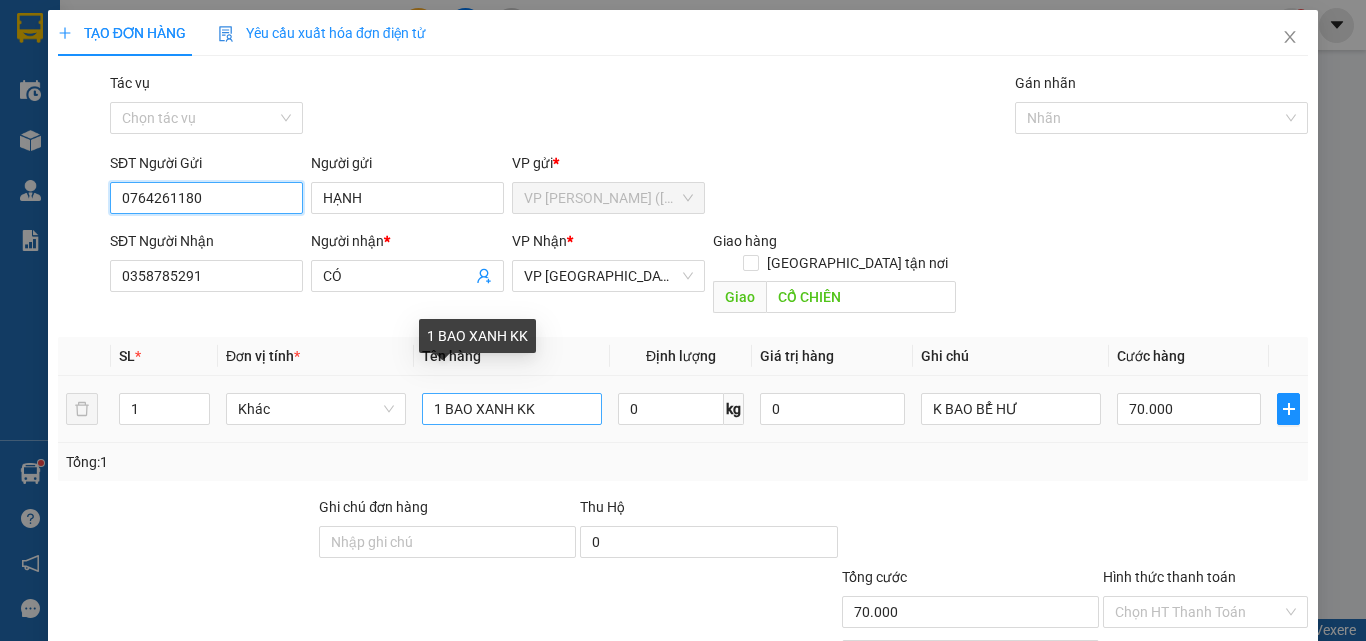 type on "0764261180" 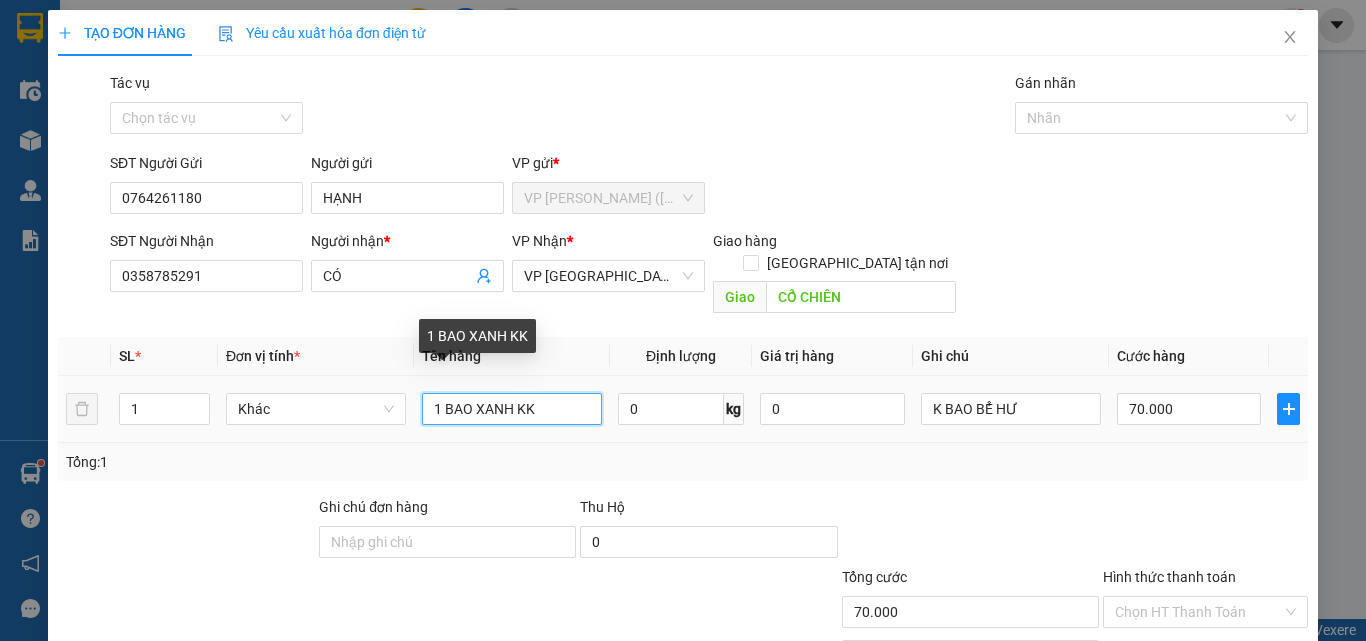 click on "1 BAO XANH KK" at bounding box center (512, 409) 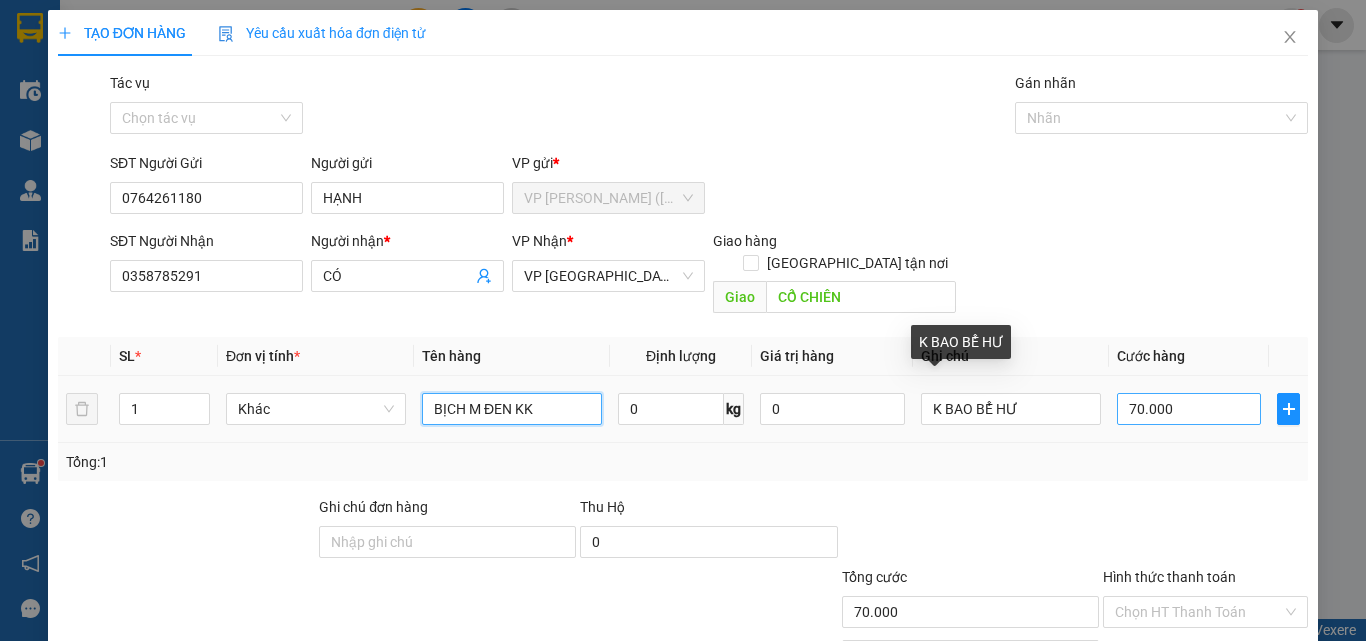 type on "BỊCH M ĐEN KK" 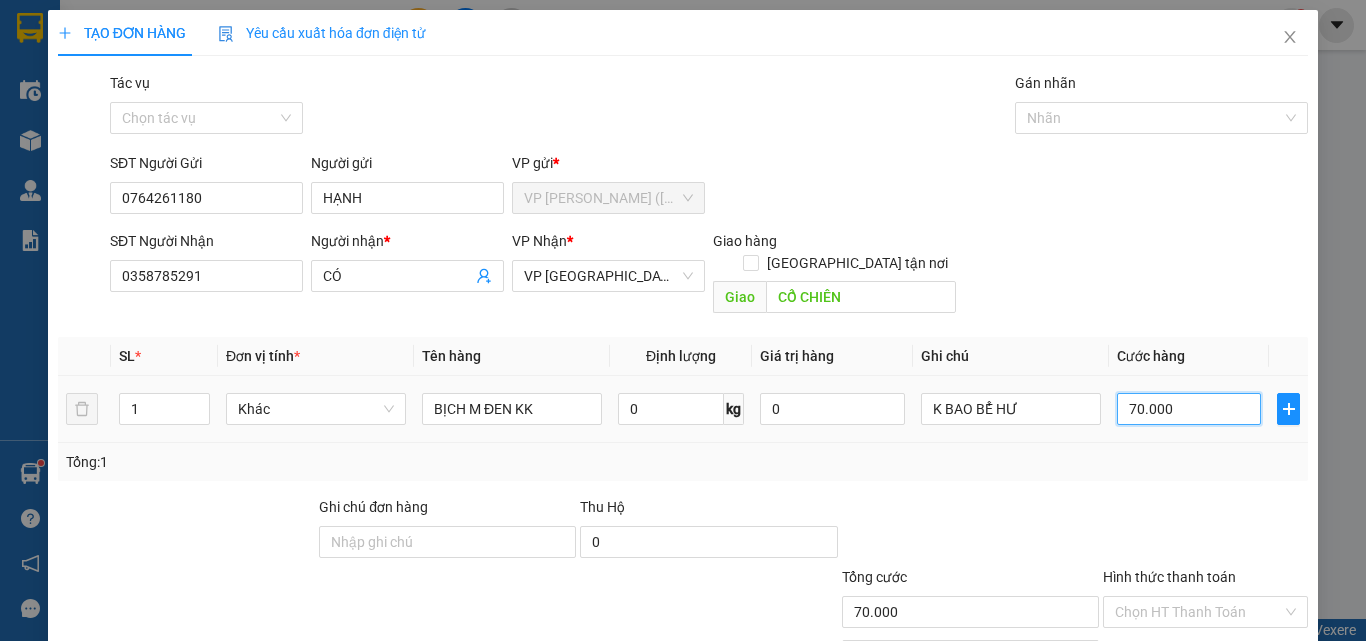 click on "70.000" at bounding box center [1189, 409] 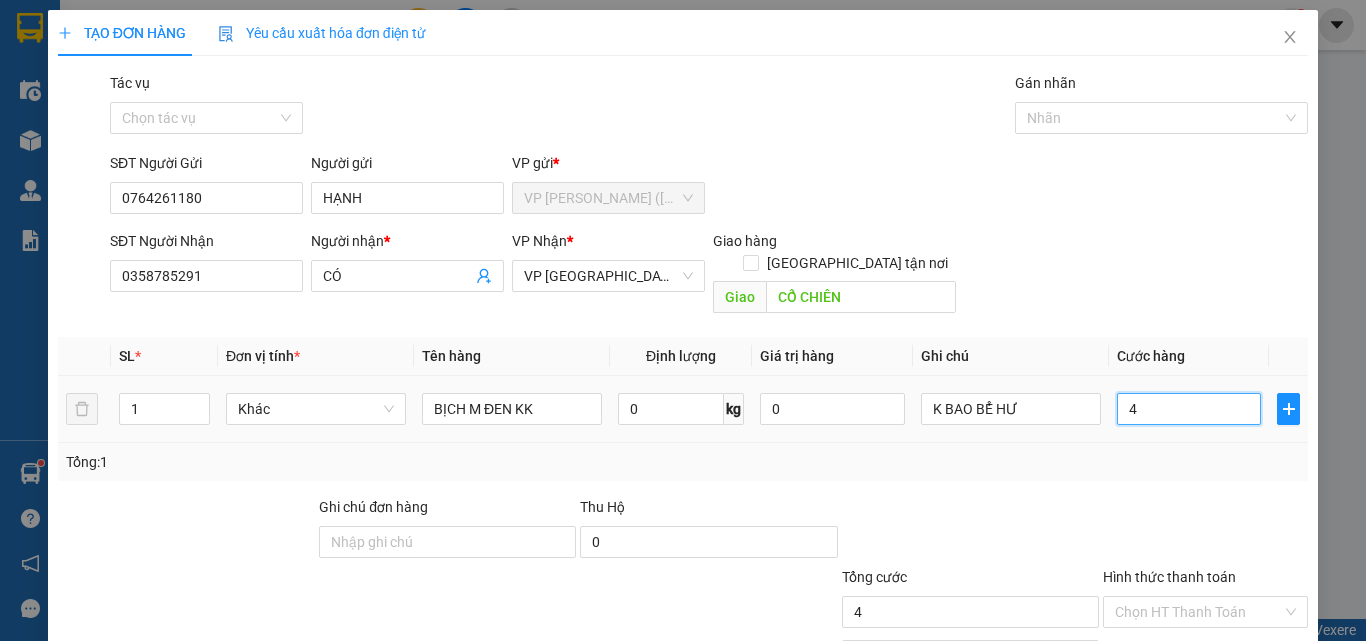 type on "40" 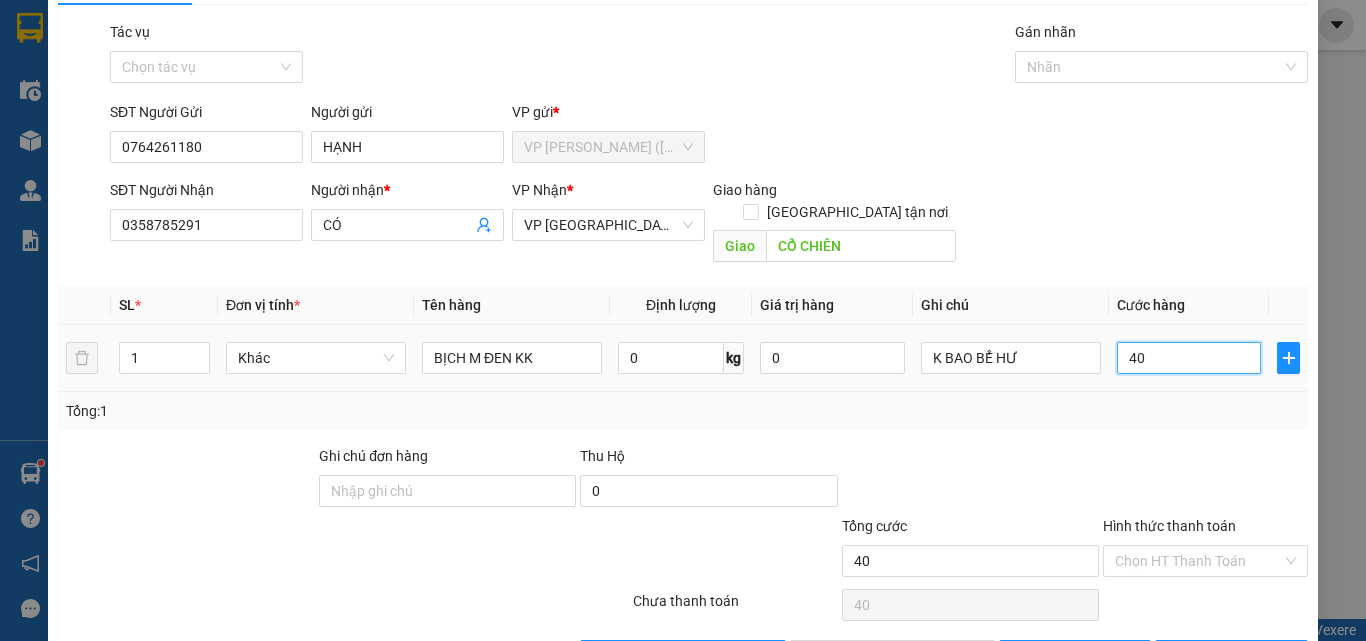 scroll, scrollTop: 99, scrollLeft: 0, axis: vertical 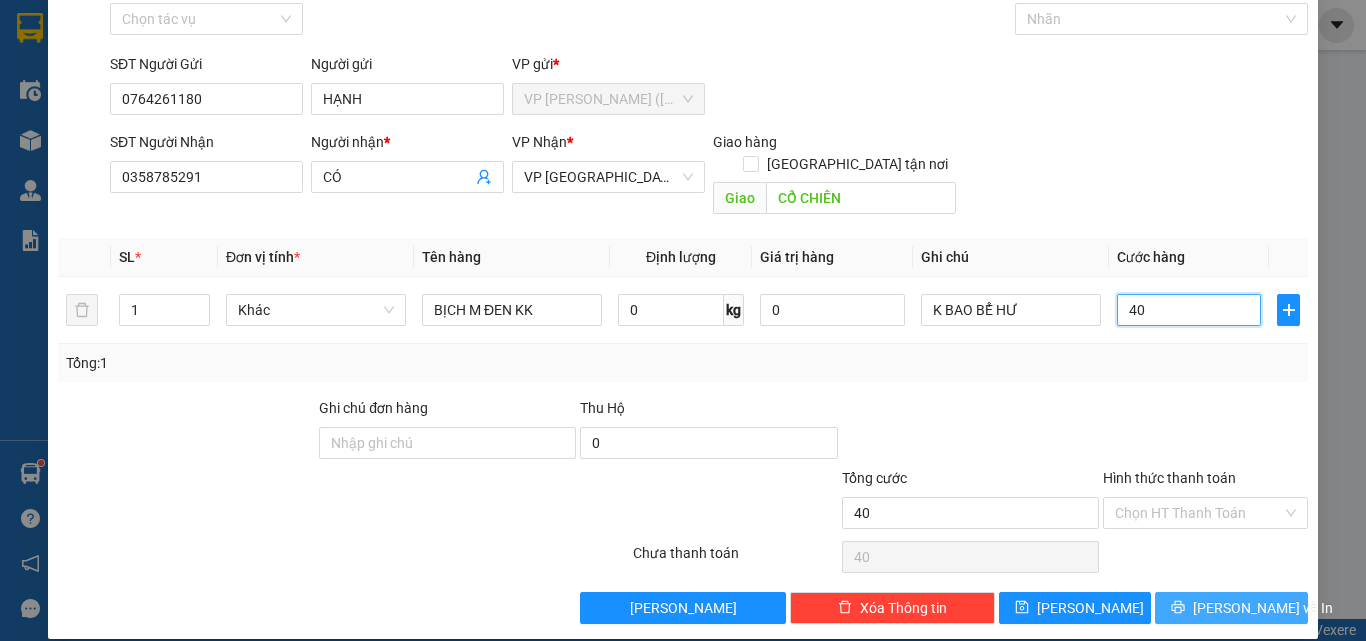 type on "40" 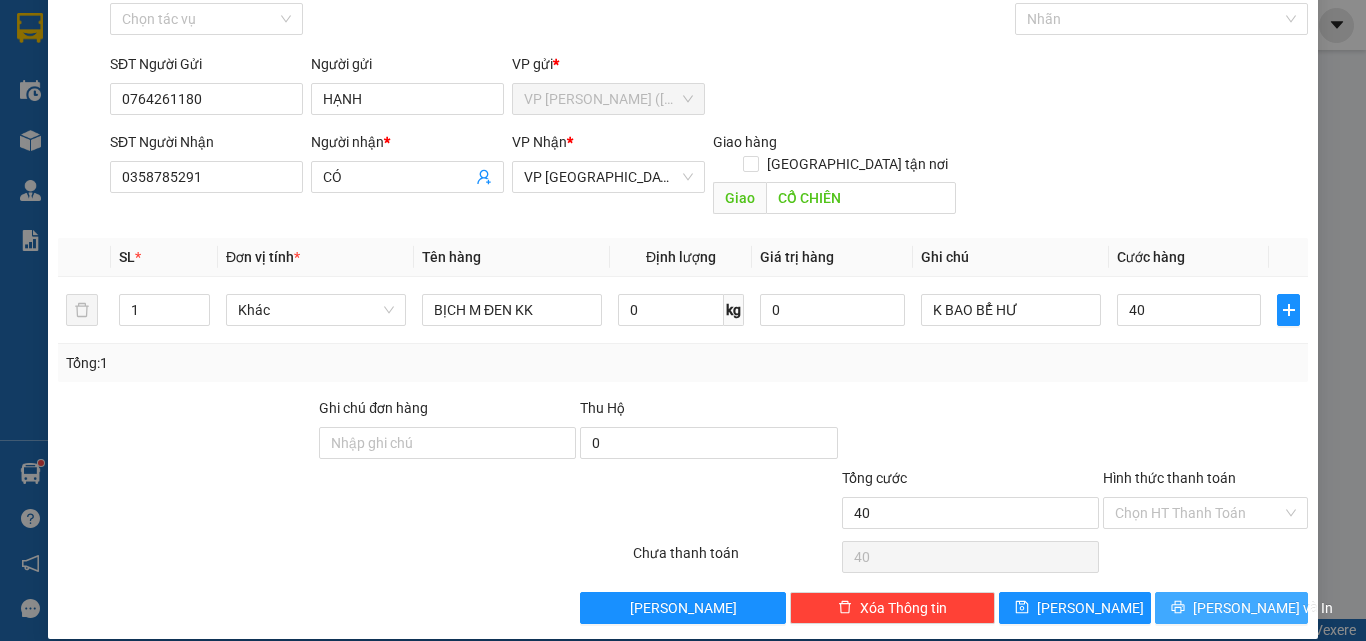 type on "40.000" 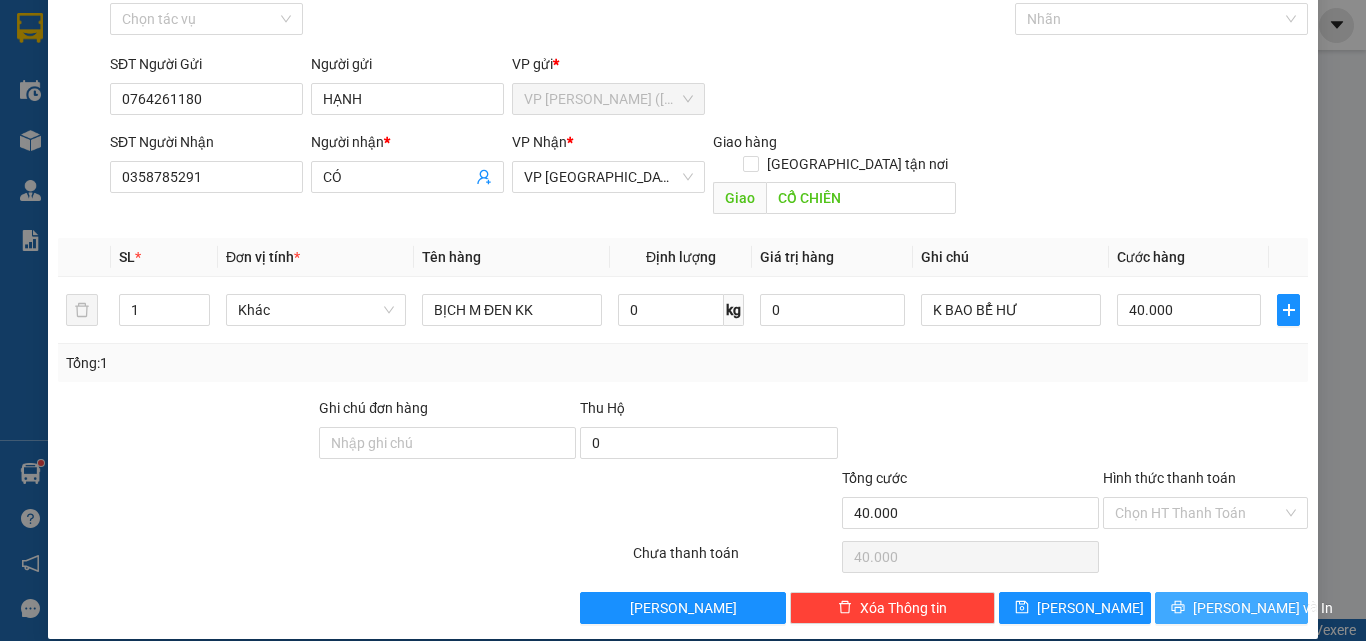 click on "[PERSON_NAME] và In" at bounding box center [1263, 608] 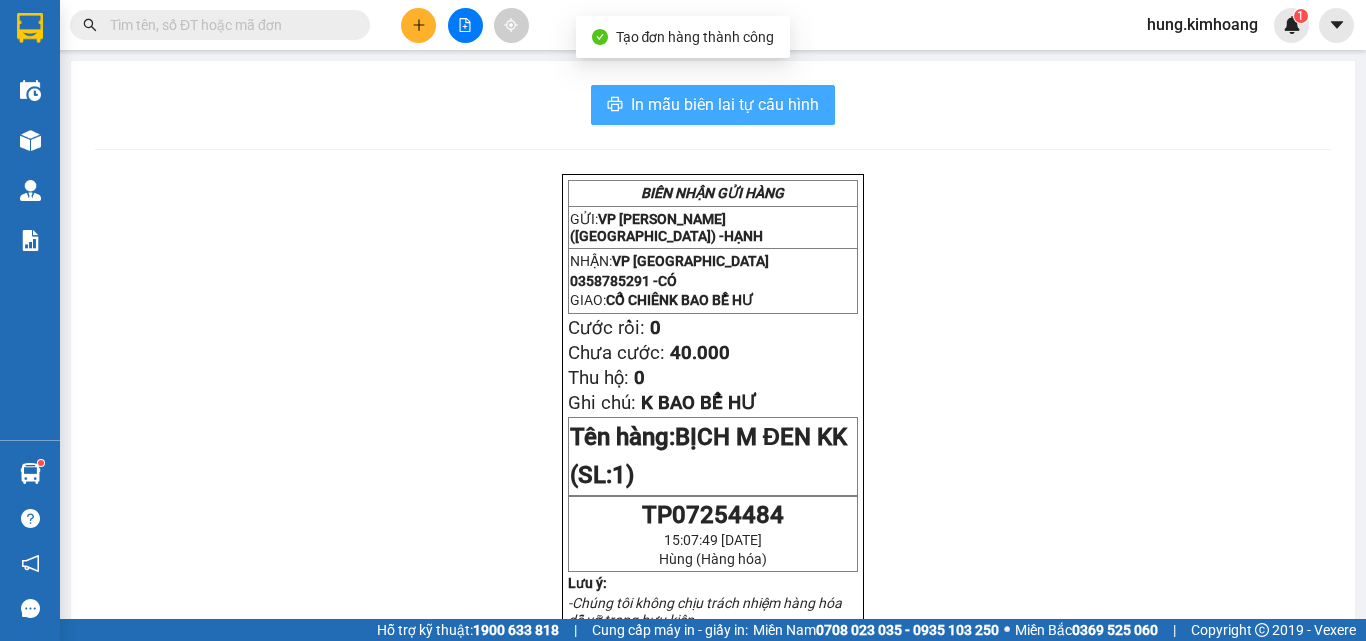 click on "In mẫu biên lai tự cấu hình" at bounding box center [713, 105] 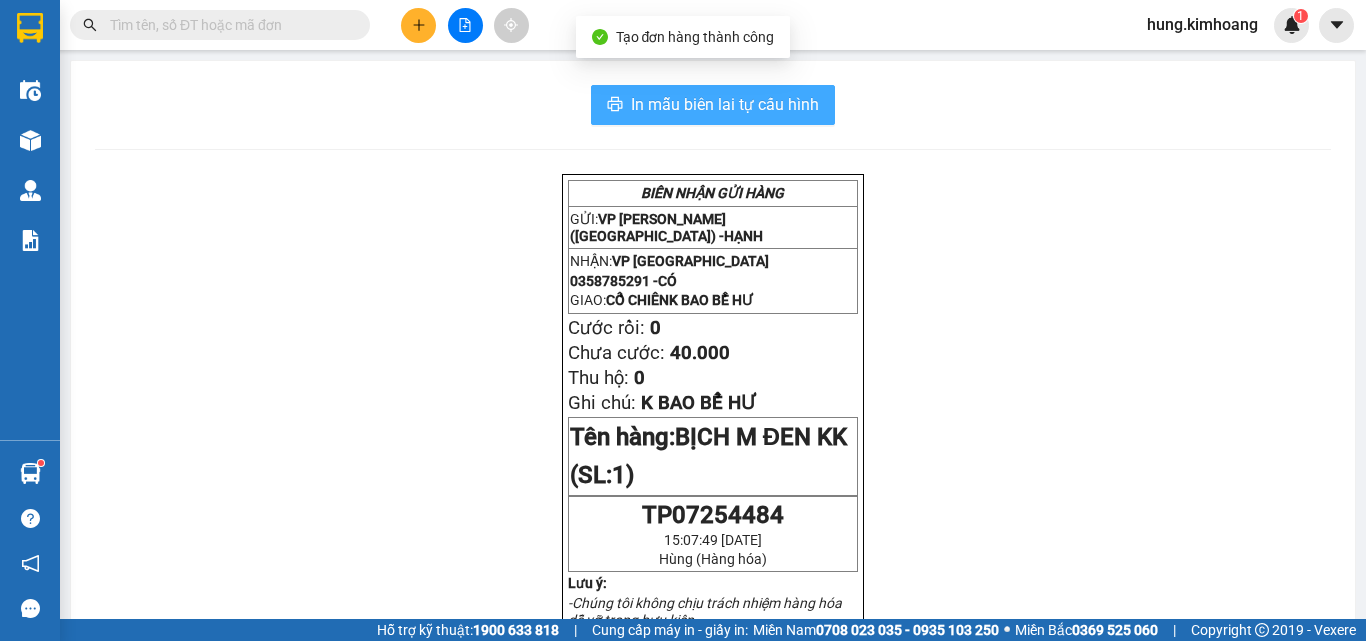 scroll, scrollTop: 0, scrollLeft: 0, axis: both 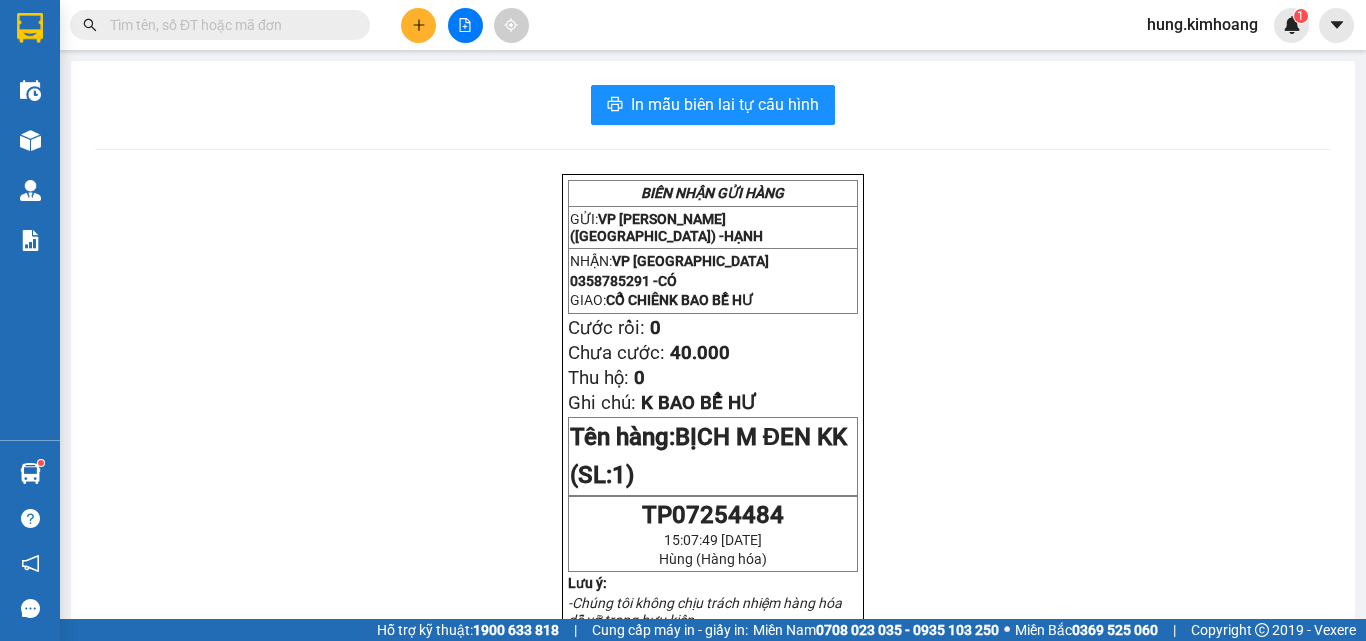 click 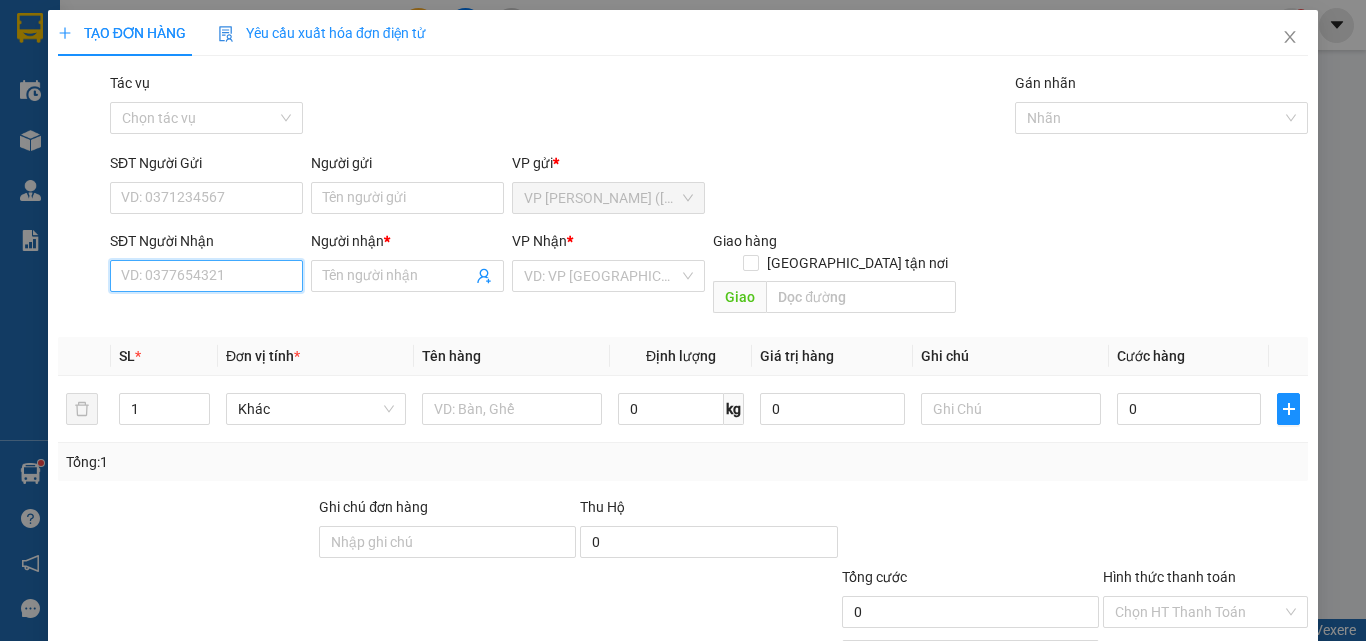 click on "SĐT Người Nhận" at bounding box center (206, 276) 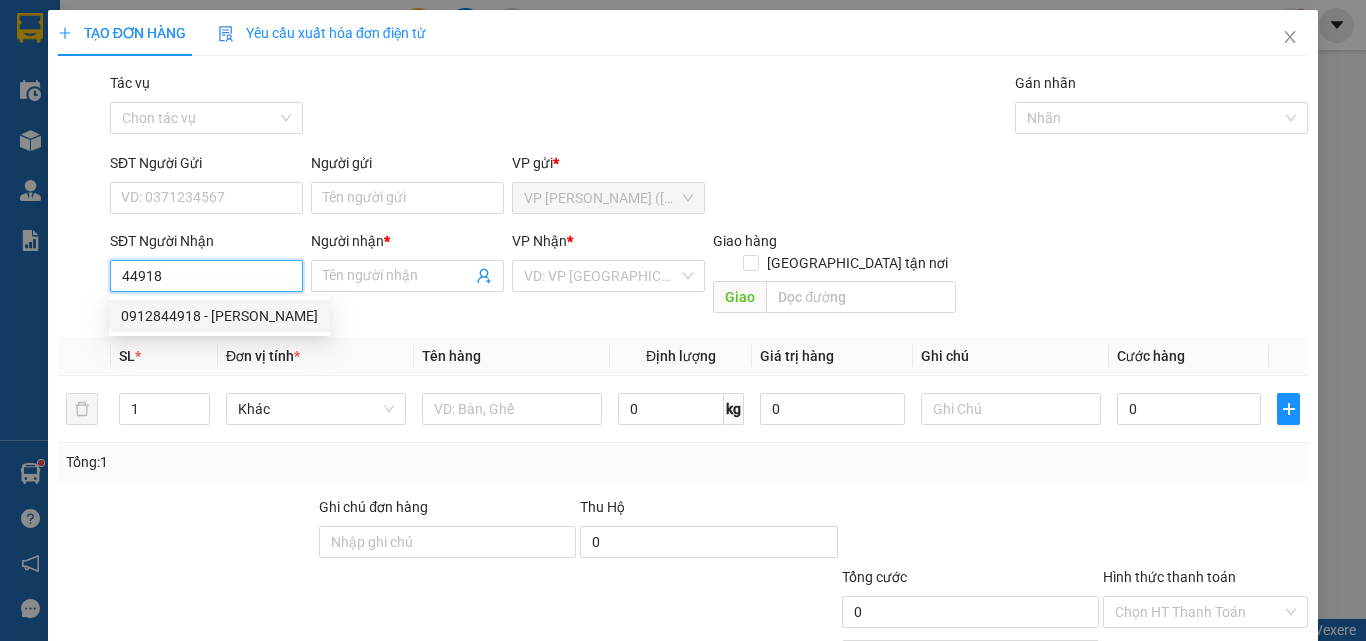 click on "0912844918 - [PERSON_NAME]" at bounding box center (219, 316) 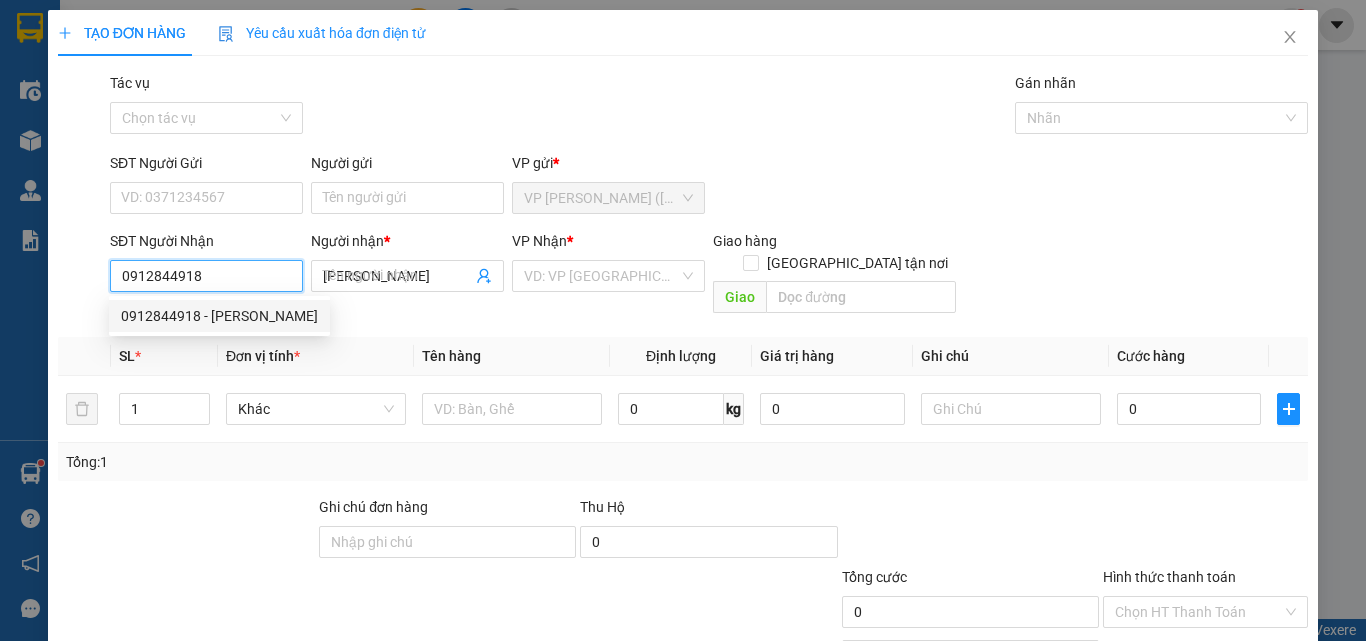 type on "20.000" 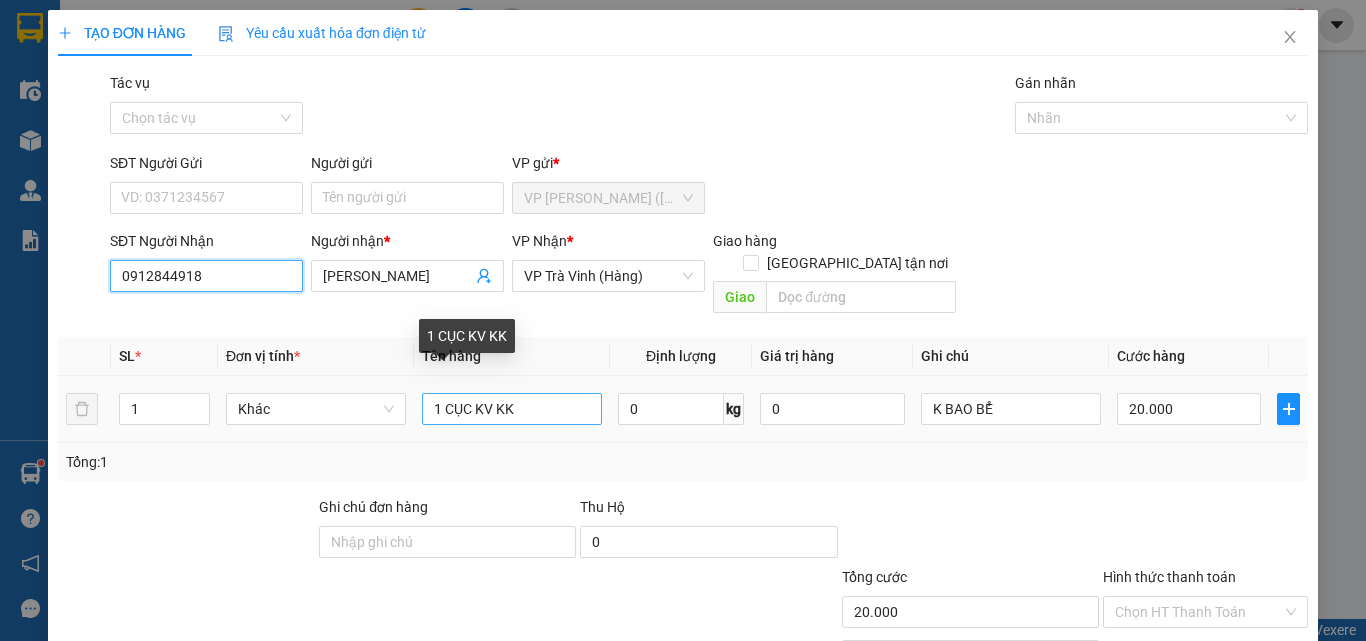 type on "0912844918" 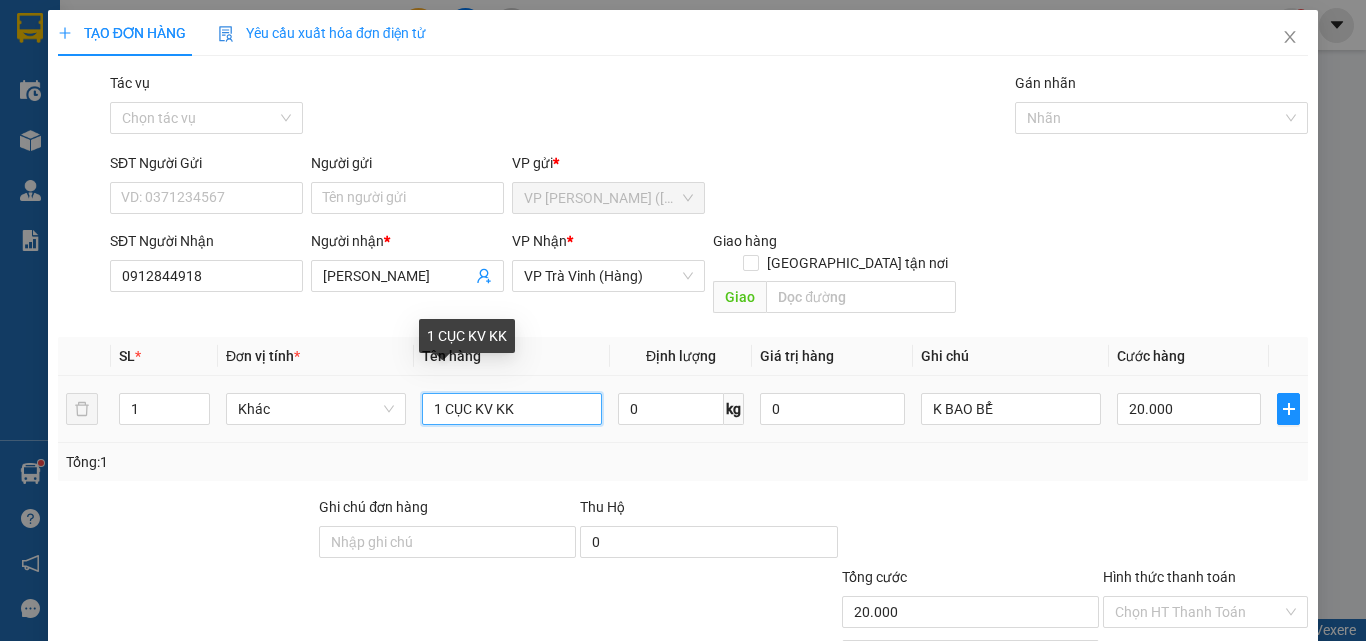 click on "1 CỤC KV KK" at bounding box center (512, 409) 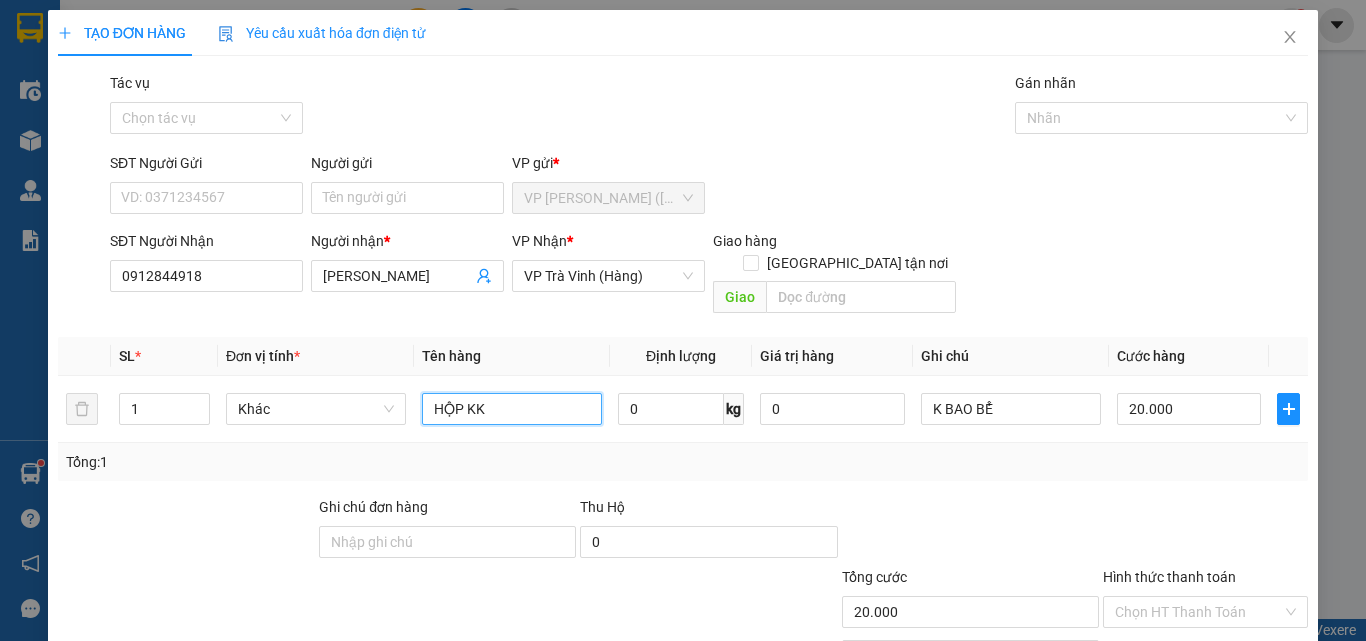 scroll, scrollTop: 99, scrollLeft: 0, axis: vertical 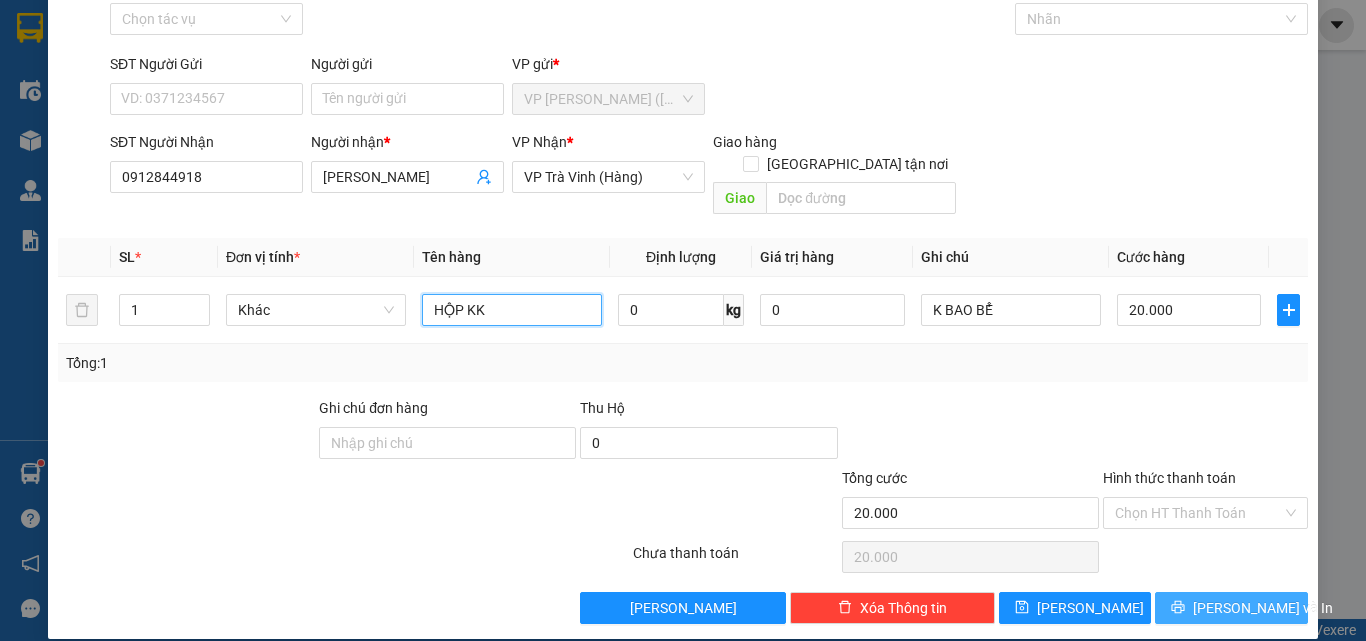 type on "HỘP KK" 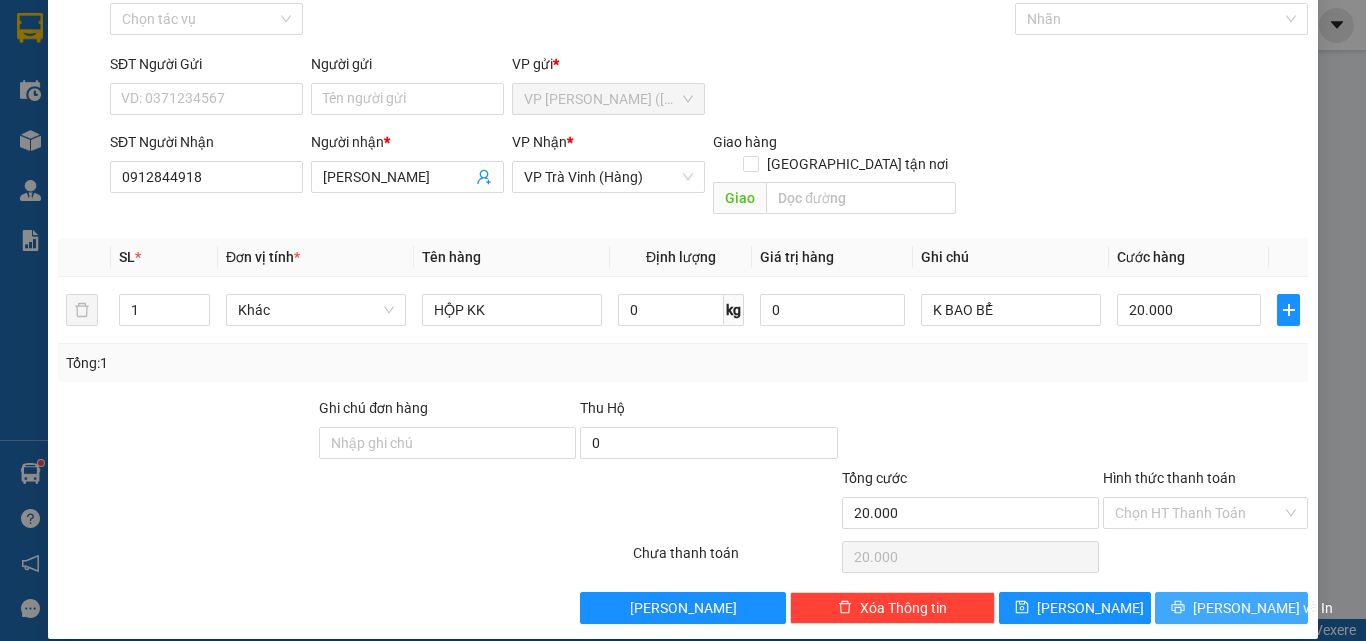 click on "[PERSON_NAME] và In" at bounding box center (1263, 608) 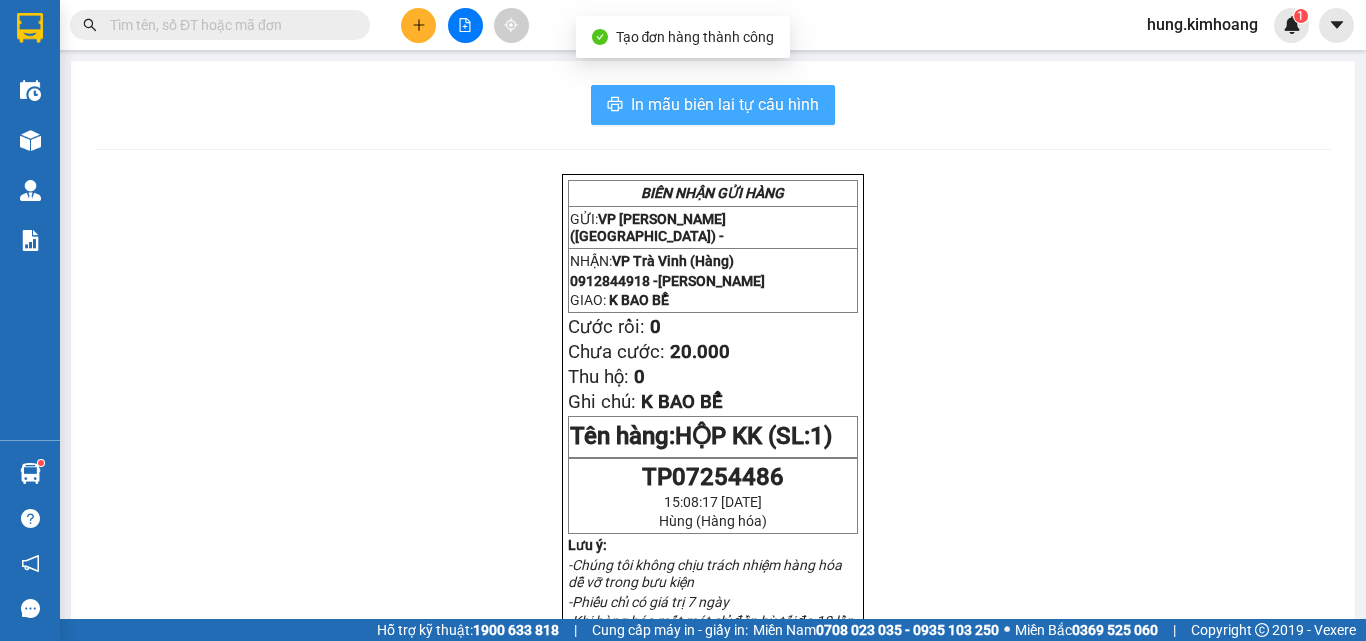 click on "In mẫu biên lai tự cấu hình" at bounding box center (725, 104) 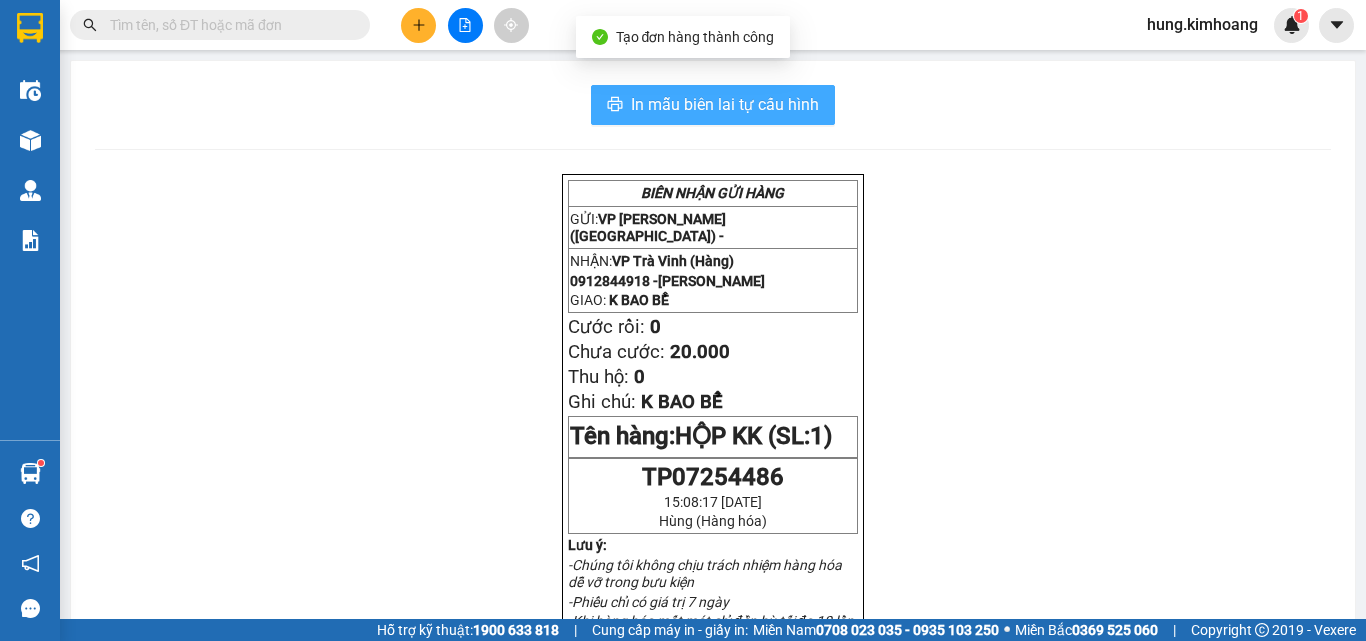 scroll, scrollTop: 0, scrollLeft: 0, axis: both 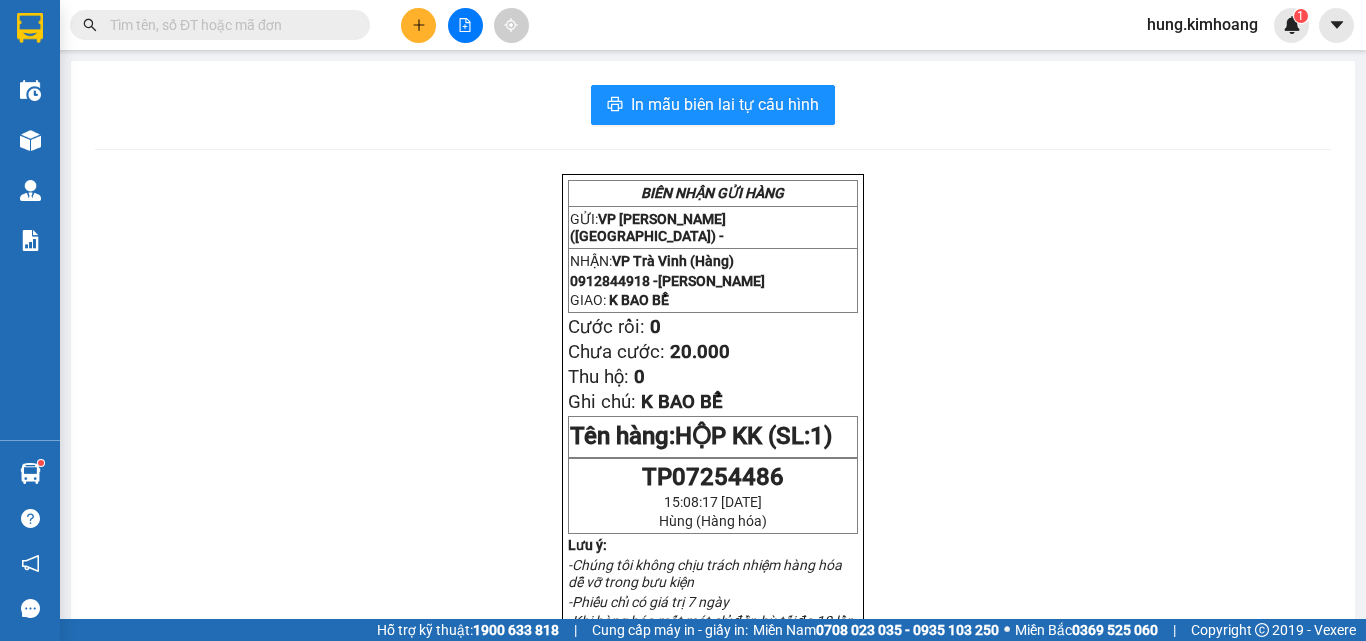 click at bounding box center [418, 25] 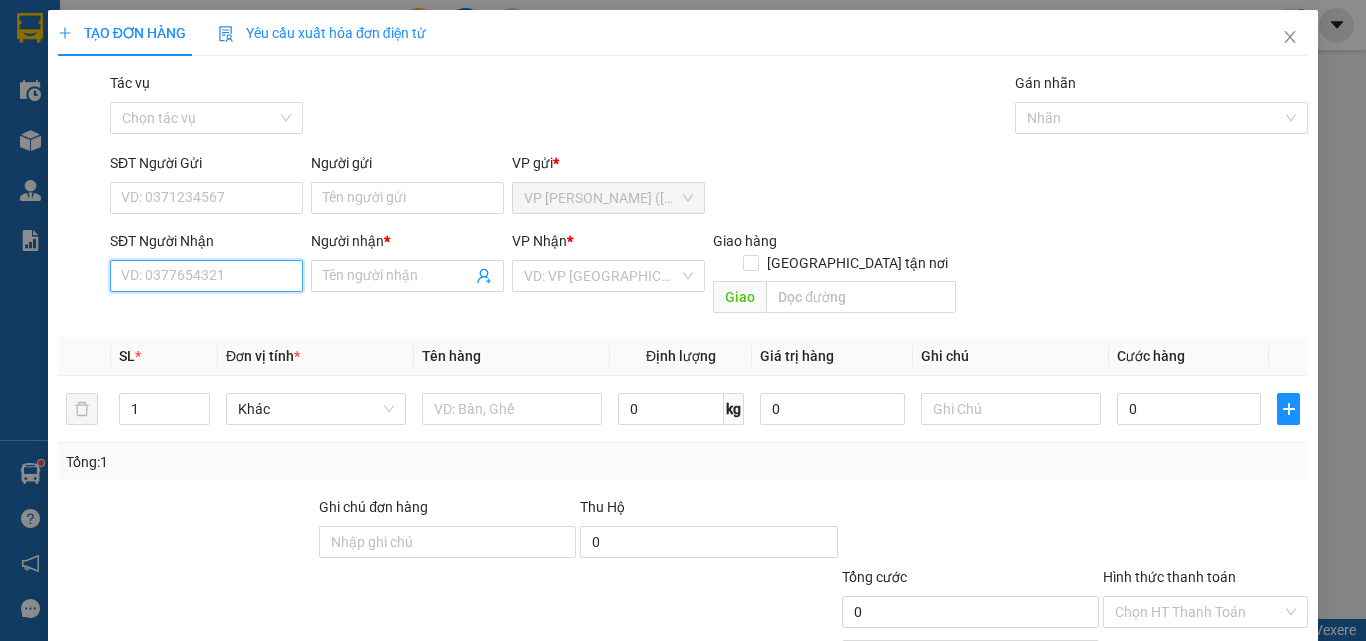 click on "SĐT Người Nhận" at bounding box center [206, 276] 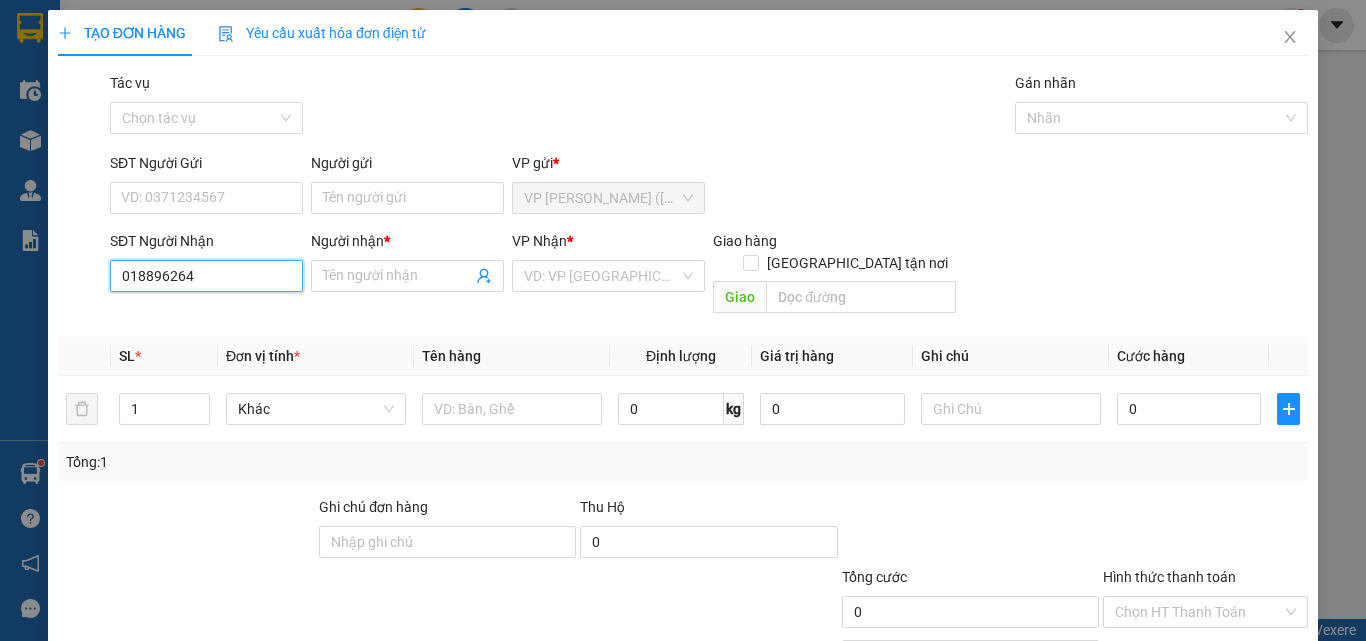click on "018896264" at bounding box center [206, 276] 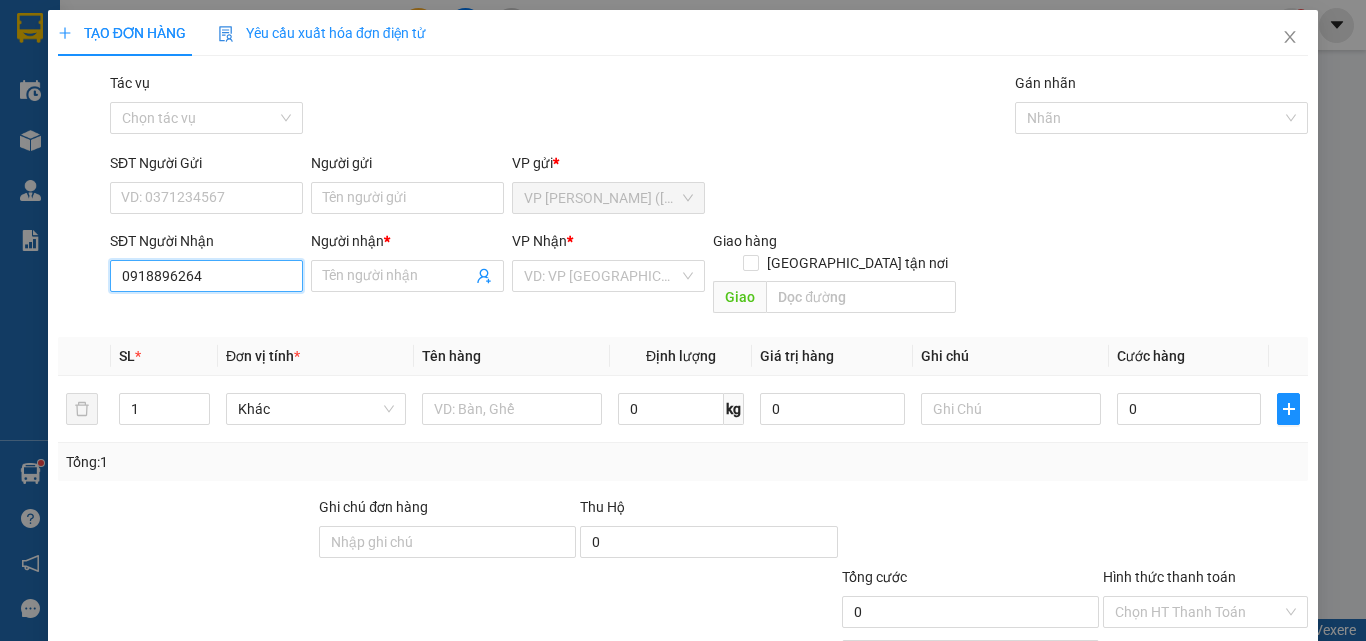 click on "0918896264" at bounding box center [206, 276] 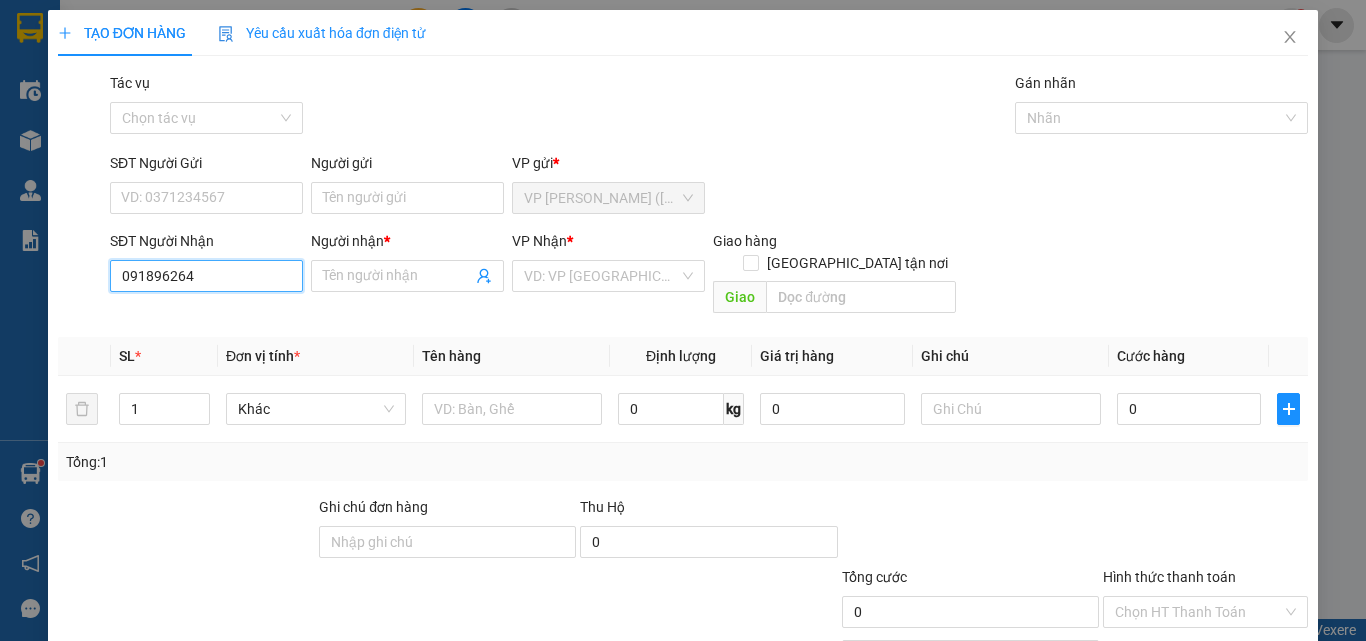 type on "0919896264" 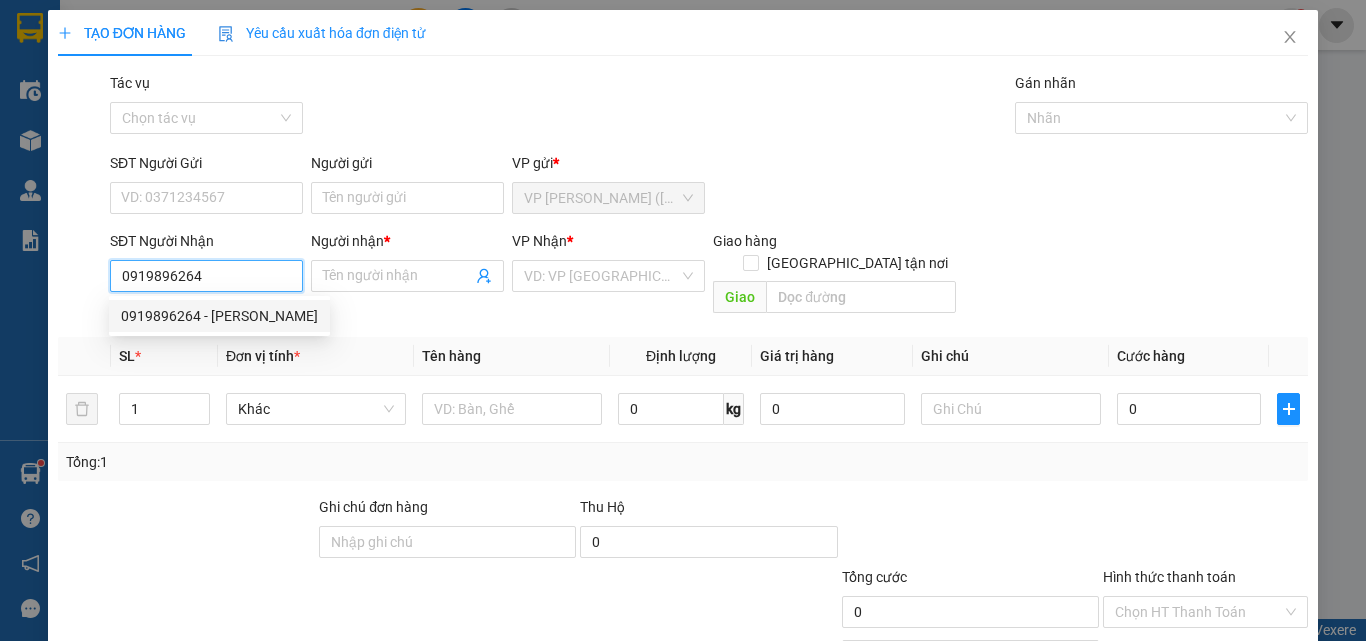 click on "0919896264 - [PERSON_NAME]" at bounding box center (219, 316) 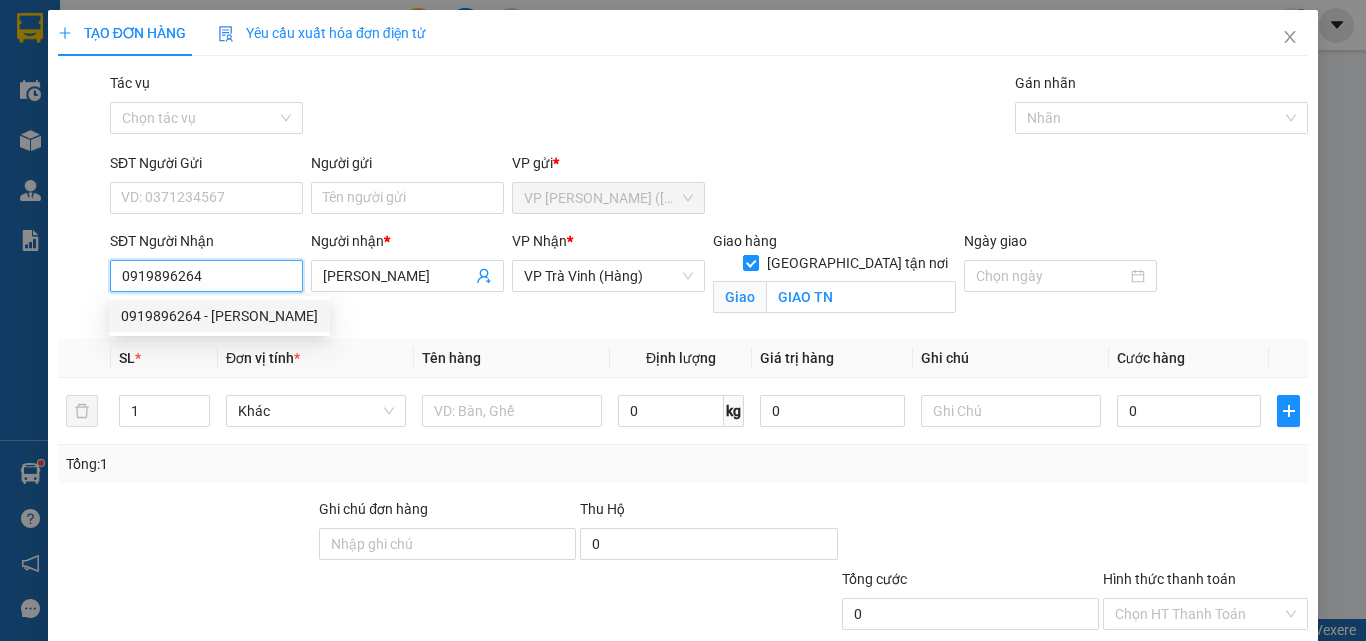 type on "40.000" 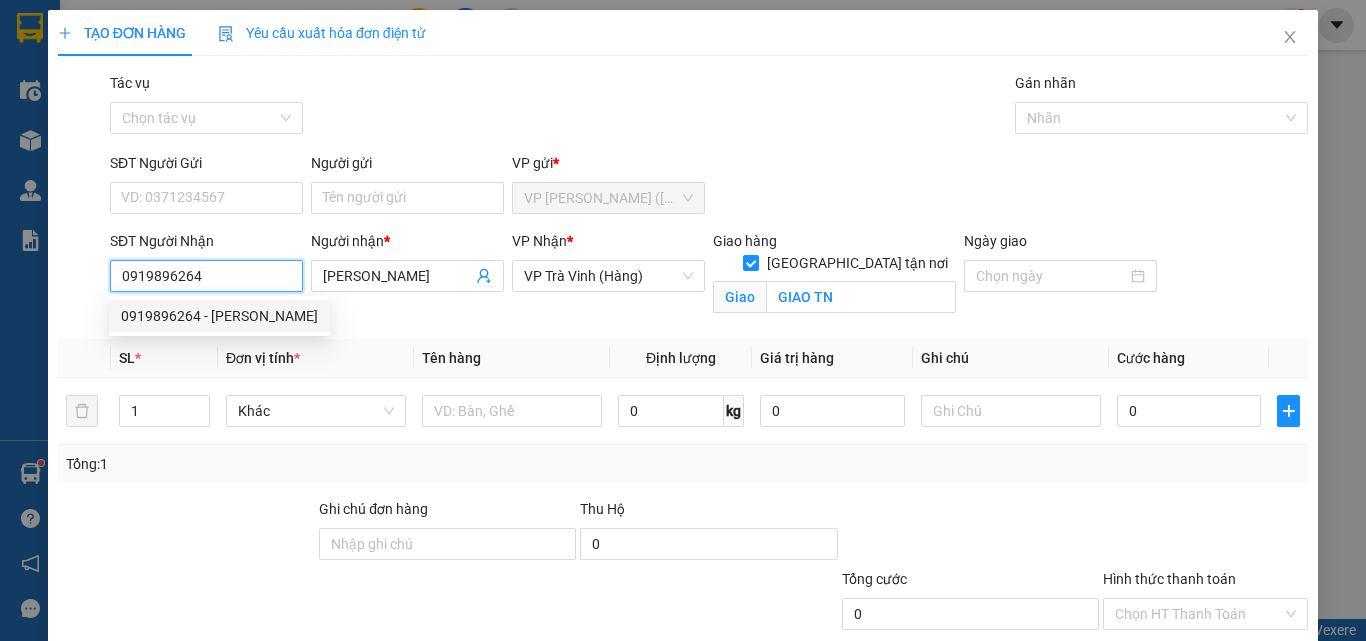 type on "40.000" 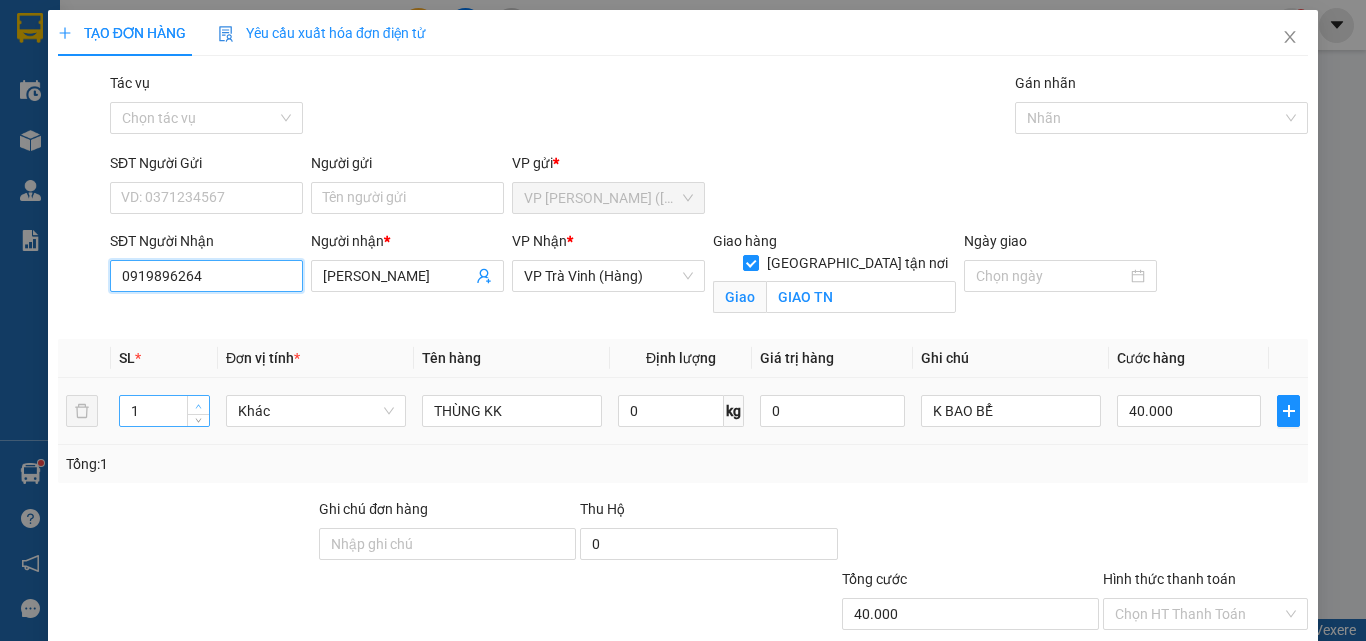 type on "0919896264" 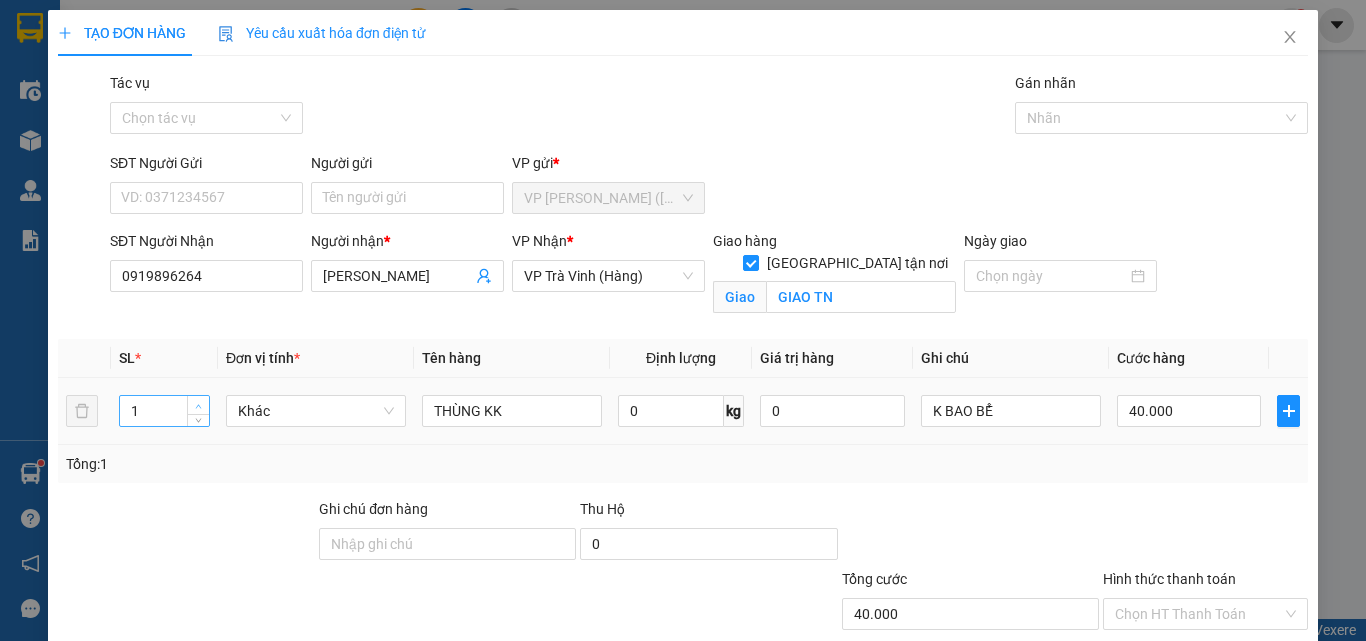type on "2" 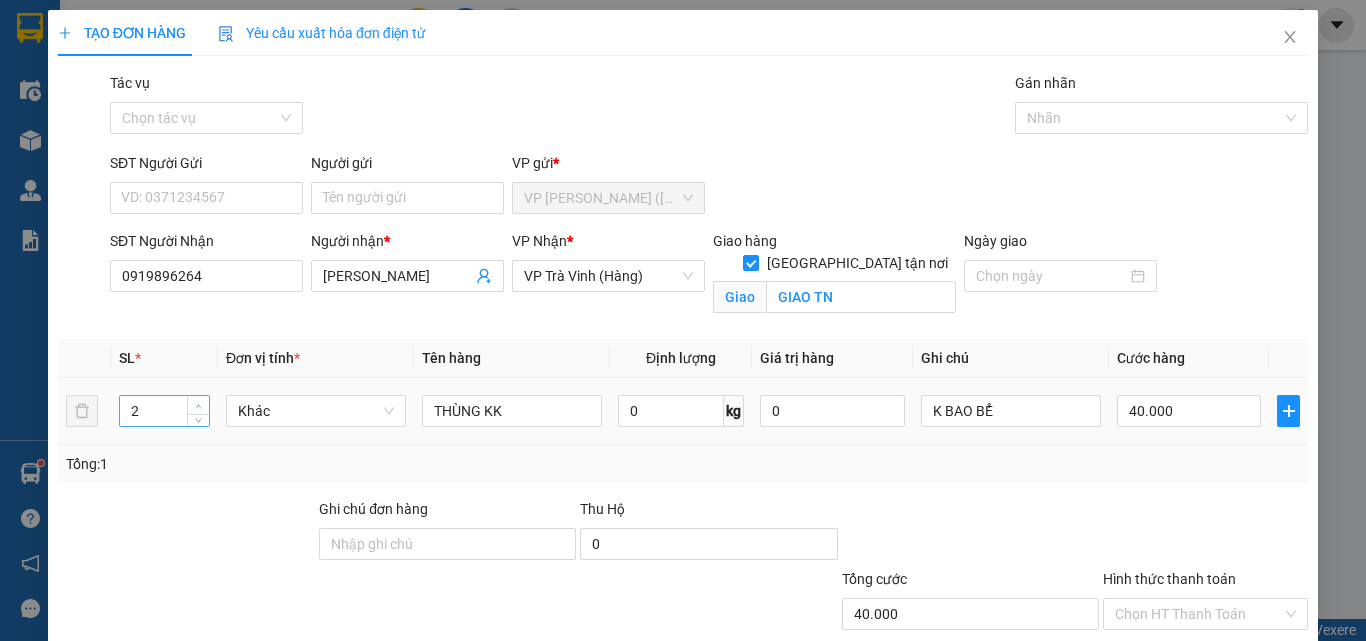 click 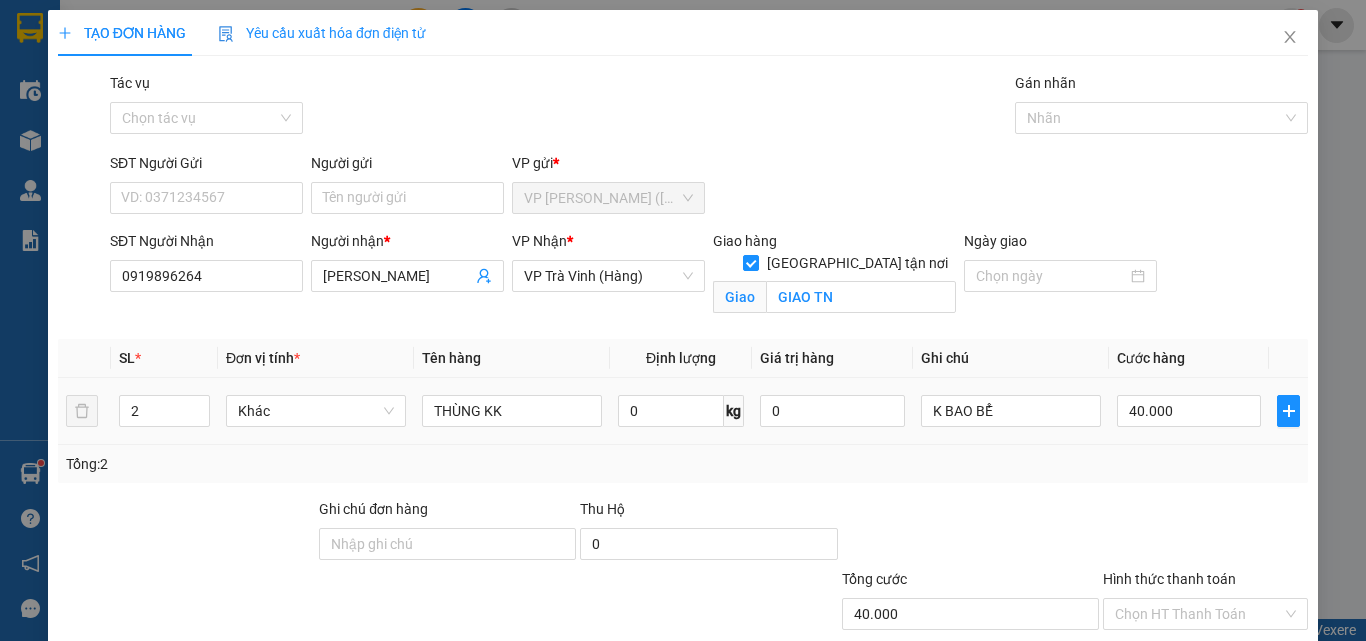 click on "40.000" at bounding box center (1189, 411) 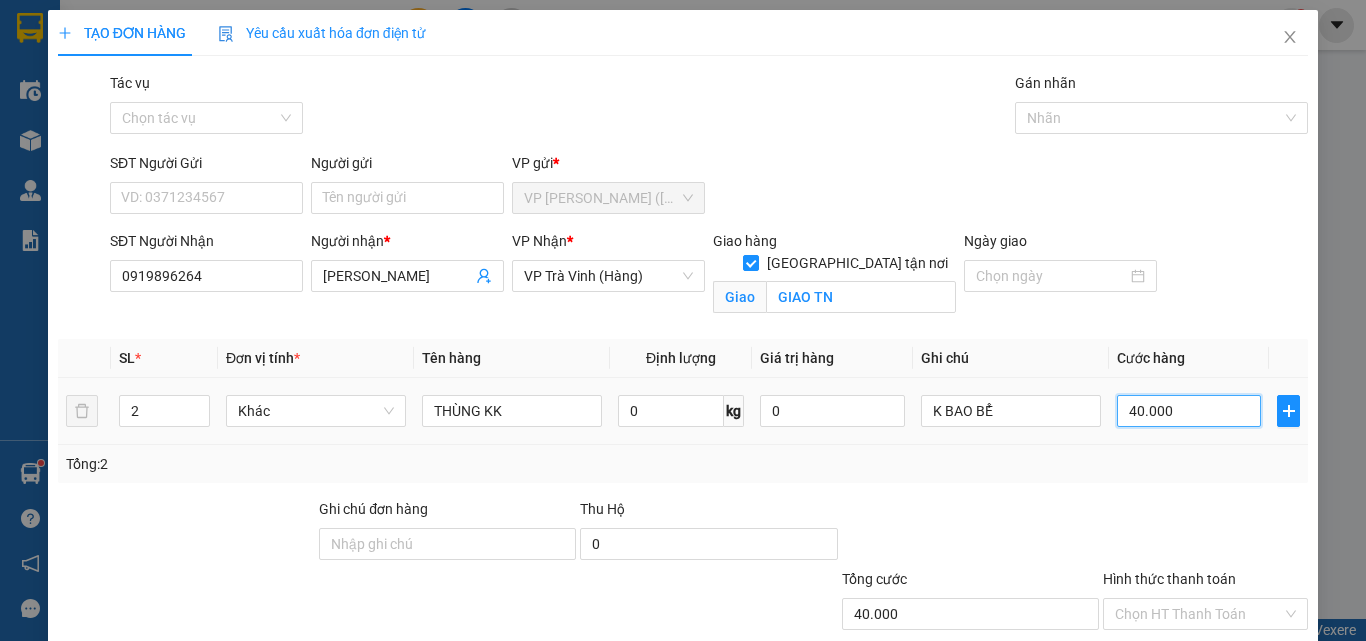 click on "40.000" at bounding box center (1189, 411) 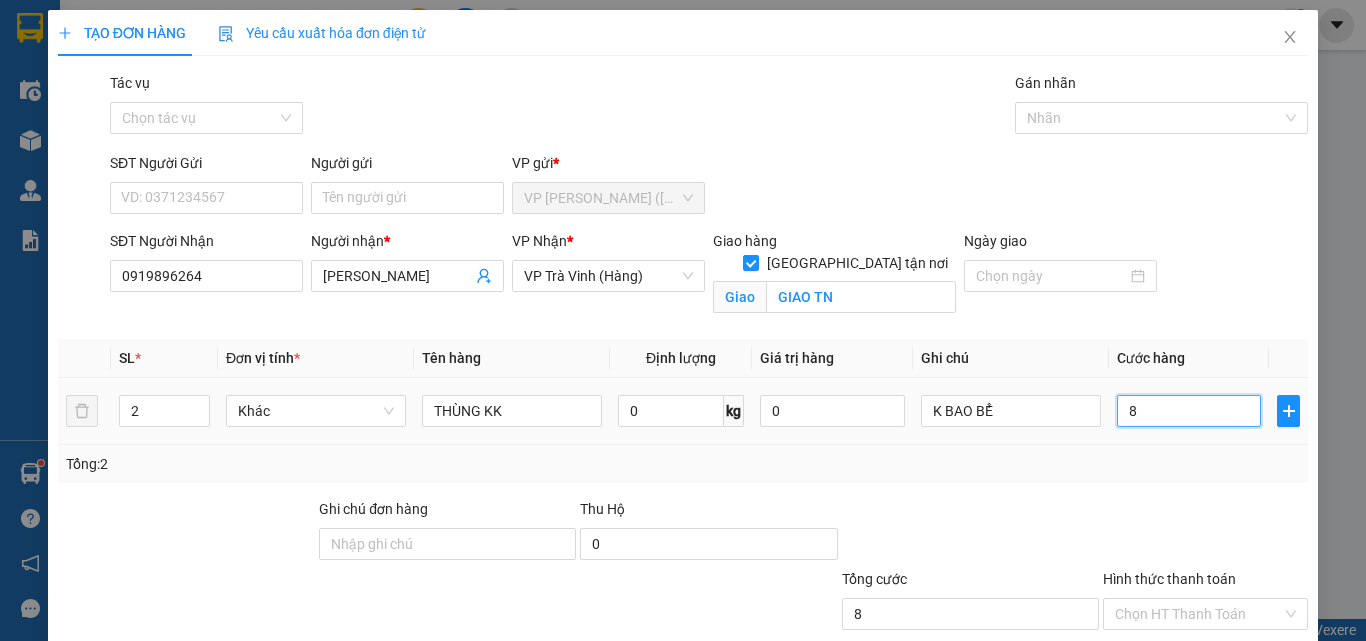 type on "80" 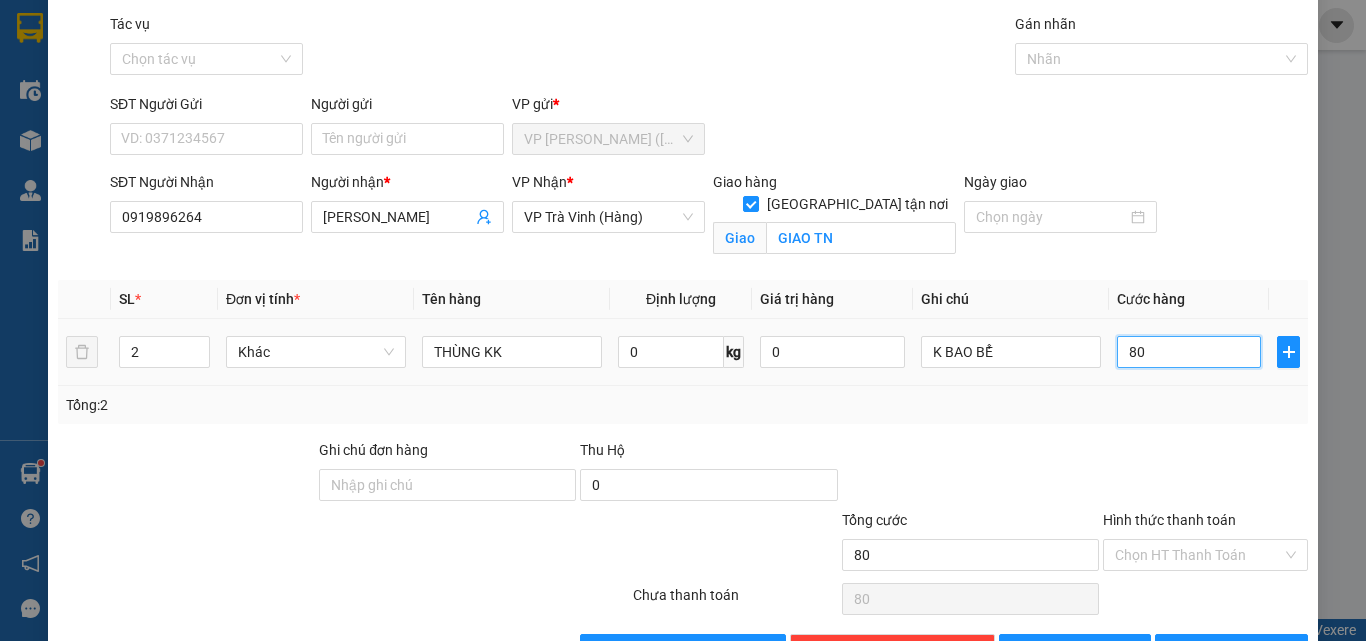 scroll, scrollTop: 123, scrollLeft: 0, axis: vertical 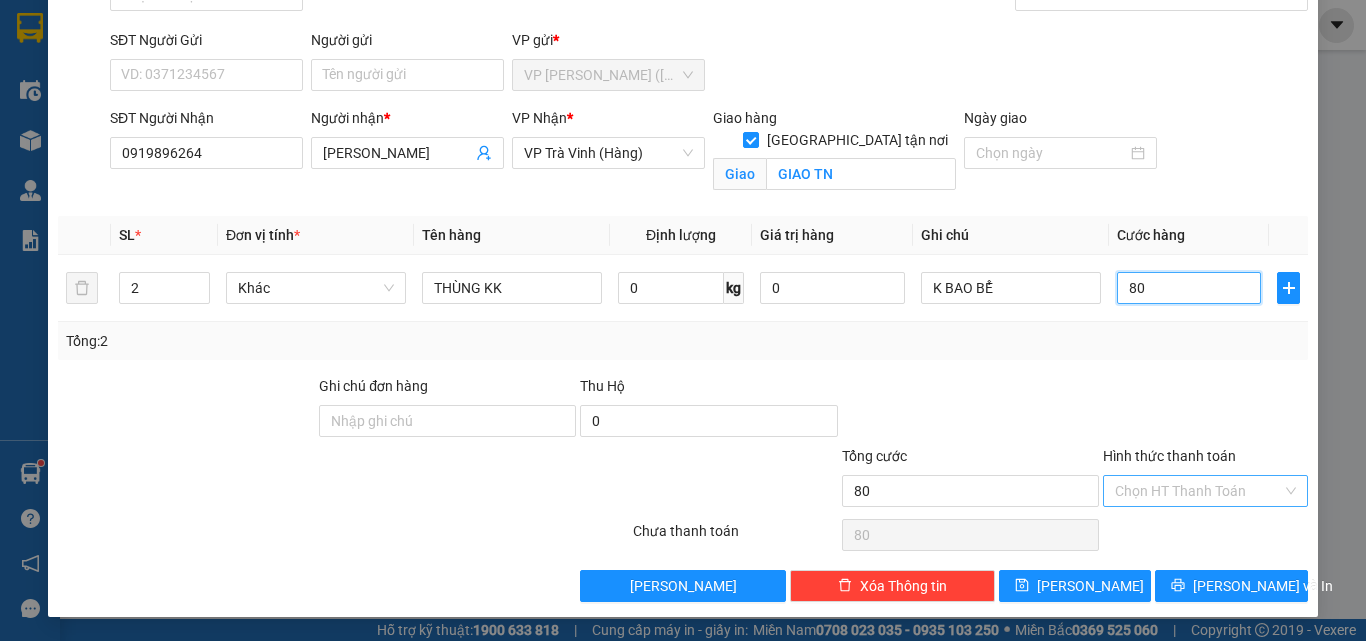 type on "80" 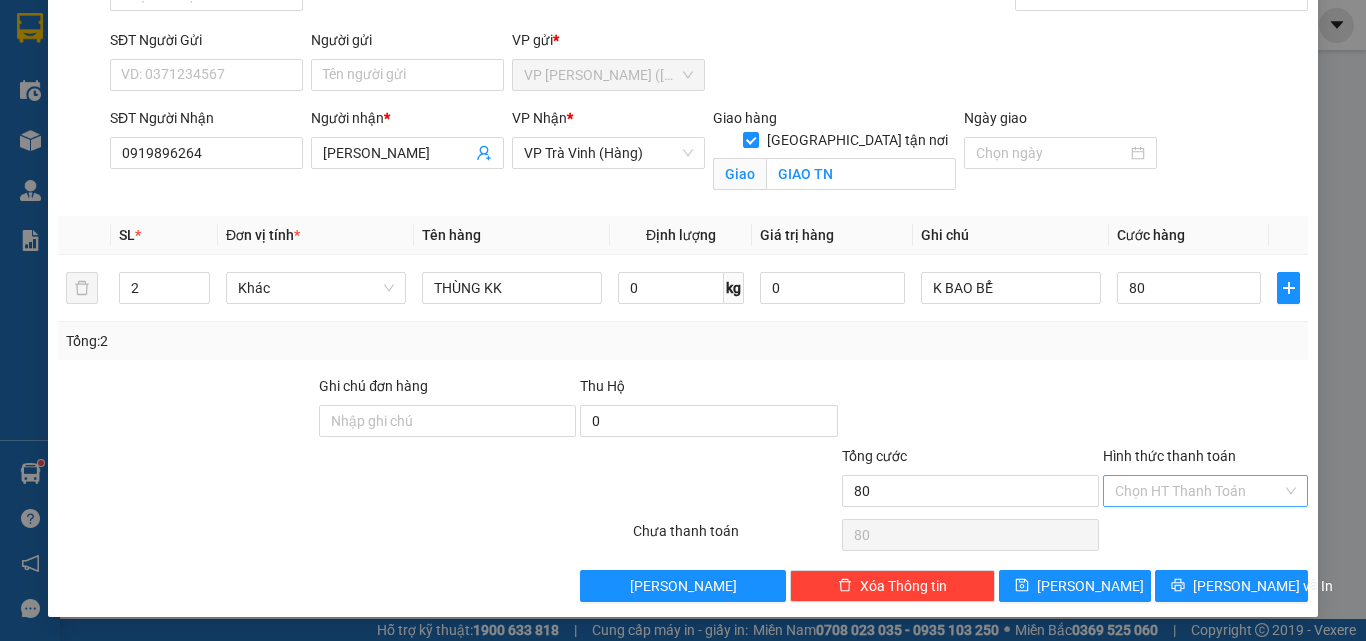 type on "80.000" 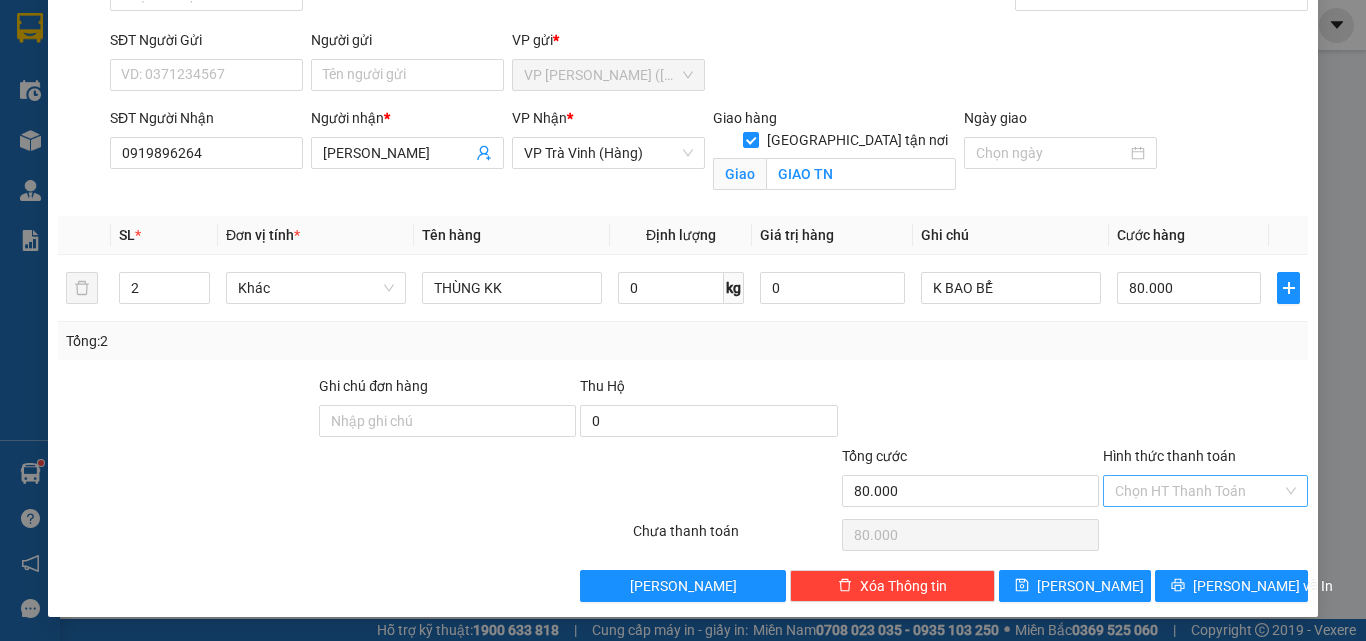 click on "Hình thức thanh toán" at bounding box center [1198, 491] 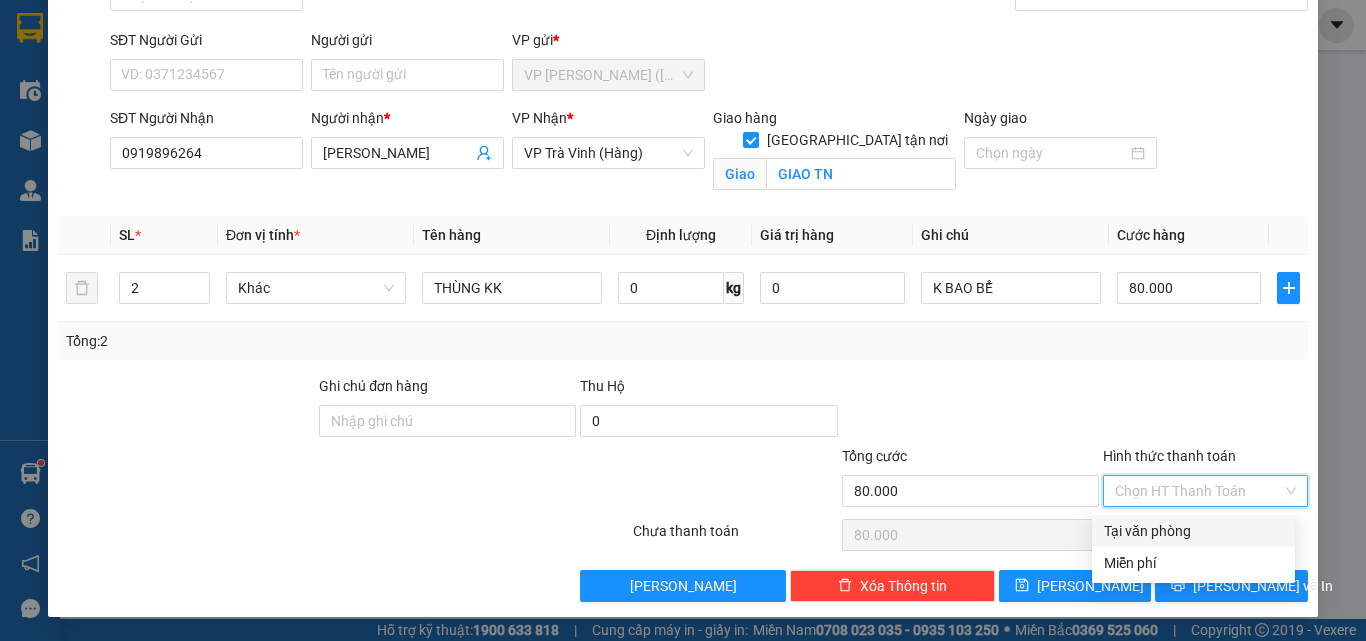 click on "Hình thức thanh toán" at bounding box center [1198, 491] 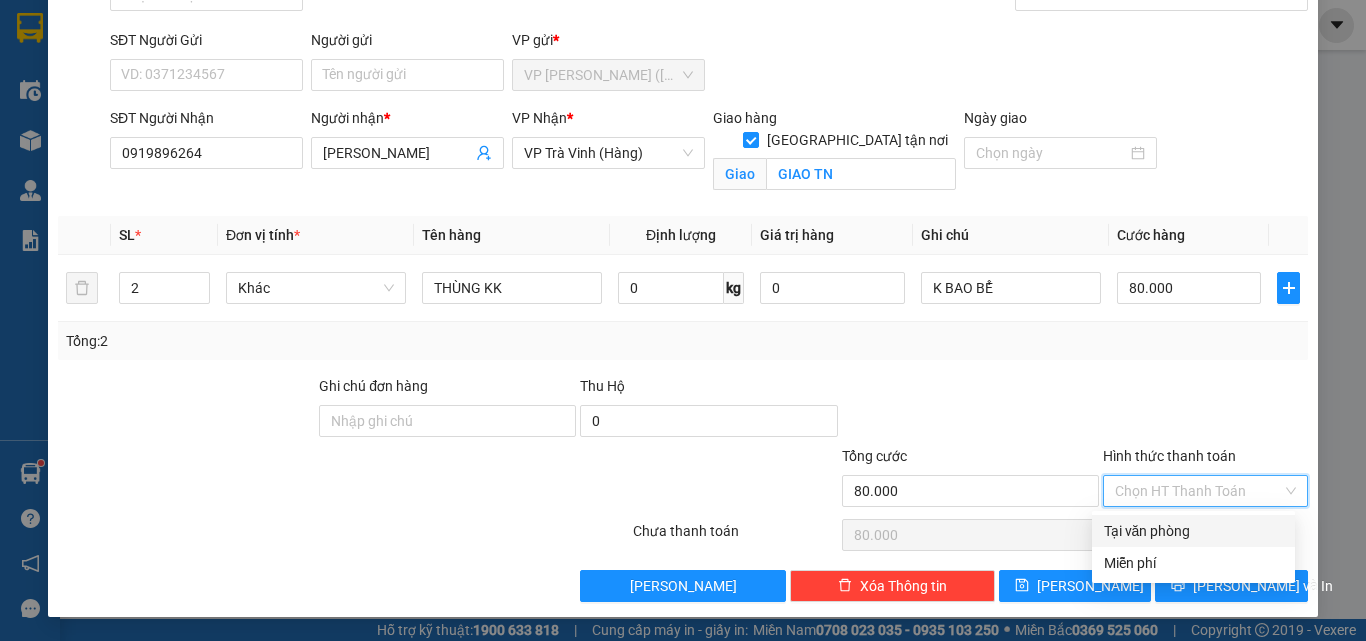 click on "Tại văn phòng" at bounding box center [1193, 531] 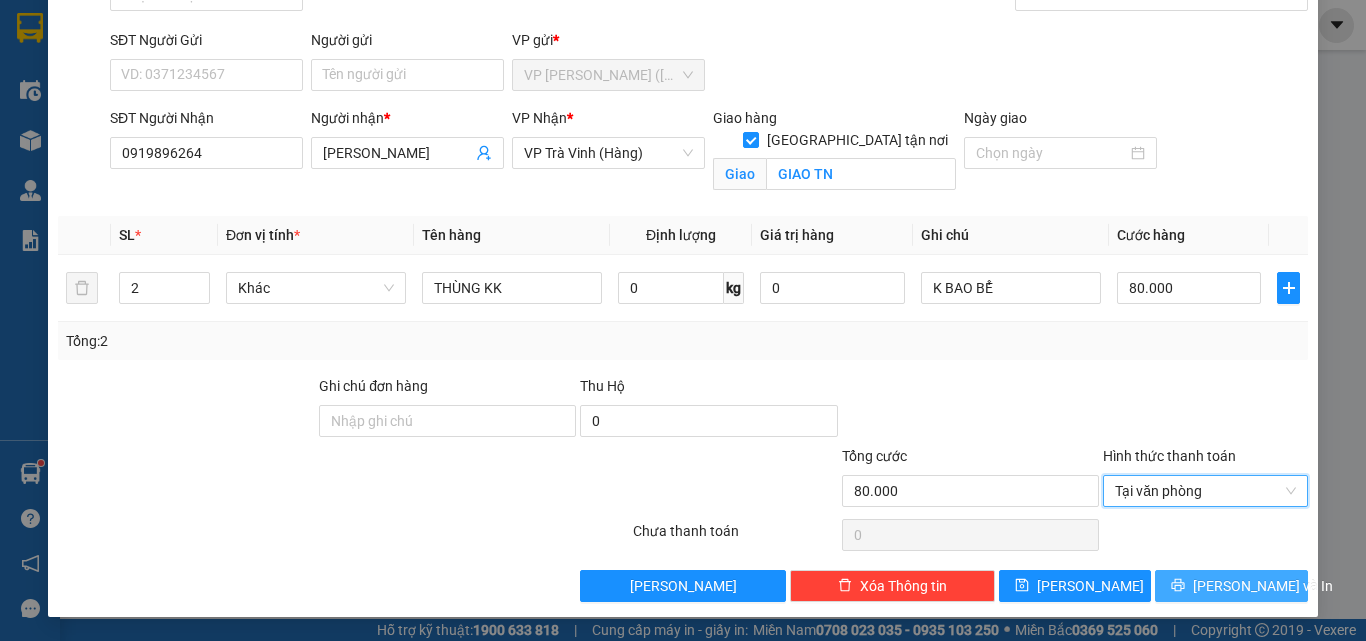 click on "[PERSON_NAME] và In" at bounding box center [1263, 586] 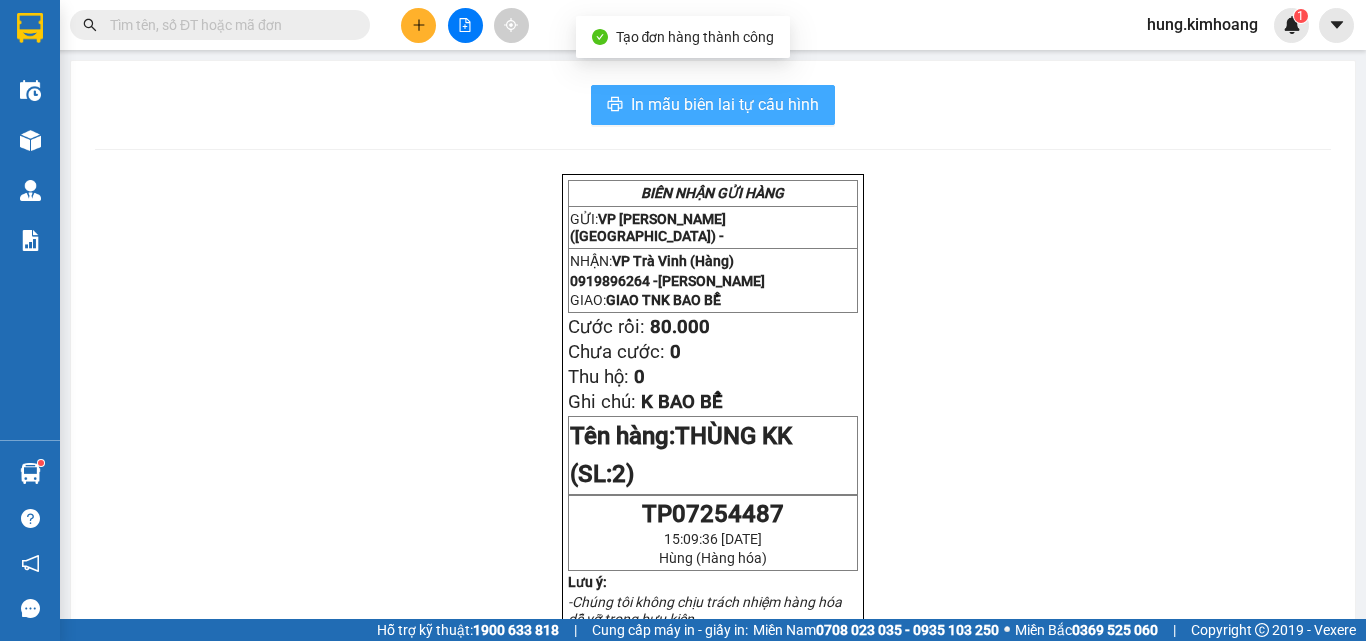 click on "In mẫu biên lai tự cấu hình" at bounding box center [725, 104] 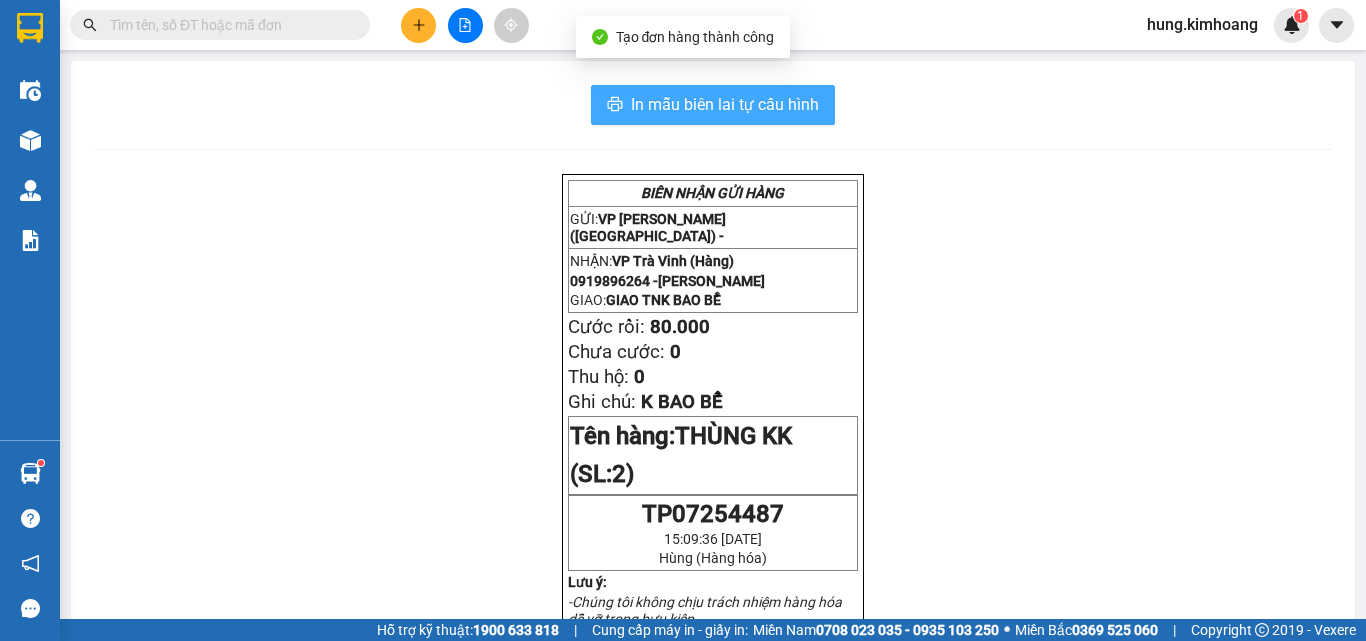 scroll, scrollTop: 0, scrollLeft: 0, axis: both 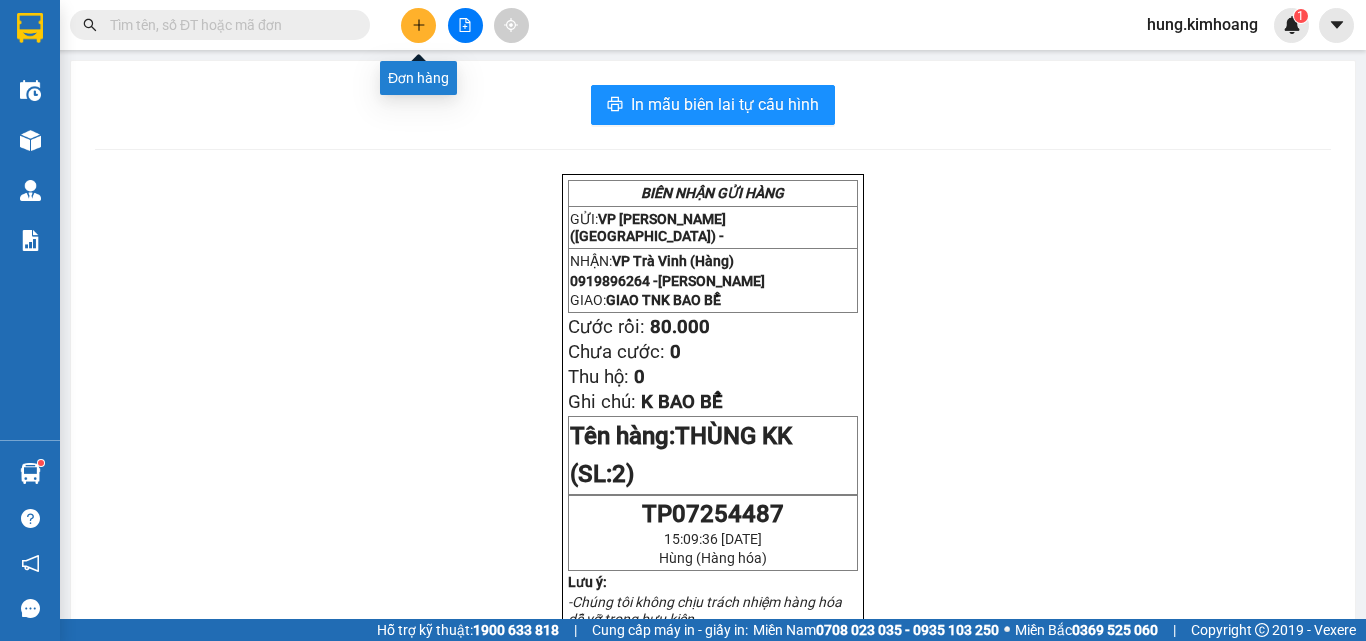 click at bounding box center [418, 25] 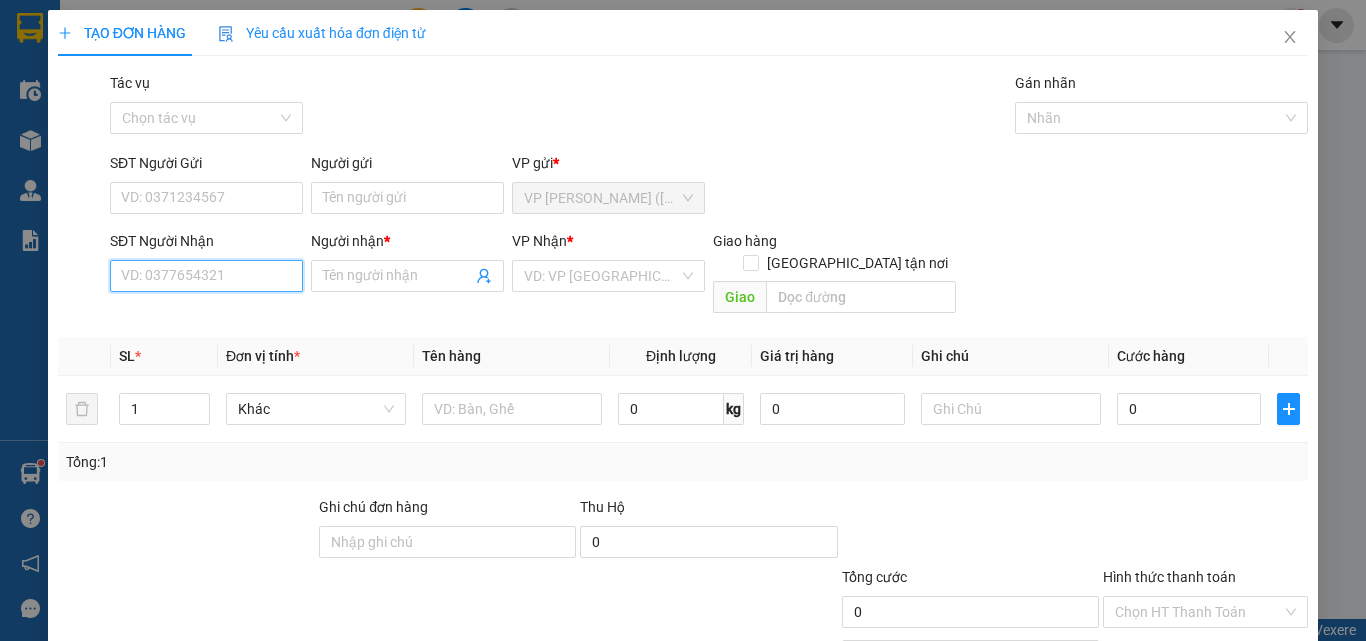 click on "SĐT Người Nhận" at bounding box center (206, 276) 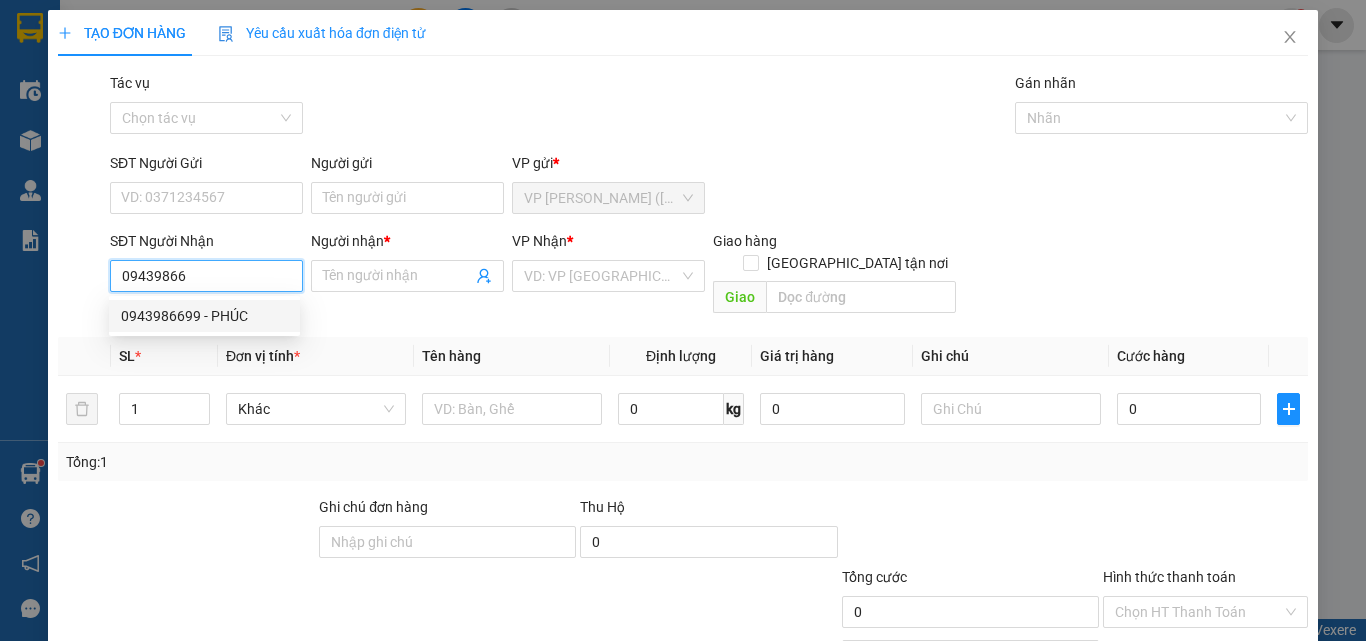 click on "0943986699 - PHÚC" at bounding box center [204, 316] 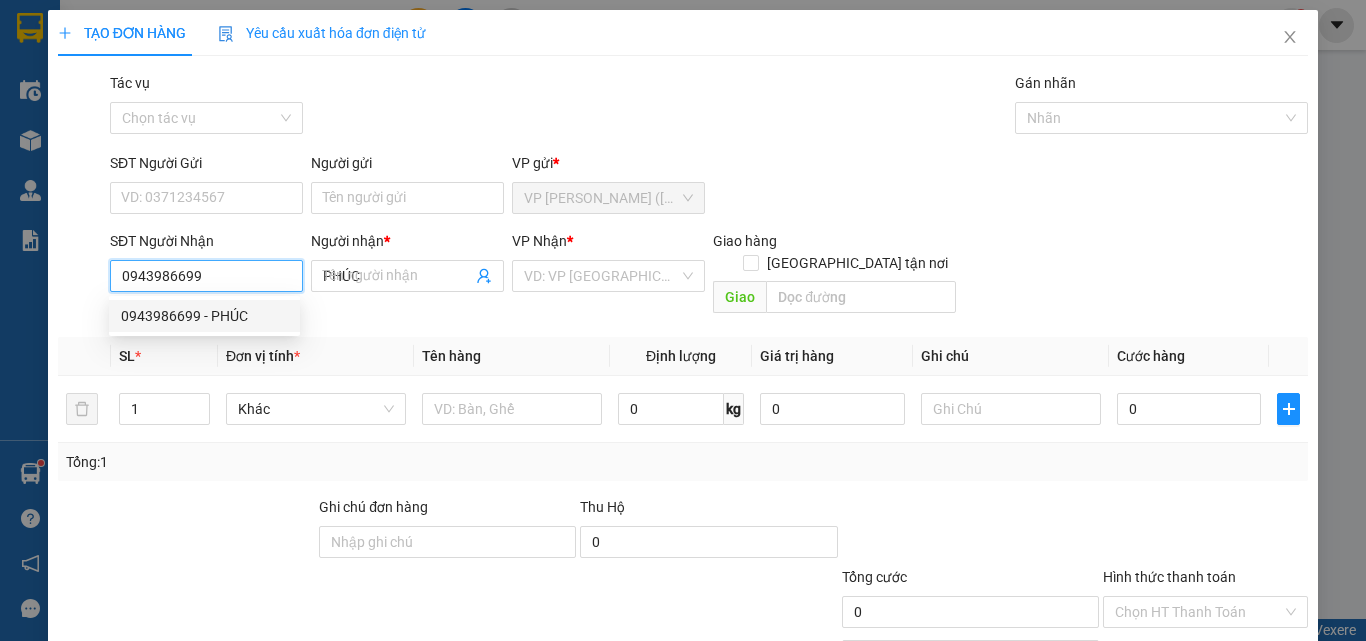 type on "80.000" 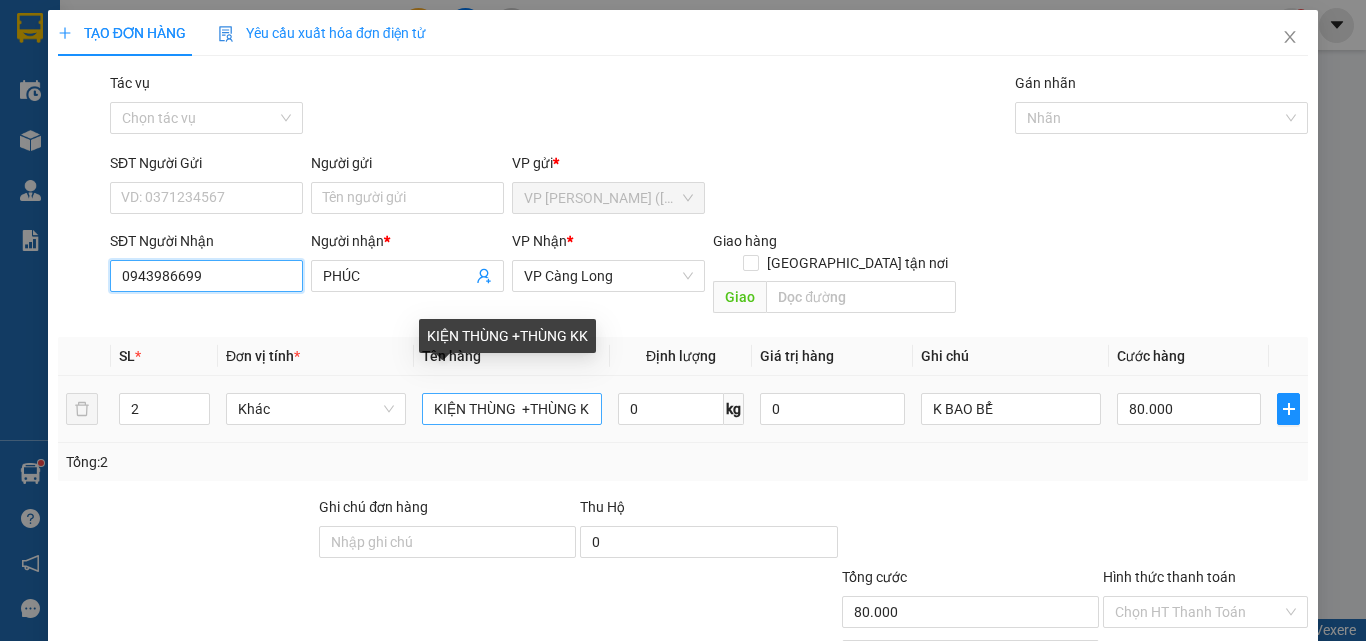 type on "0943986699" 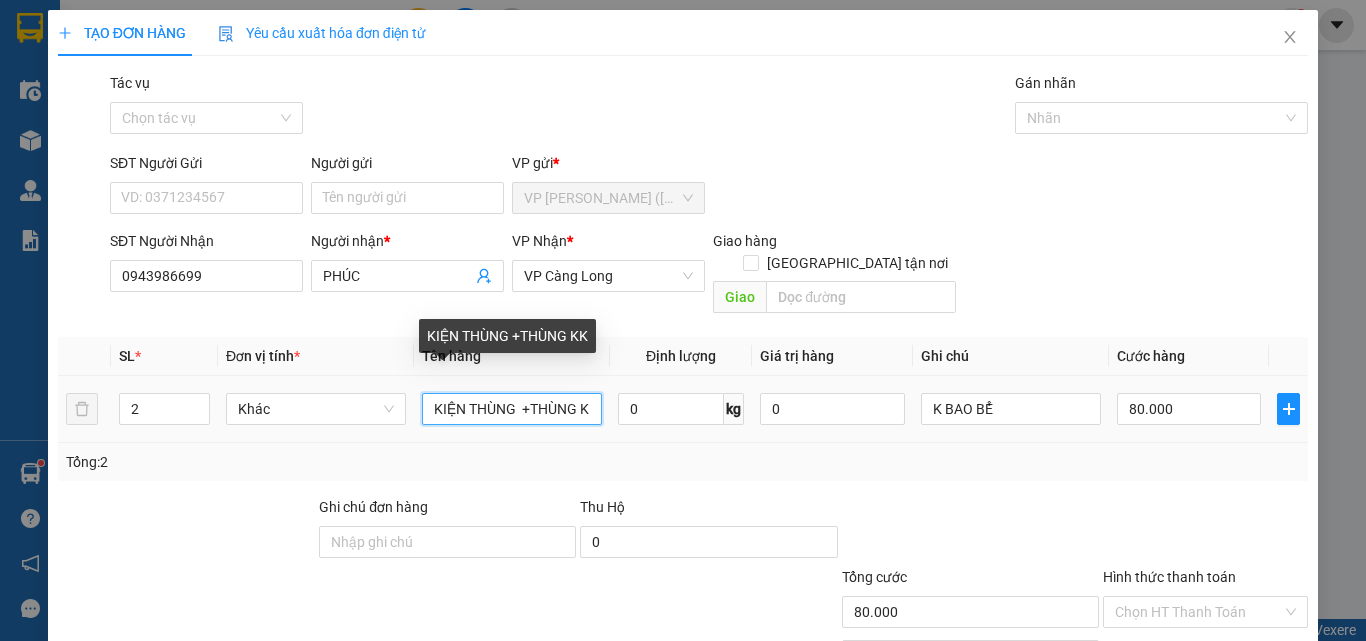 click on "KIỆN THÙNG  +THÙNG KK" at bounding box center [512, 409] 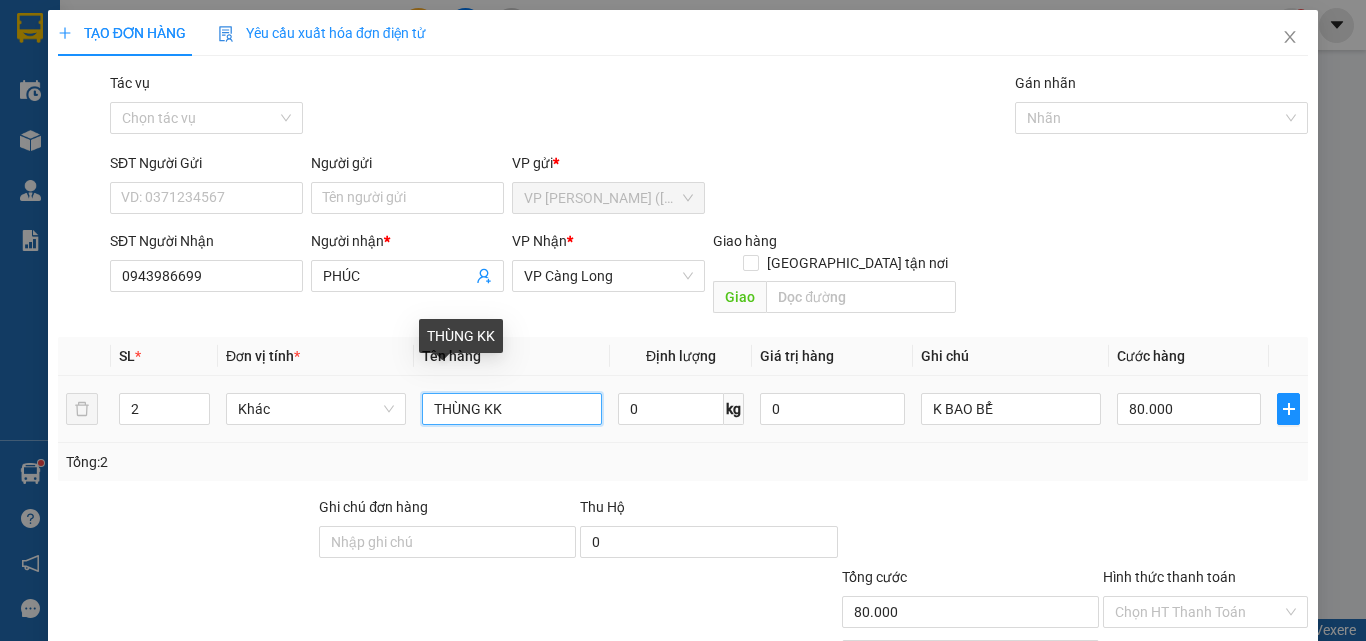 click on "THÙNG KK" at bounding box center (512, 409) 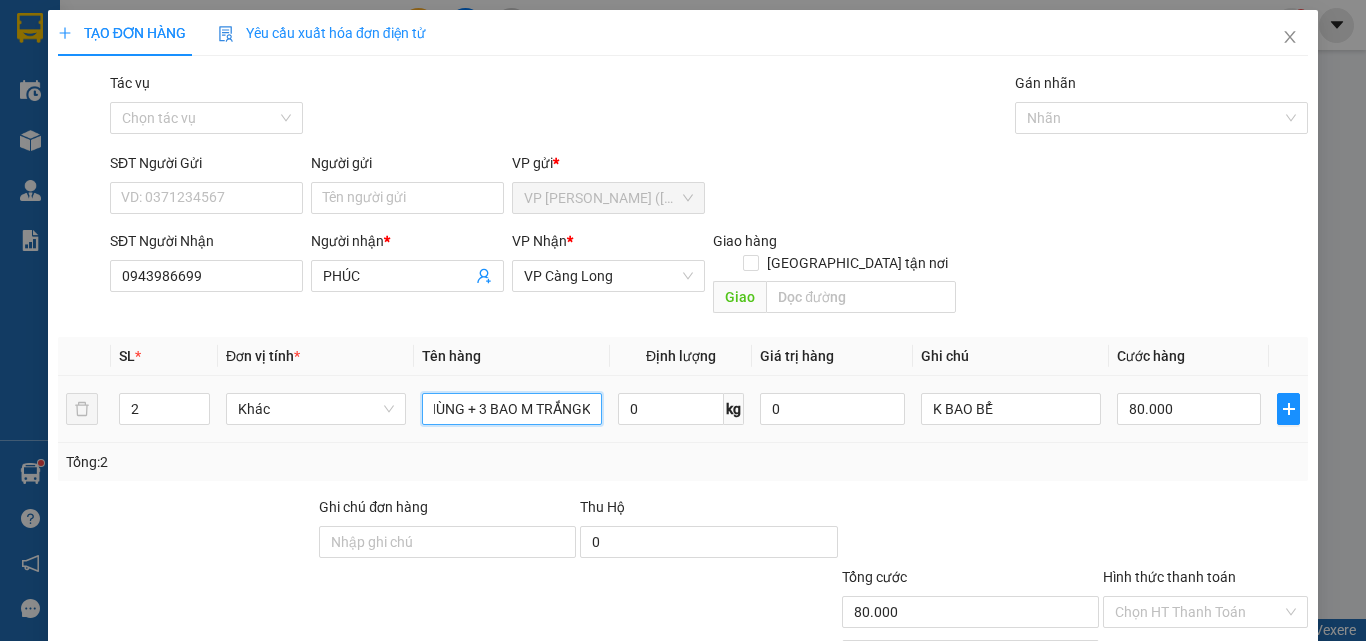 scroll, scrollTop: 0, scrollLeft: 16, axis: horizontal 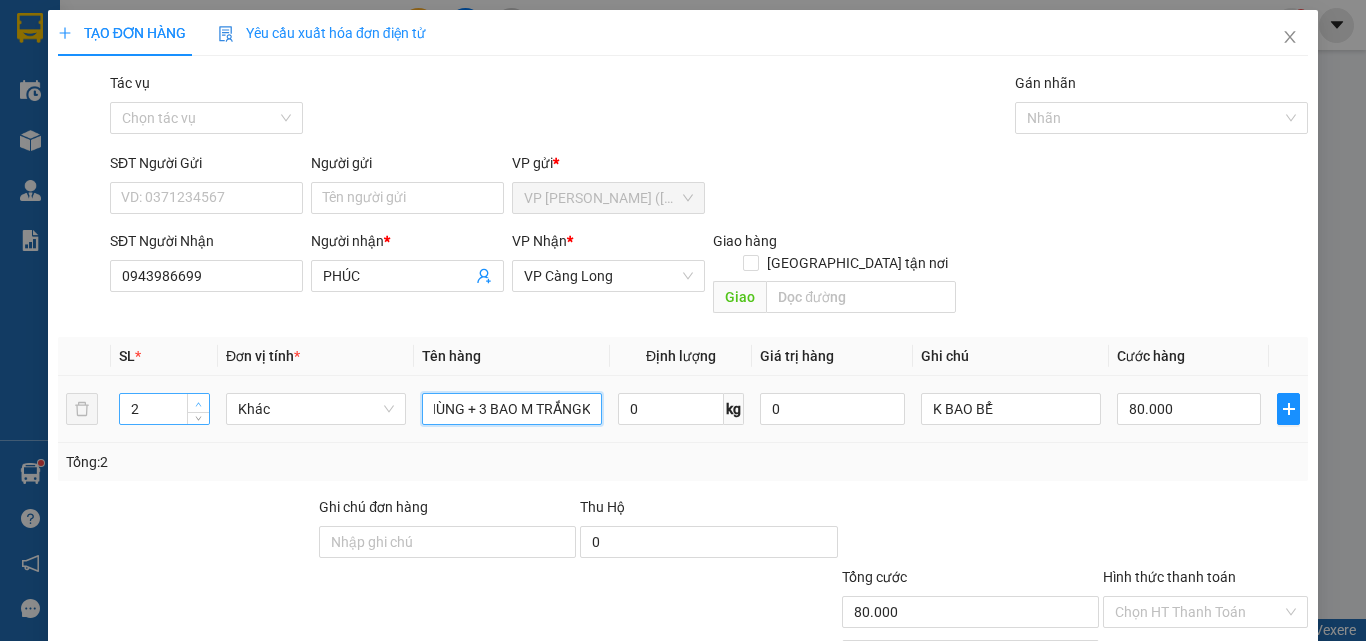 type on "THÙNG + 3 BAO M TRẮNGKK" 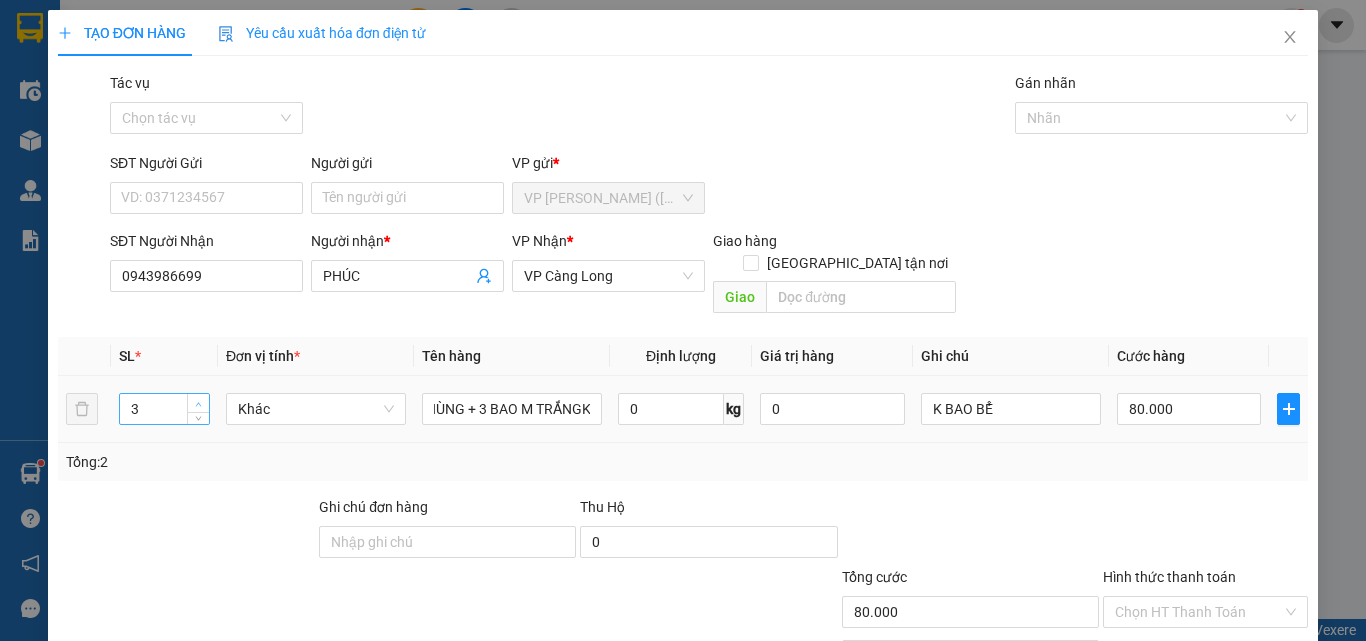 click at bounding box center (198, 403) 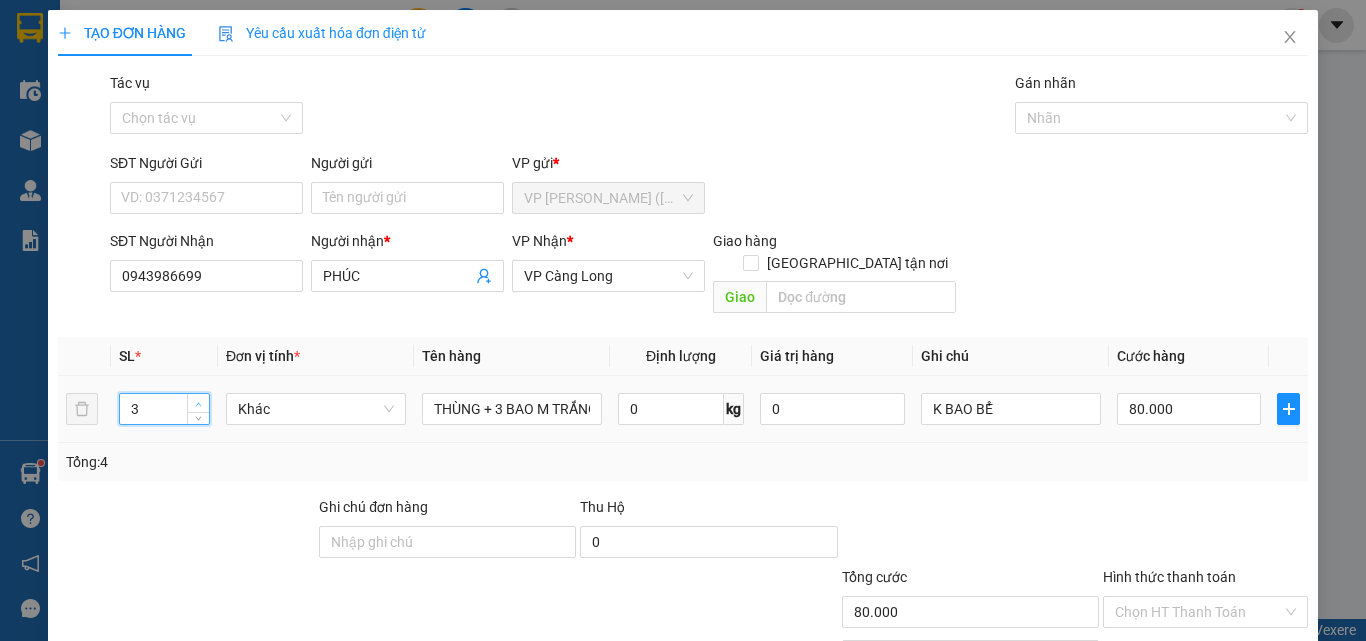 type on "4" 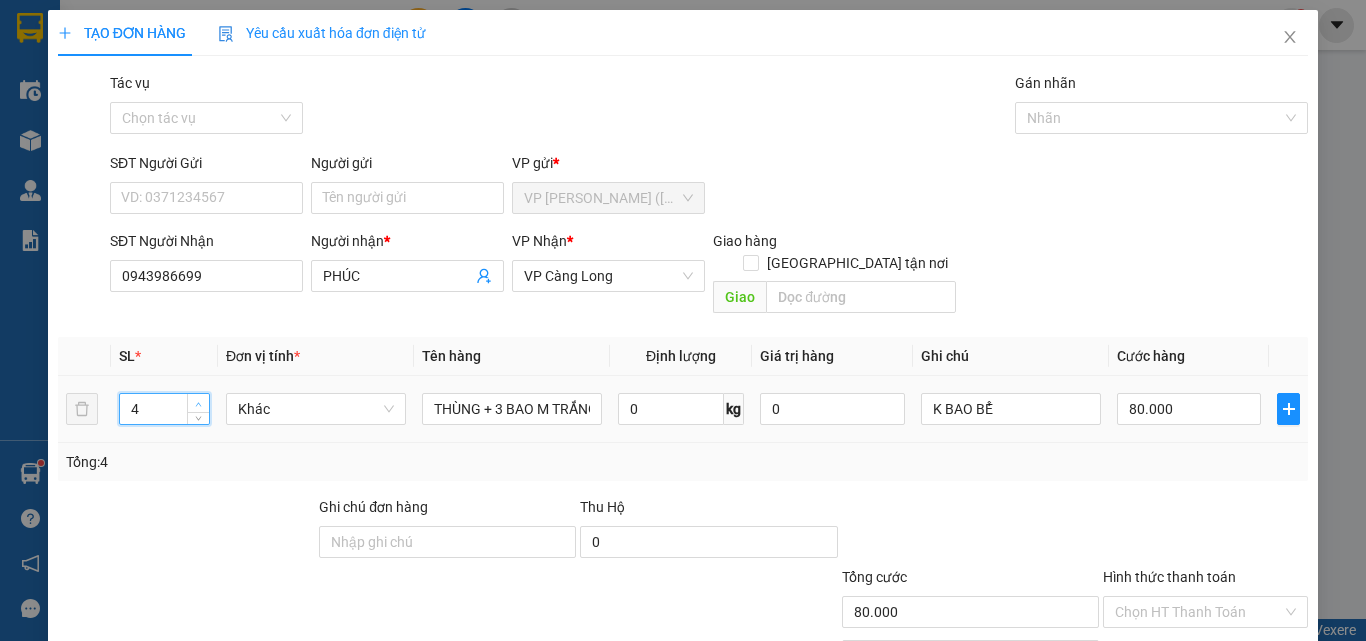 click at bounding box center [198, 403] 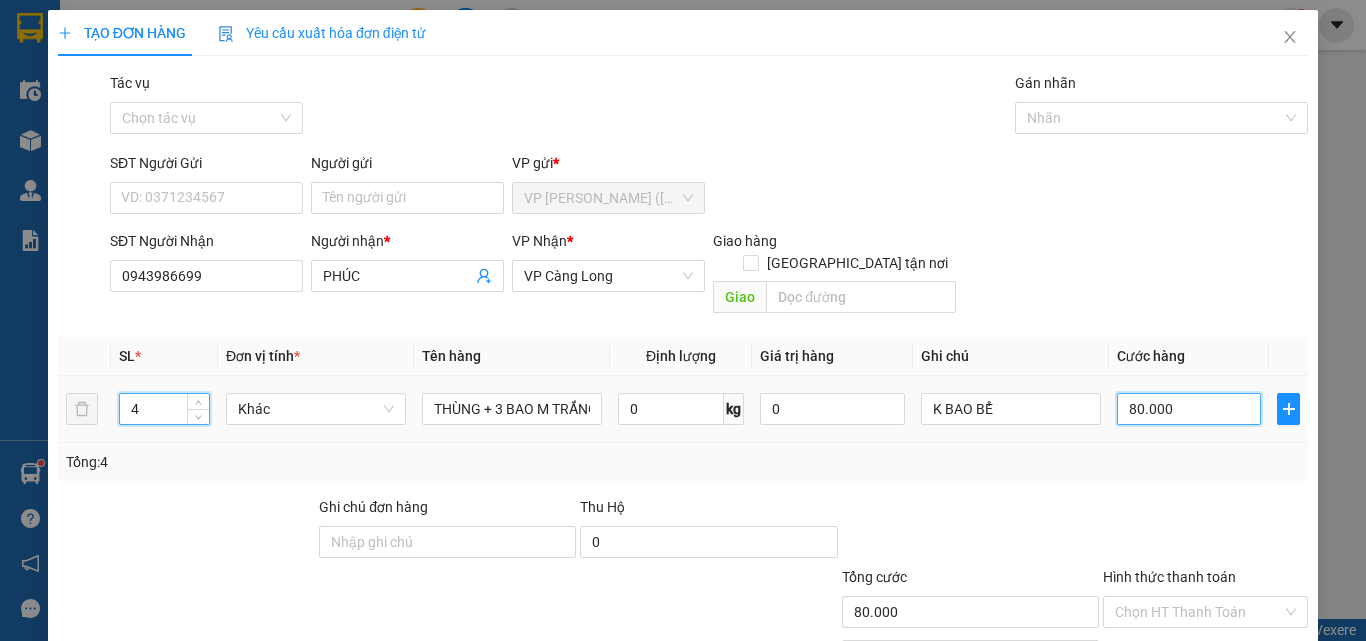 click on "80.000" at bounding box center [1189, 409] 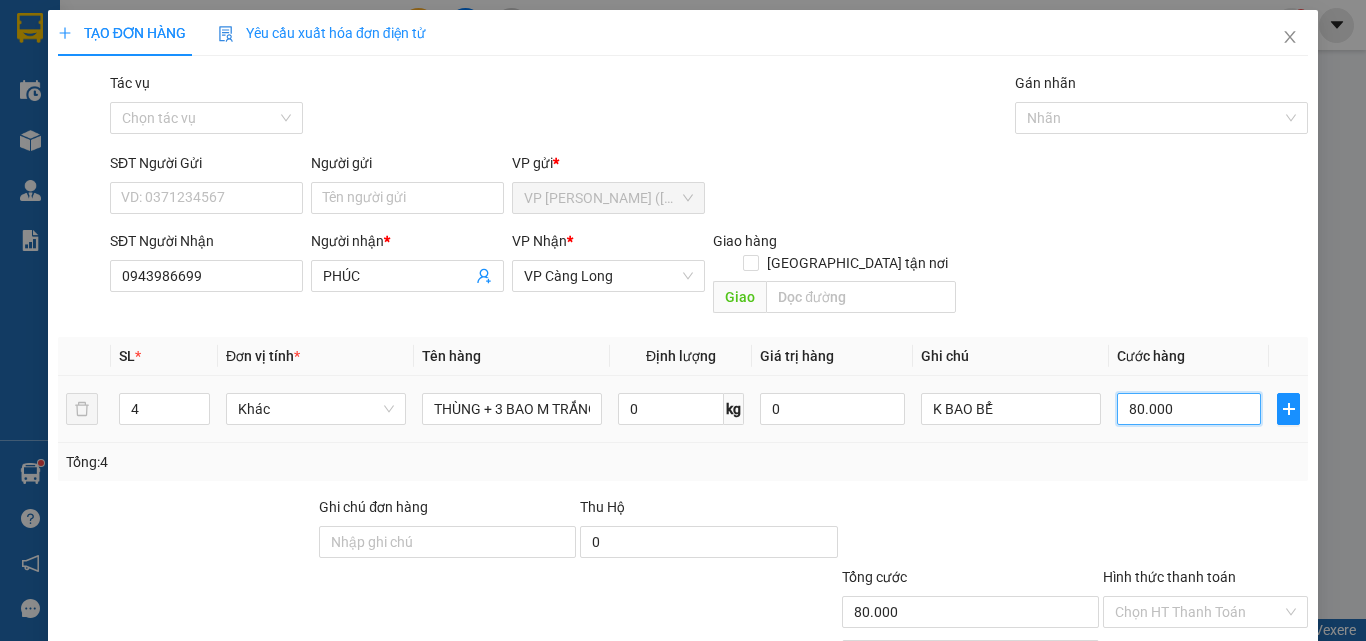 type on "1" 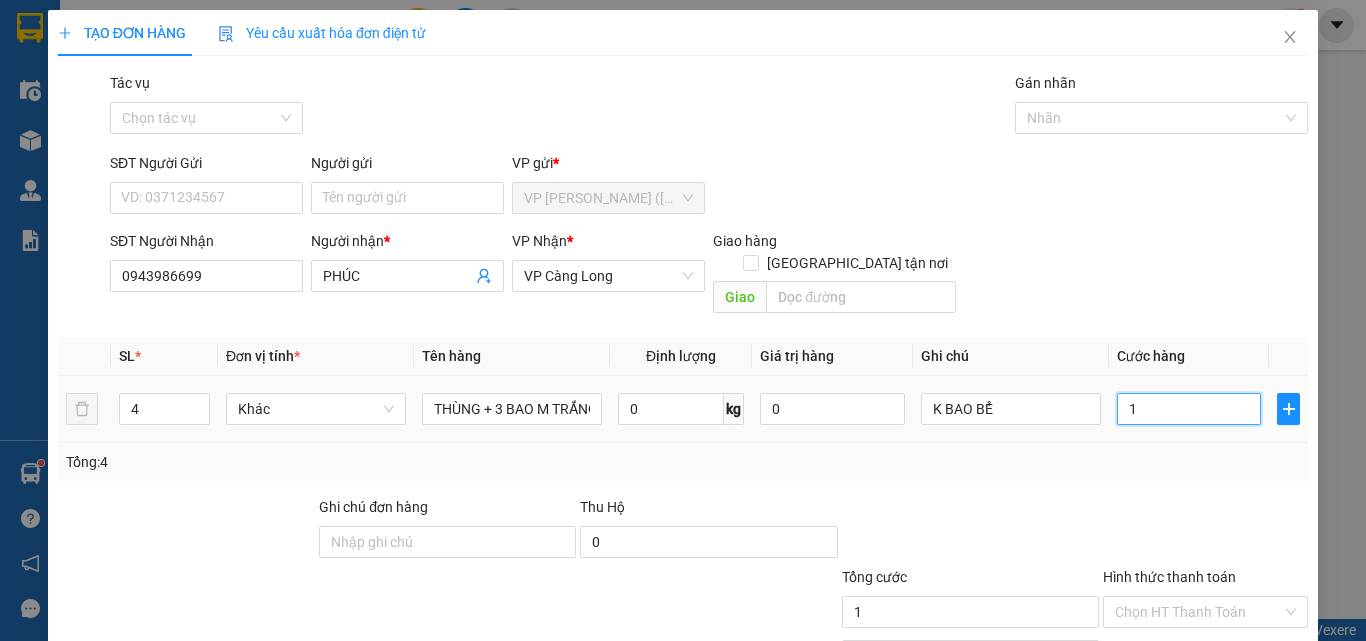 type on "14" 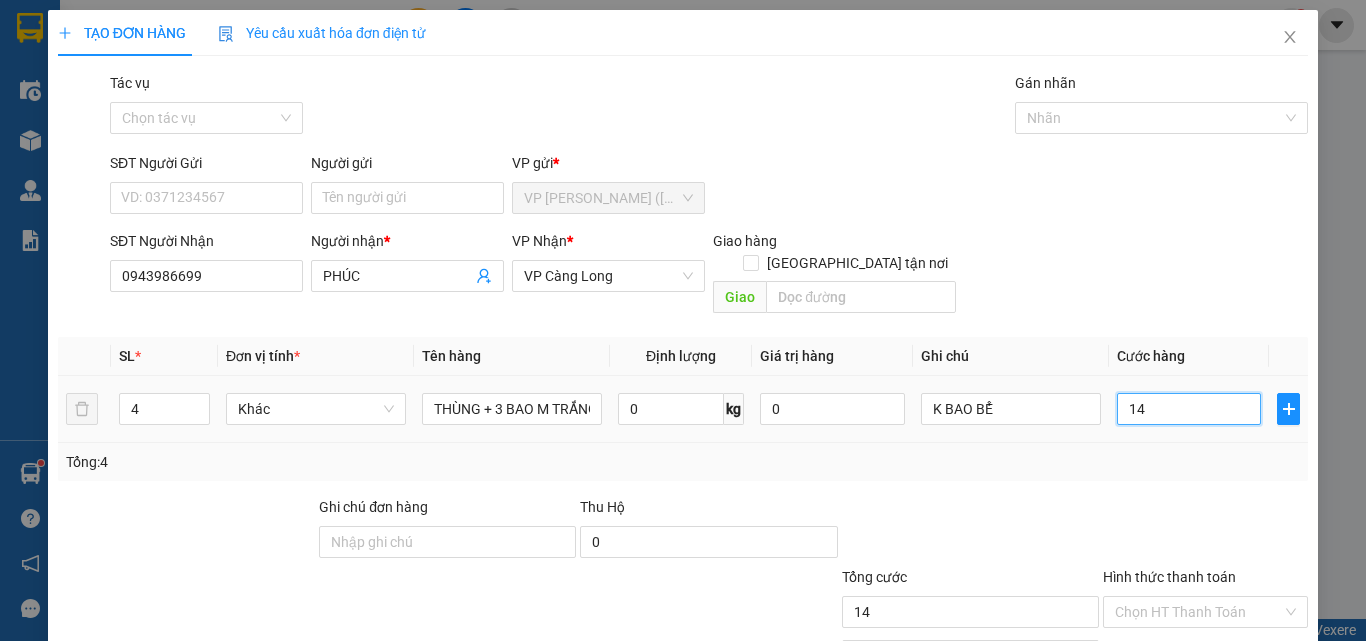 type on "140" 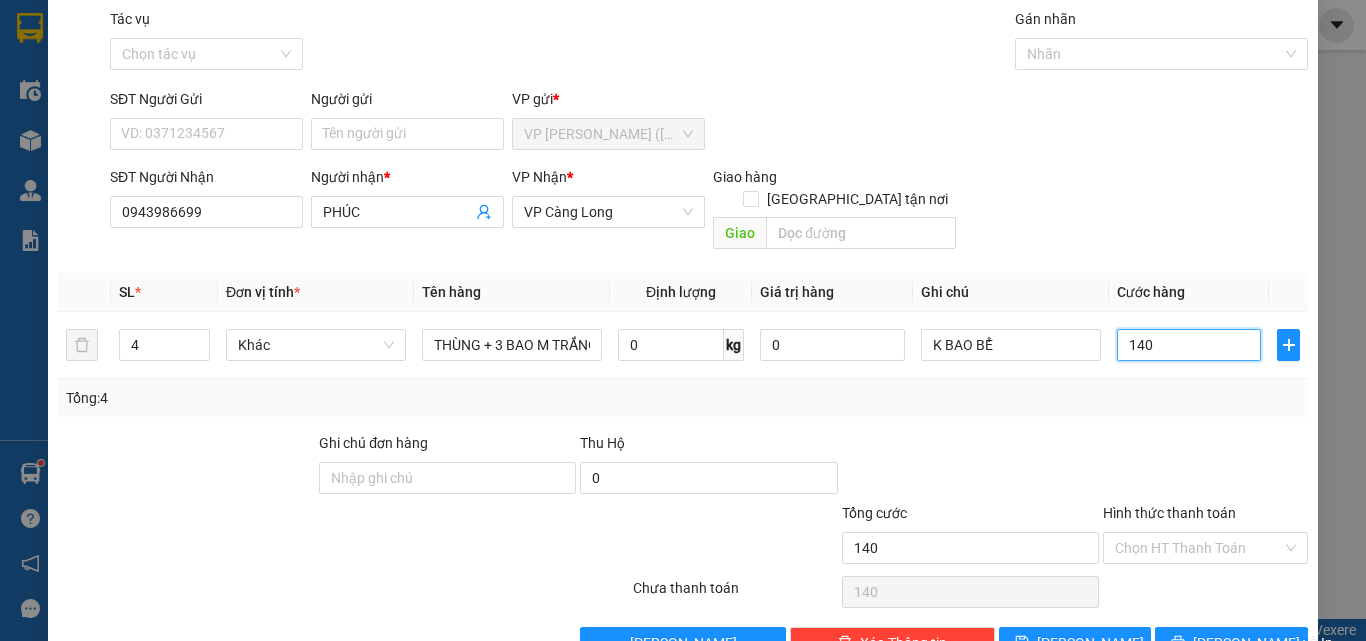 scroll, scrollTop: 99, scrollLeft: 0, axis: vertical 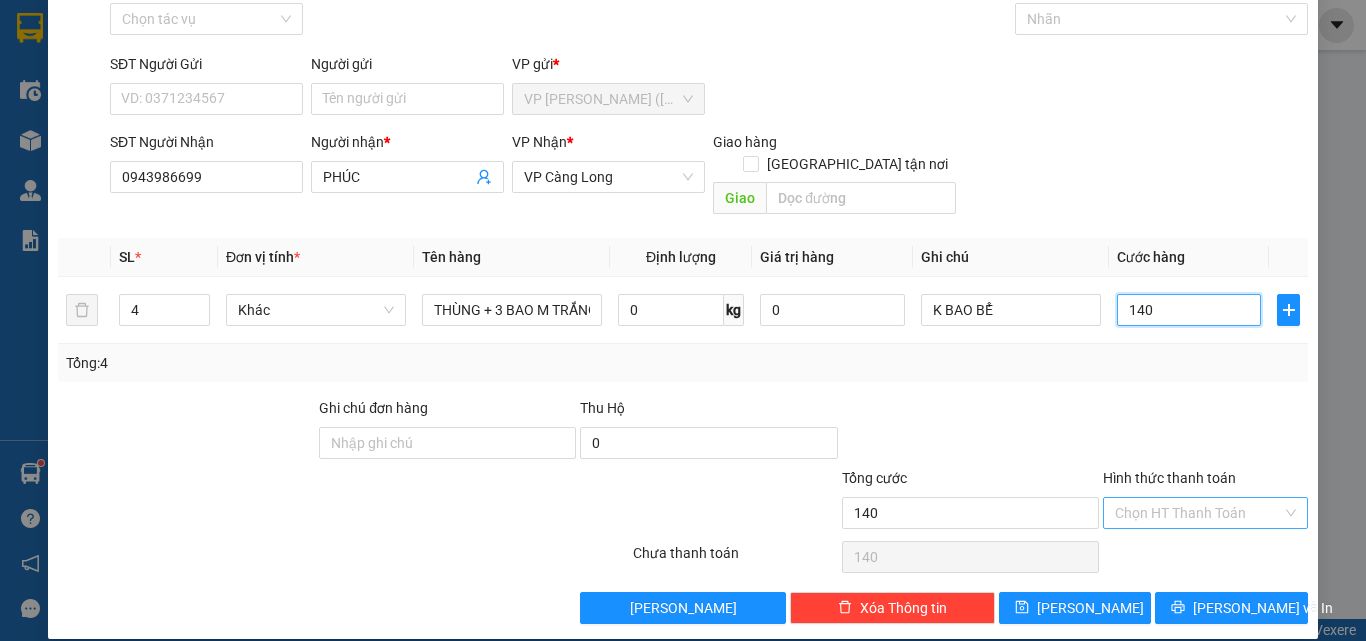 type on "140" 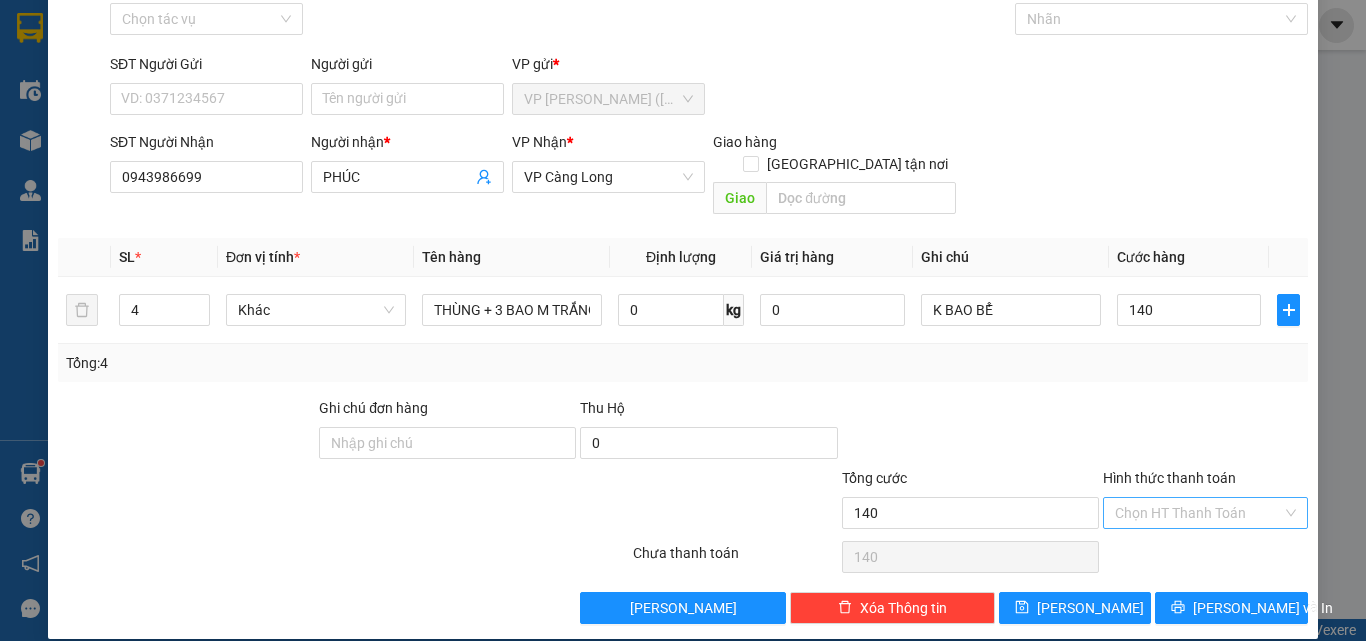 click on "Hình thức thanh toán" at bounding box center [1198, 513] 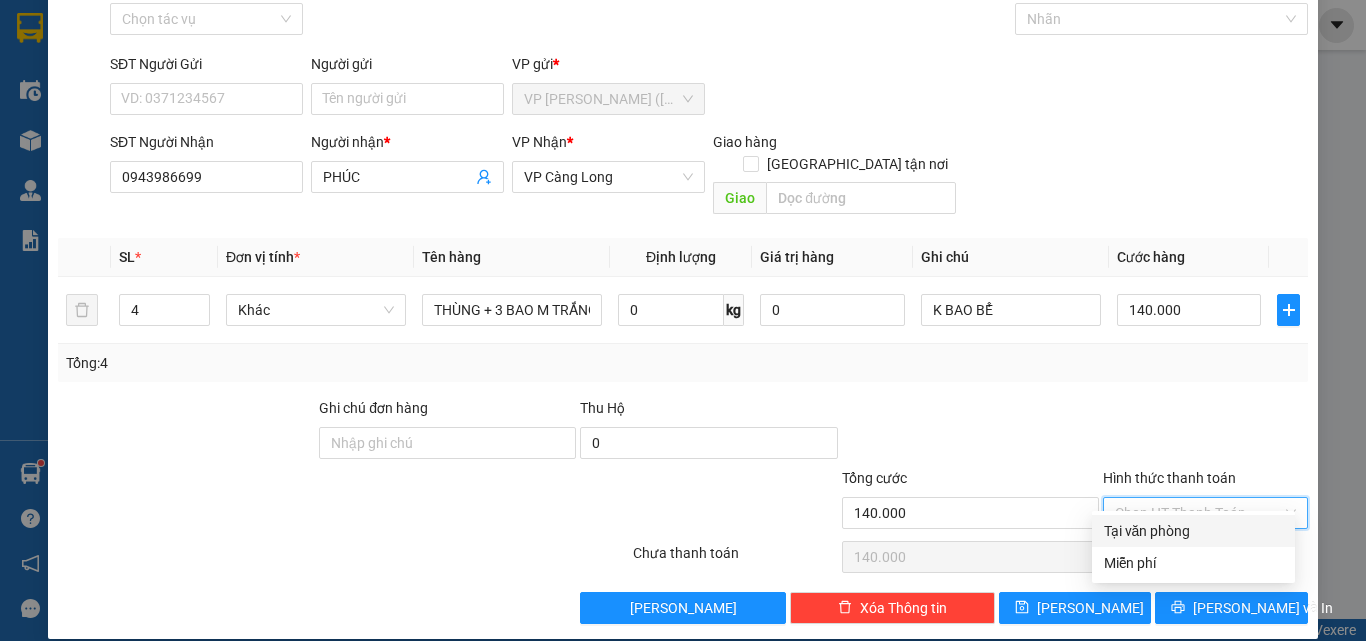 click on "Tại văn phòng" at bounding box center (1193, 531) 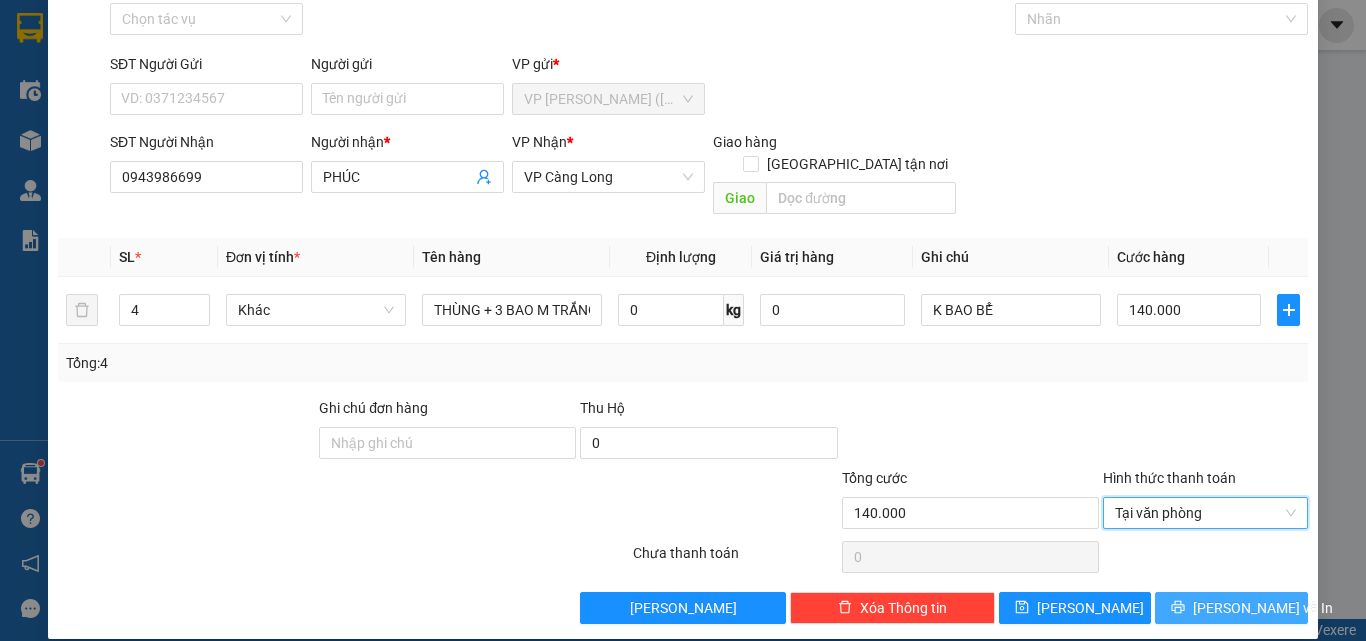 click on "[PERSON_NAME] và In" at bounding box center [1231, 608] 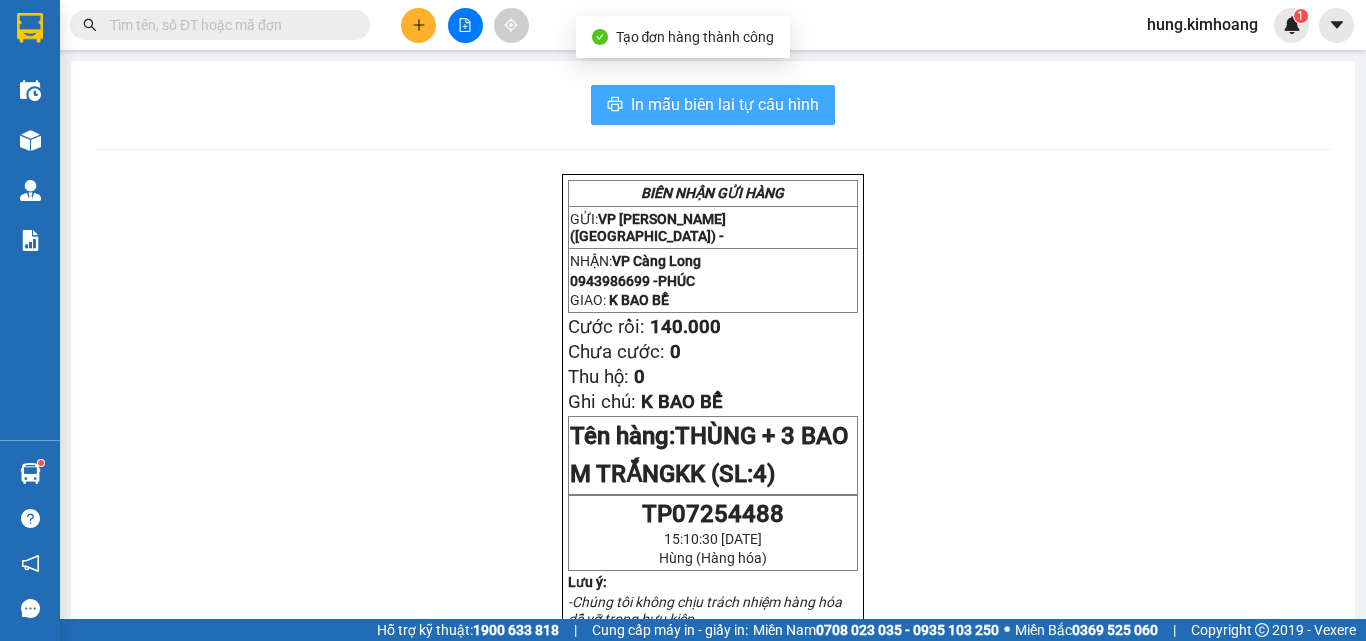 click on "In mẫu biên lai tự cấu hình" at bounding box center (725, 104) 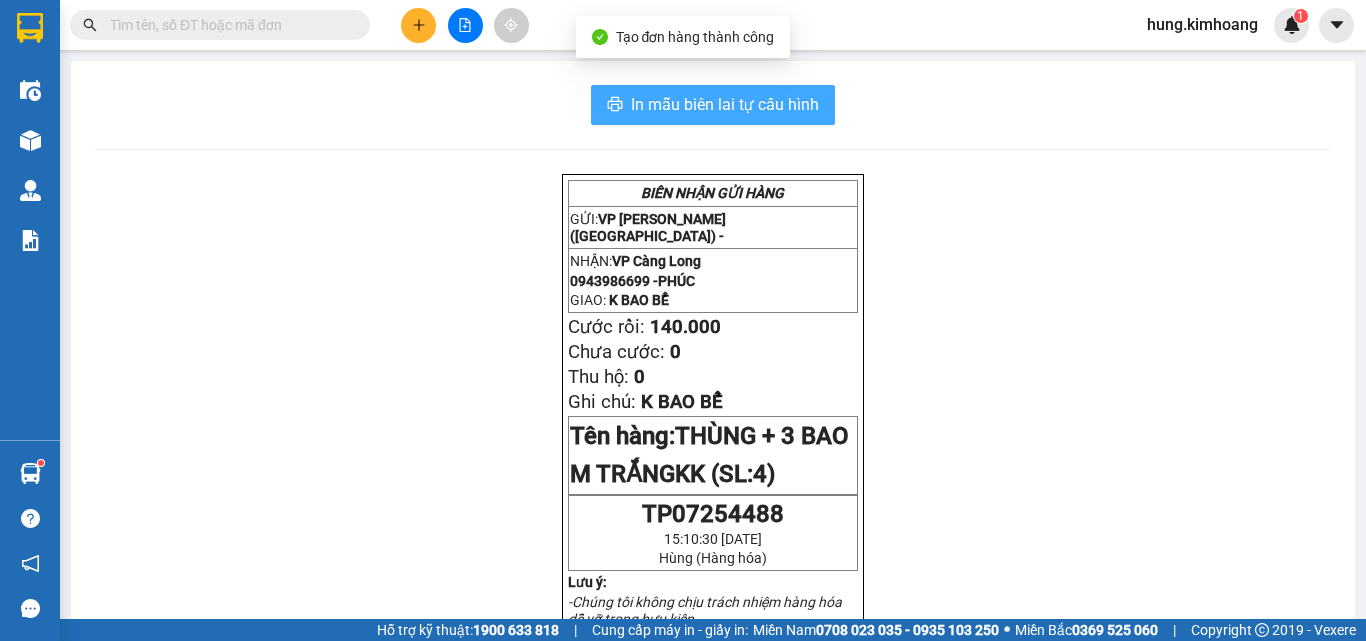 scroll, scrollTop: 0, scrollLeft: 0, axis: both 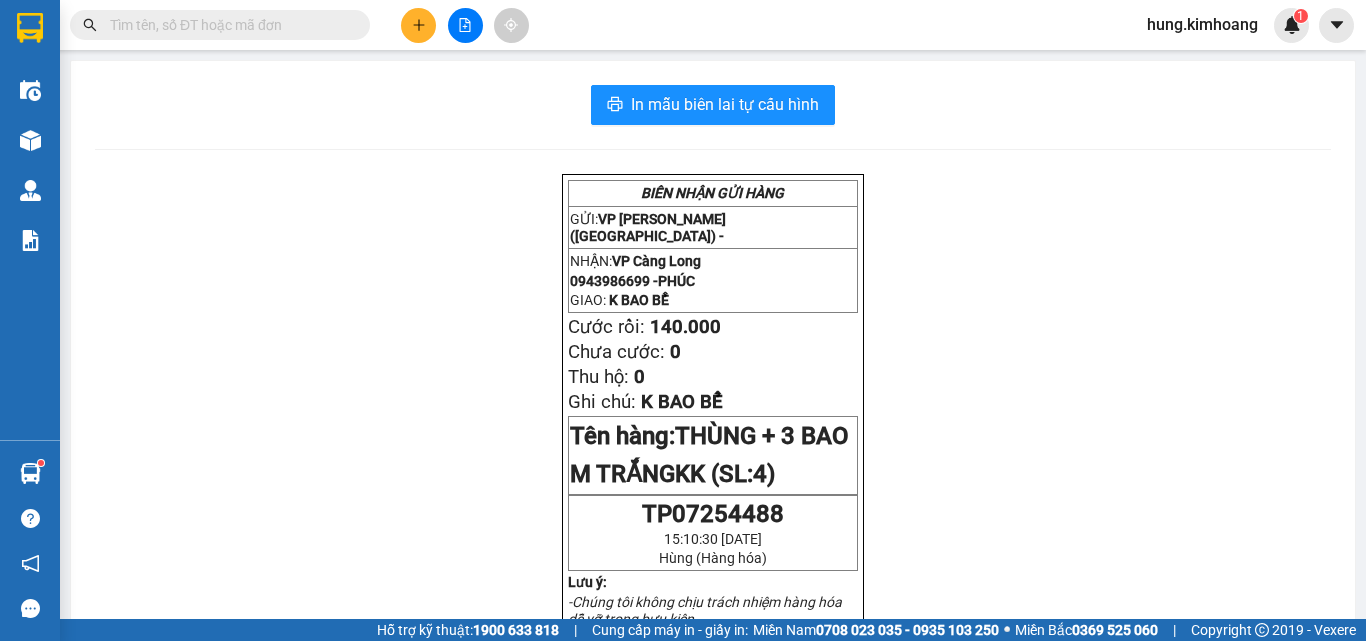 click at bounding box center (228, 25) 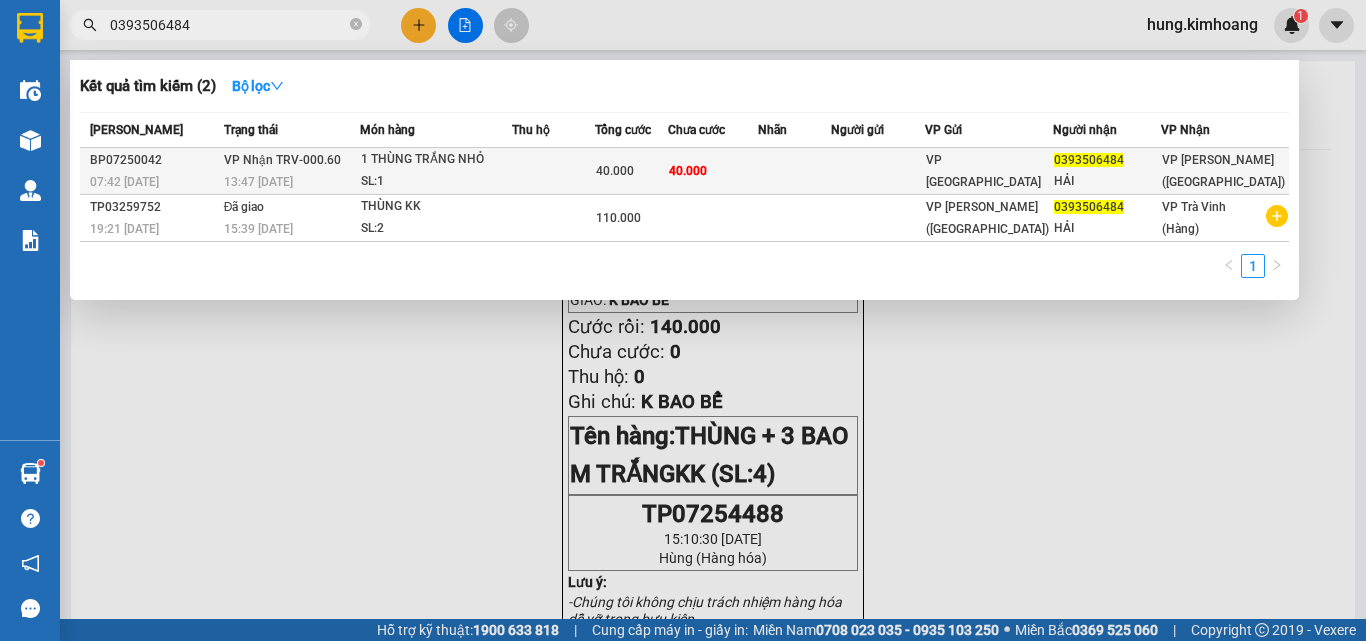 type on "0393506484" 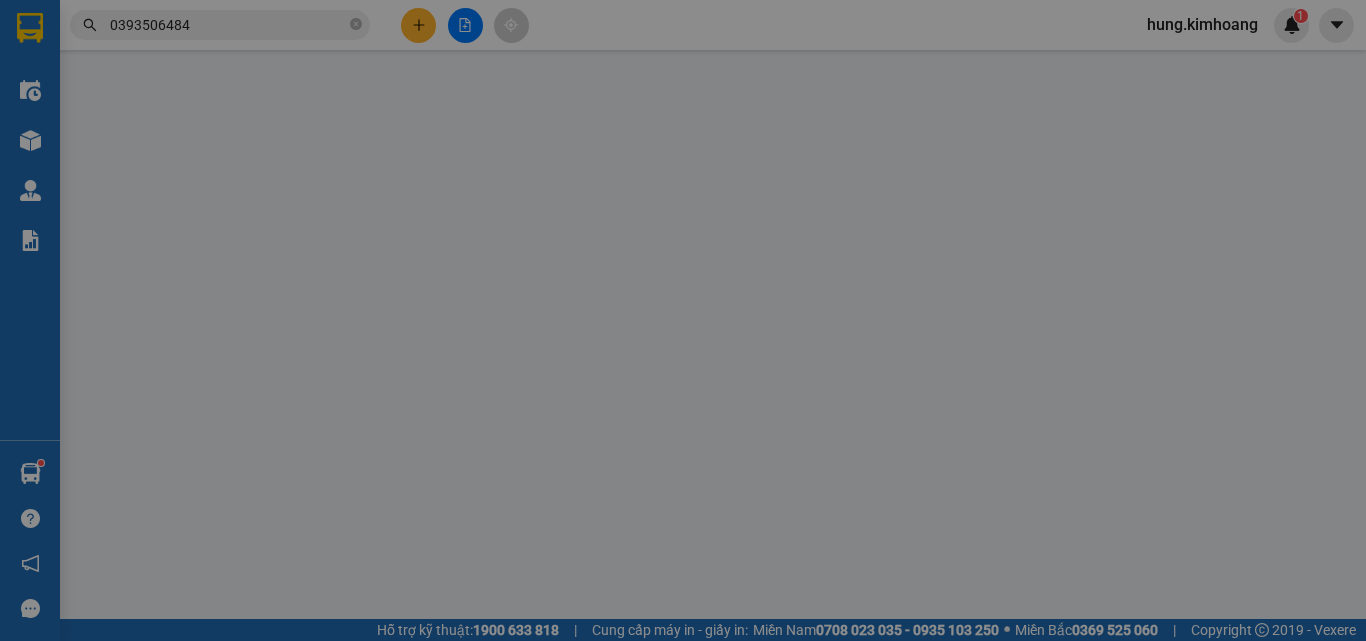 type on "0393506484" 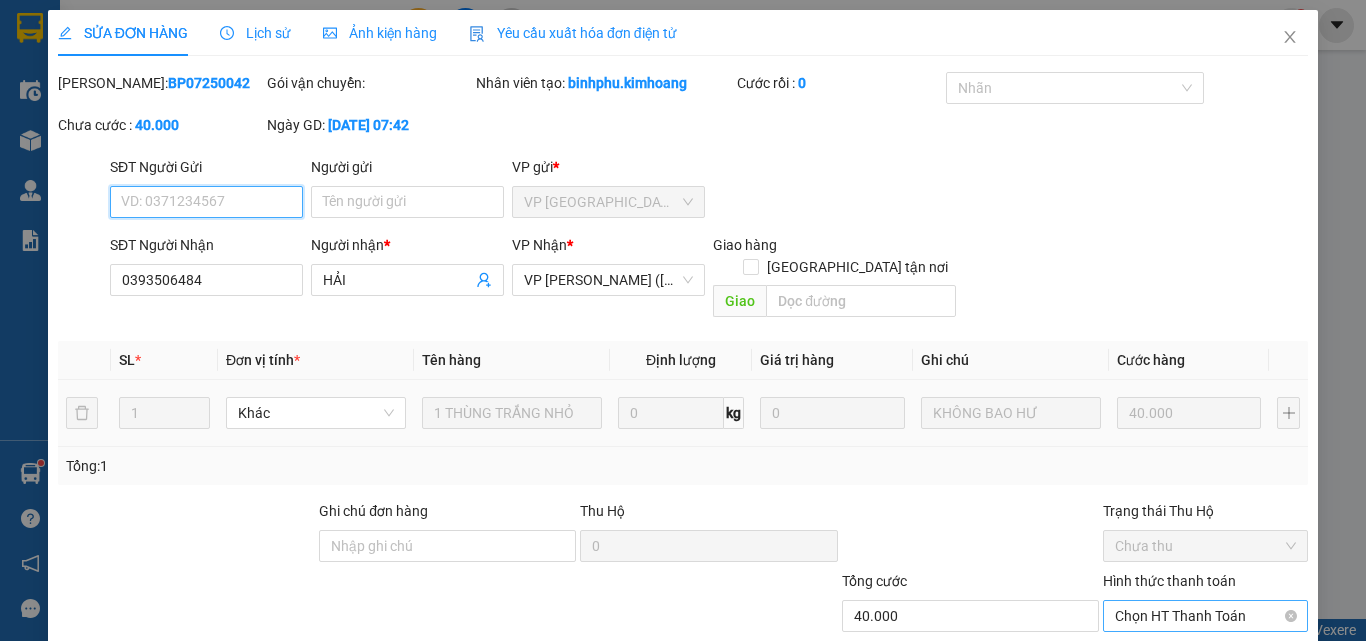 scroll, scrollTop: 79, scrollLeft: 0, axis: vertical 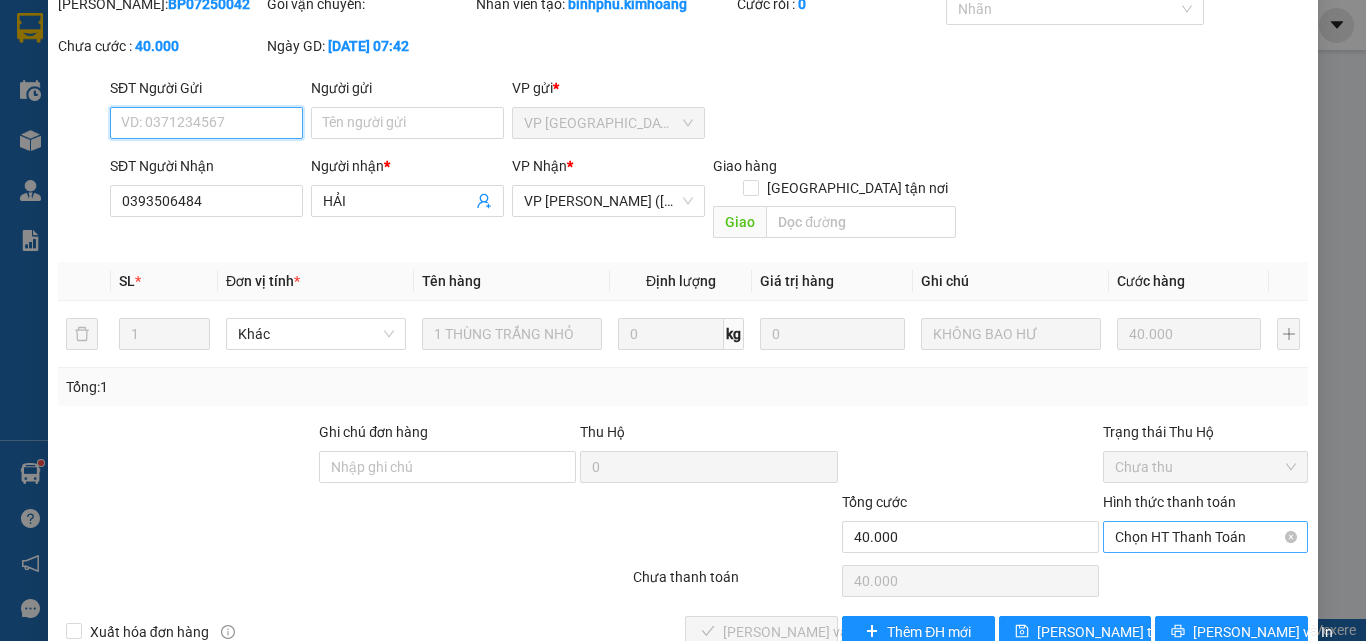 click on "Chọn HT Thanh Toán" at bounding box center (1205, 537) 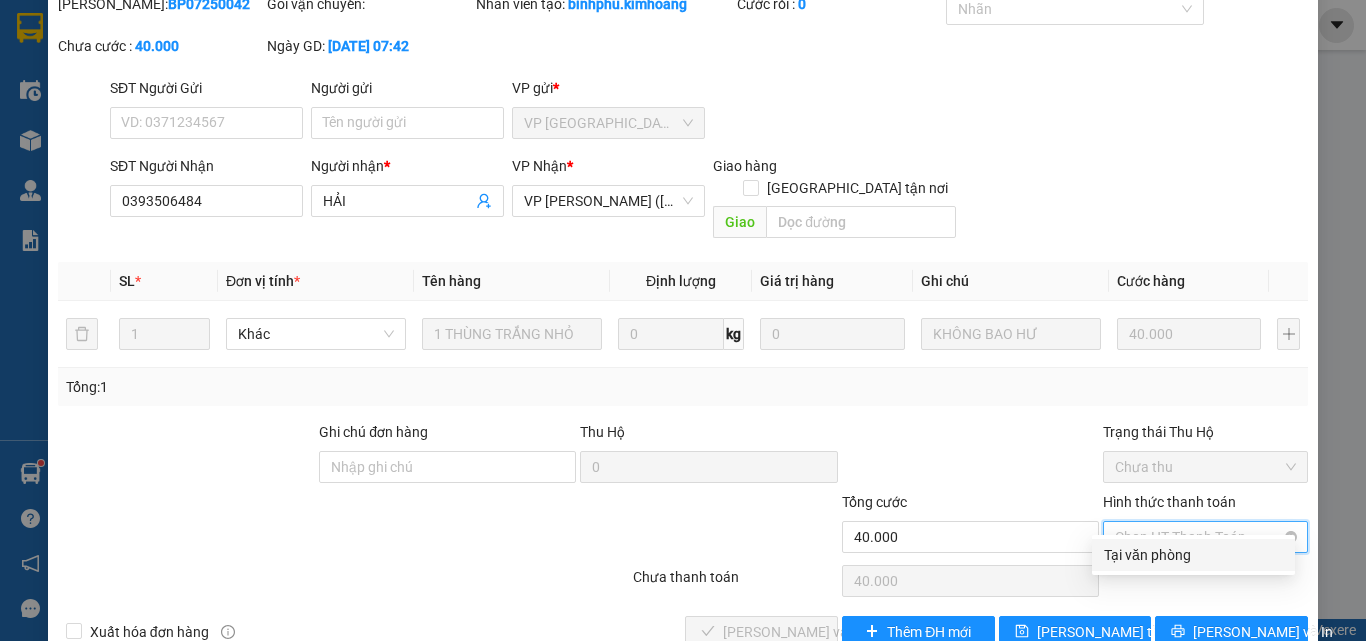 click on "Chọn HT Thanh Toán" at bounding box center [1205, 537] 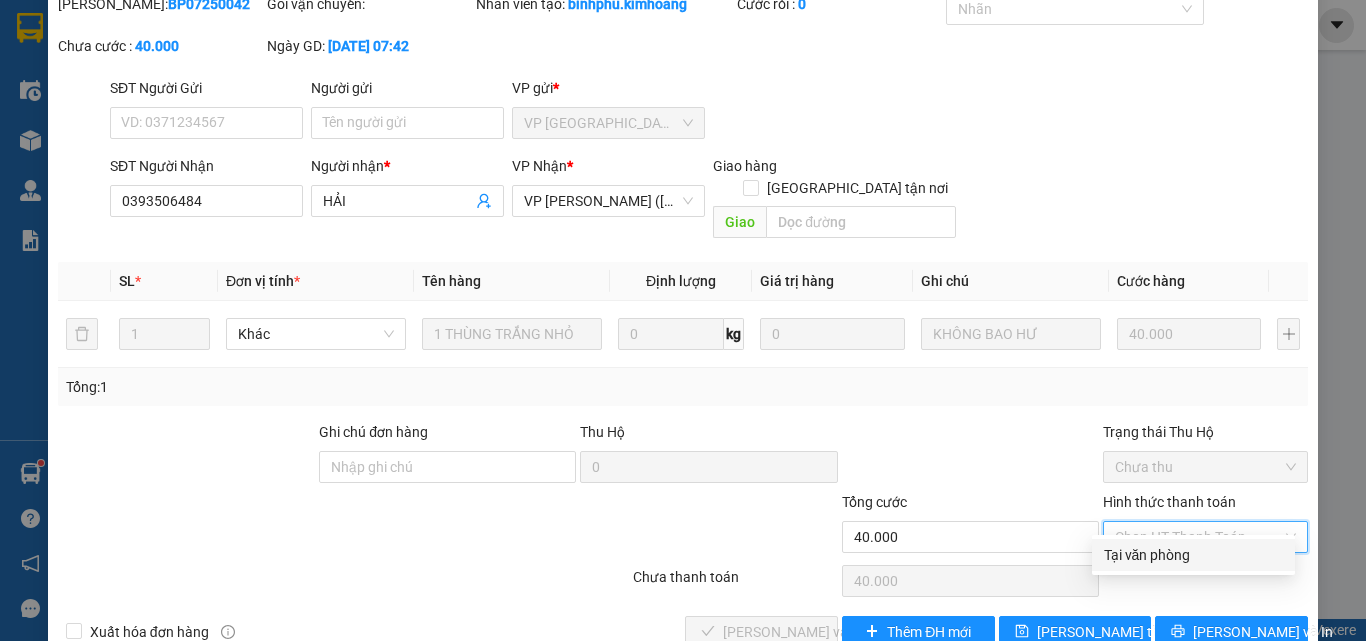 click on "Tại văn phòng" at bounding box center (1193, 555) 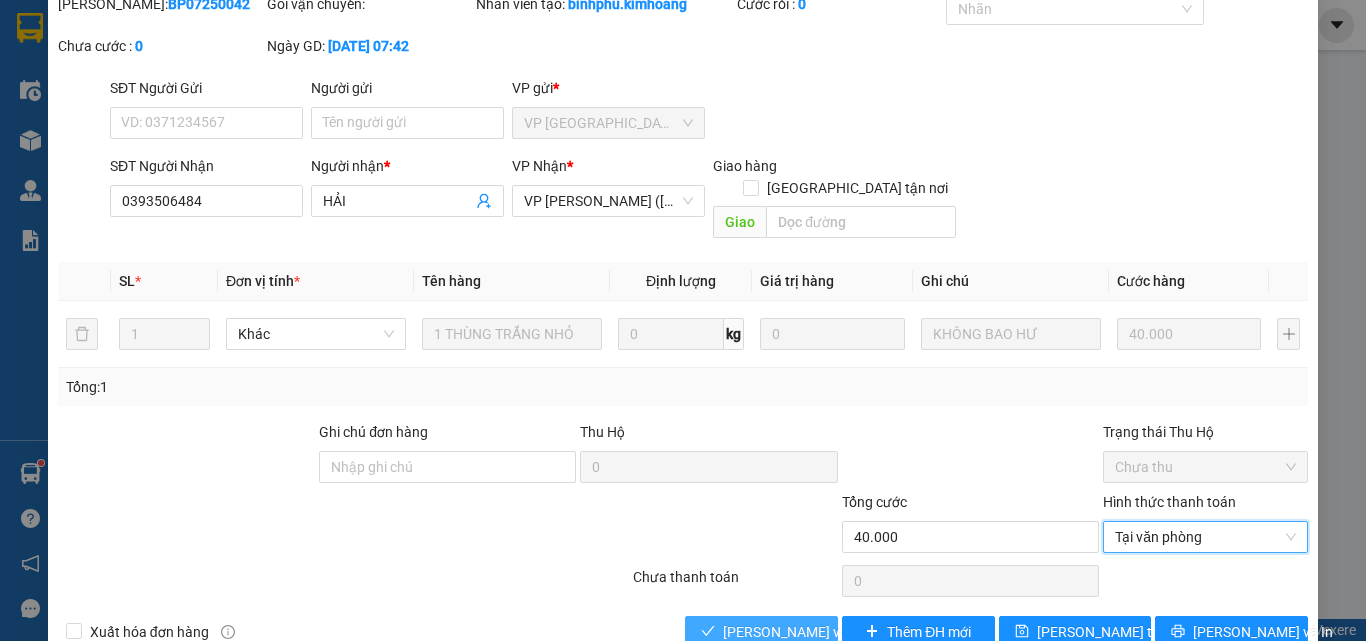 click on "[PERSON_NAME] và Giao hàng" at bounding box center [819, 632] 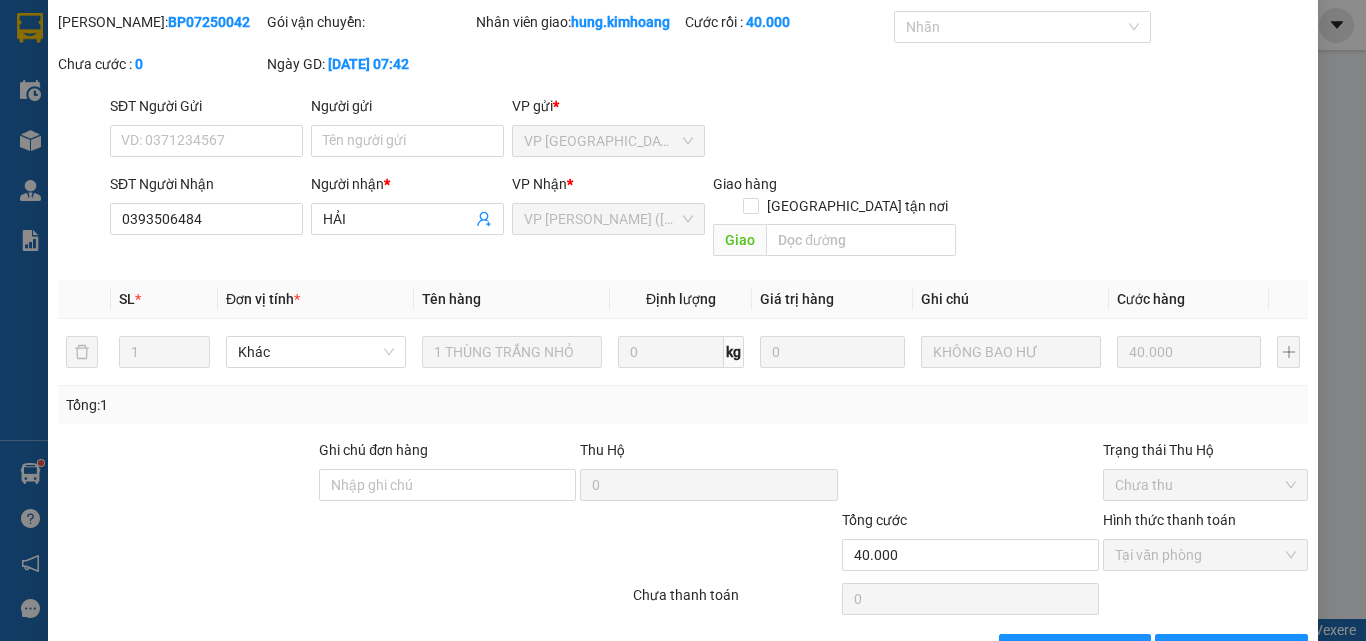scroll, scrollTop: 0, scrollLeft: 0, axis: both 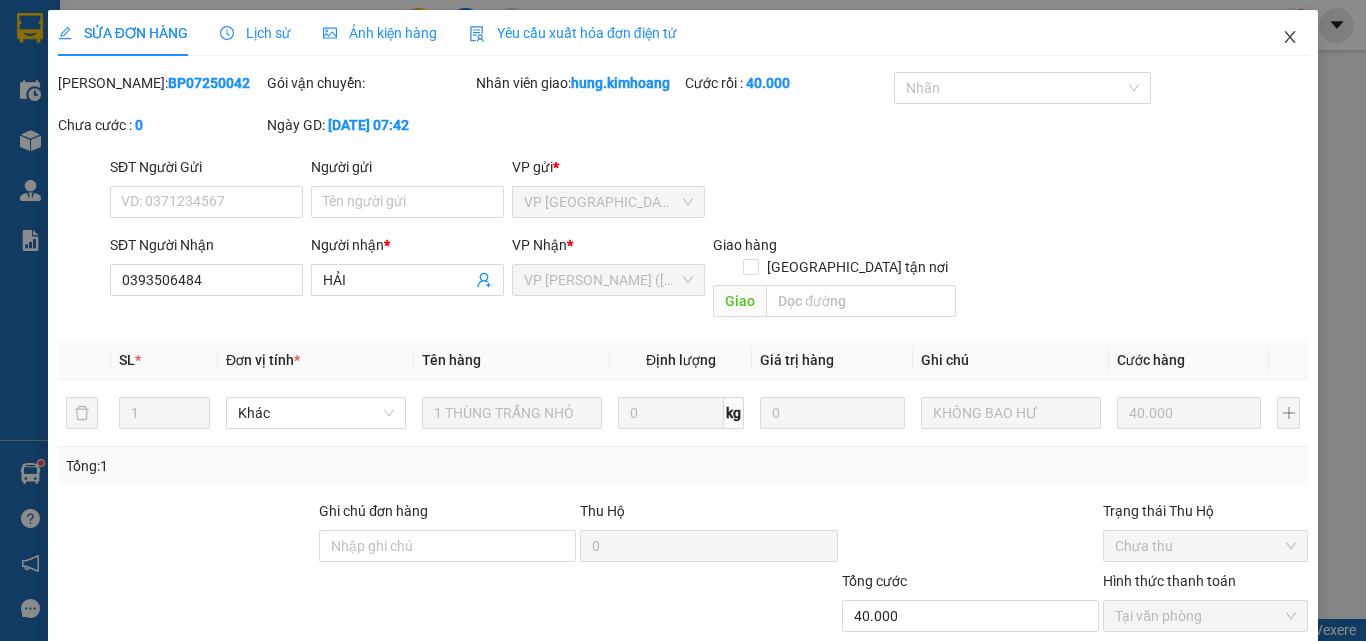 click at bounding box center [1290, 38] 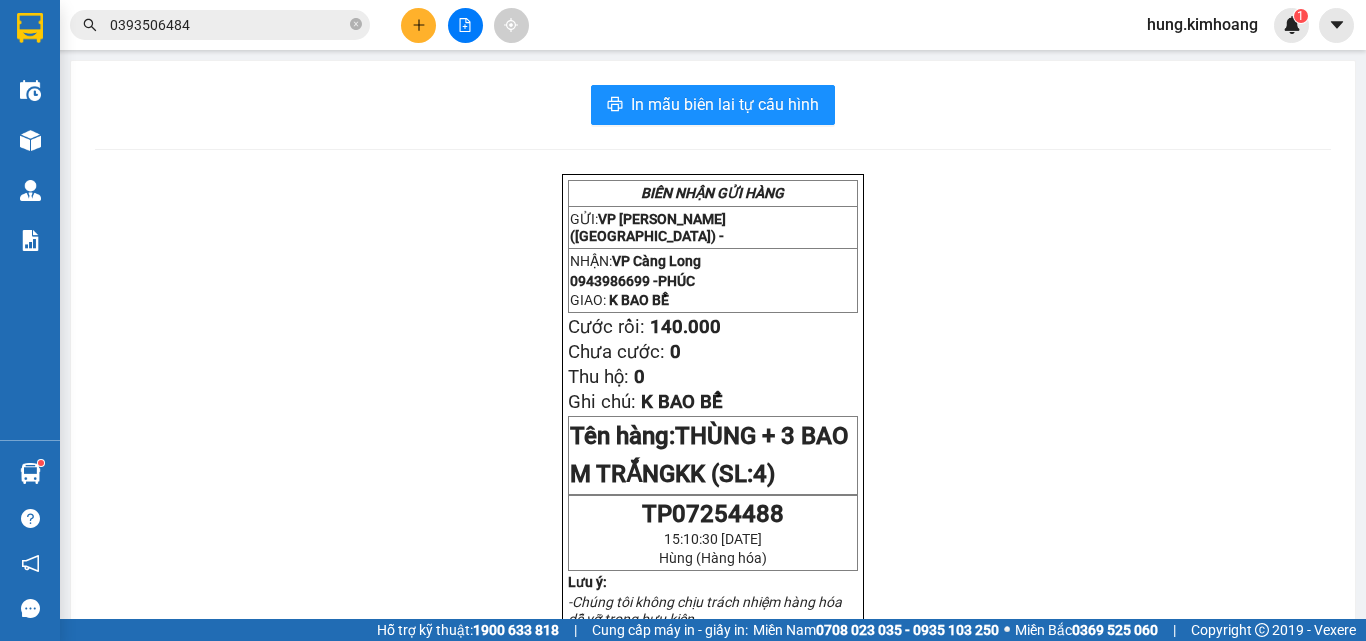 click on "0393506484" at bounding box center (228, 25) 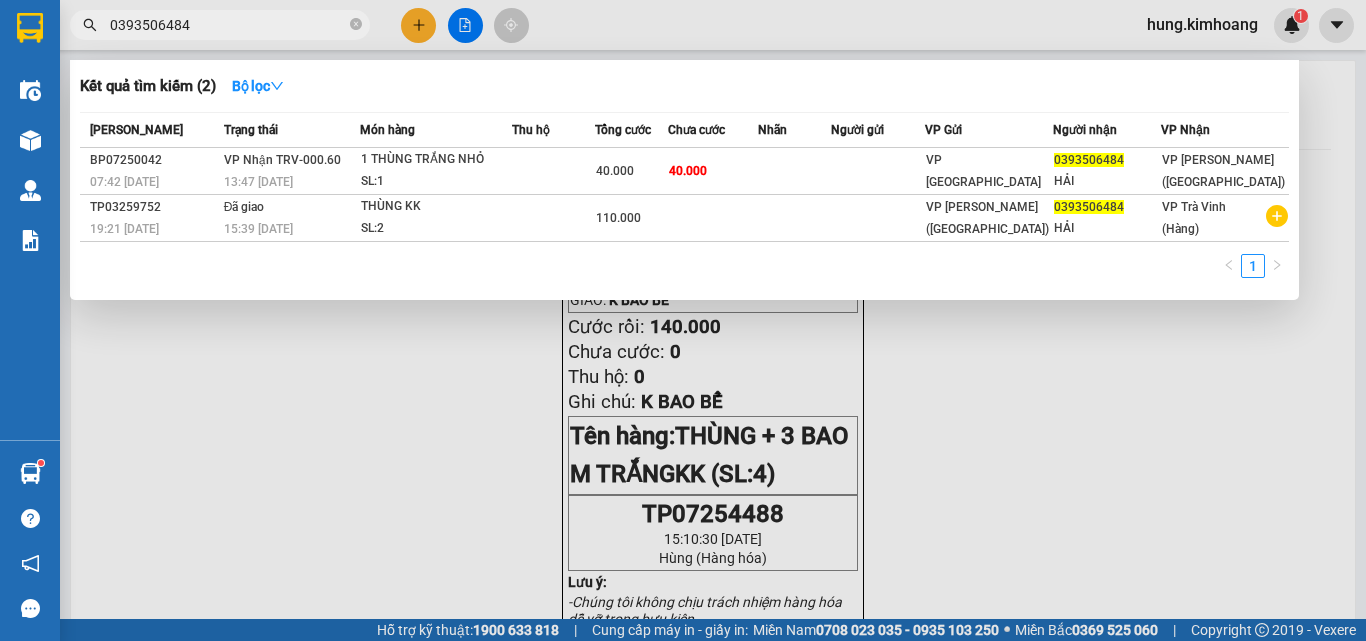 click on "0393506484" at bounding box center [228, 25] 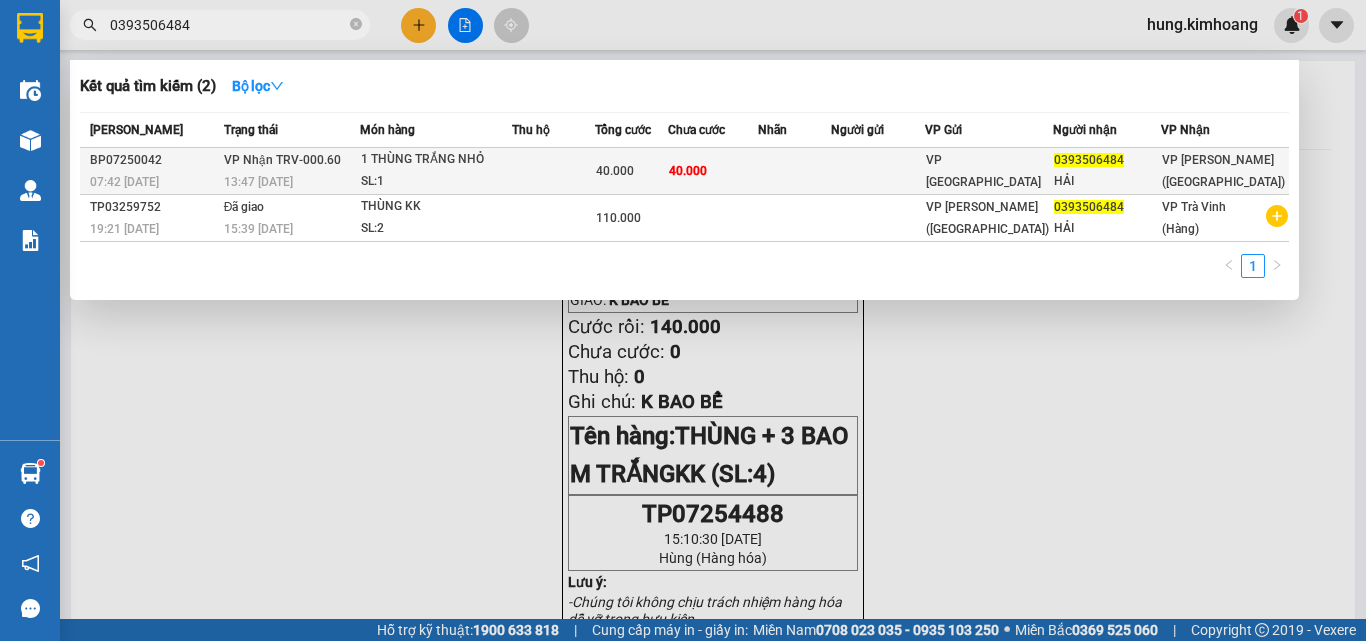 click at bounding box center (553, 171) 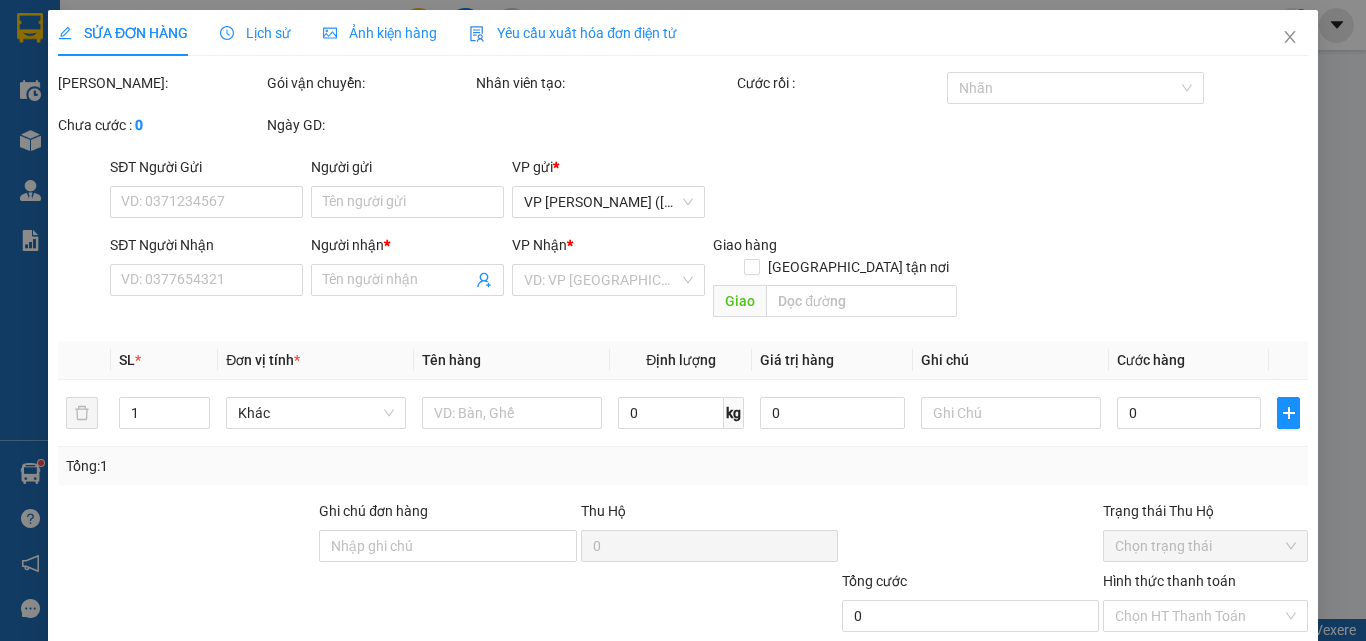 type on "0393506484" 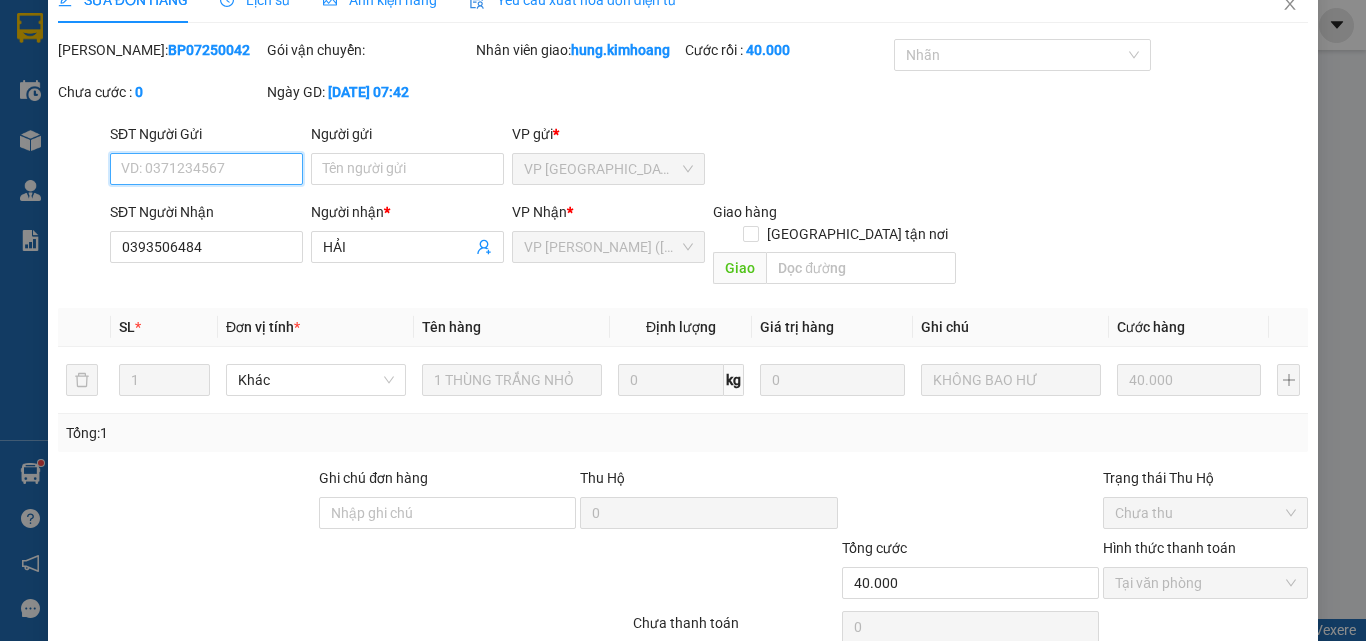 scroll, scrollTop: 0, scrollLeft: 0, axis: both 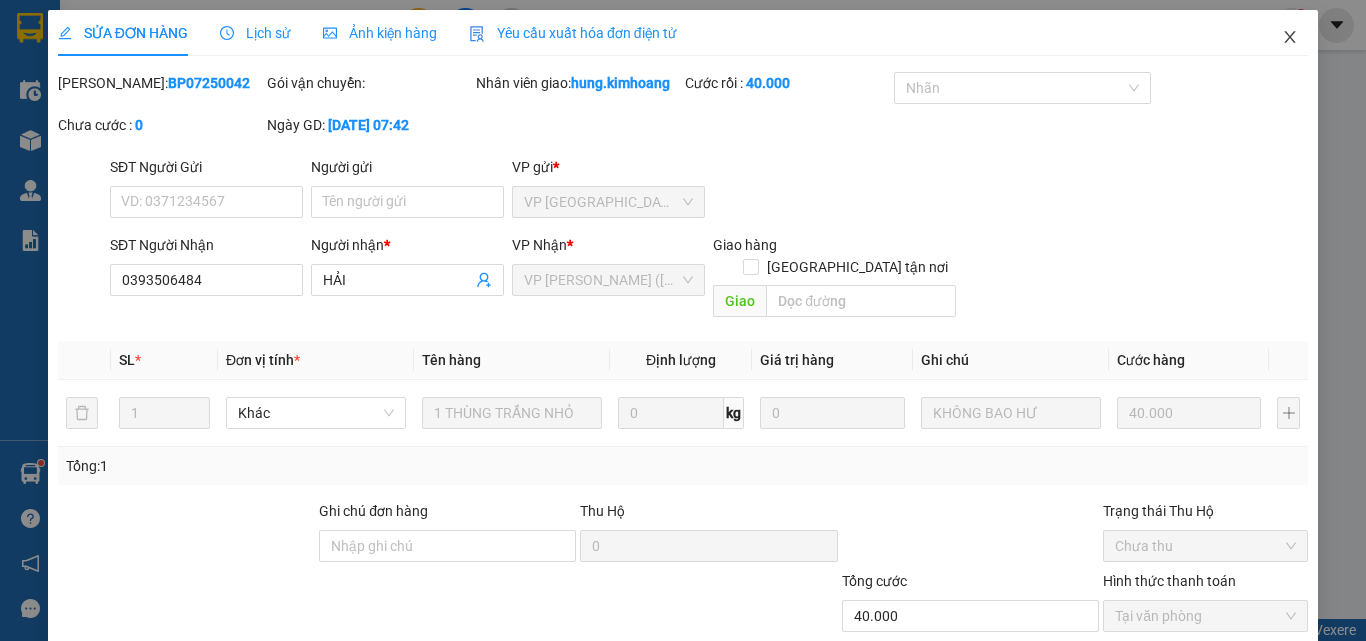 click 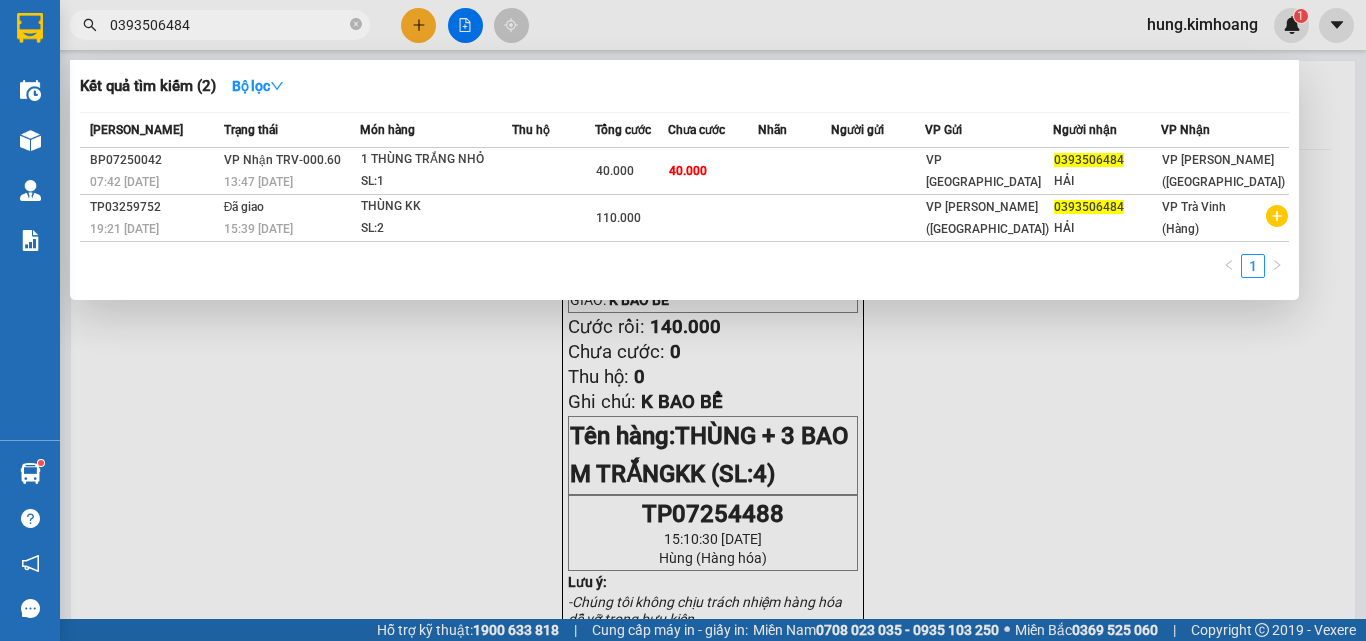 click on "0393506484" at bounding box center (228, 25) 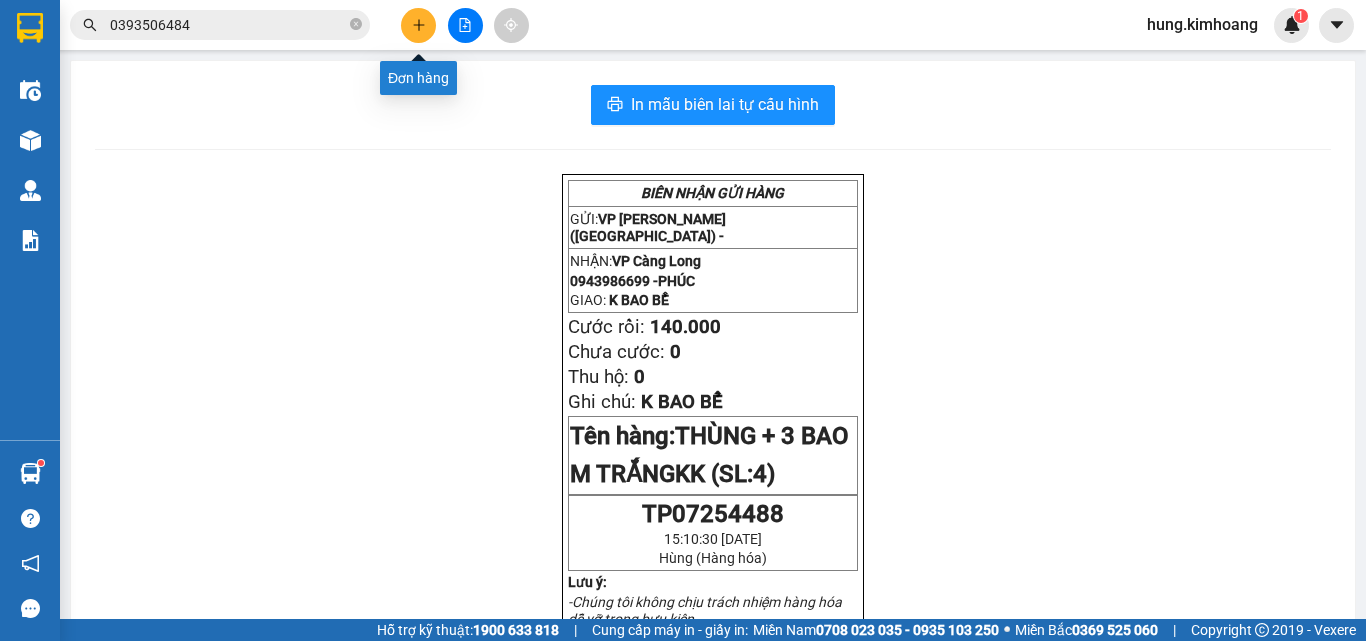 click at bounding box center [418, 25] 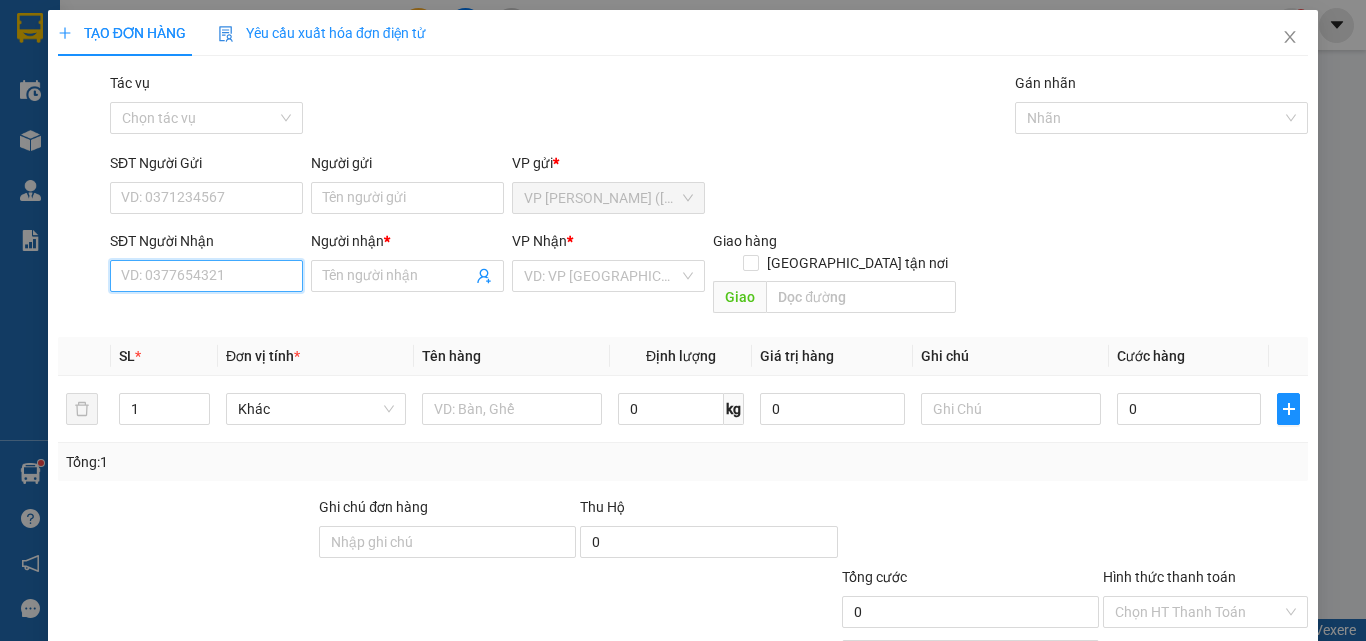 click on "SĐT Người Nhận" at bounding box center (206, 276) 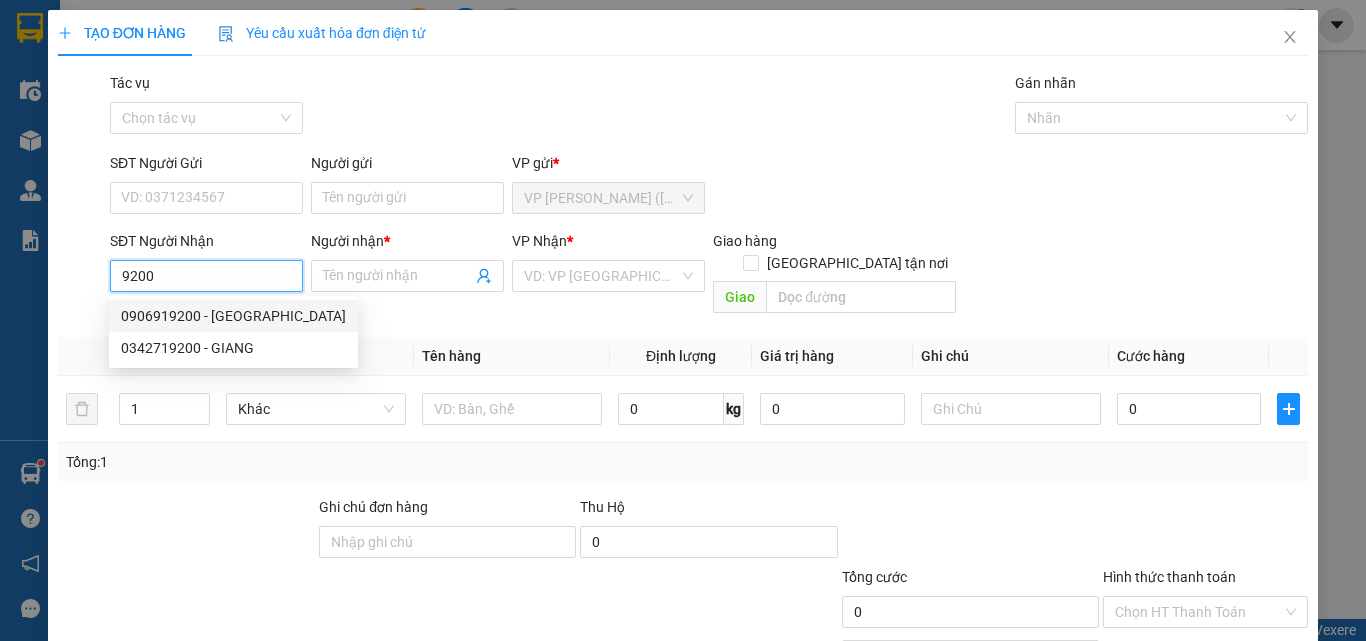 click on "0906919200 - [GEOGRAPHIC_DATA]" at bounding box center (233, 316) 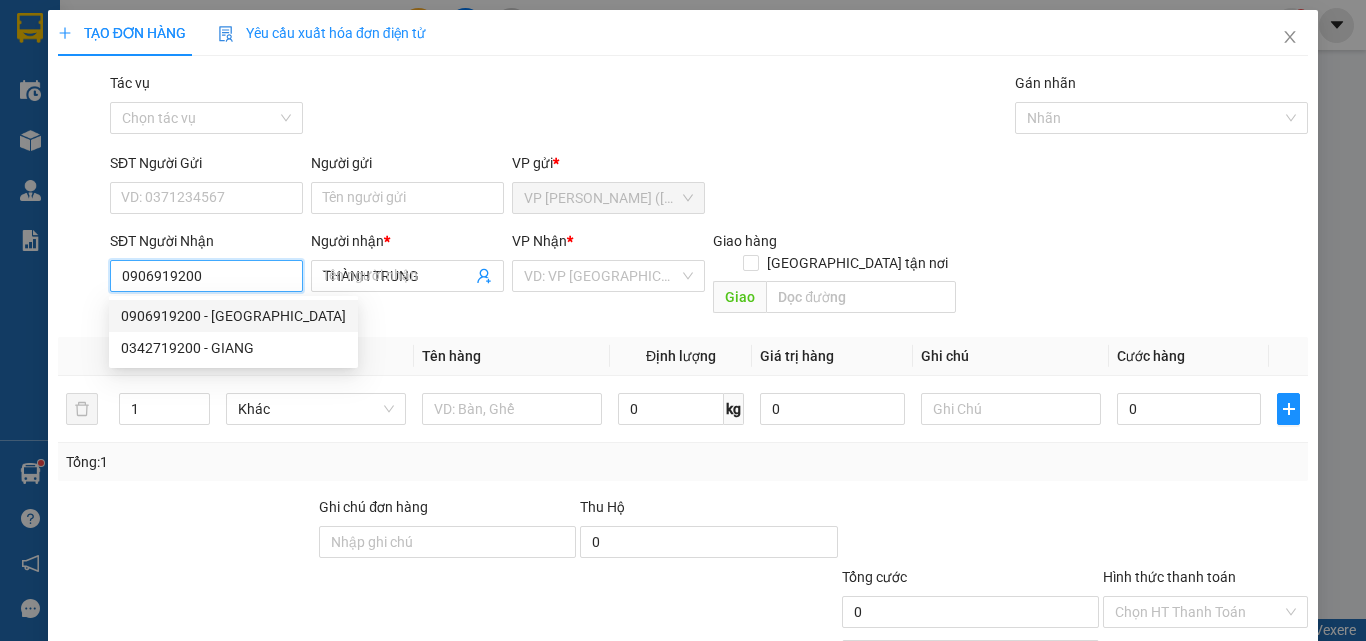 type on "35.000" 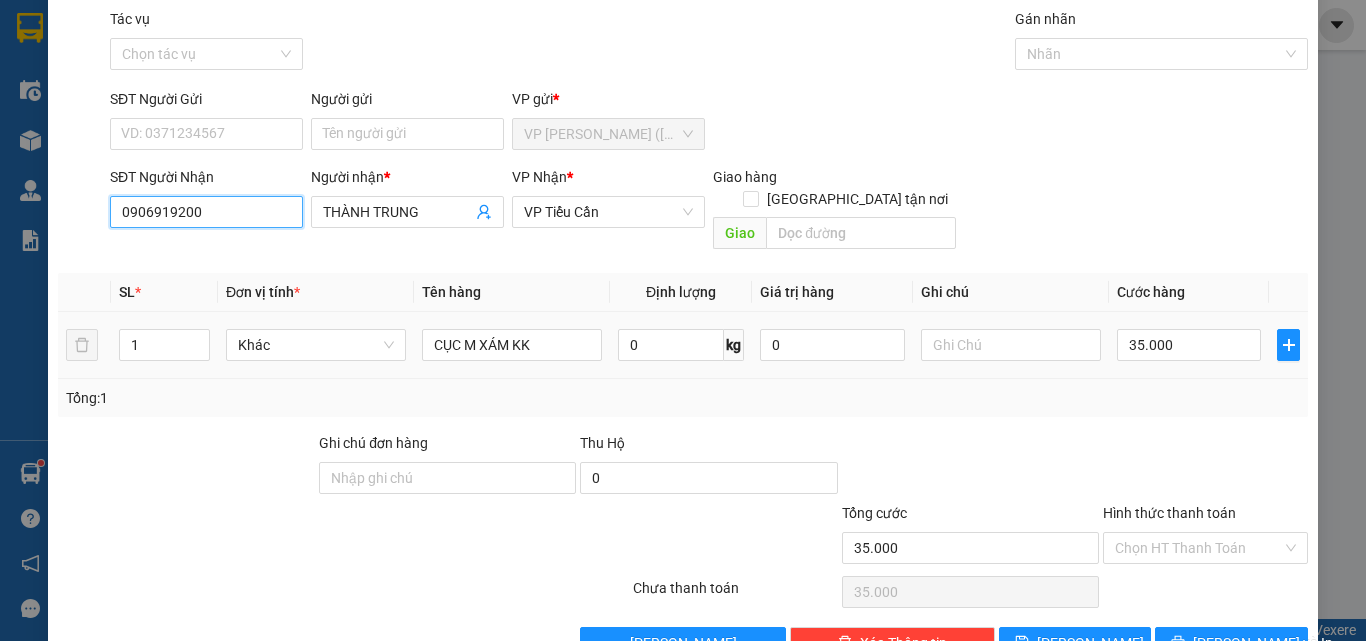 scroll, scrollTop: 99, scrollLeft: 0, axis: vertical 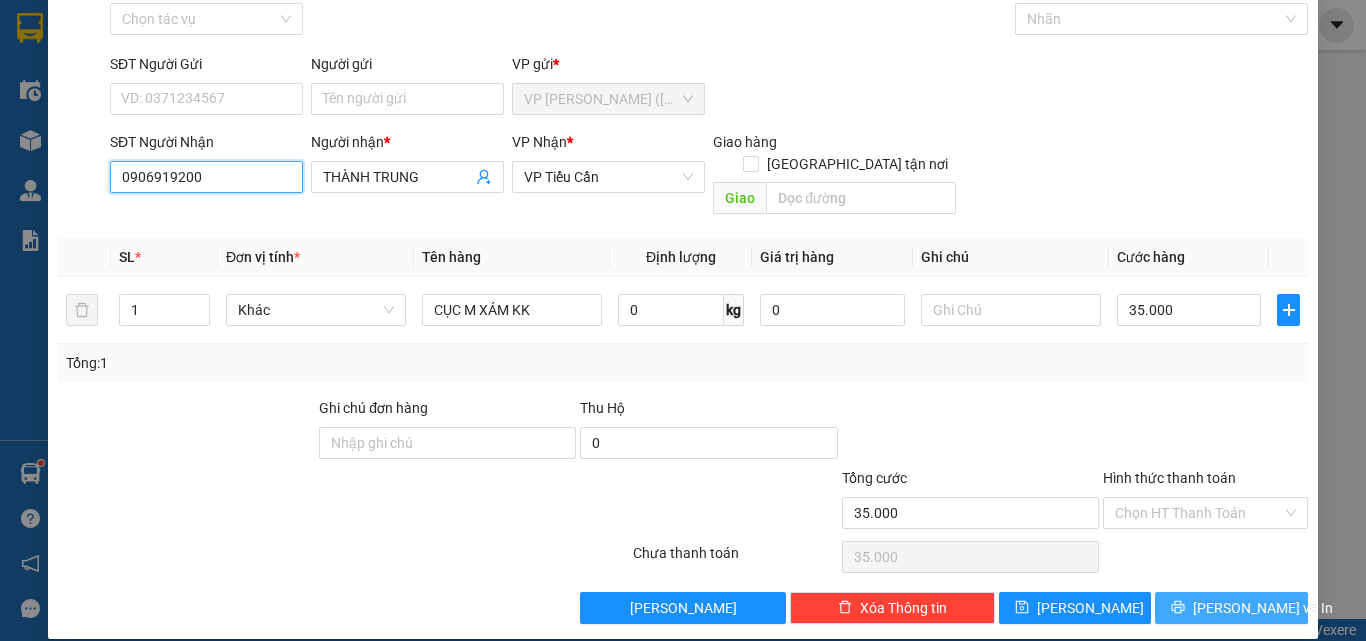 type on "0906919200" 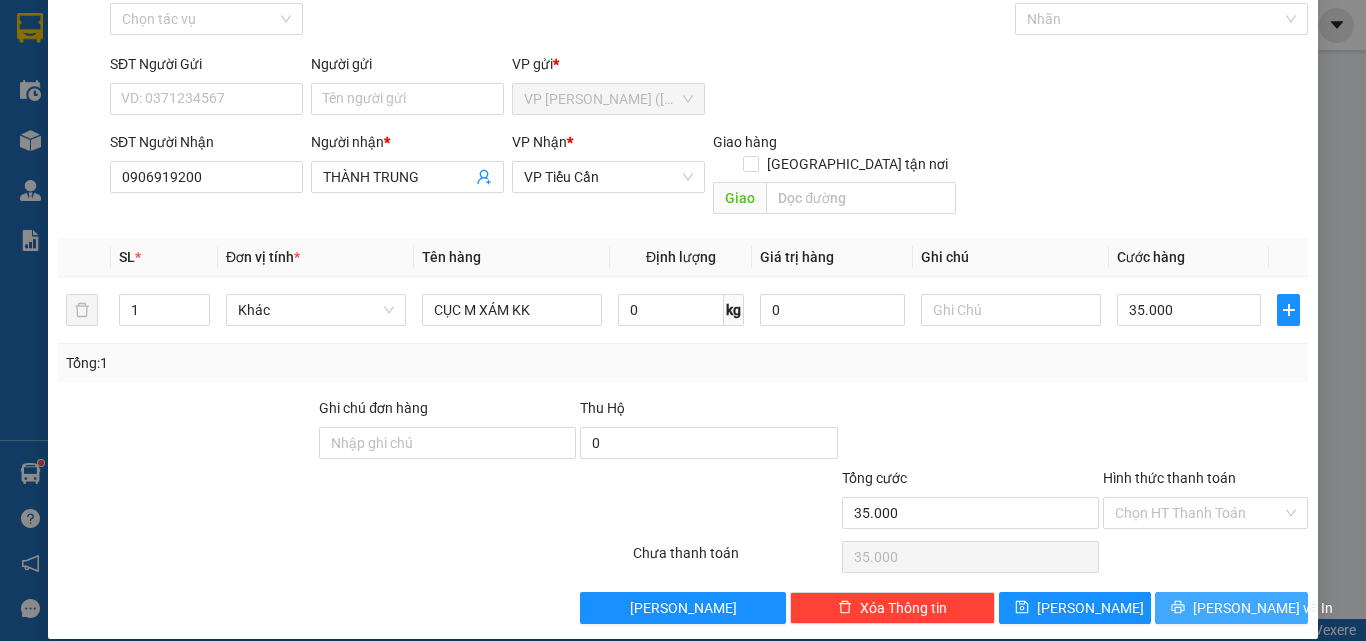 click on "[PERSON_NAME] và In" at bounding box center (1263, 608) 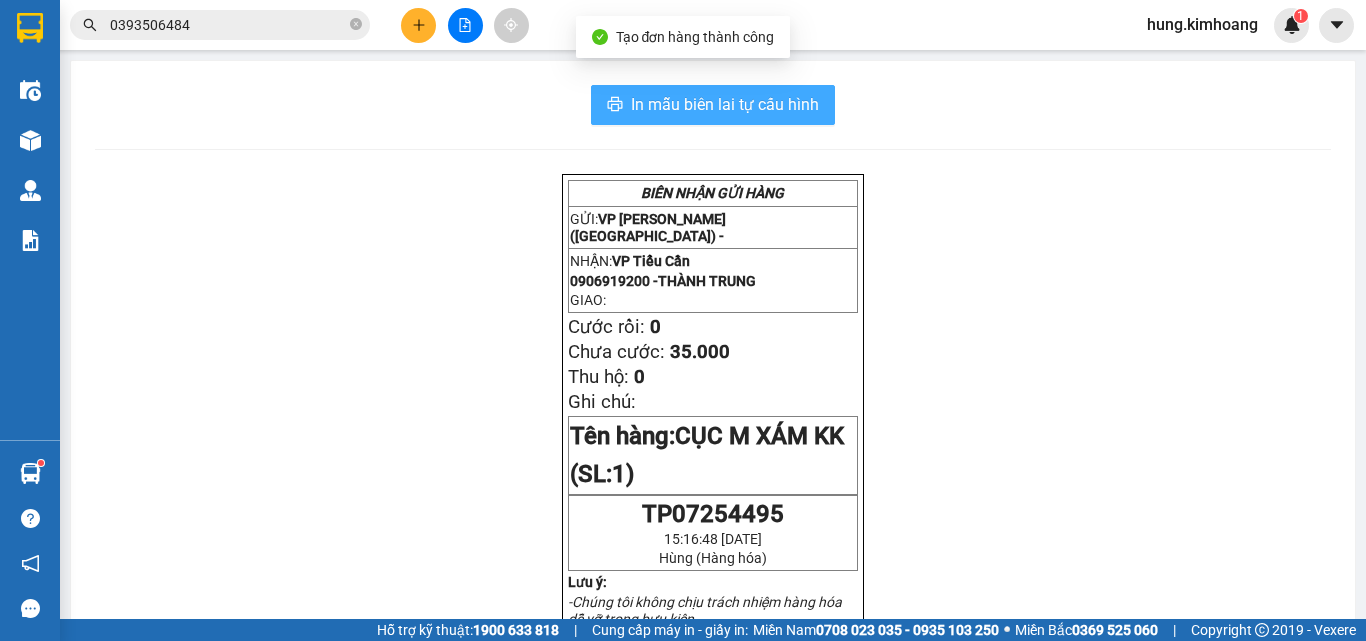 click on "In mẫu biên lai tự cấu hình" at bounding box center [725, 104] 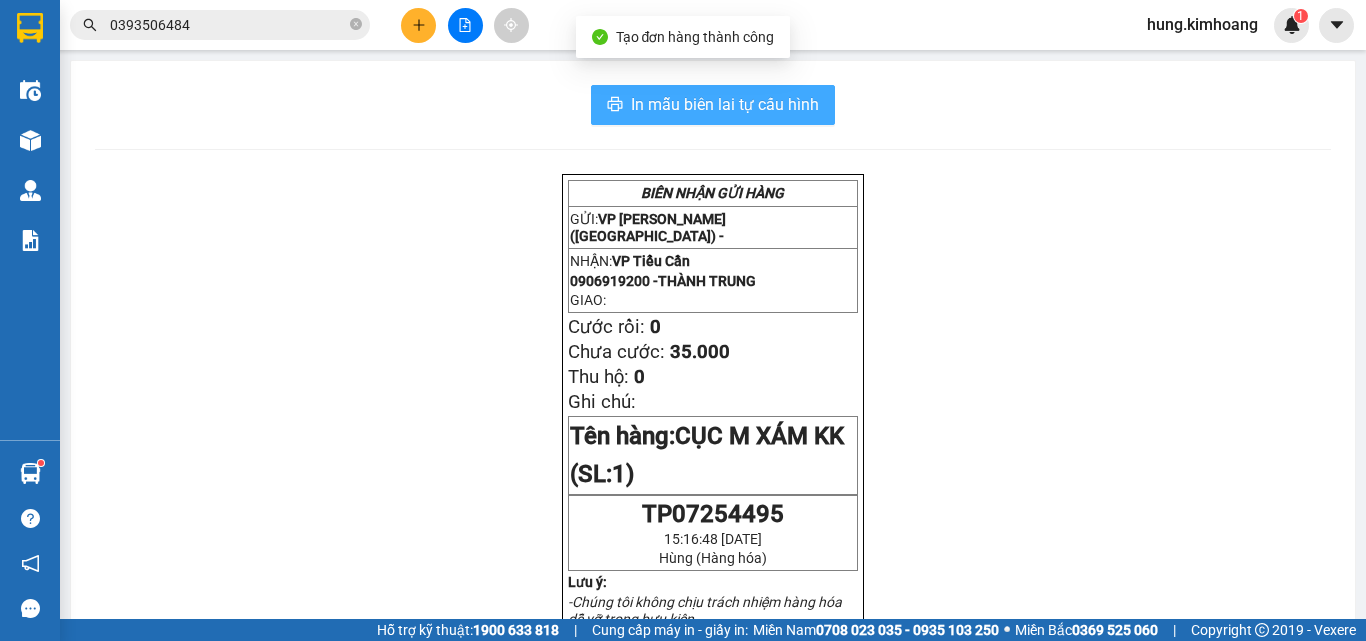 scroll, scrollTop: 0, scrollLeft: 0, axis: both 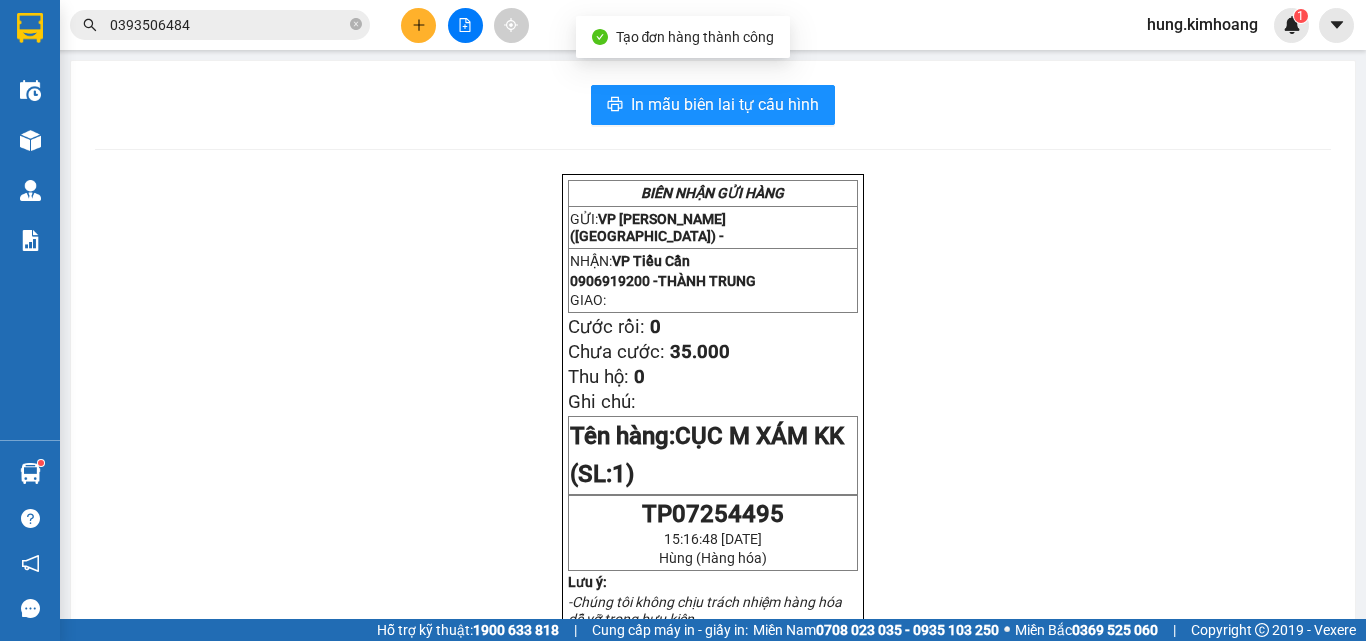 click at bounding box center (418, 25) 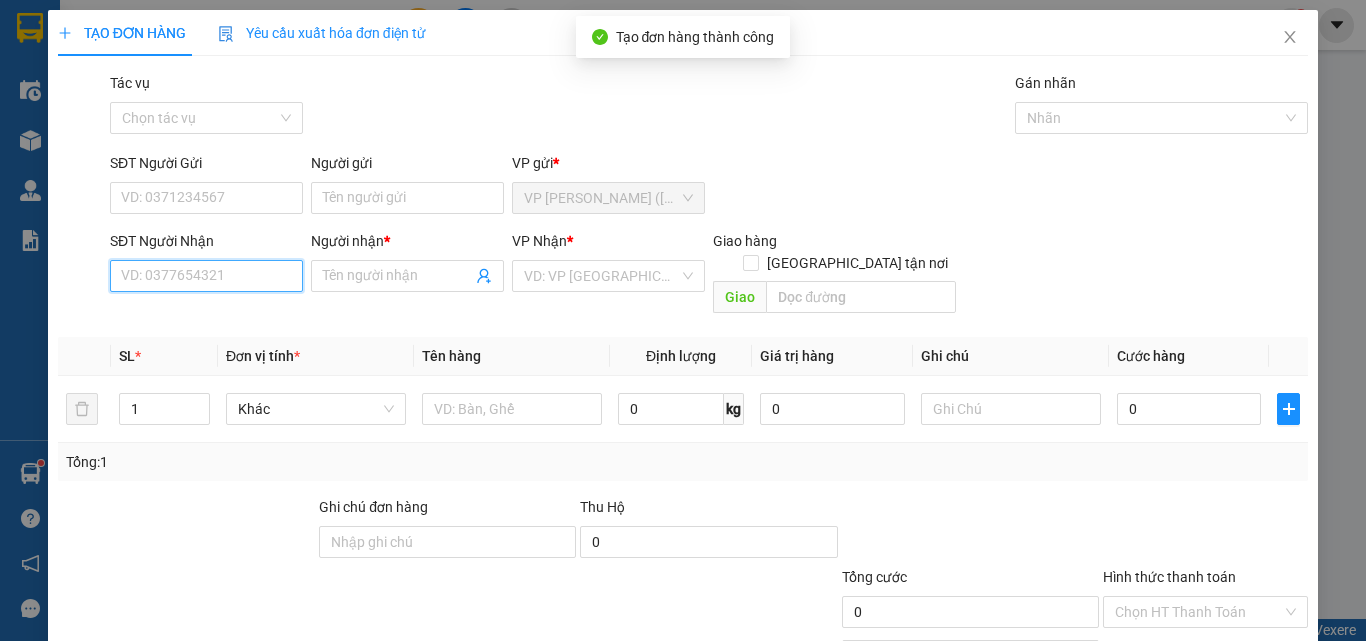click on "SĐT Người Nhận" at bounding box center (206, 276) 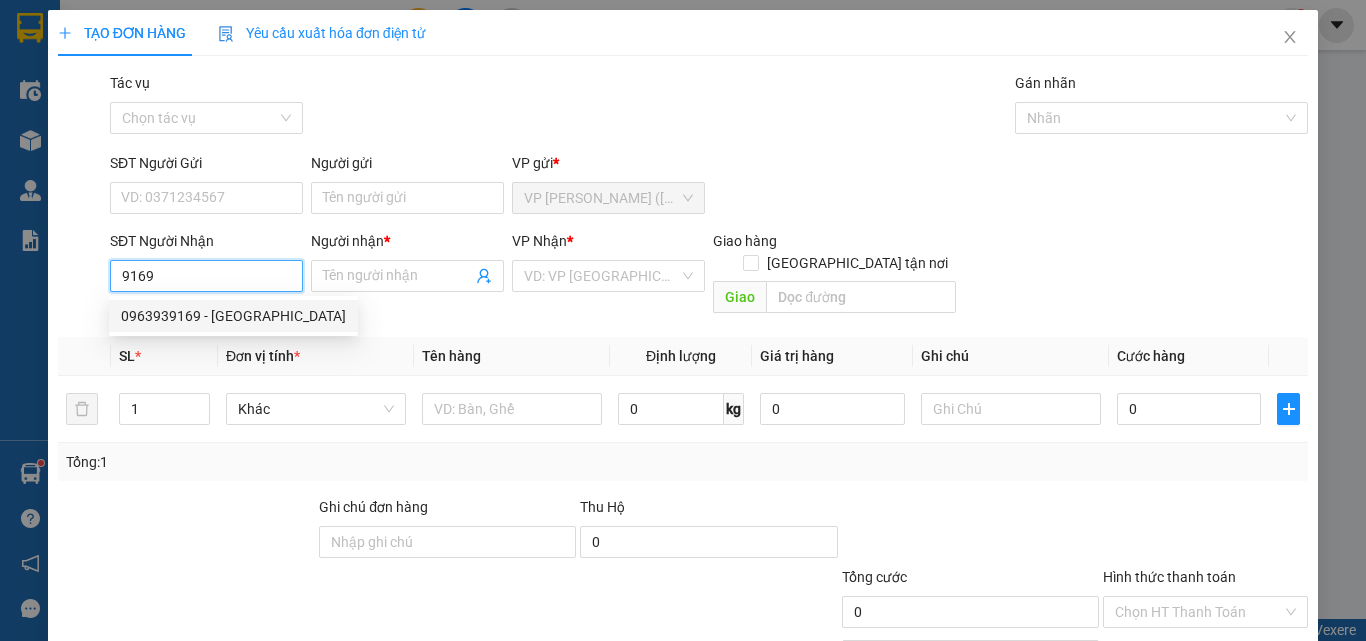 click on "0963939169 - [GEOGRAPHIC_DATA]" at bounding box center [233, 316] 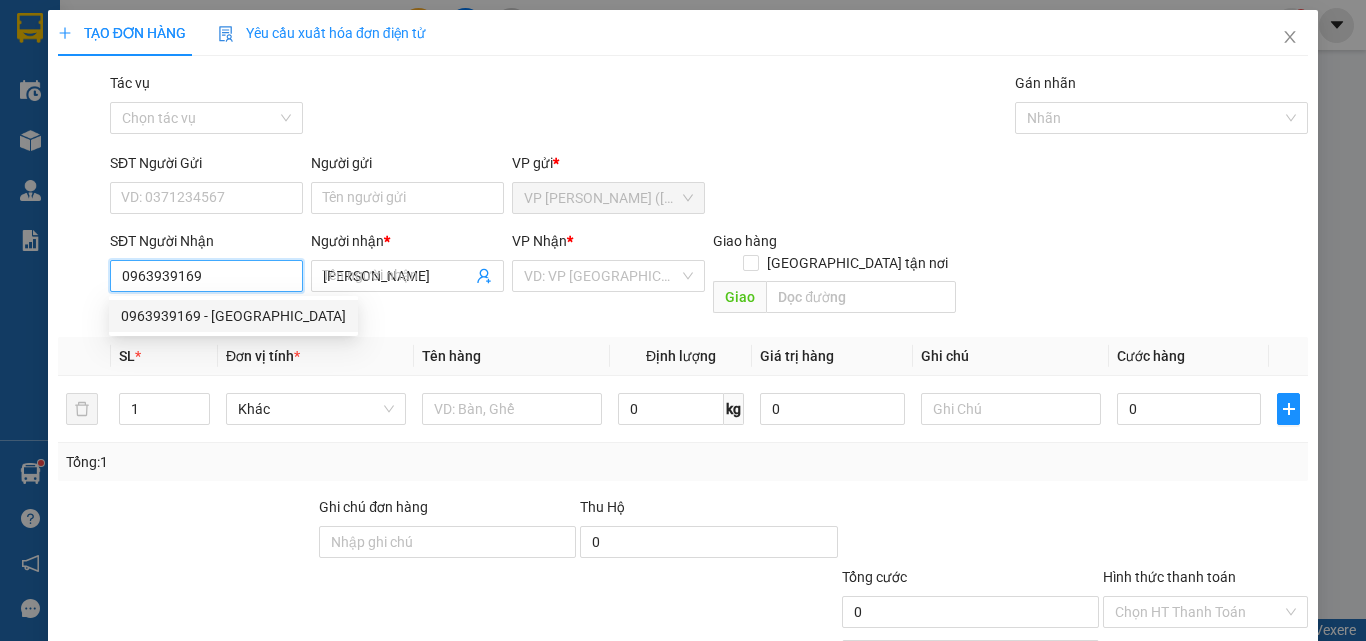 type on "20.000" 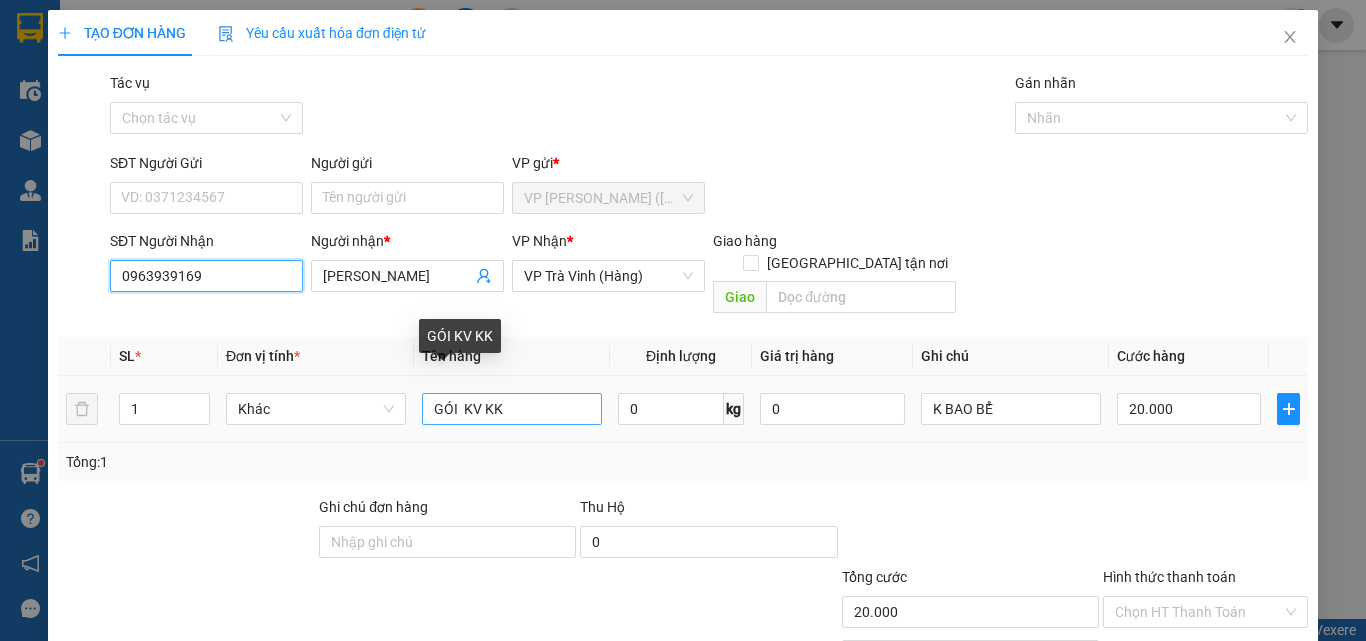 type on "0963939169" 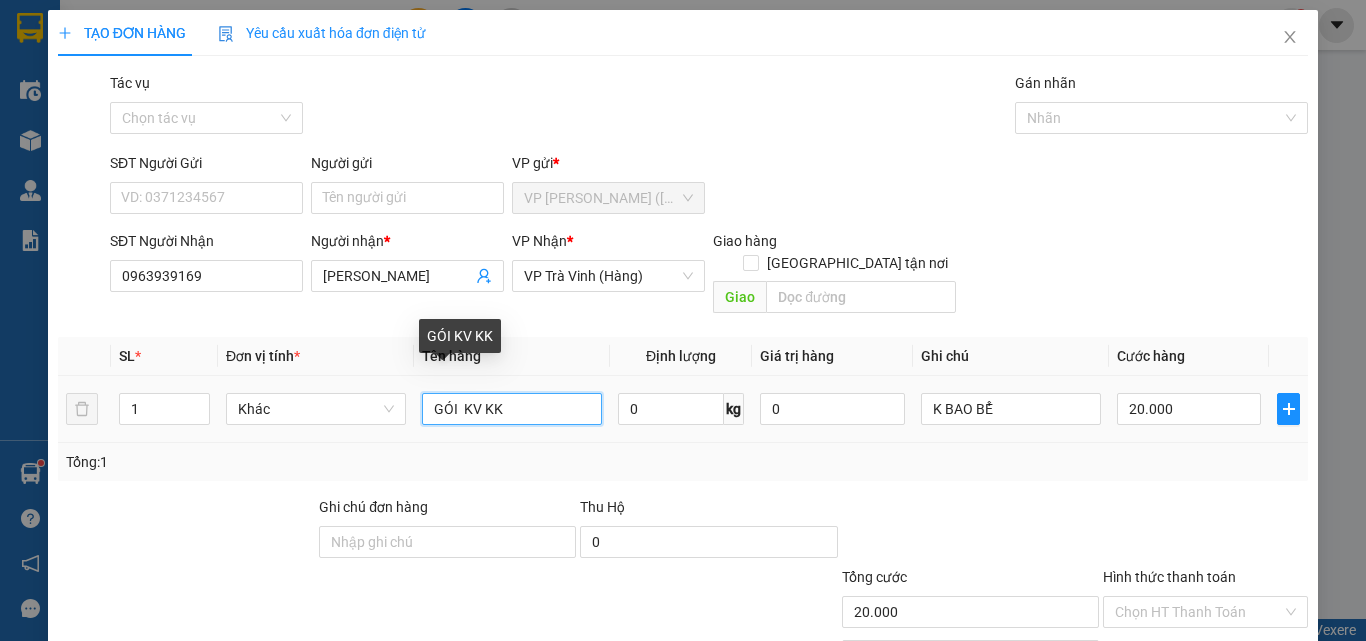 click on "GÓI  KV KK" at bounding box center (512, 409) 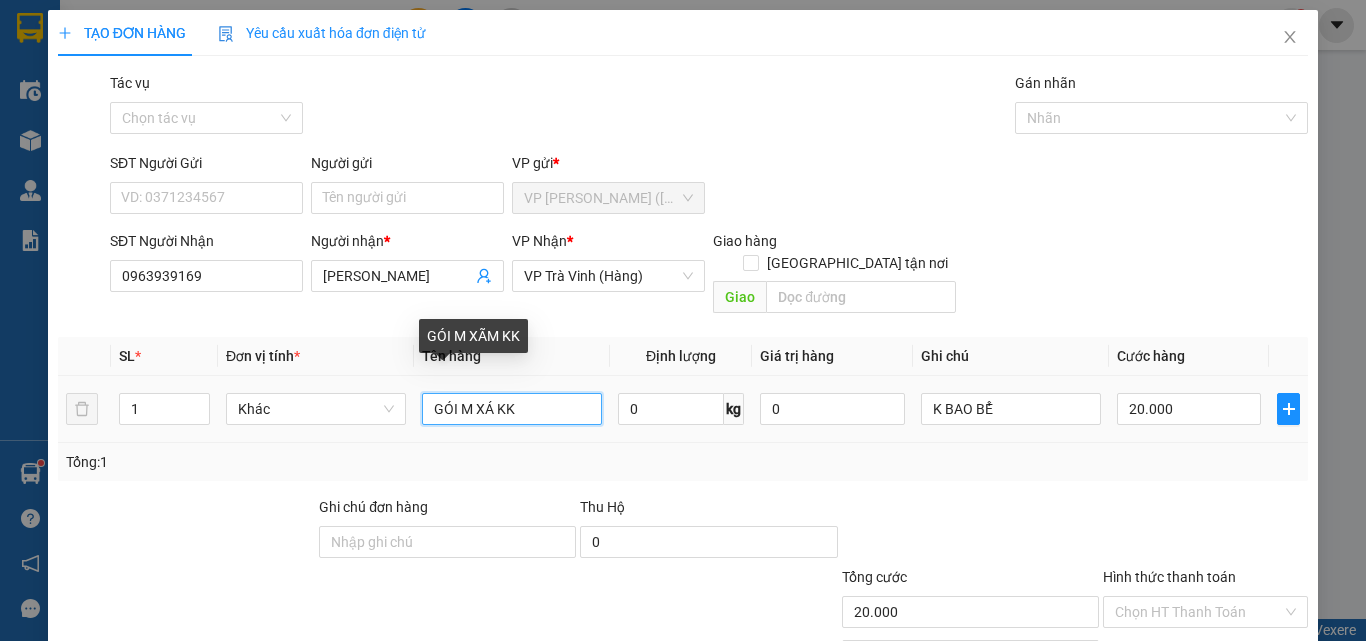 type on "GÓI M XÁM KK" 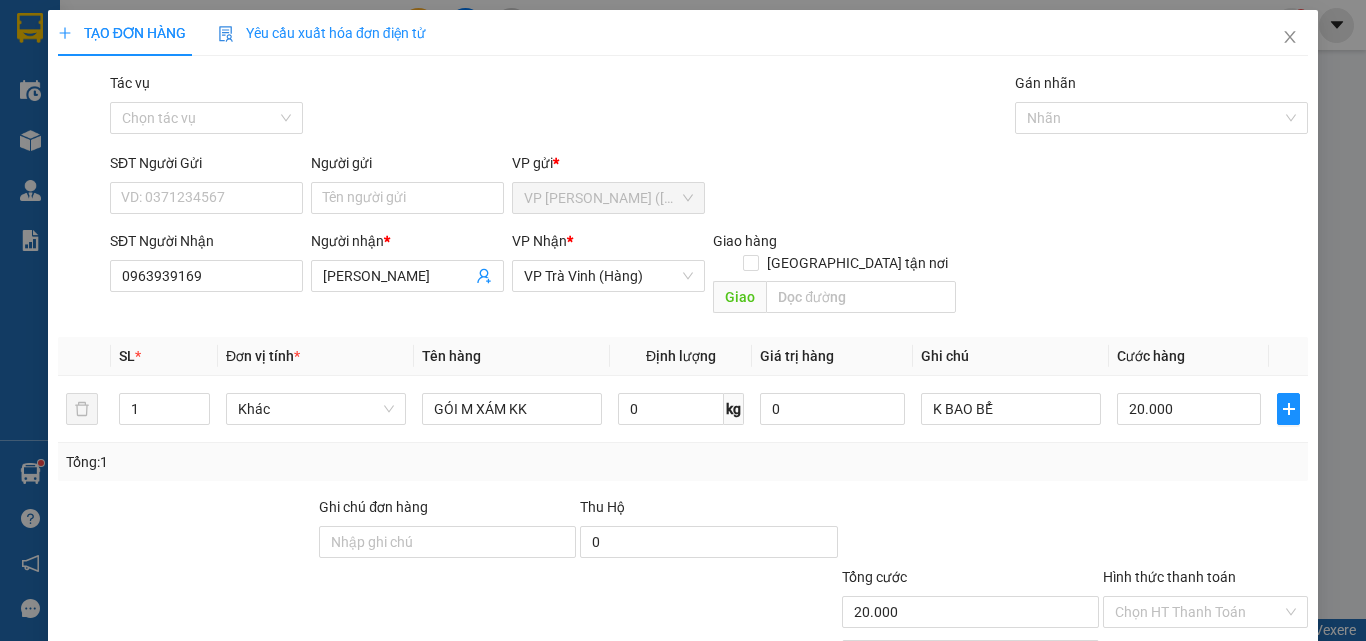 click on "[PERSON_NAME] và In" at bounding box center [1263, 707] 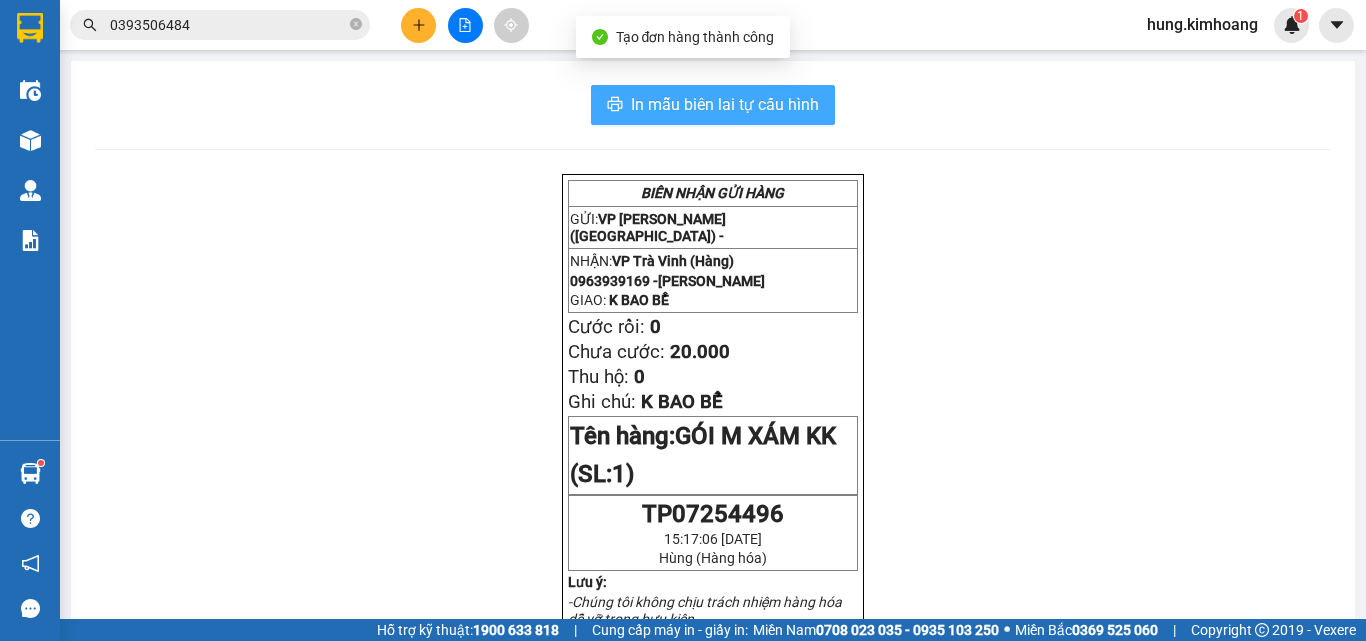 click on "In mẫu biên lai tự cấu hình" at bounding box center (713, 105) 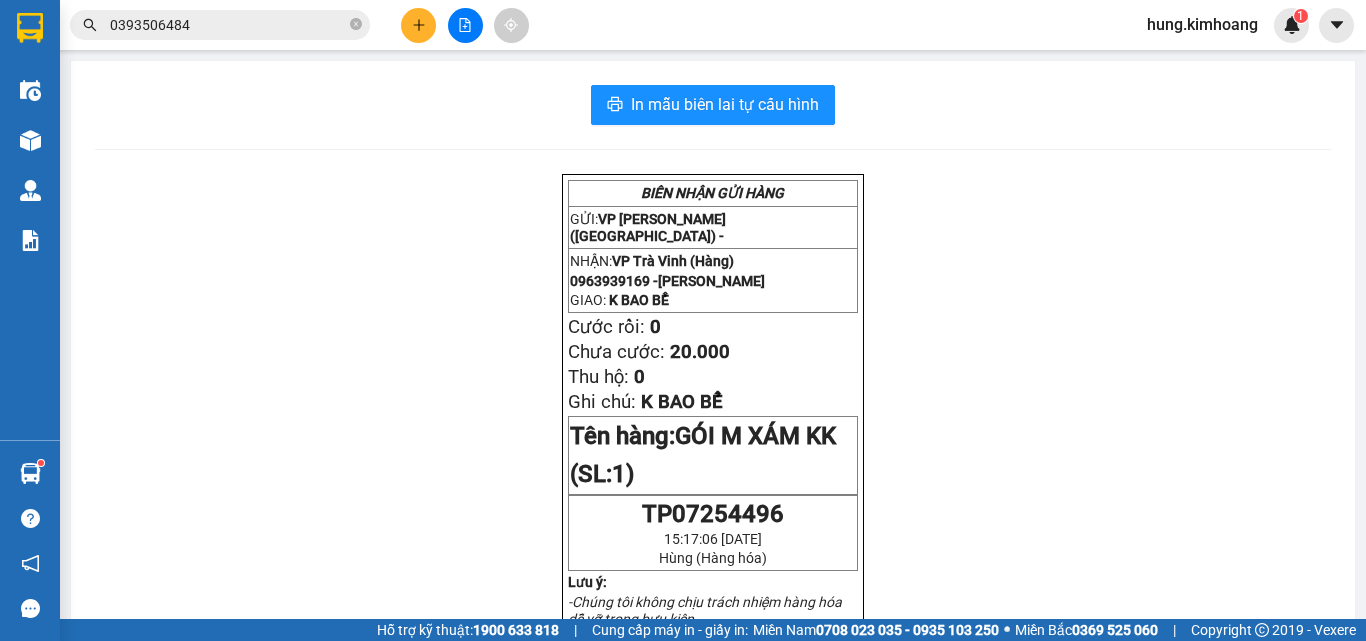 click 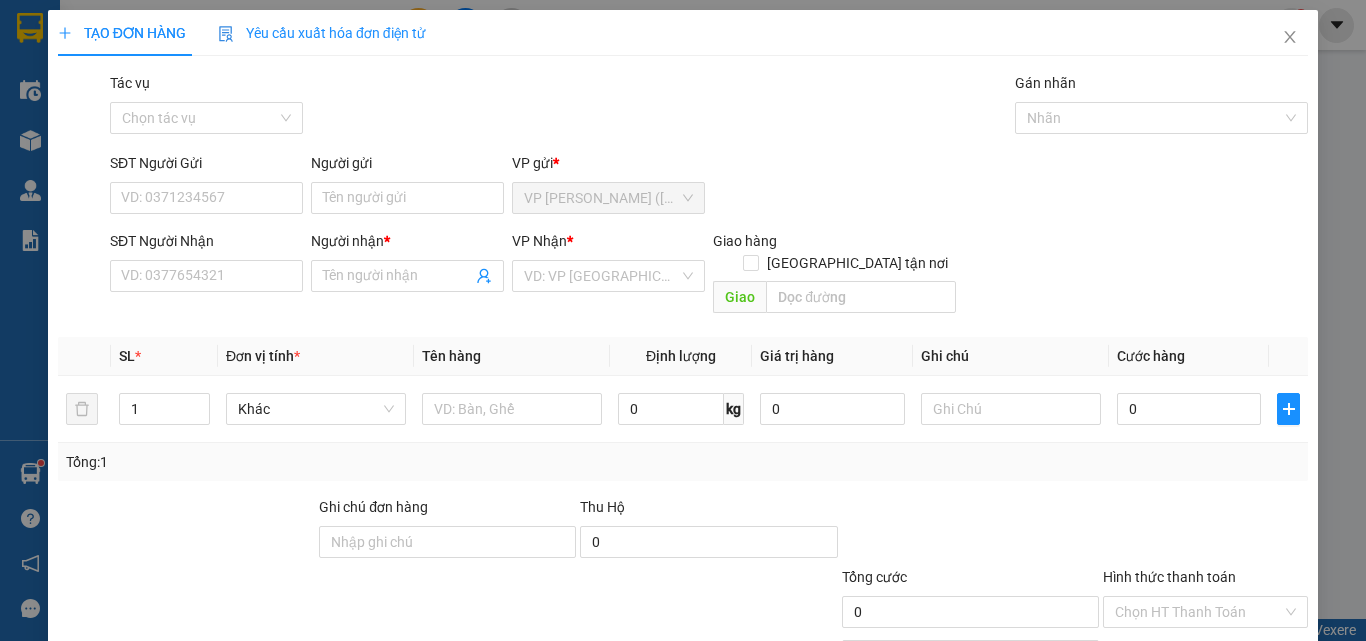 click on "SĐT Người Nhận" at bounding box center (206, 245) 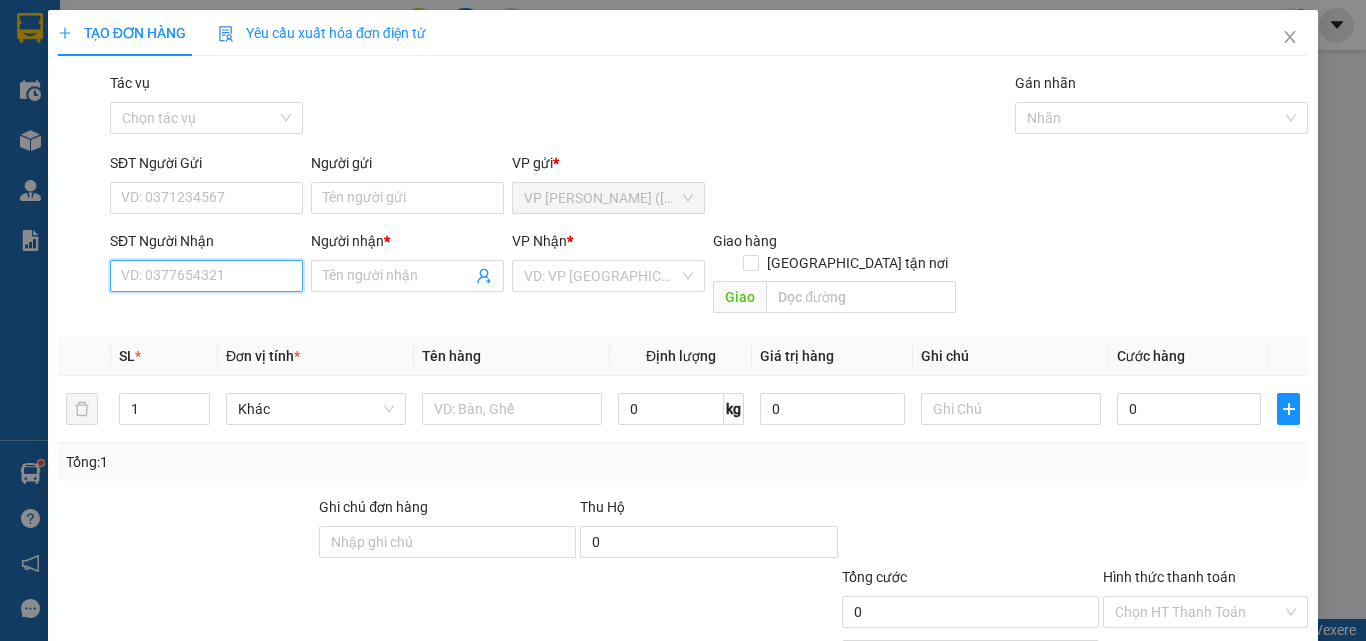 click on "SĐT Người Nhận" at bounding box center (206, 276) 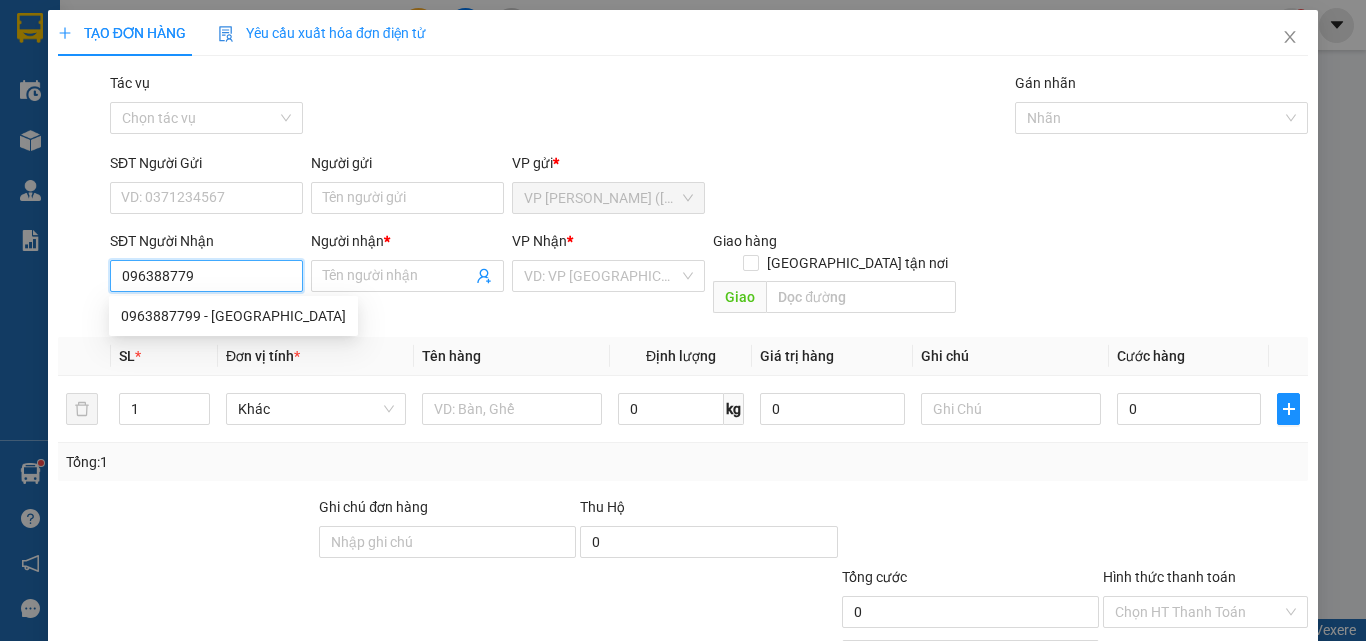 type on "0963887799" 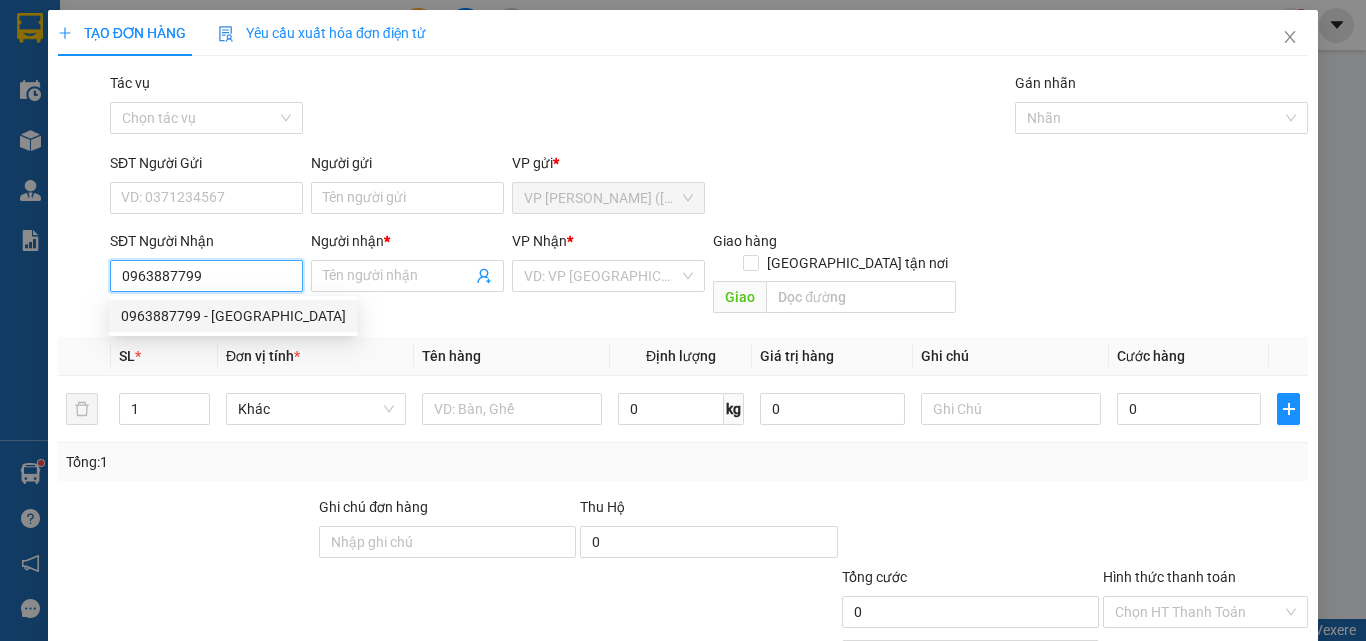 drag, startPoint x: 195, startPoint y: 307, endPoint x: 499, endPoint y: 131, distance: 351.27197 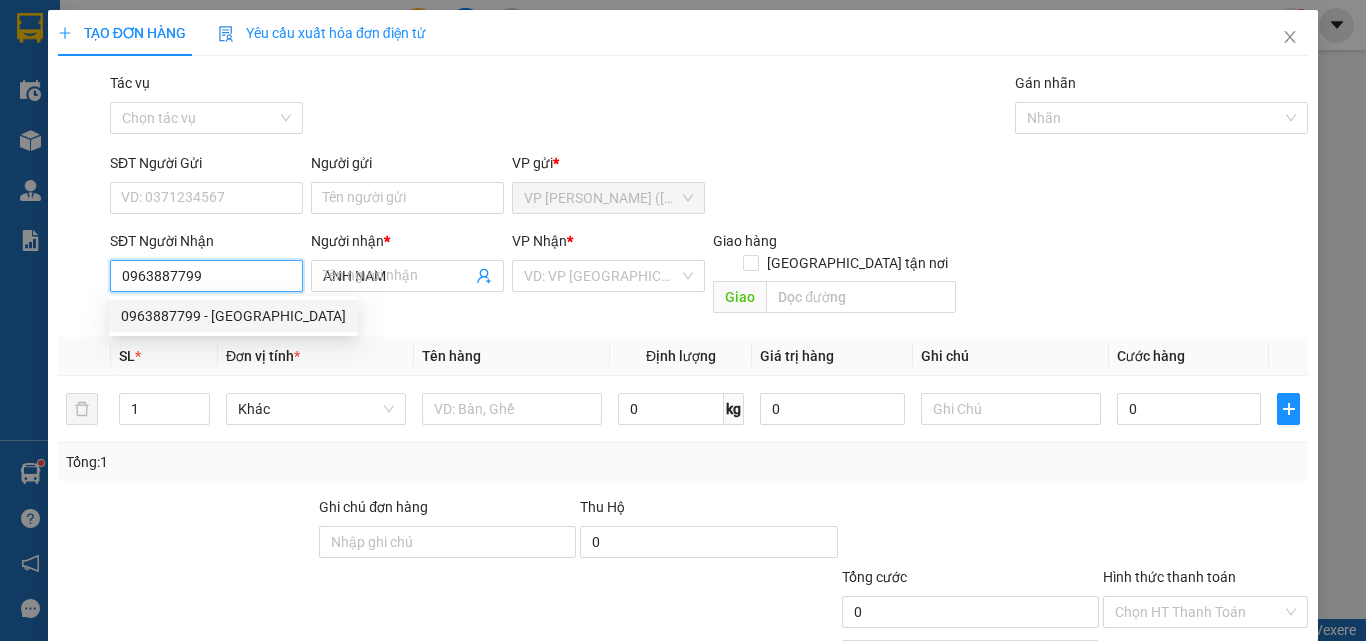type on "35.000" 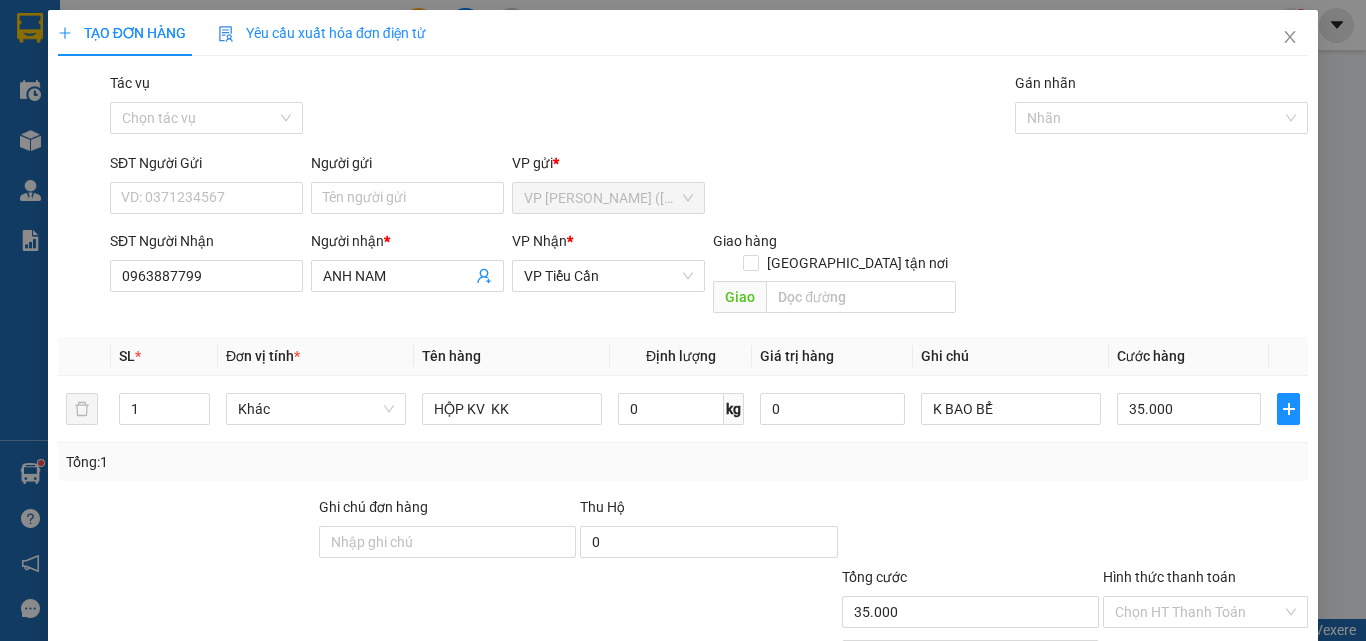 click on "[PERSON_NAME] và In" at bounding box center (1263, 707) 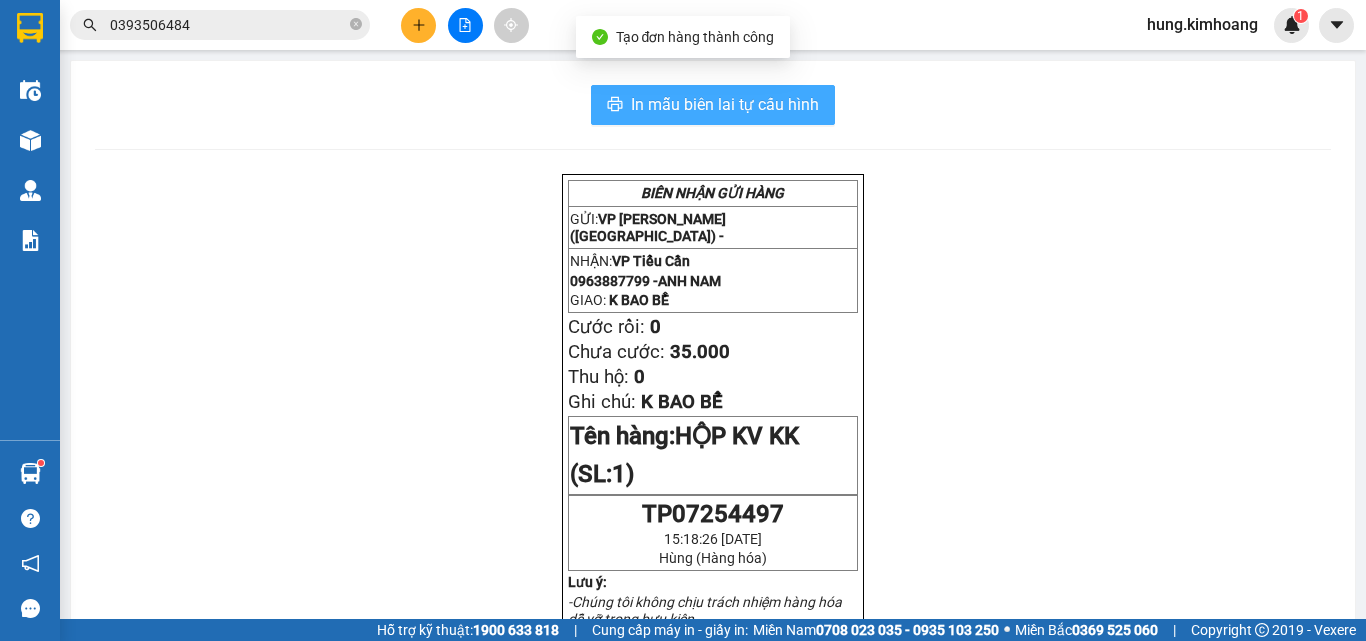click on "In mẫu biên lai tự cấu hình" at bounding box center (713, 105) 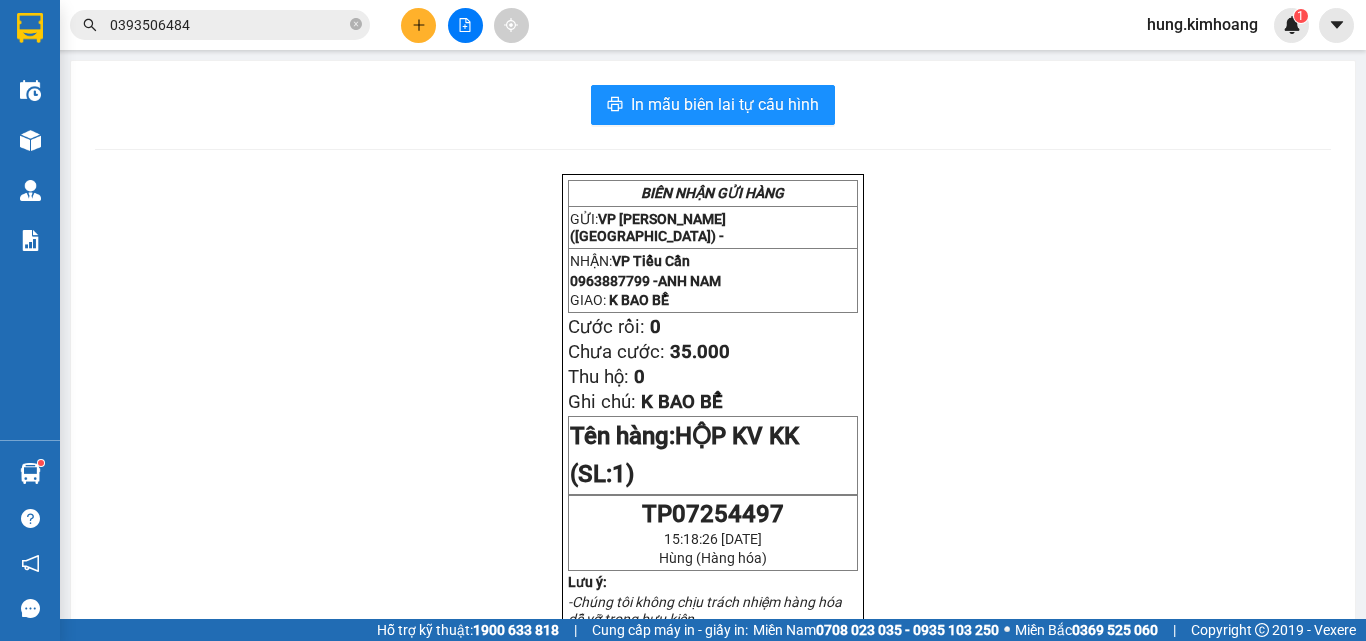 click on "0393506484" at bounding box center [228, 25] 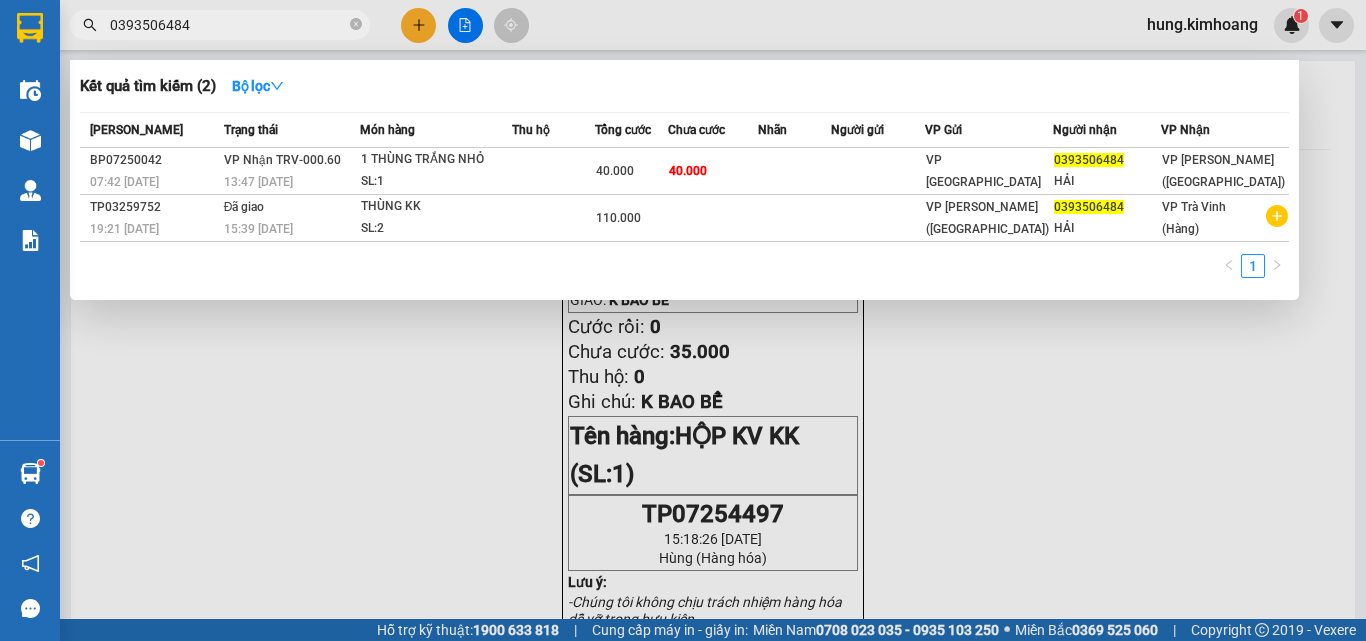 click on "0393506484" at bounding box center [228, 25] 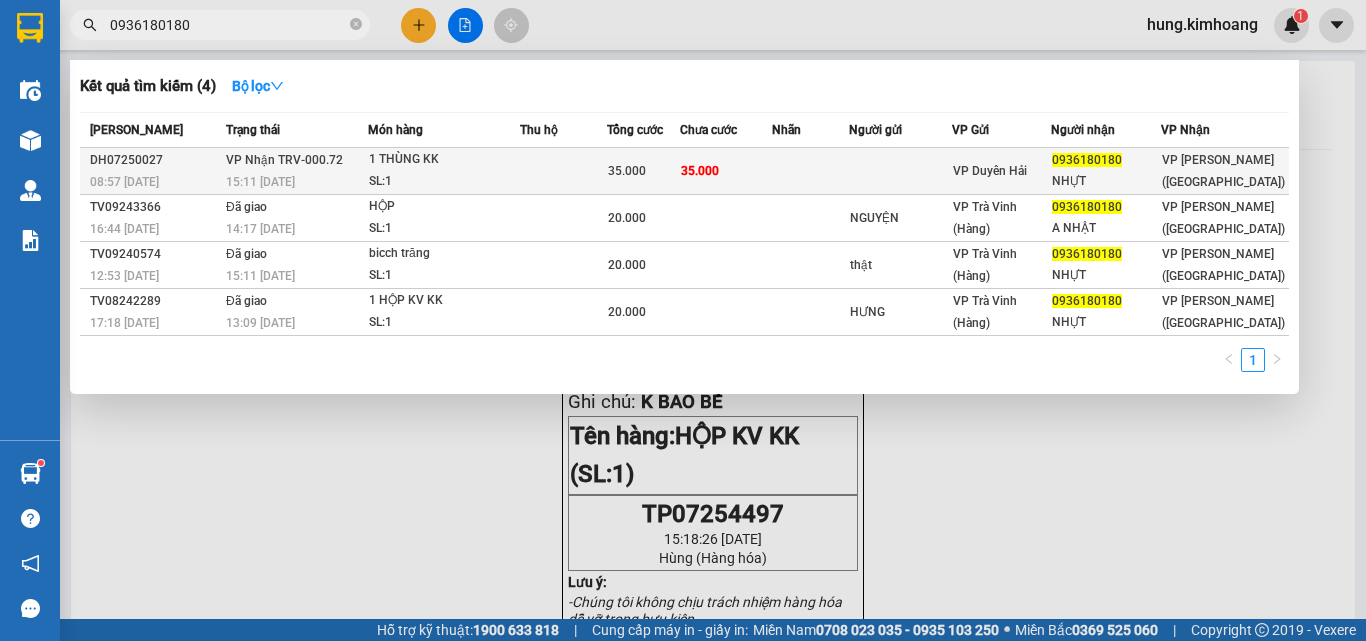type on "0936180180" 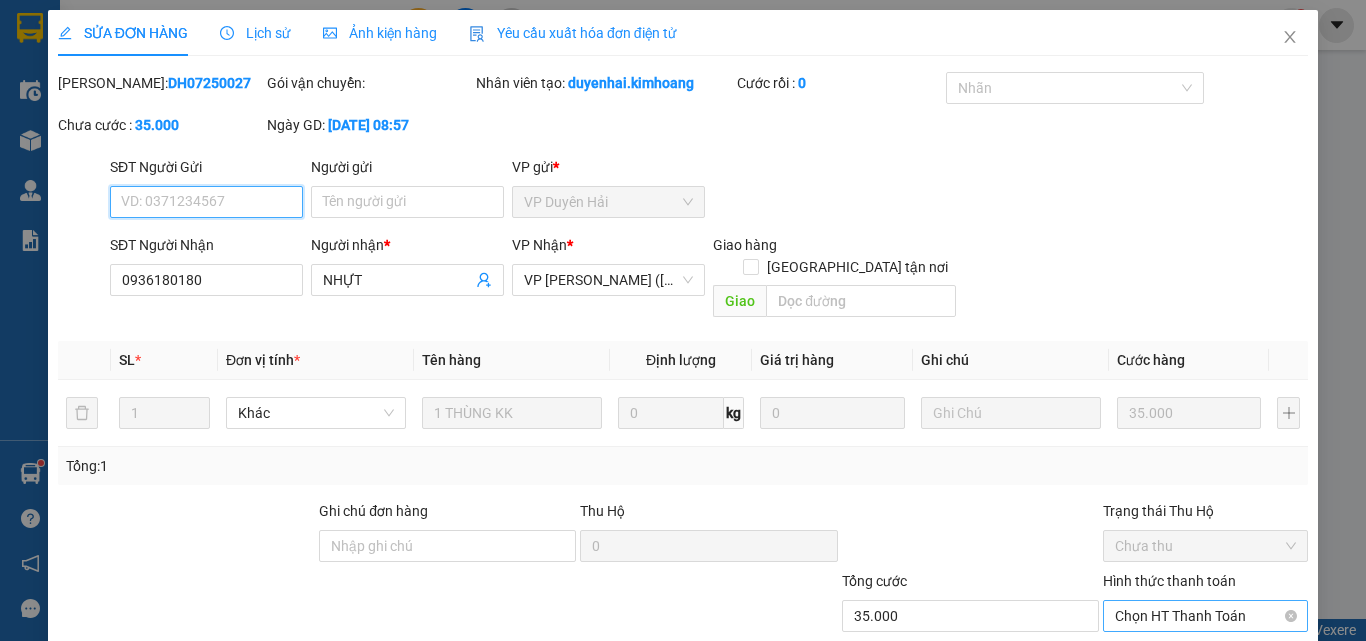 click on "Chọn HT Thanh Toán" at bounding box center [1205, 616] 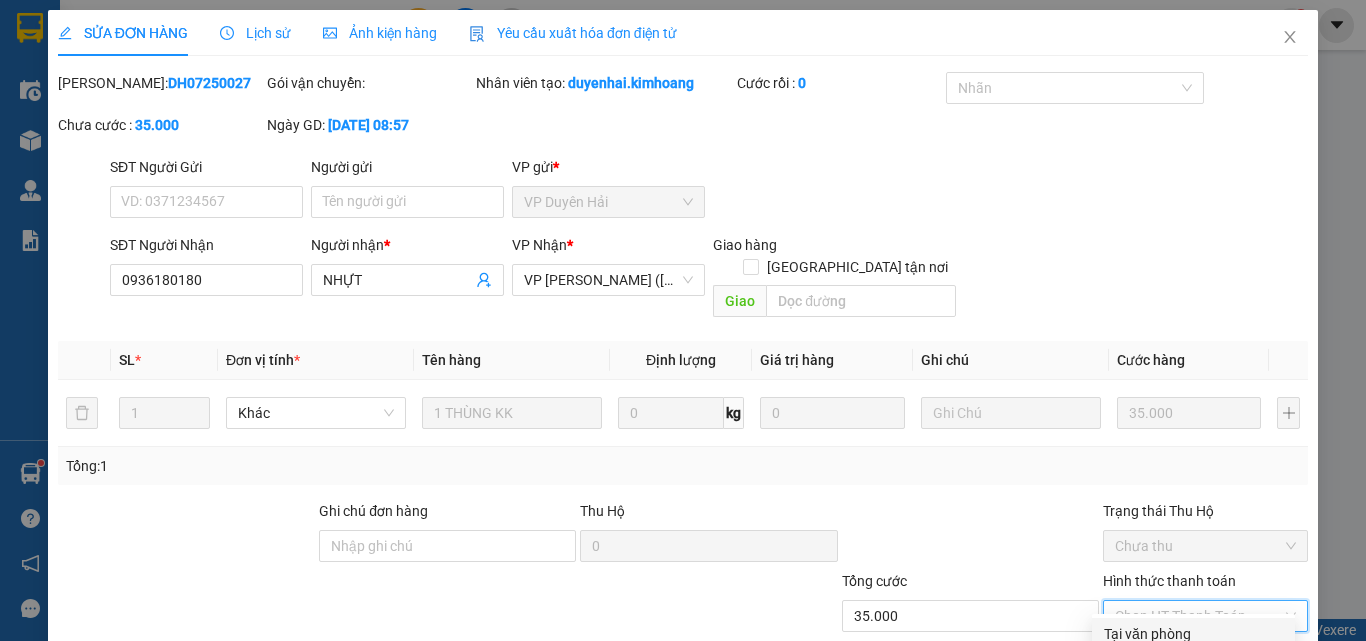 click on "Tại văn phòng" at bounding box center (1193, 634) 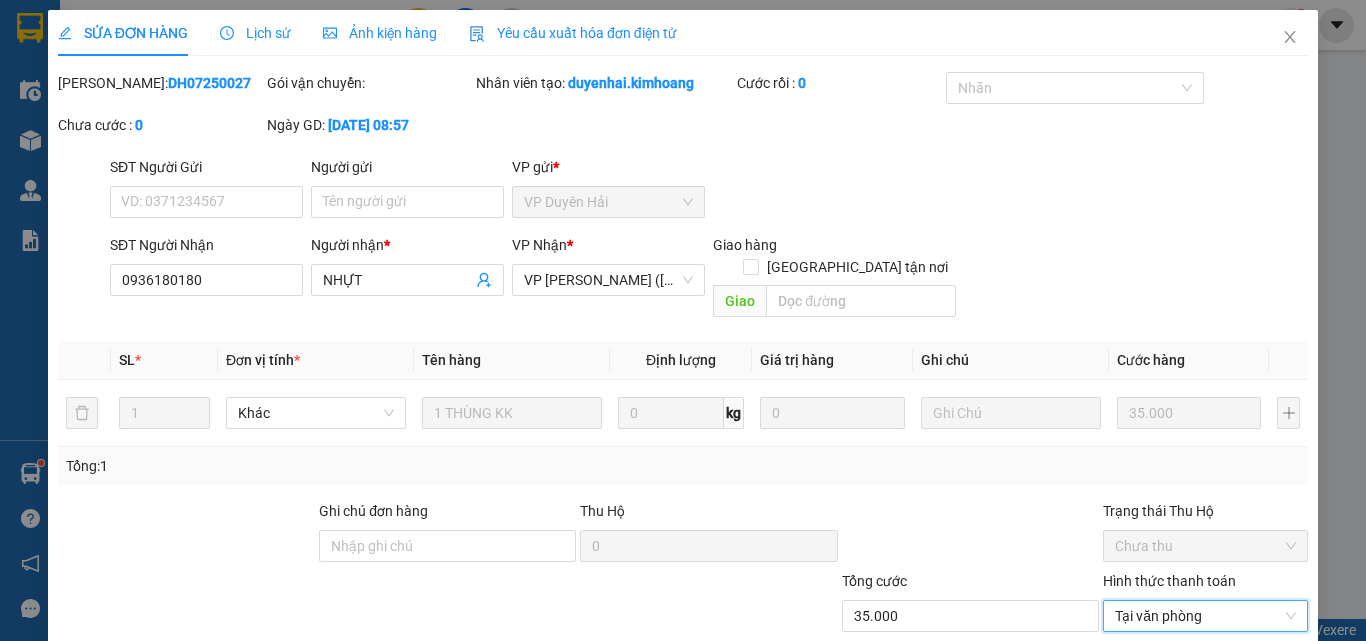 click on "[PERSON_NAME] và Giao hàng" at bounding box center (819, 711) 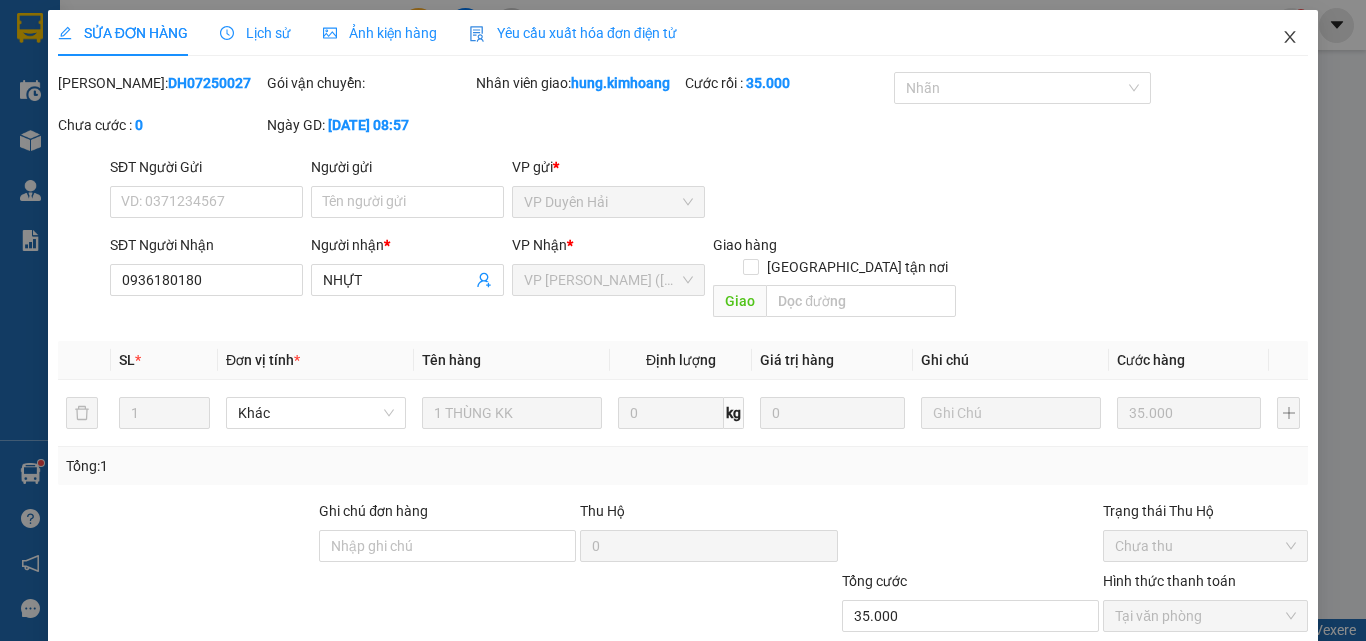 click at bounding box center [1290, 38] 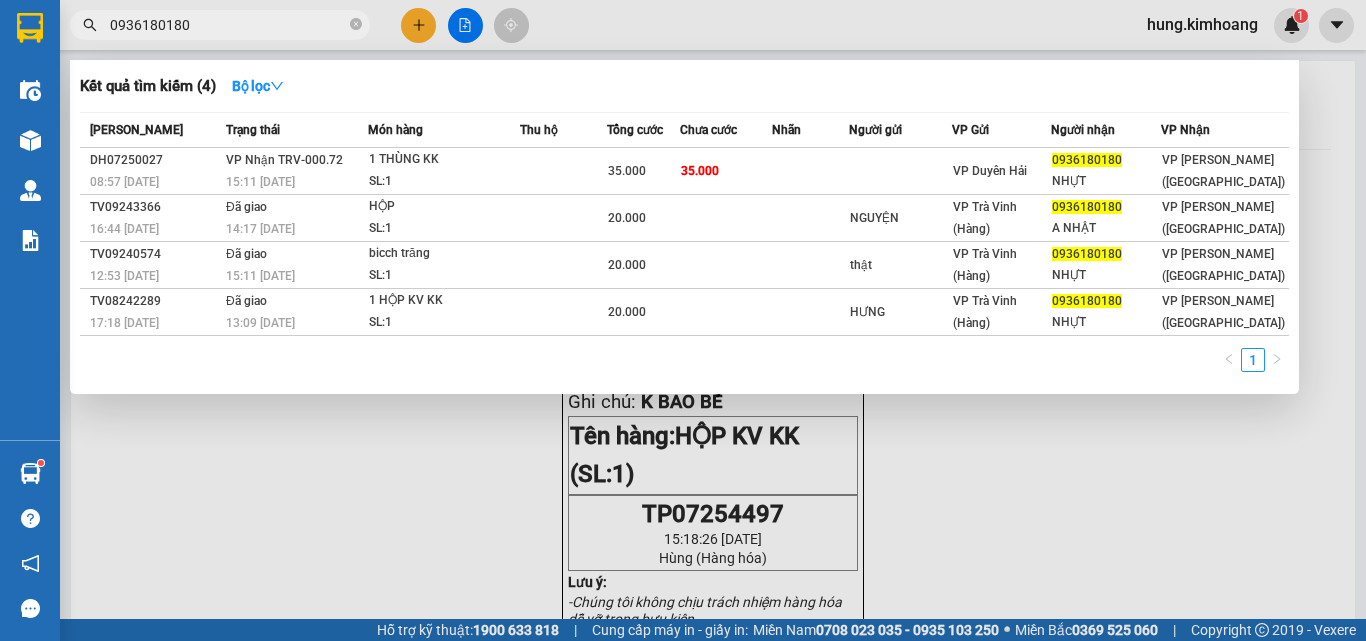 click on "0936180180" at bounding box center [228, 25] 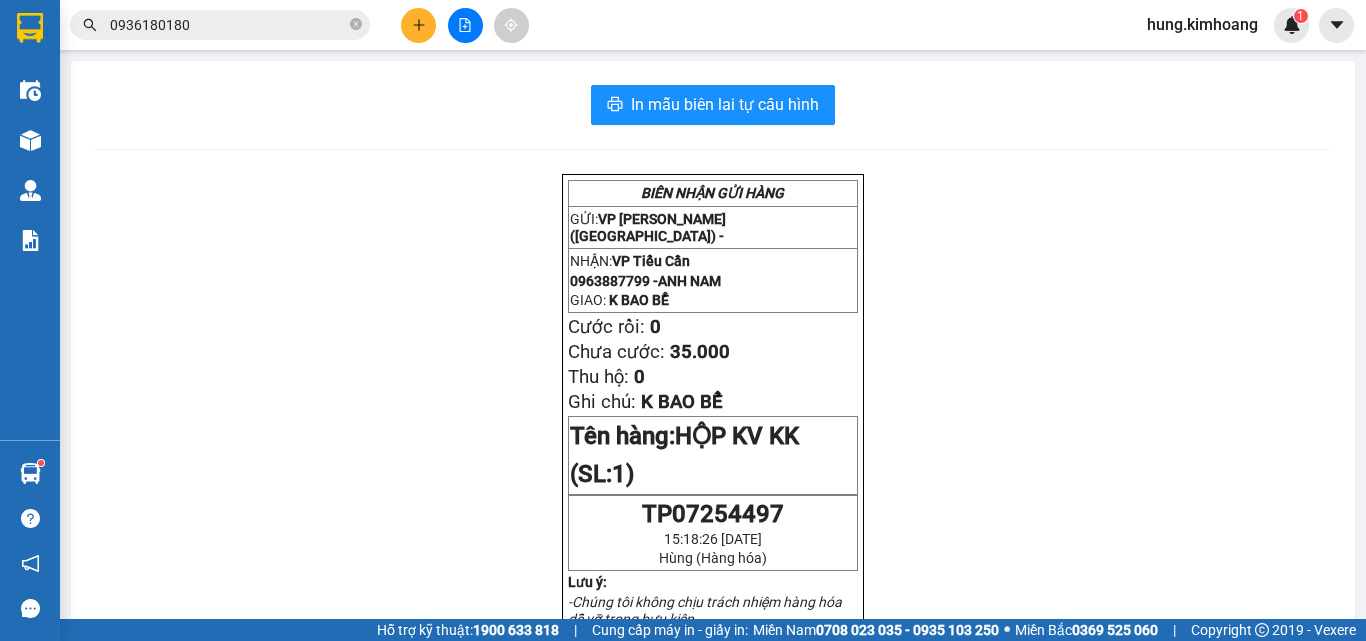 click at bounding box center [418, 25] 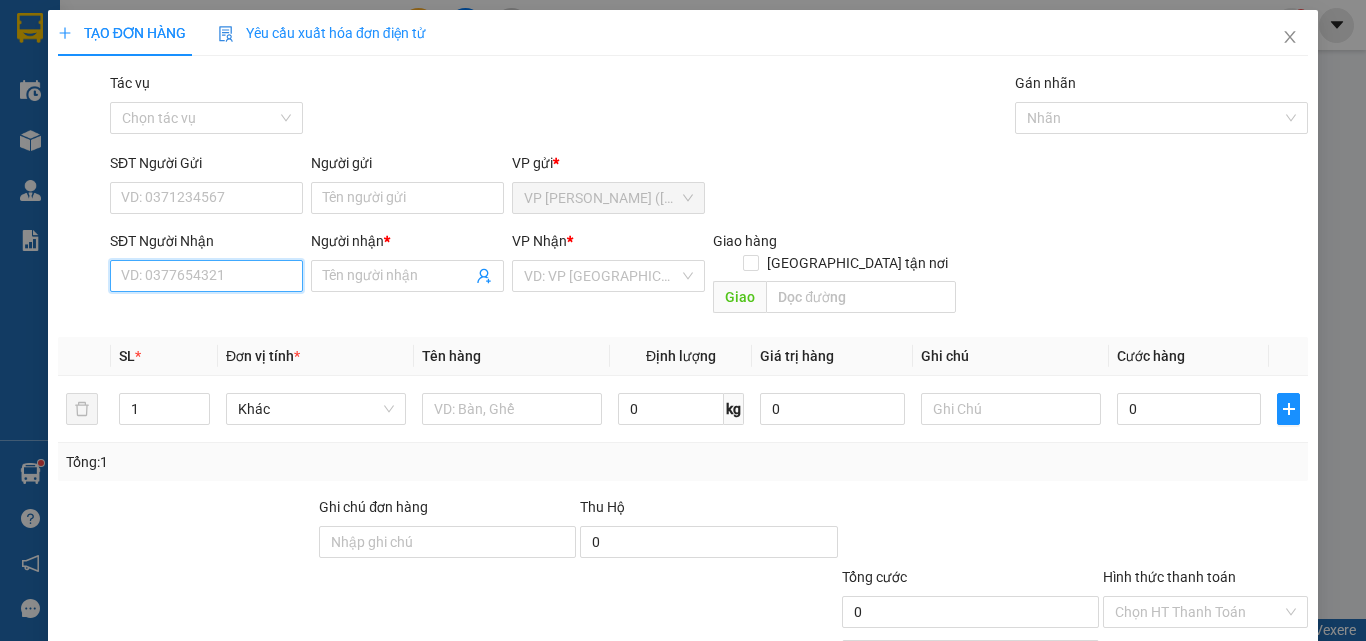 click on "SĐT Người Nhận" at bounding box center [206, 276] 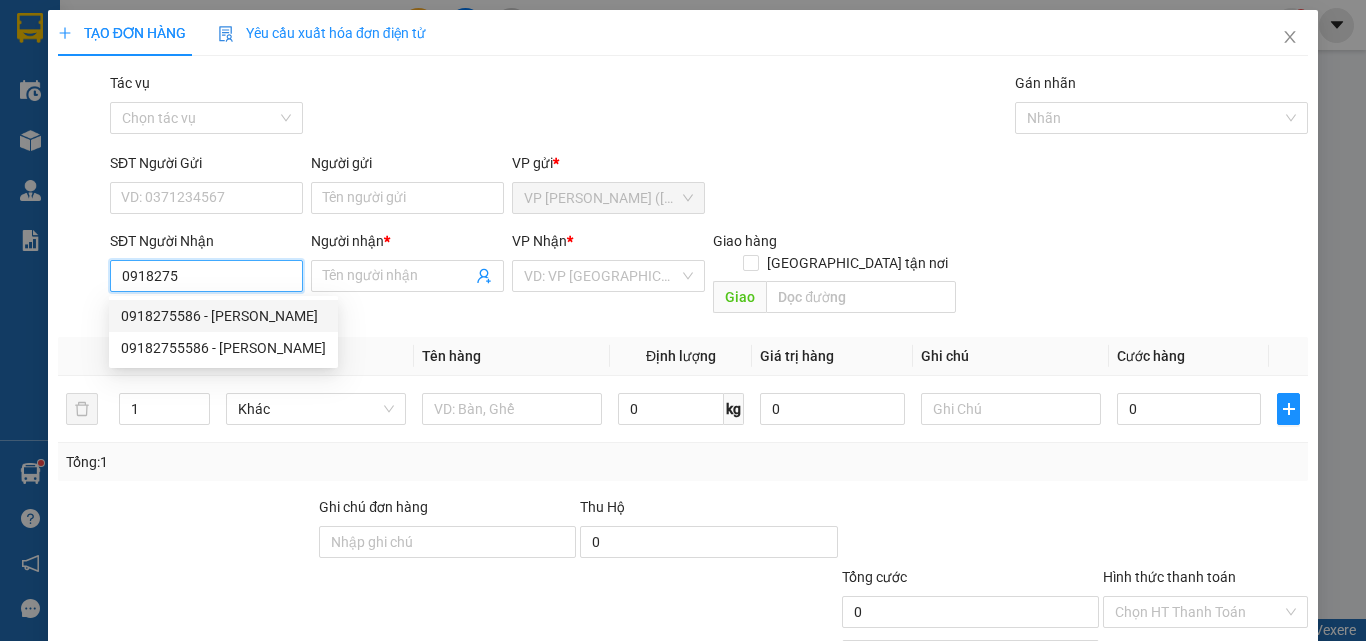 click on "0918275586 - [PERSON_NAME]" at bounding box center [223, 316] 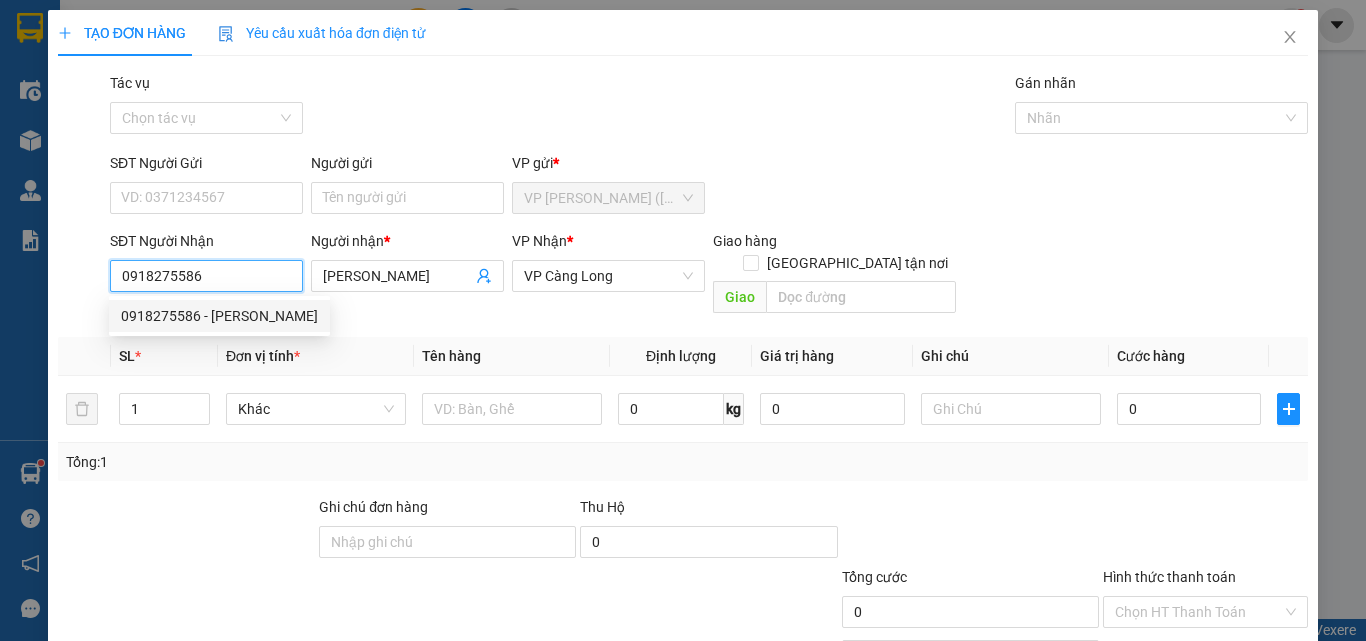 type on "40.000" 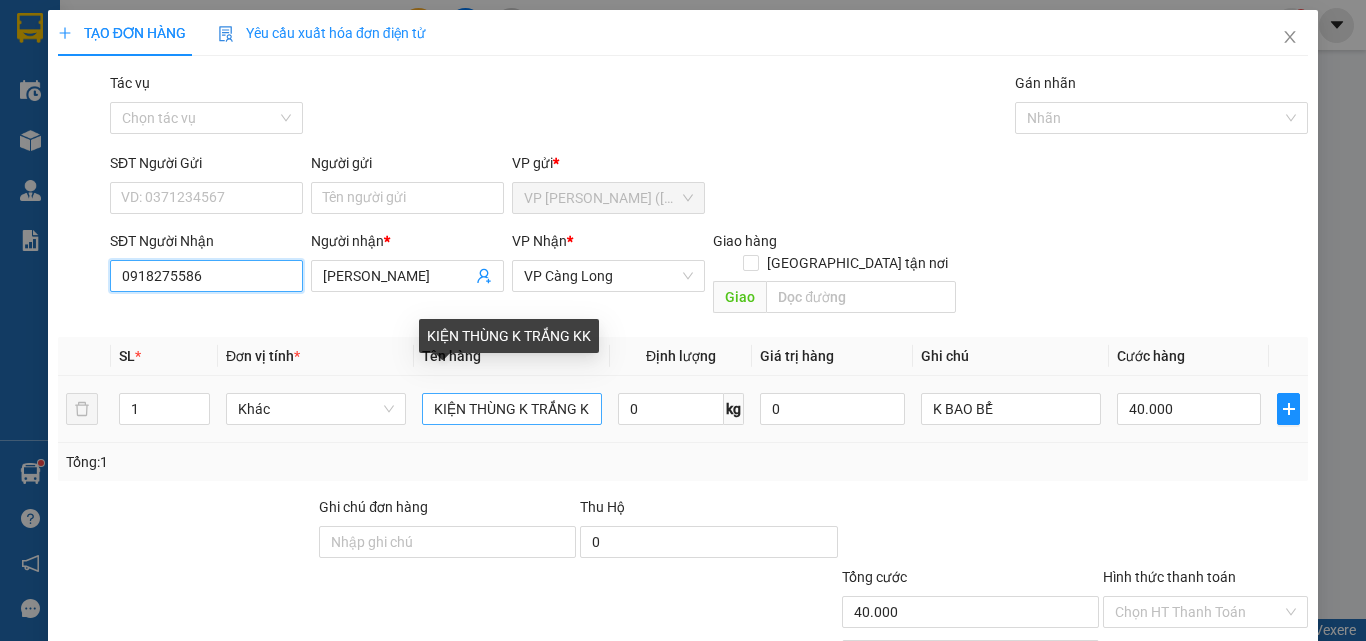 type on "0918275586" 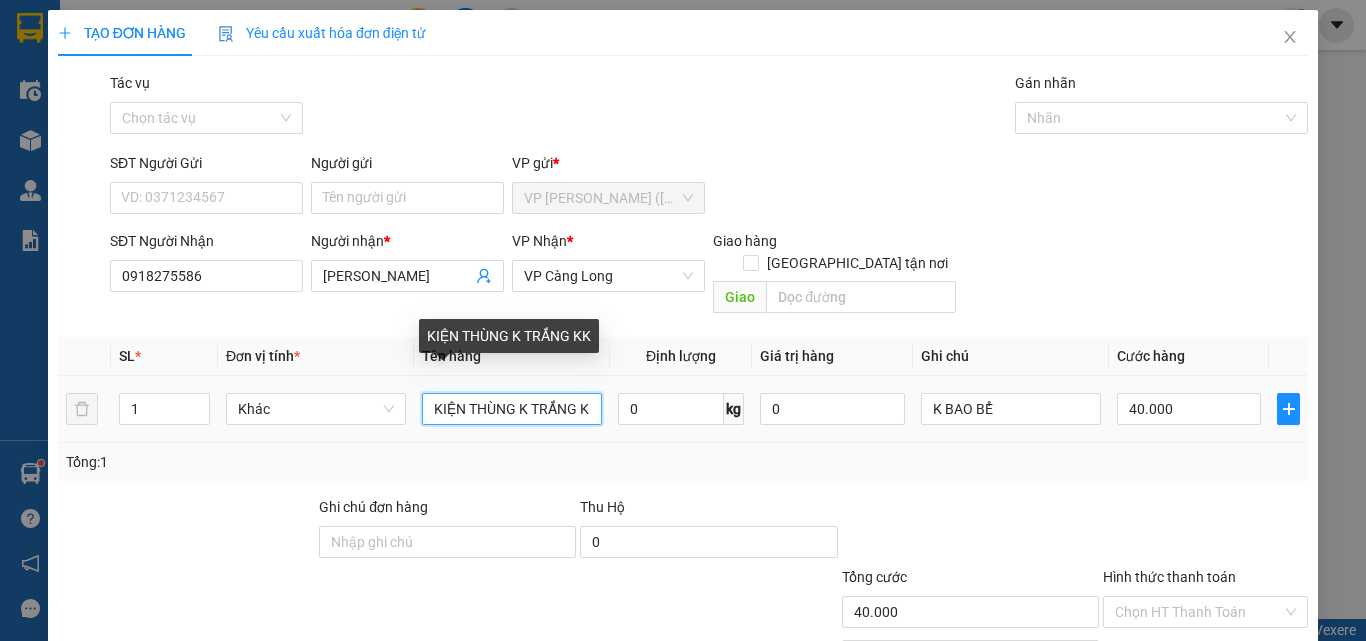 click on "KIỆN THÙNG K TRẮNG KK" at bounding box center [512, 409] 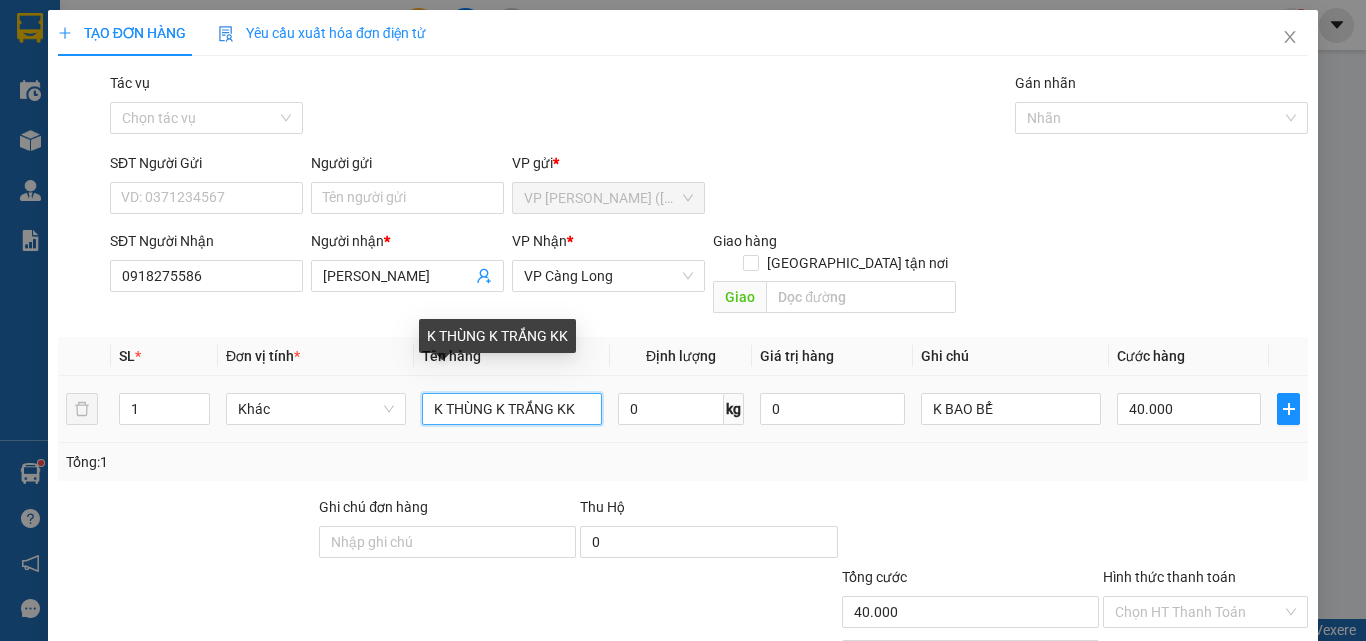 type on "THÙNG K TRẮNG KK" 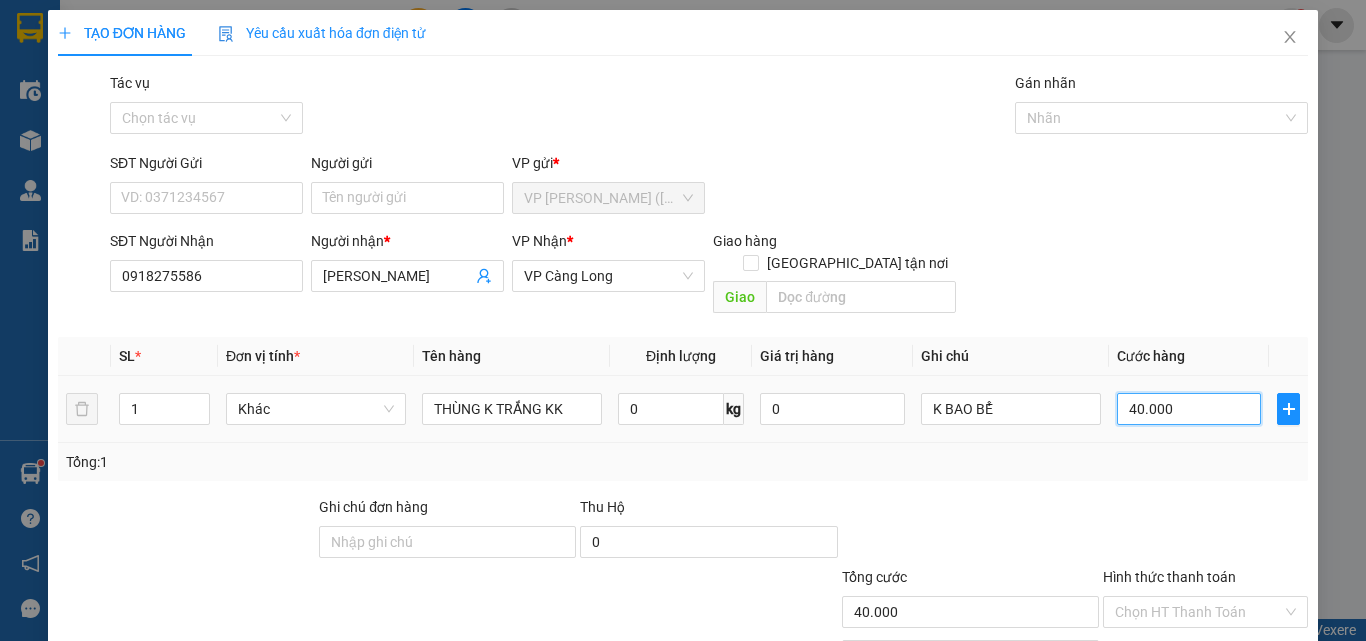 click on "40.000" at bounding box center [1189, 409] 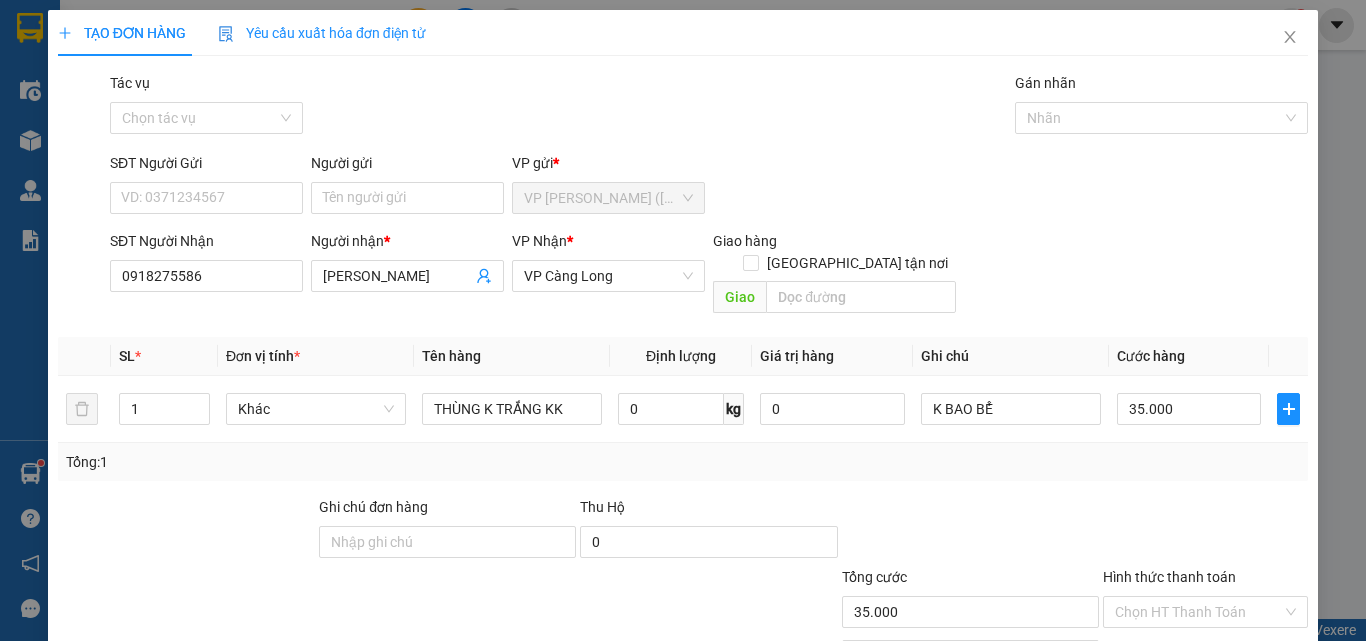 click on "[PERSON_NAME] và In" at bounding box center (1231, 707) 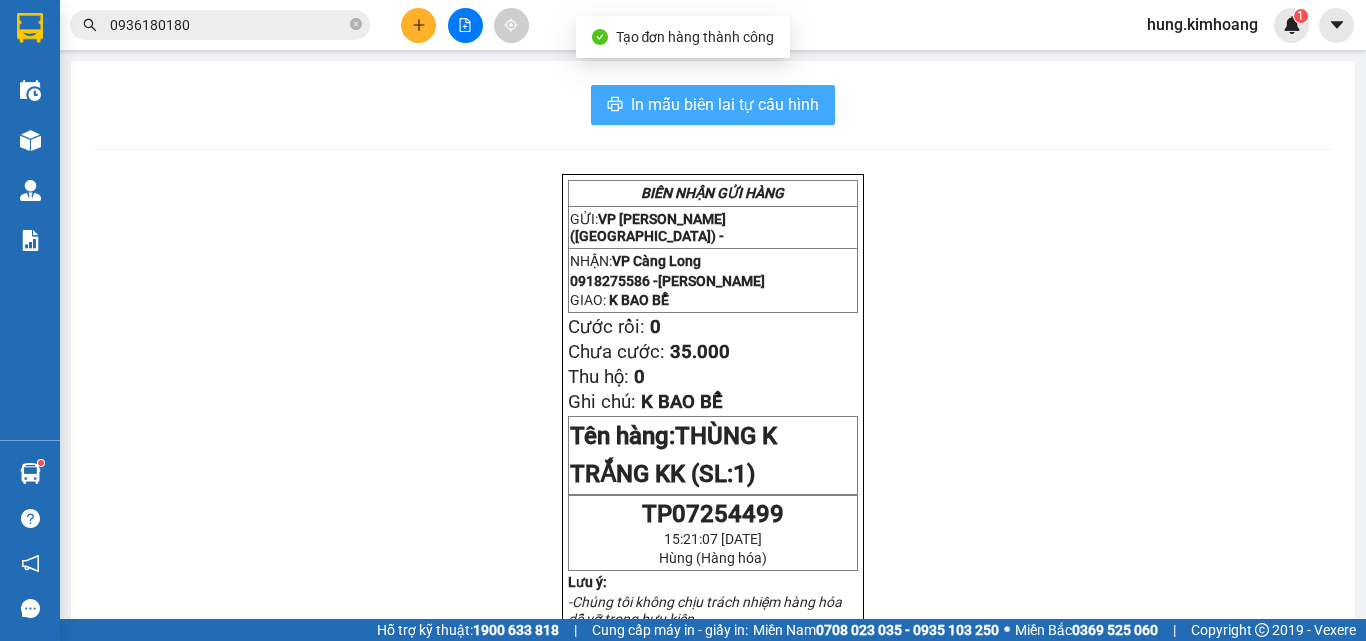 click on "In mẫu biên lai tự cấu hình" at bounding box center (725, 104) 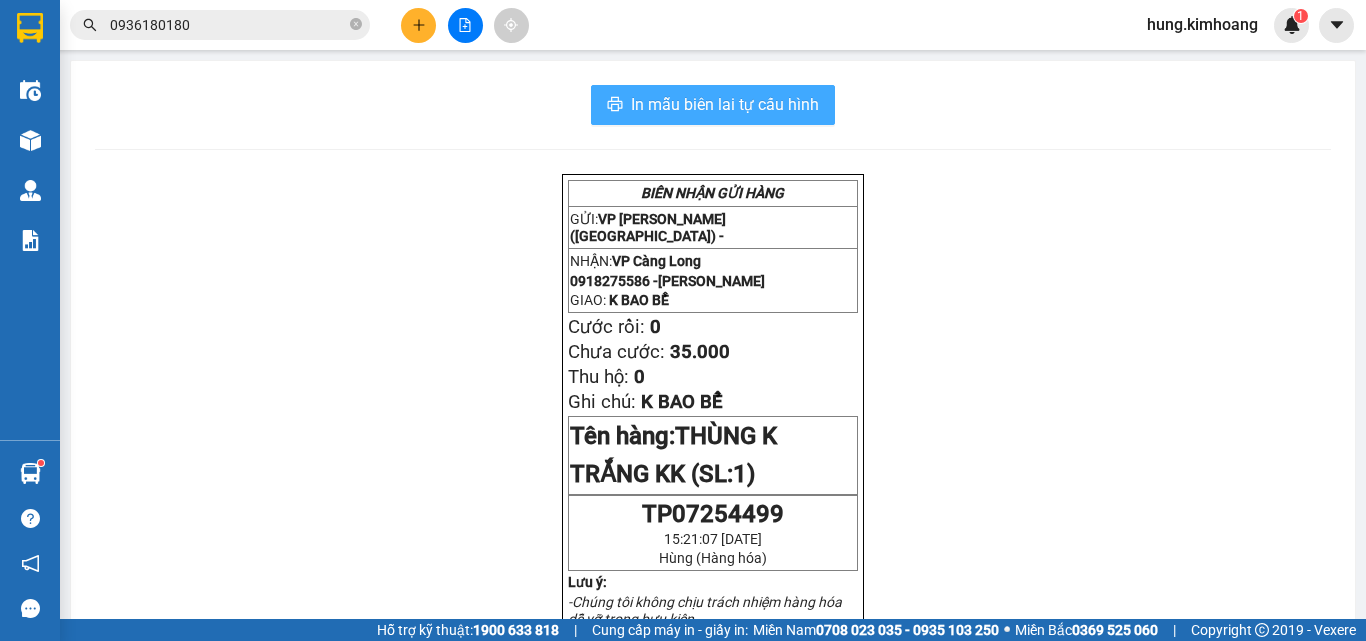 click on "In mẫu biên lai tự cấu hình" at bounding box center [725, 104] 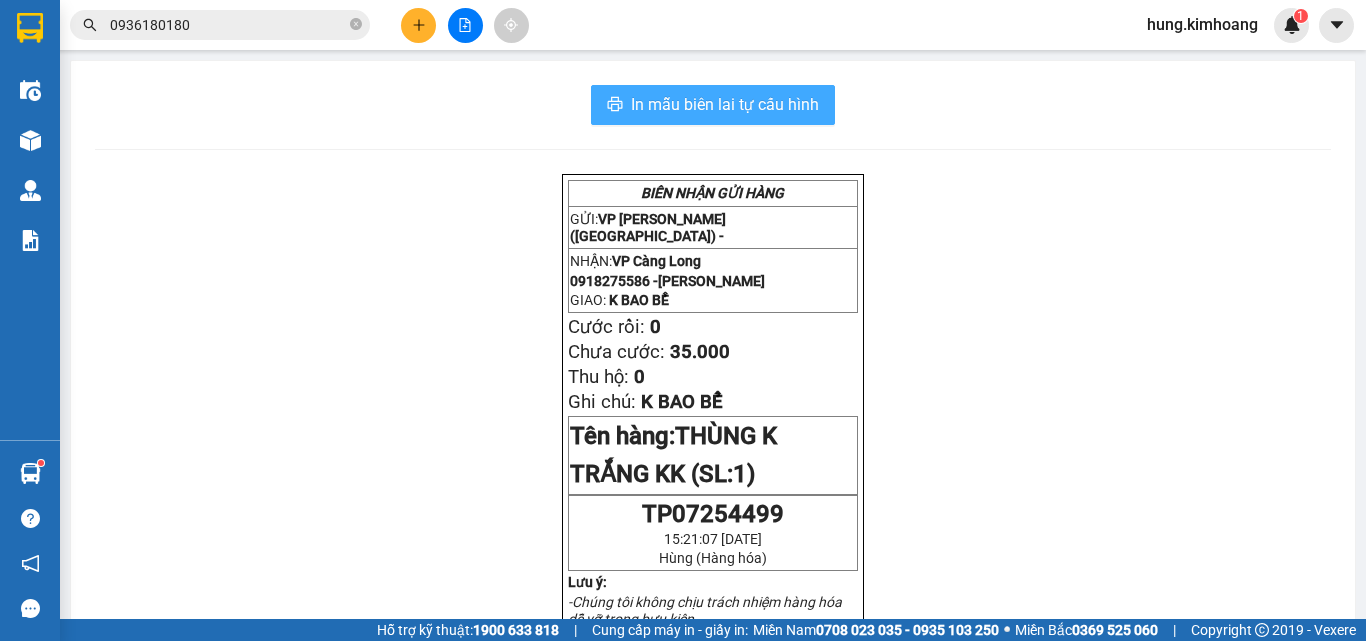 drag, startPoint x: 764, startPoint y: 112, endPoint x: 769, endPoint y: 171, distance: 59.211487 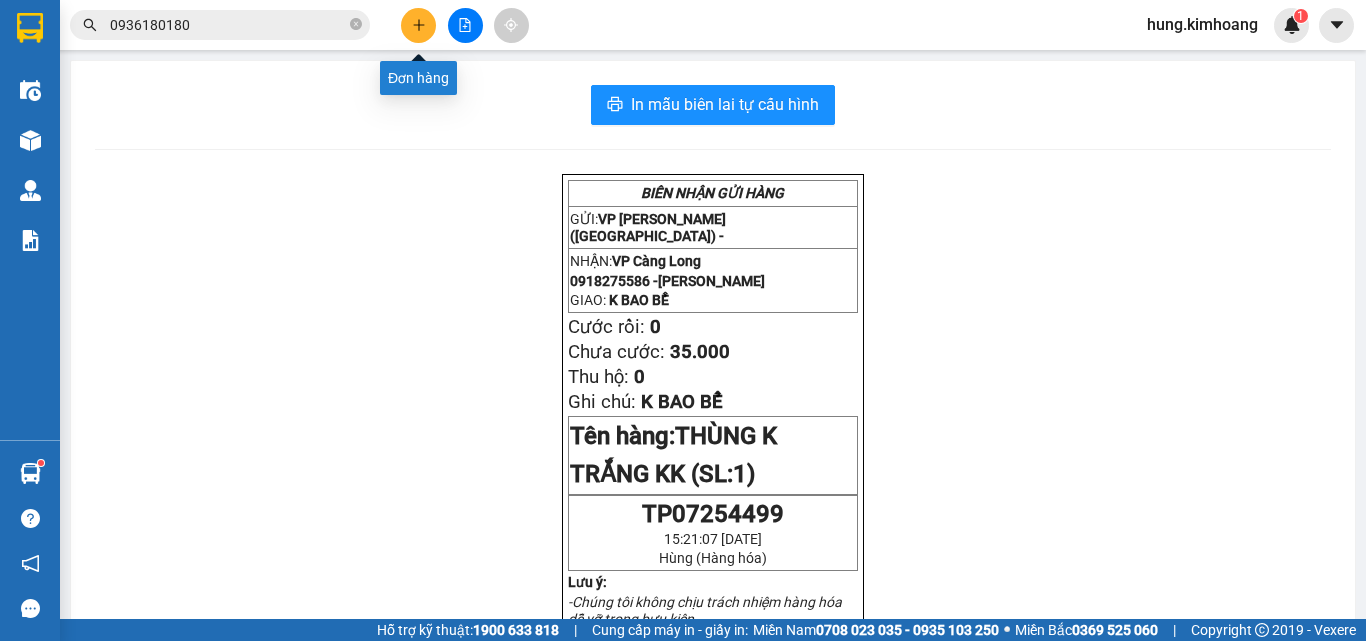 click at bounding box center (418, 25) 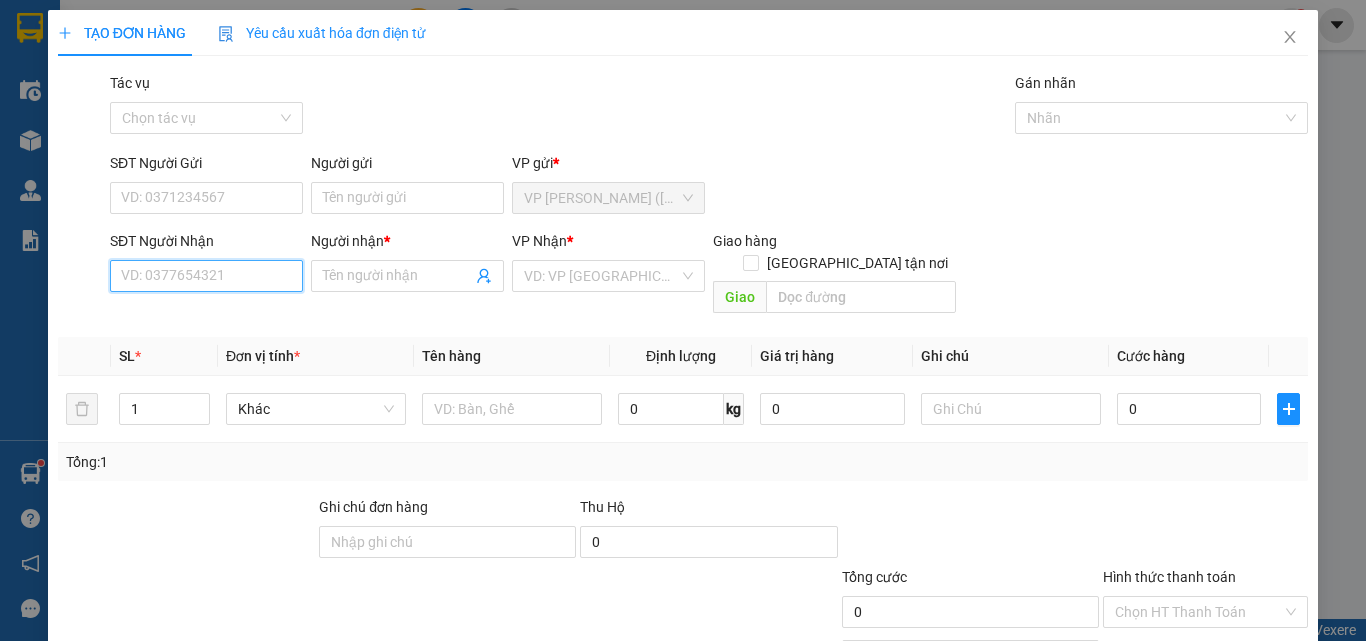 click on "SĐT Người Nhận" at bounding box center [206, 276] 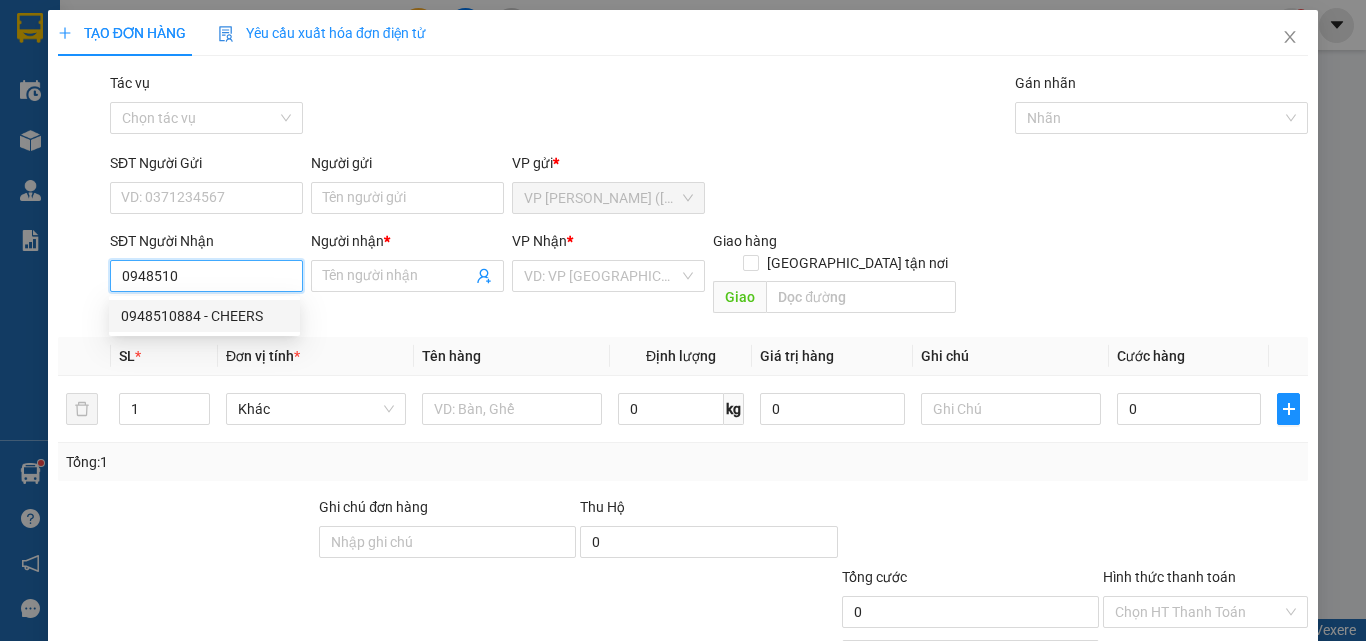 click on "0948510884 - CHEERS" at bounding box center (204, 316) 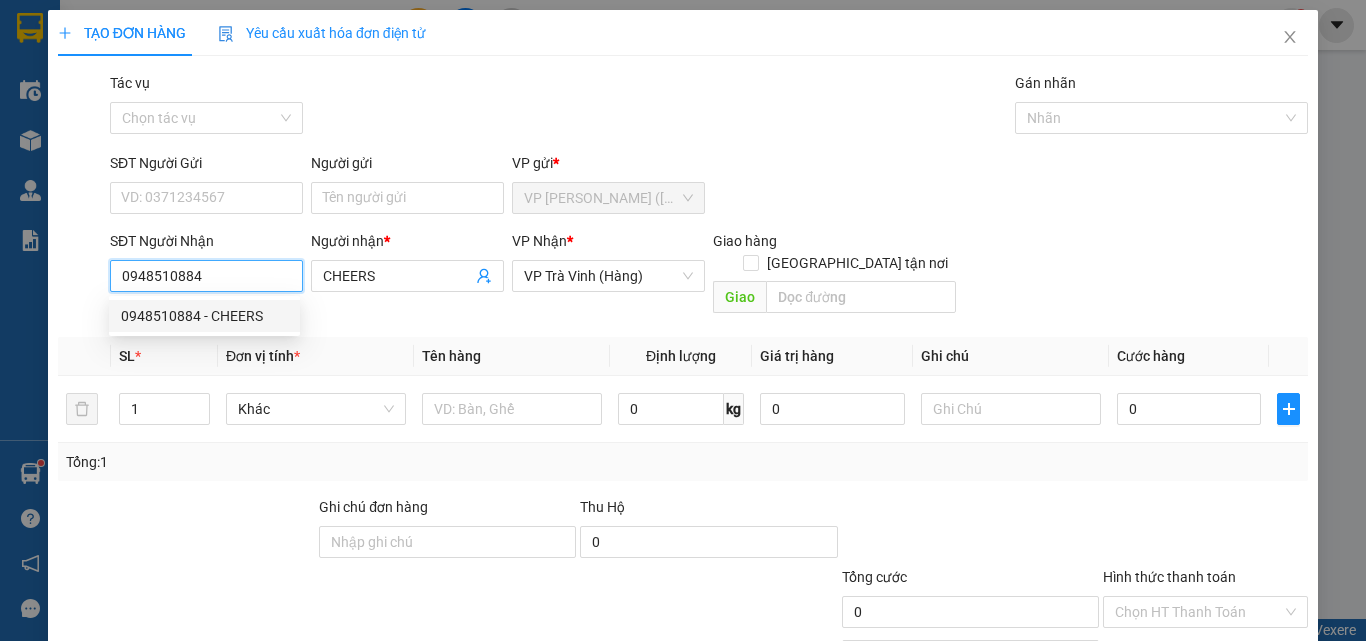 type on "20.000" 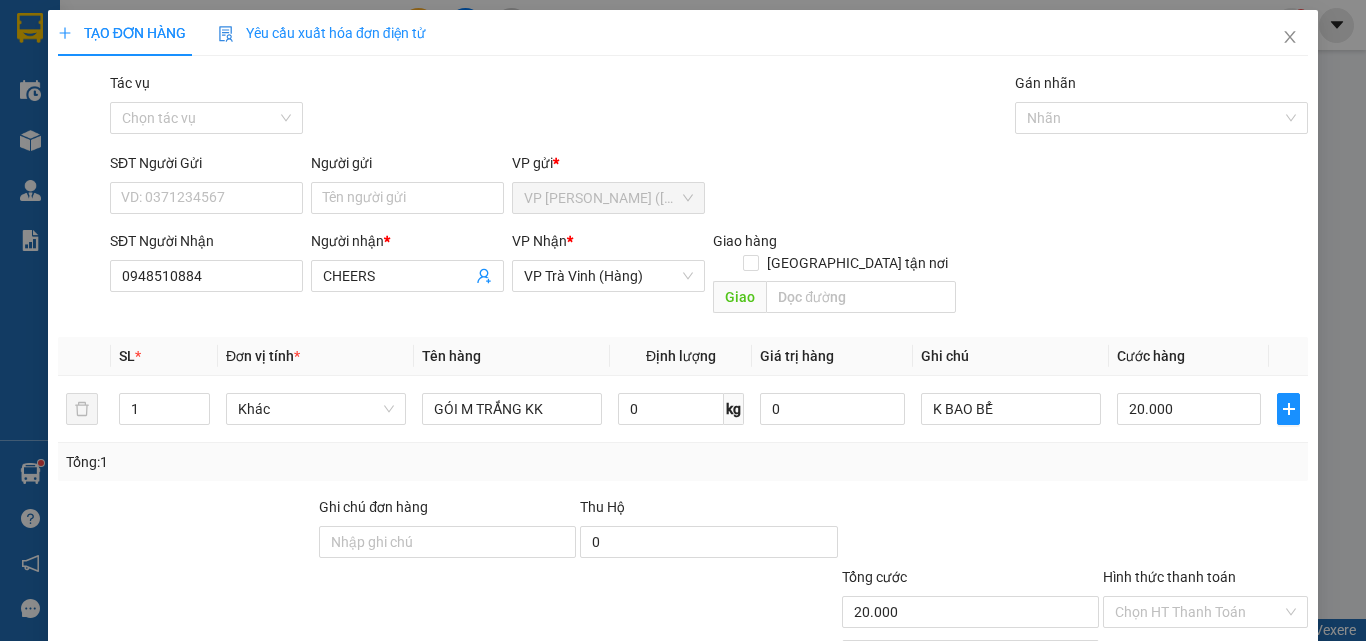 click on "[PERSON_NAME] và In" at bounding box center (1263, 707) 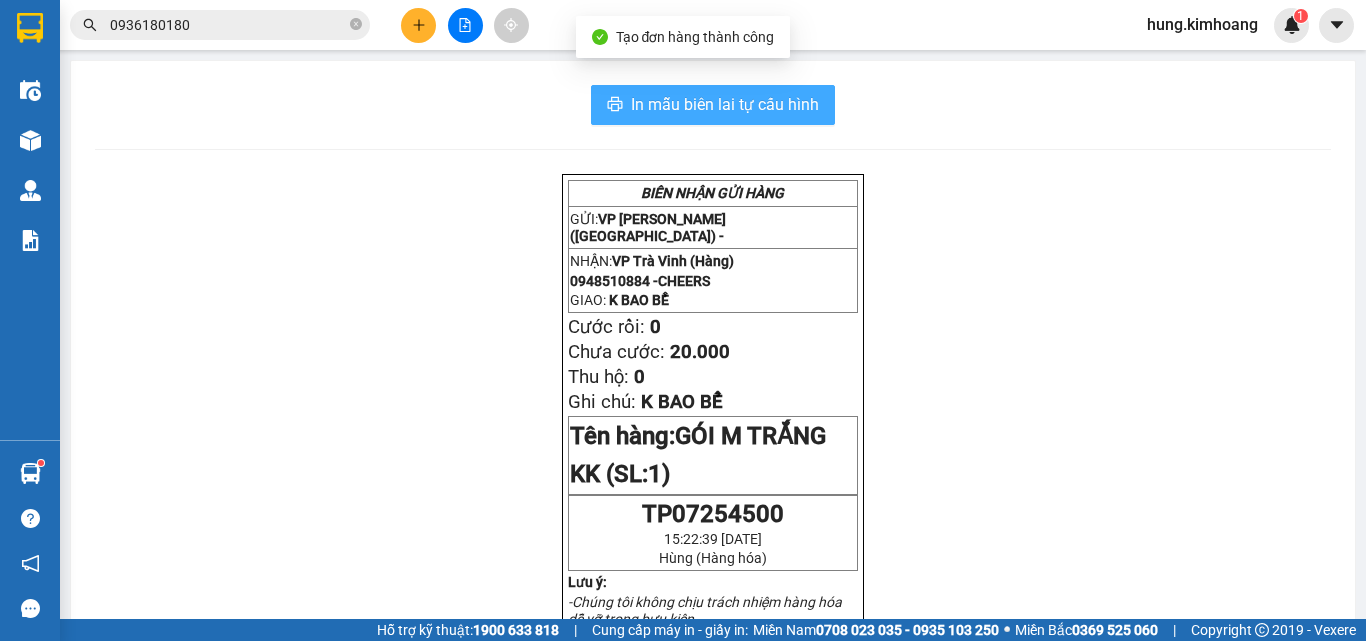 click on "In mẫu biên lai tự cấu hình" at bounding box center (725, 104) 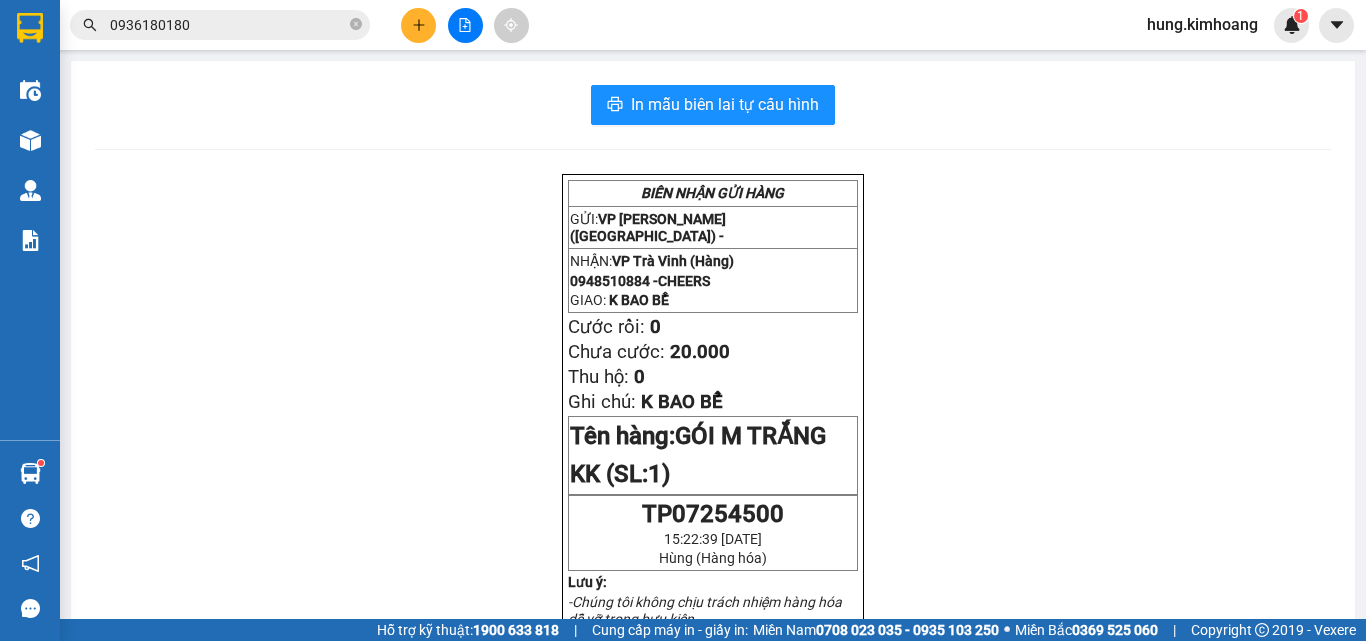 click 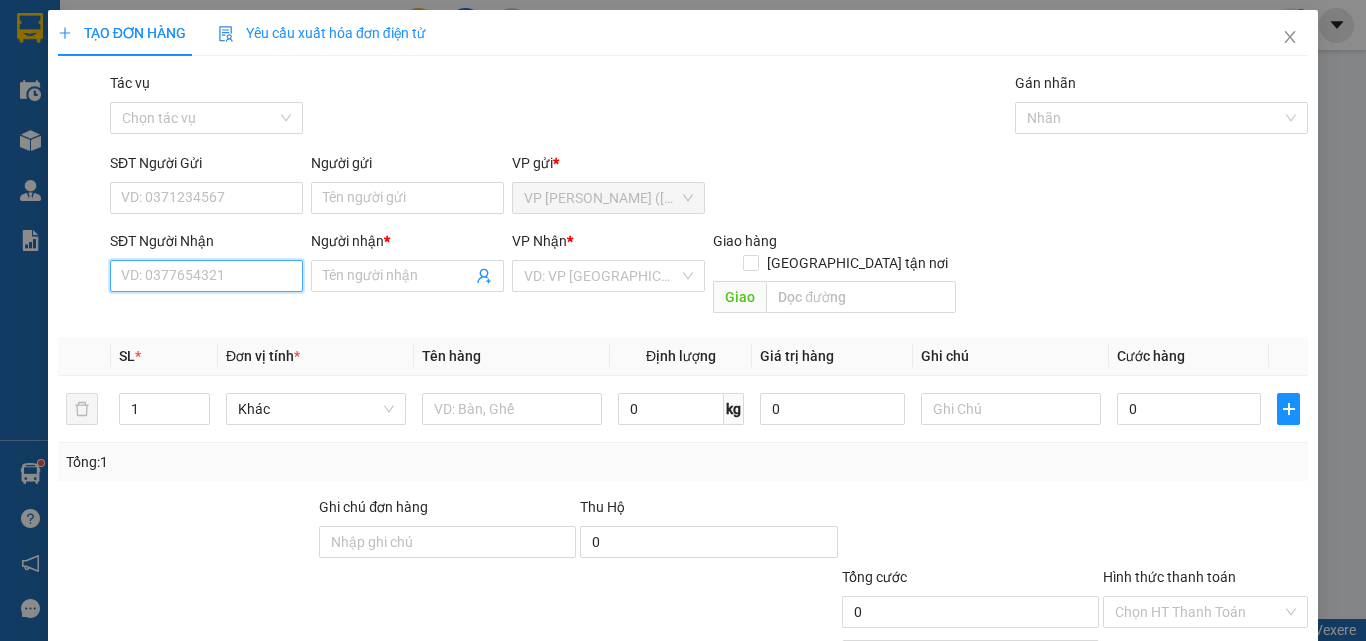 click on "SĐT Người Nhận" at bounding box center (206, 276) 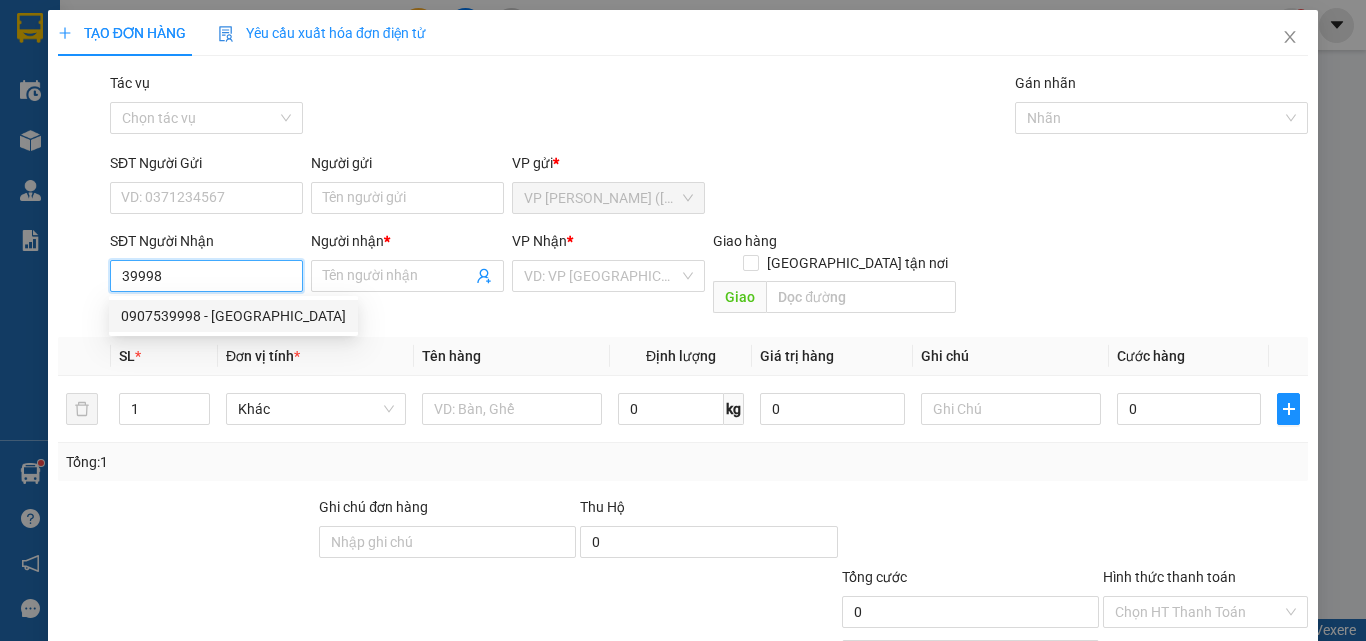 click on "0907539998 - [GEOGRAPHIC_DATA]" at bounding box center (233, 316) 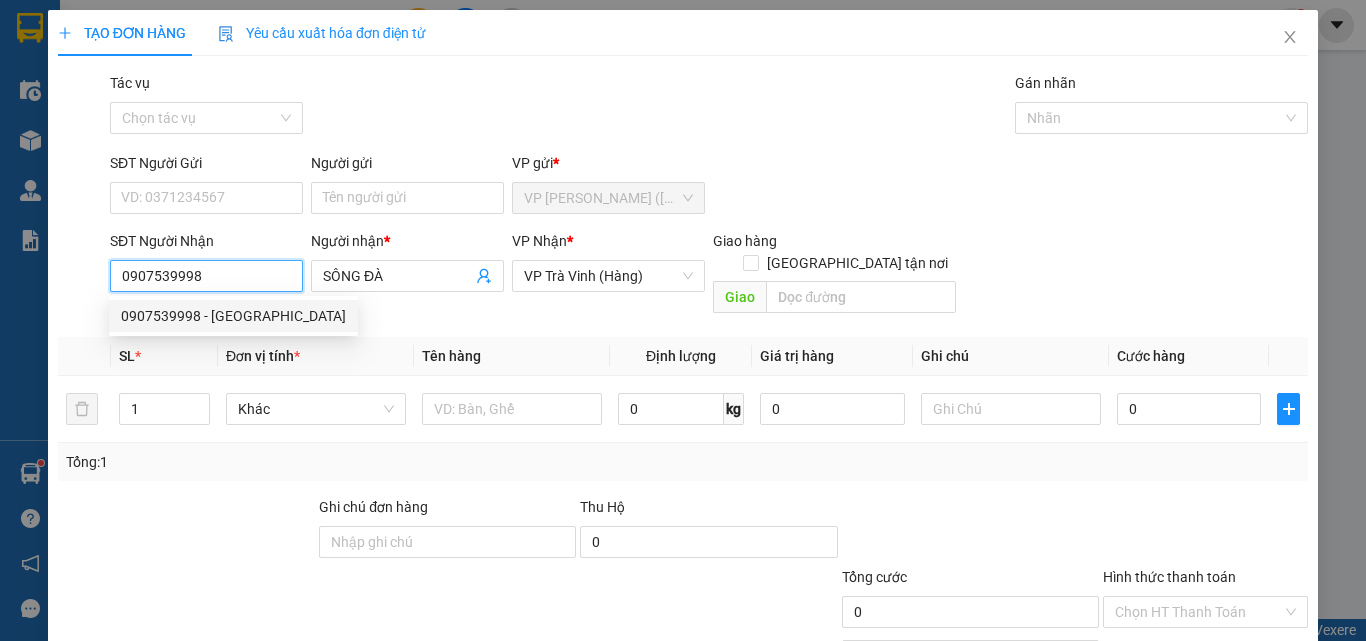 type on "40.000" 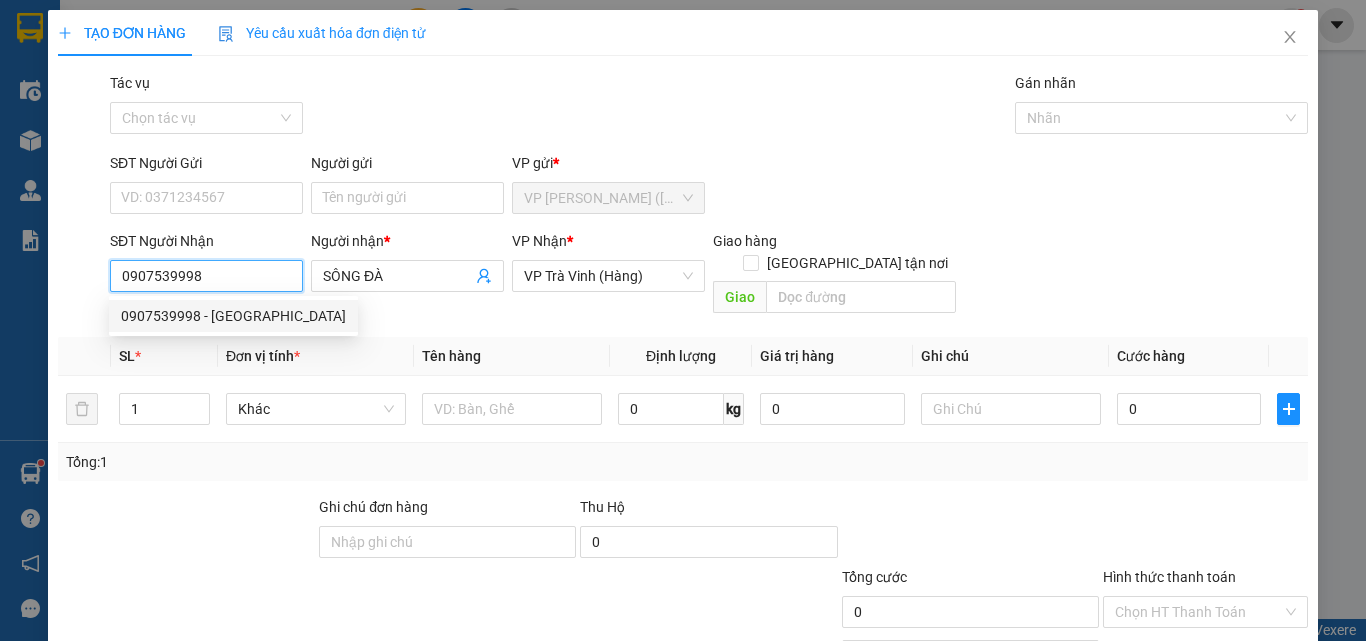 type on "40.000" 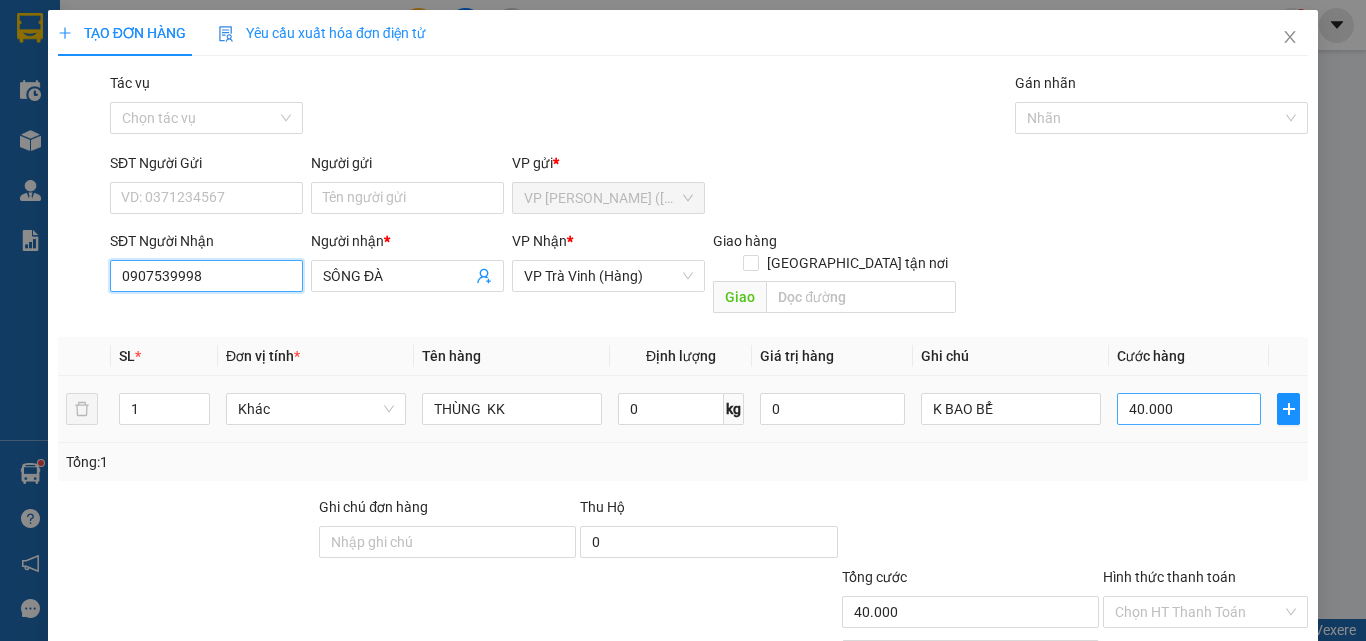 type on "0907539998" 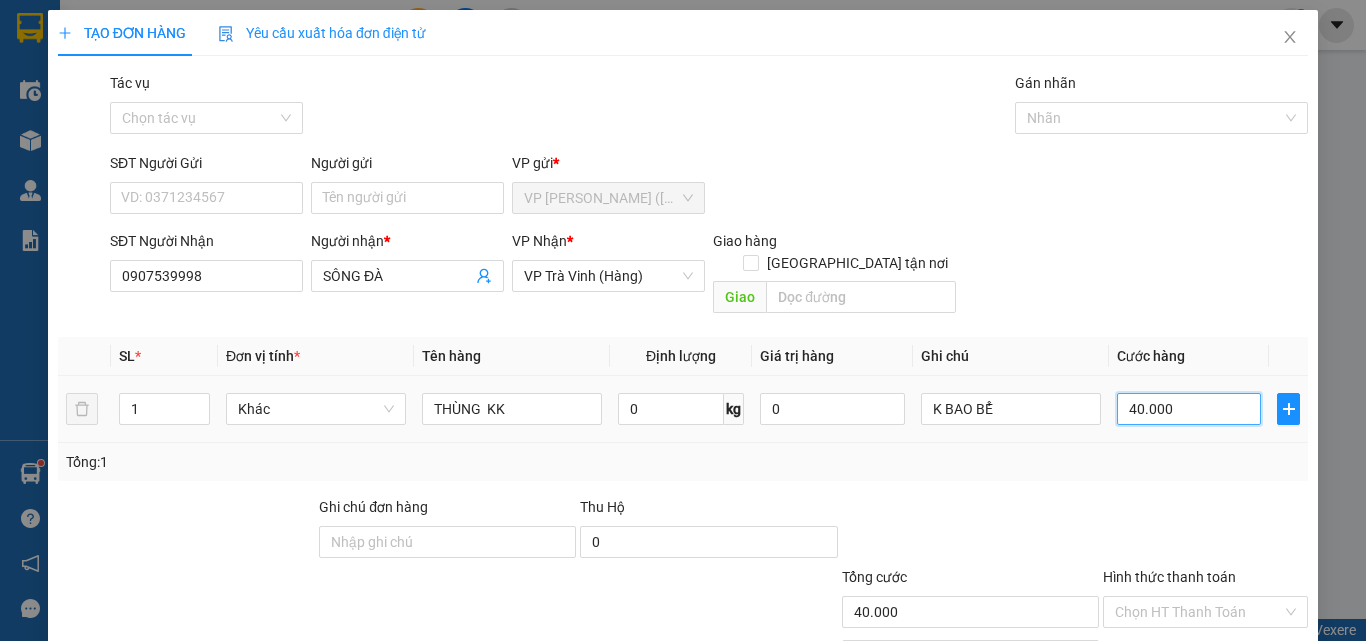 click on "40.000" at bounding box center [1189, 409] 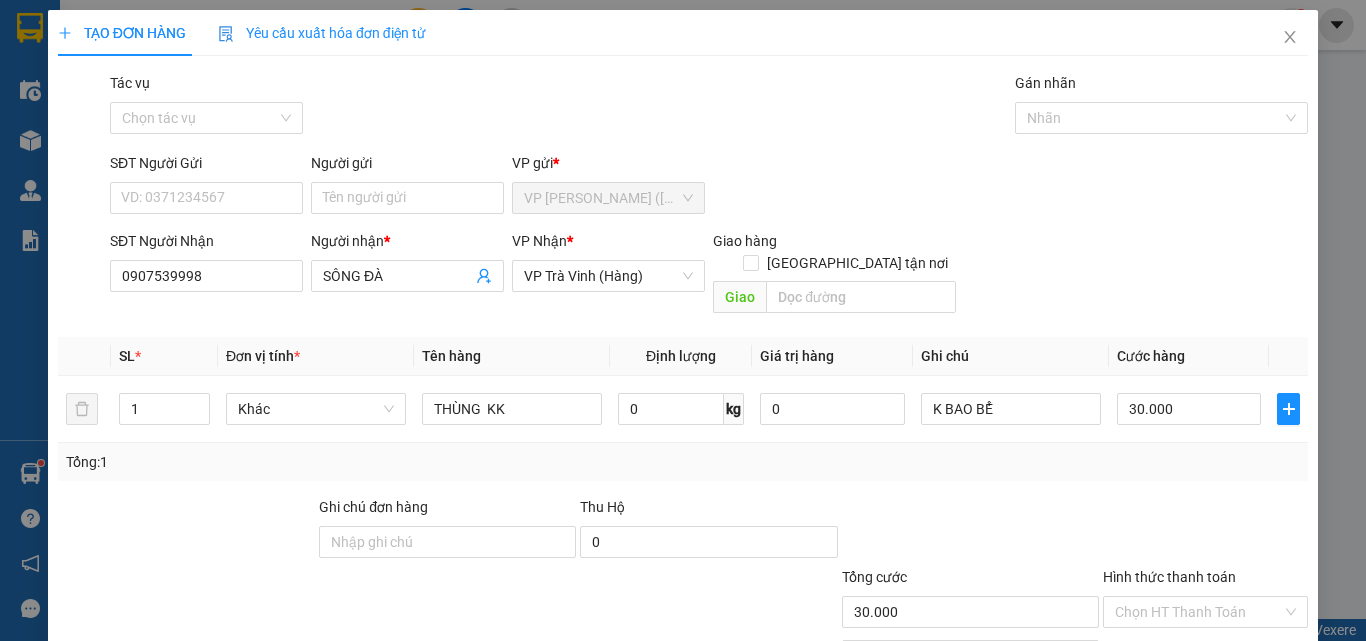 click on "[PERSON_NAME] và In" at bounding box center [1231, 707] 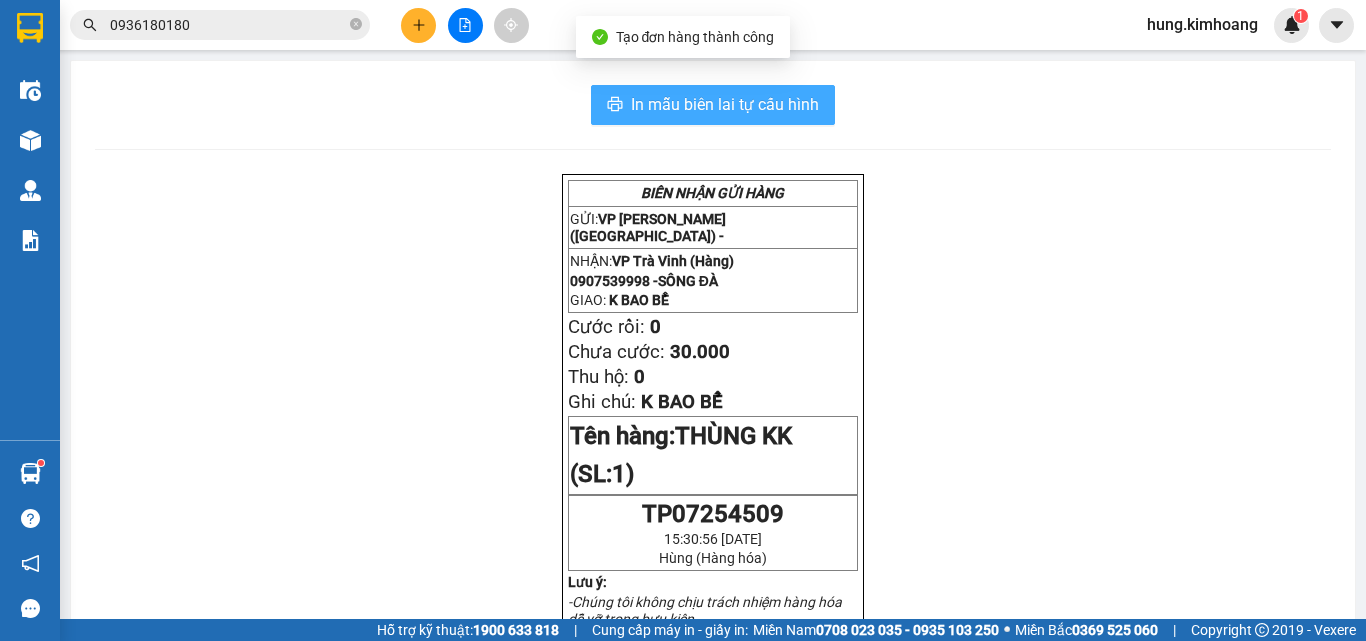 click on "In mẫu biên lai tự cấu hình" at bounding box center (725, 104) 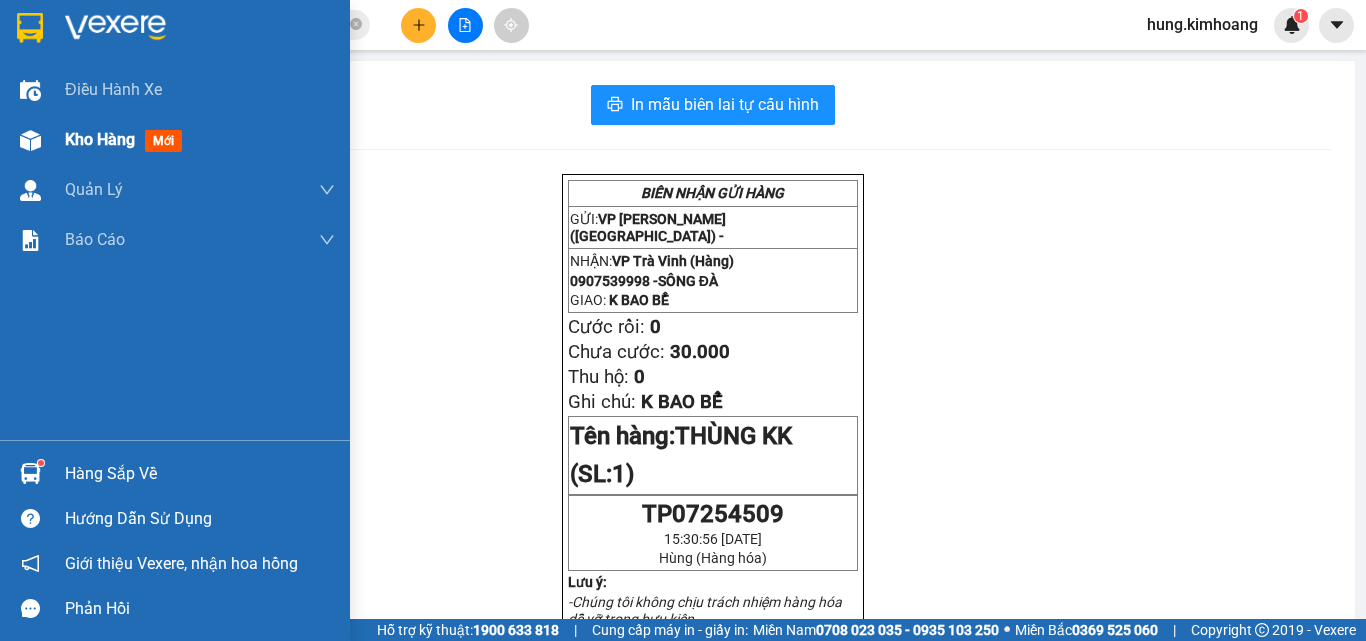 click on "Kho hàng" at bounding box center (100, 139) 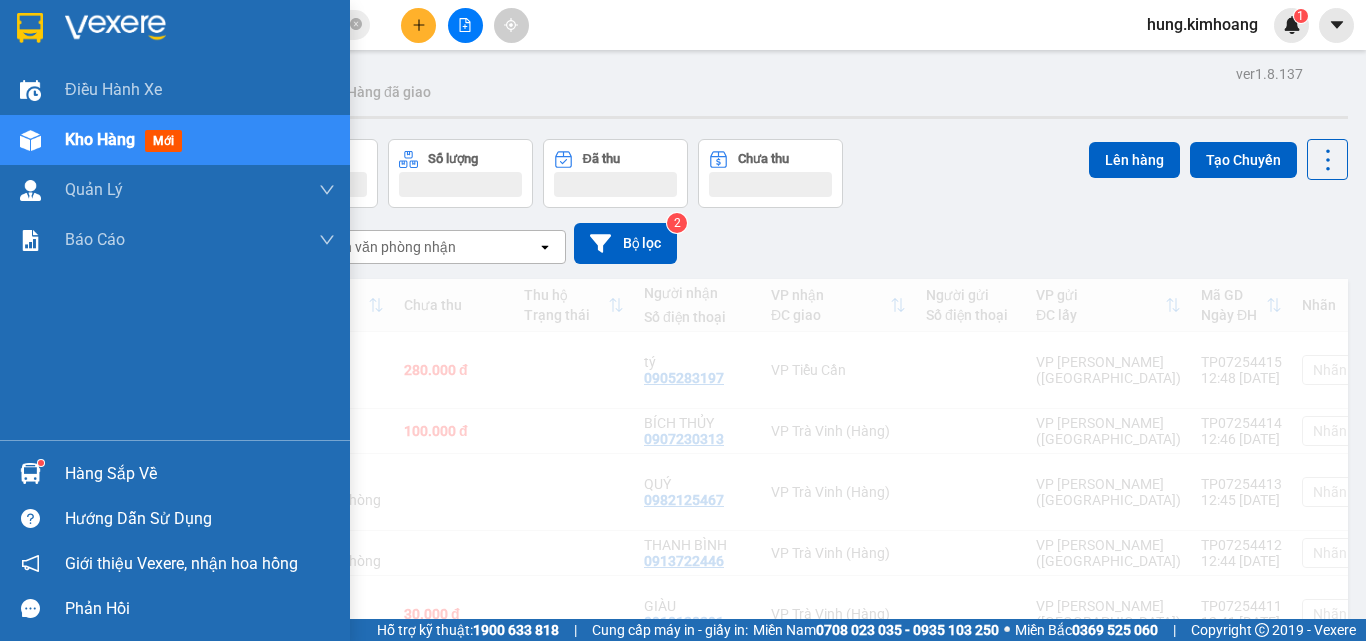 click on "Kho hàng" at bounding box center [100, 139] 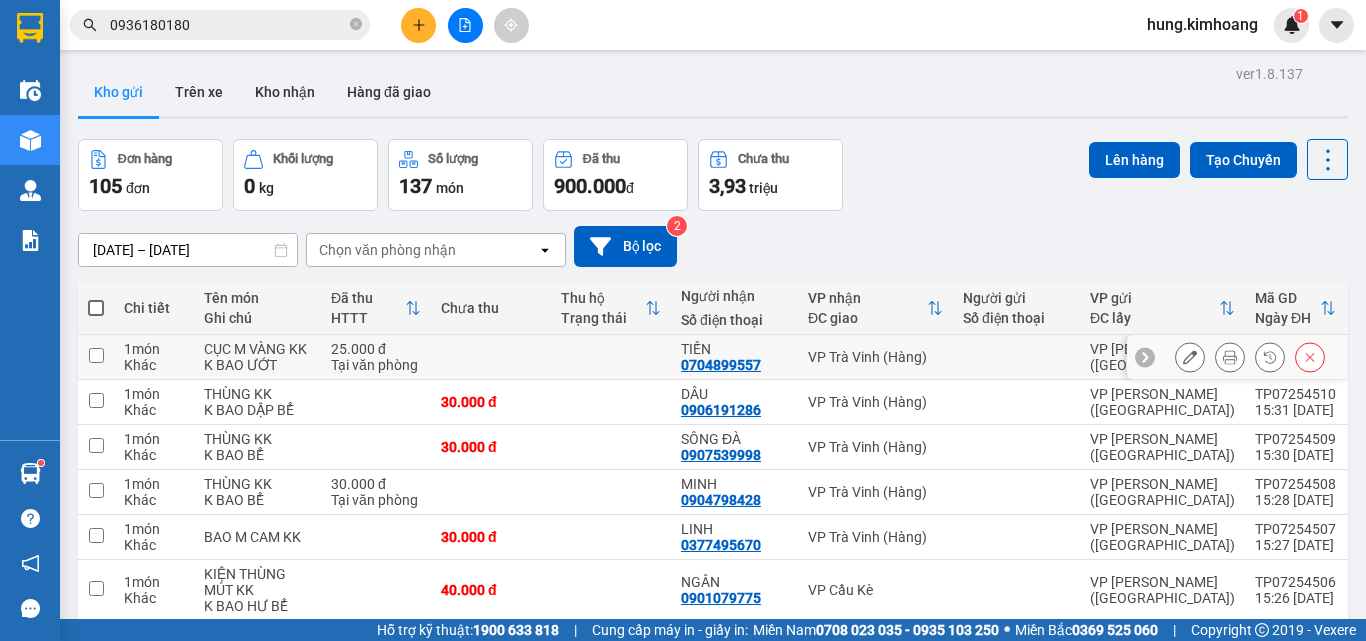 click at bounding box center [96, 357] 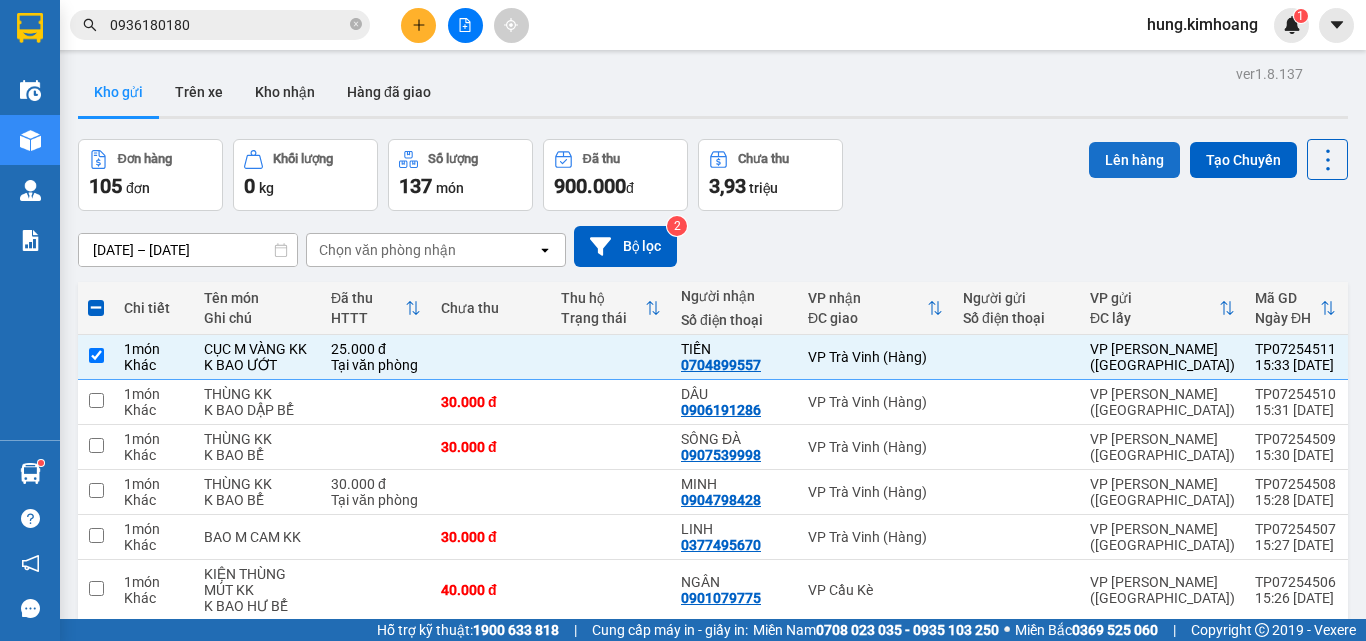 click on "Lên hàng" at bounding box center [1134, 160] 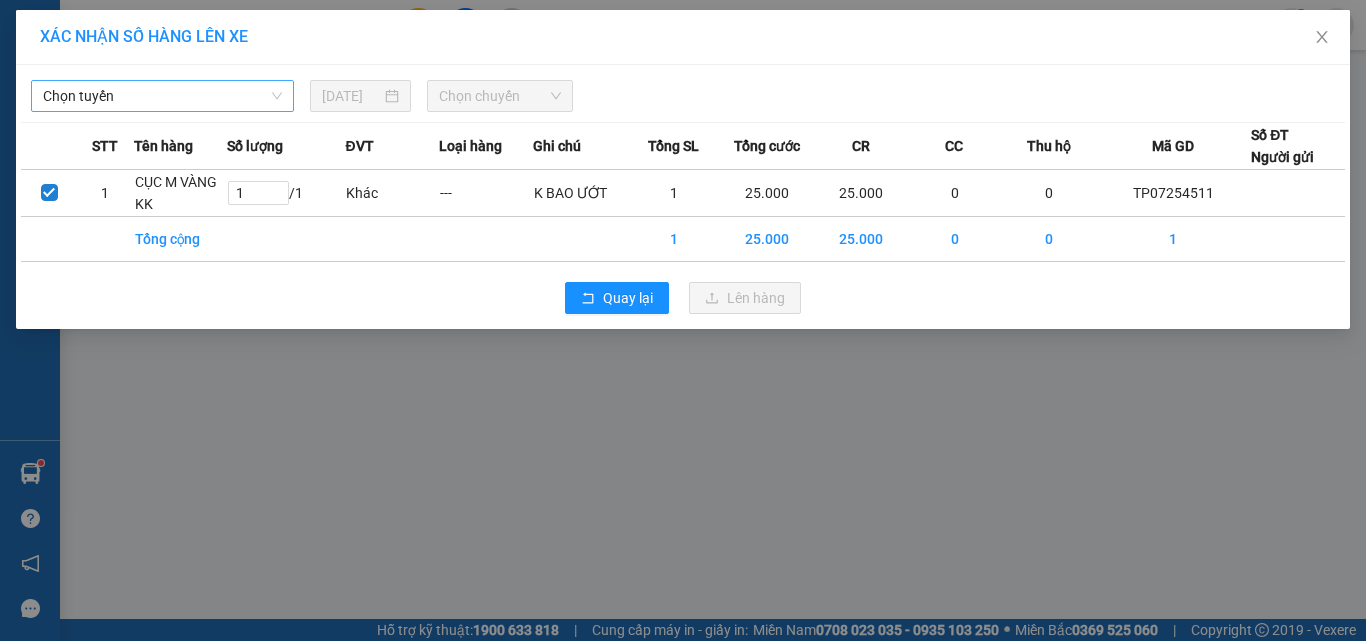 click on "Chọn tuyến [DATE] Chọn chuyến STT Tên hàng Số lượng ĐVT Loại hàng Ghi chú Tổng SL Tổng cước CR CC Thu hộ Mã GD Số ĐT   Người gửi 1 CỤC M VÀNG KK  1  /  1 Khác --- K BAO ƯỚT  1 25.000 25.000 0 0 TP07254511     Tổng cộng         1 25.000 25.000 0 0 1   Quay lại Lên hàng" at bounding box center (683, 197) 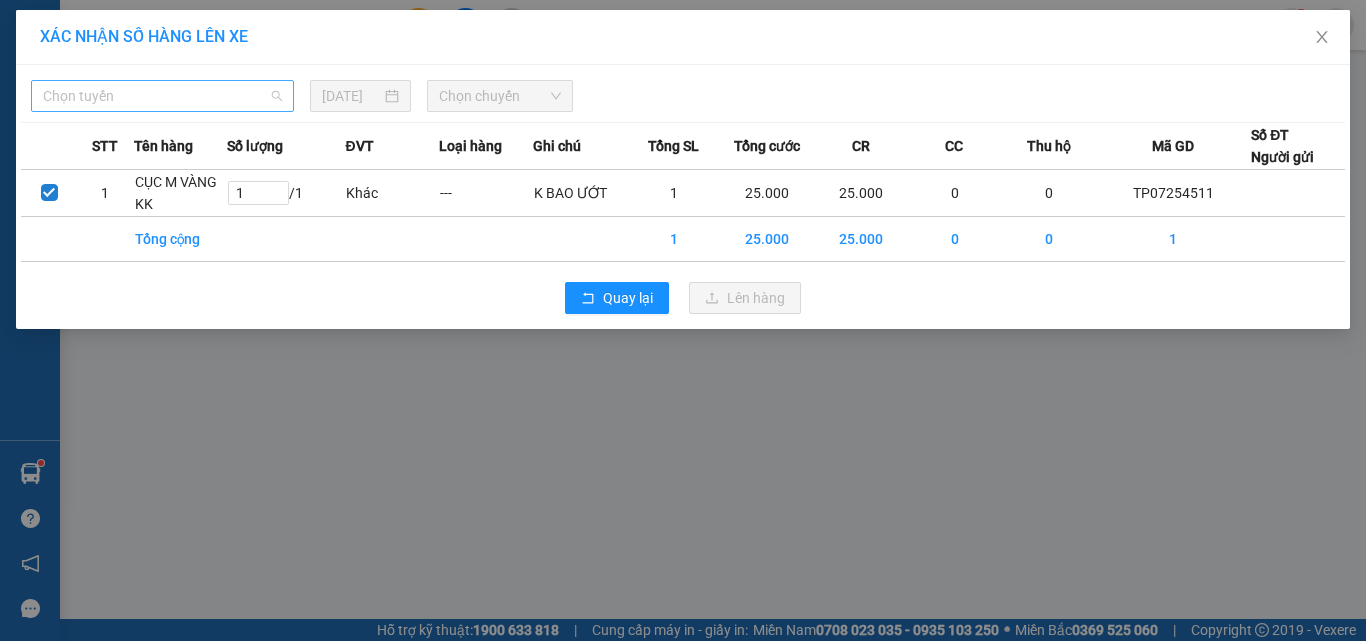 click on "Chọn tuyến" at bounding box center (162, 96) 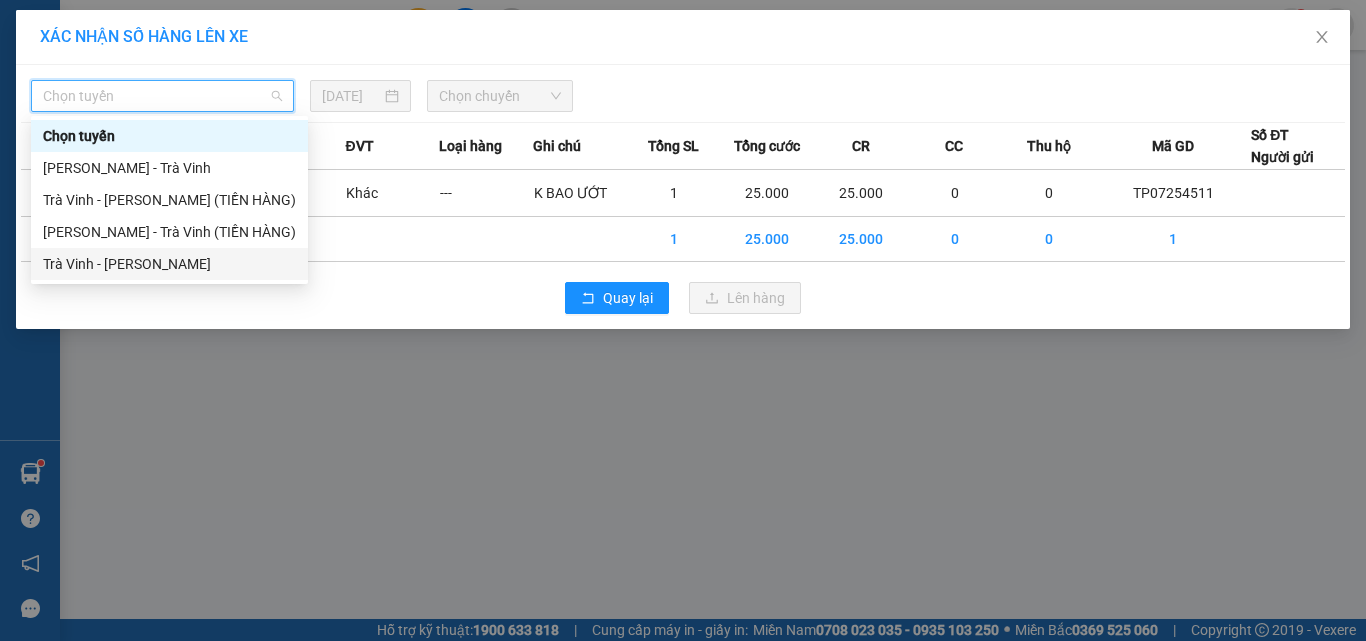 click on "Trà Vinh - [PERSON_NAME]" at bounding box center (169, 264) 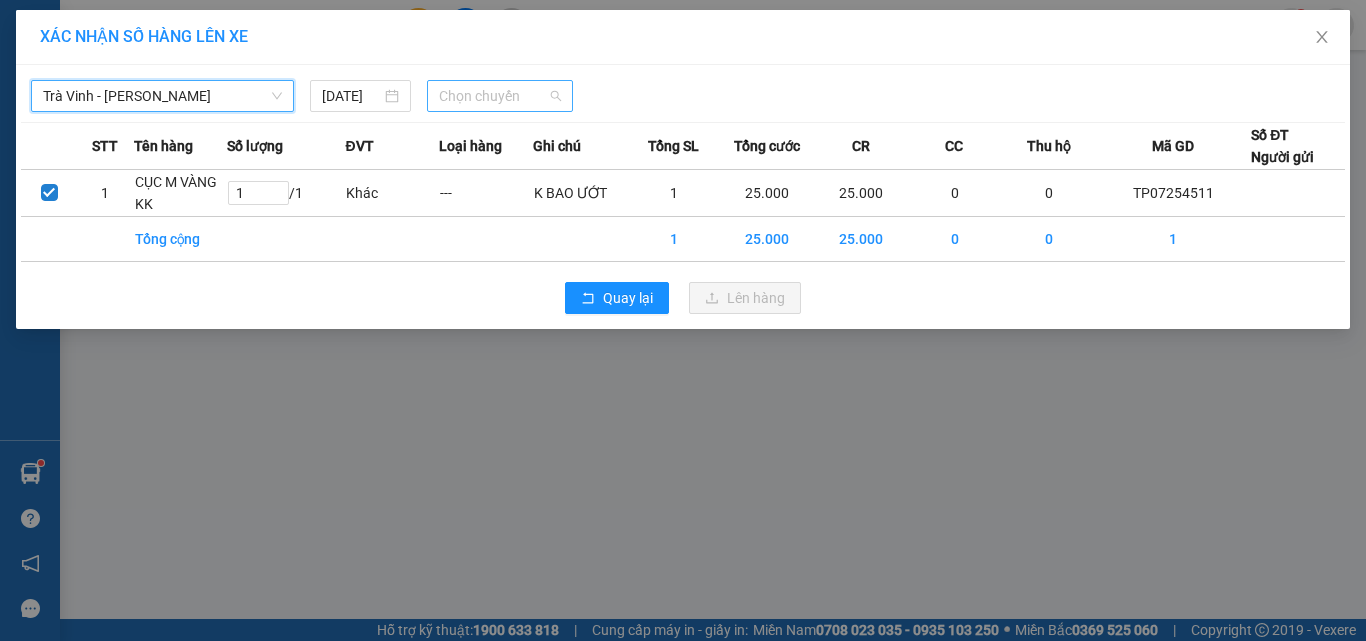 click on "Chọn chuyến" at bounding box center [500, 96] 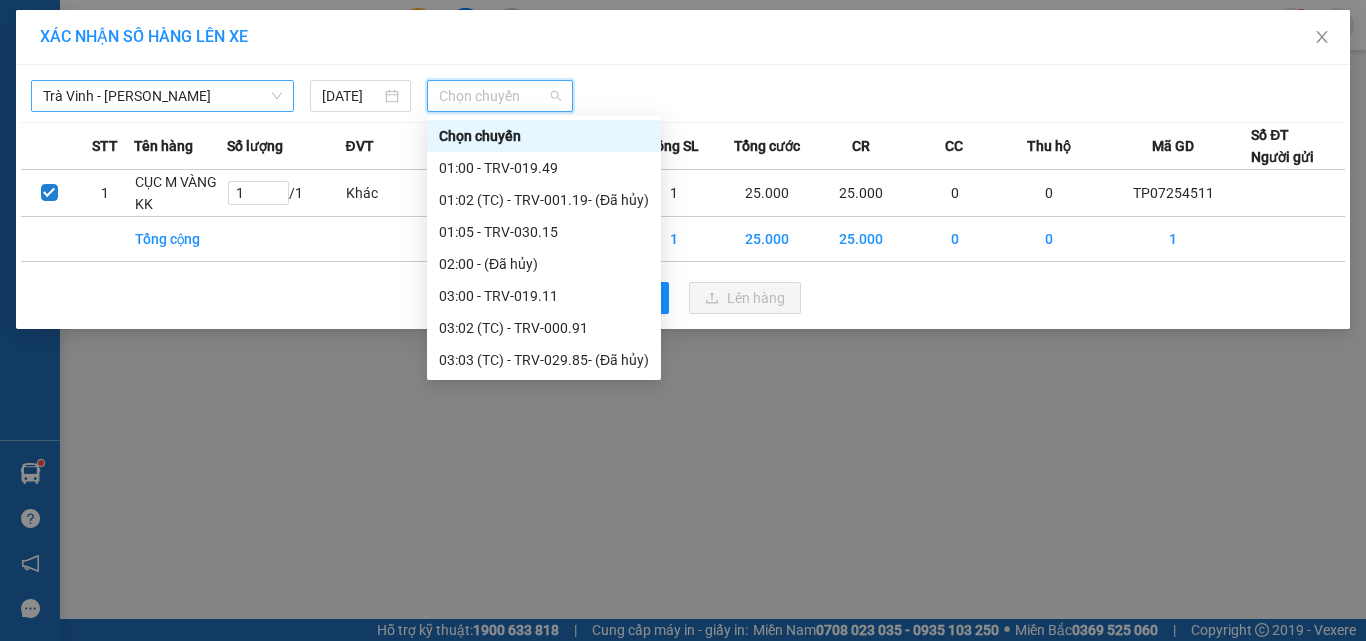 click on "Trà Vinh - [PERSON_NAME]" at bounding box center [162, 96] 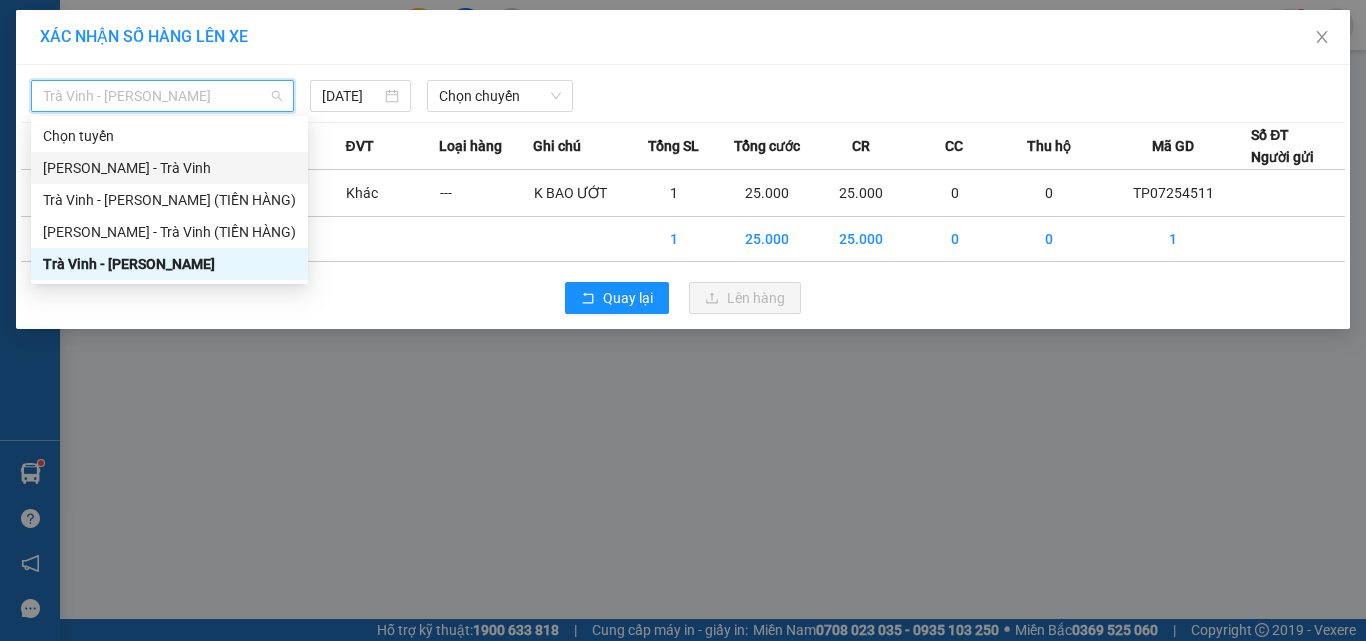click on "[PERSON_NAME] - Trà Vinh" at bounding box center [169, 168] 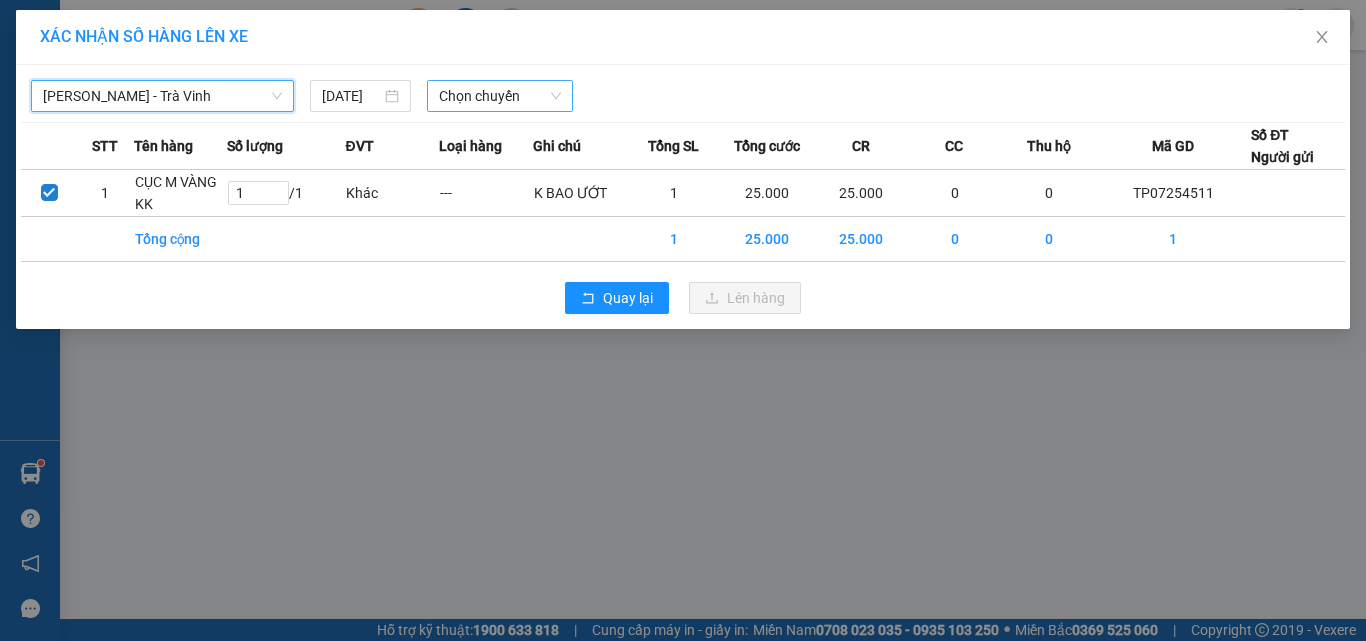 click on "Chọn chuyến" at bounding box center (500, 96) 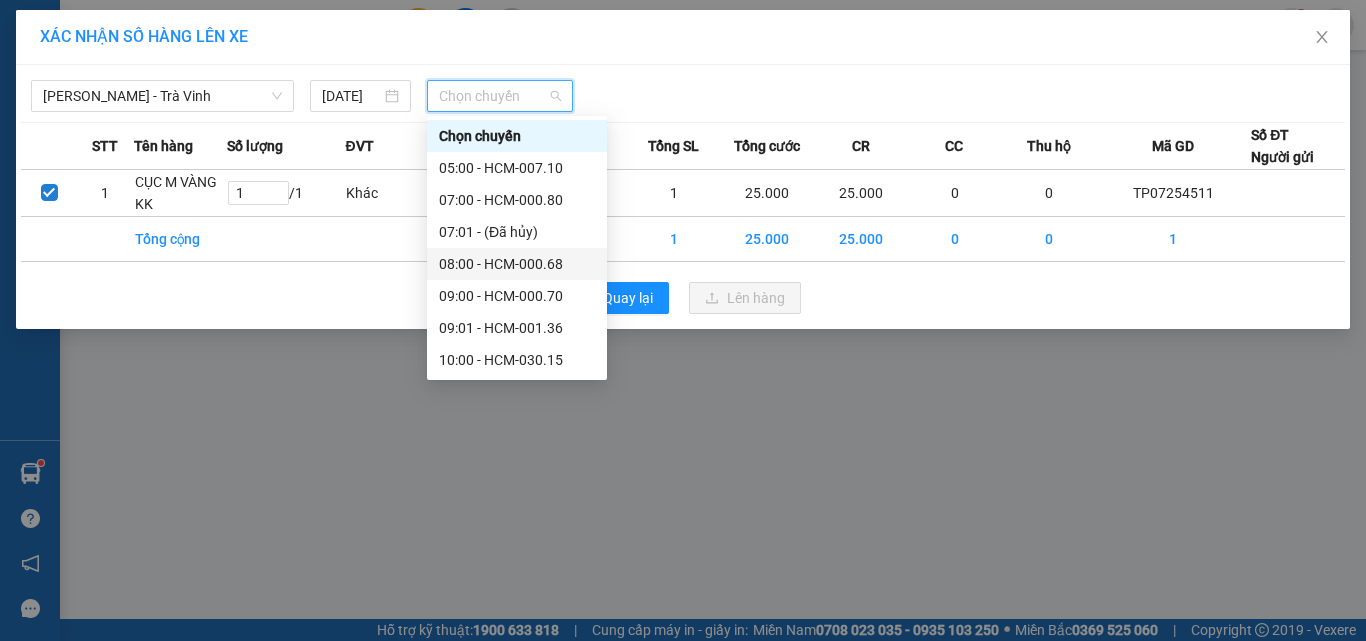 click on "16:00     - HCM-000.78" at bounding box center (517, 712) 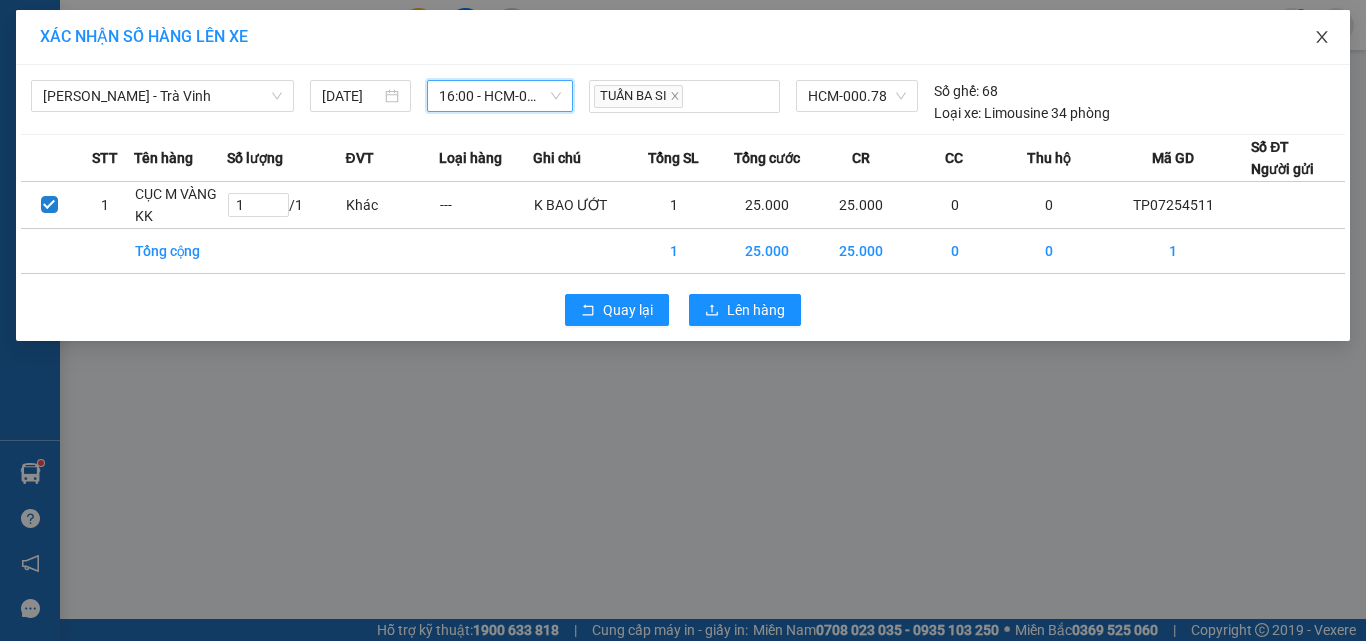 click at bounding box center [1322, 38] 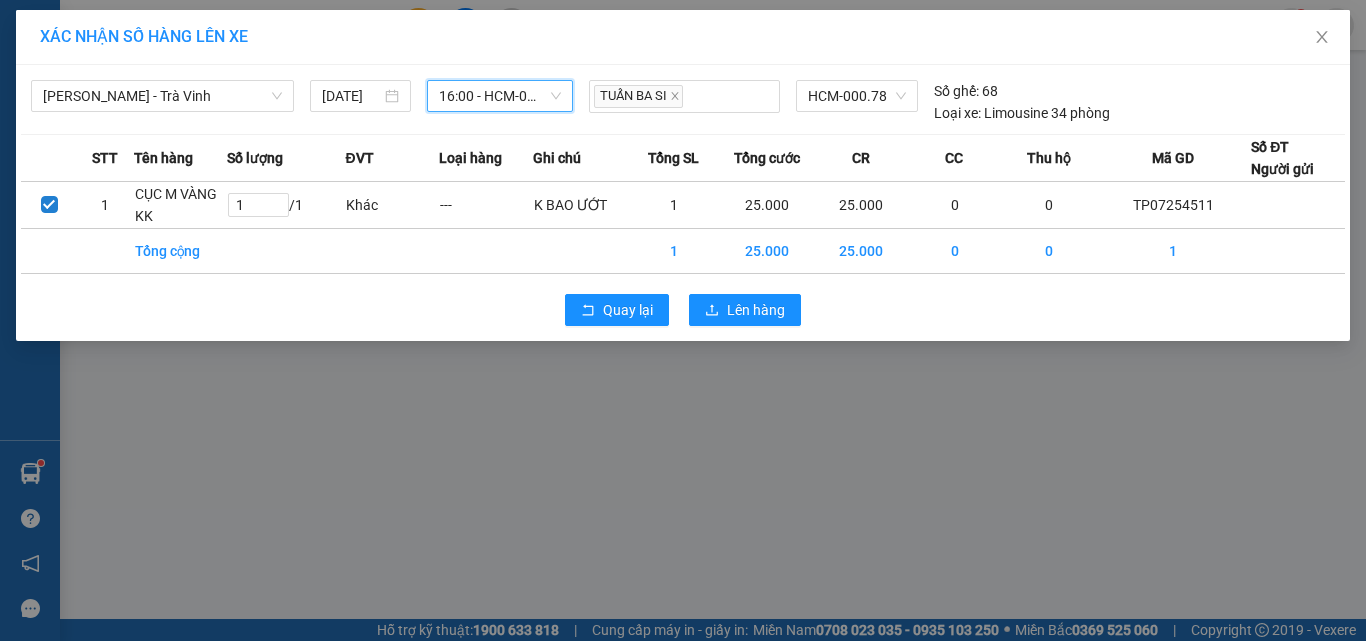 click on "Kết quả tìm kiếm ( 4 )  Bộ lọc  Mã ĐH Trạng thái Món hàng Thu hộ Tổng cước Chưa cước Nhãn Người gửi VP Gửi Người nhận VP Nhận DH07250027 08:57 [DATE] VP Nhận   TRV-000.72 15:11 [DATE] 1 THÙNG KK SL:  1 35.000 35.000 VP Duyên Hải 0936180180 NHỰT VP [PERSON_NAME] (Hàng) TV09243366 16:44 [DATE] Đã giao   14:17 [DATE] HỘP SL:  1 20.000 NGUYỆN  VP Trà Vinh ([GEOGRAPHIC_DATA]) 0936180180 A NHẬT VP [PERSON_NAME] ([GEOGRAPHIC_DATA]) TV09240574 12:53 [DATE] Đã giao   15:11 [DATE] bicch trăng SL:  1 20.000 thật VP Trà Vinh (Hàng) 0936180180 NHỰT VP [PERSON_NAME] (Hàng) TV08242289 17:18 [DATE] Đã giao   13:09 [DATE] 1 HỘP KV KK SL:  1 20.000 HƯNG VP Trà Vinh ([GEOGRAPHIC_DATA]) 0936180180 NHỰT VP [PERSON_NAME] ([GEOGRAPHIC_DATA]) 1 0936180180 hung.kimhoang 1" at bounding box center (683, 25) 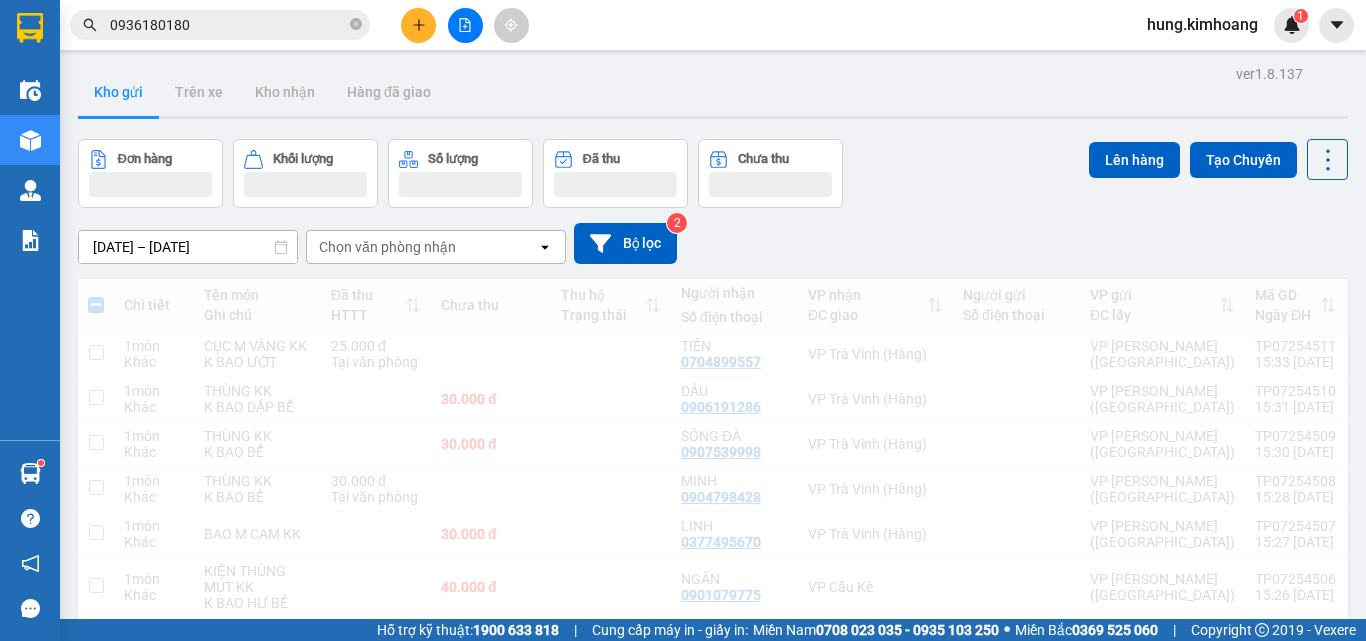 click on "hung.kimhoang 1" at bounding box center (1248, 25) 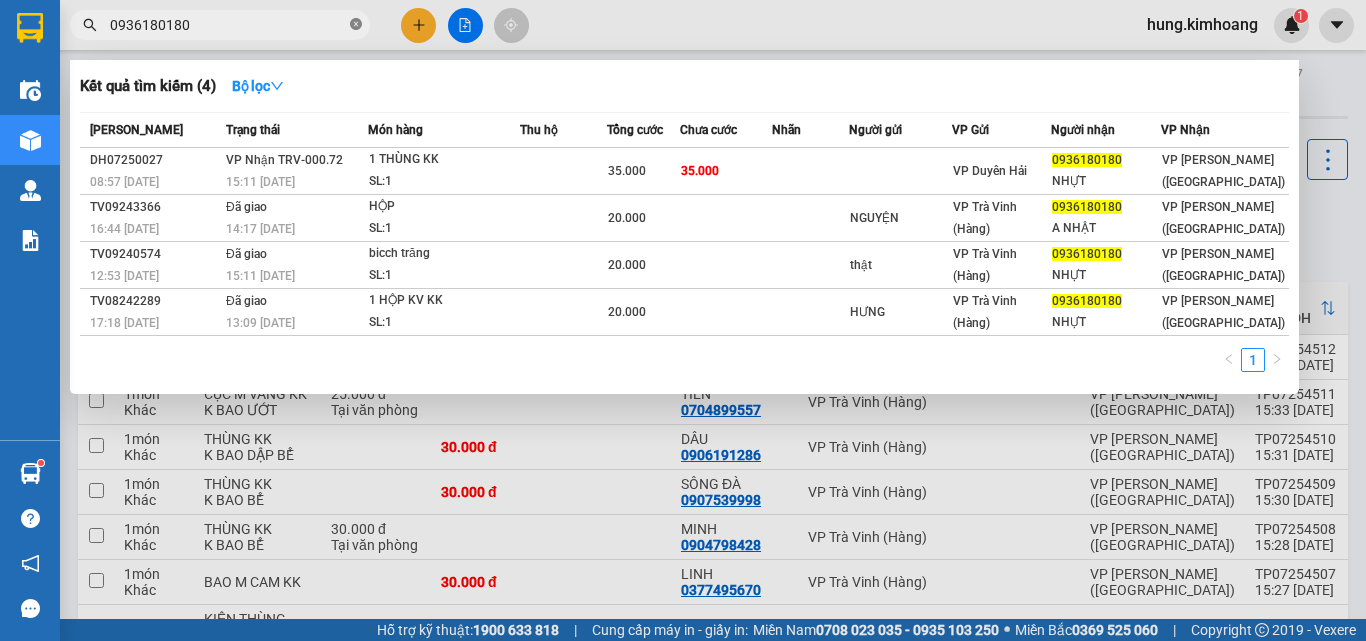 click 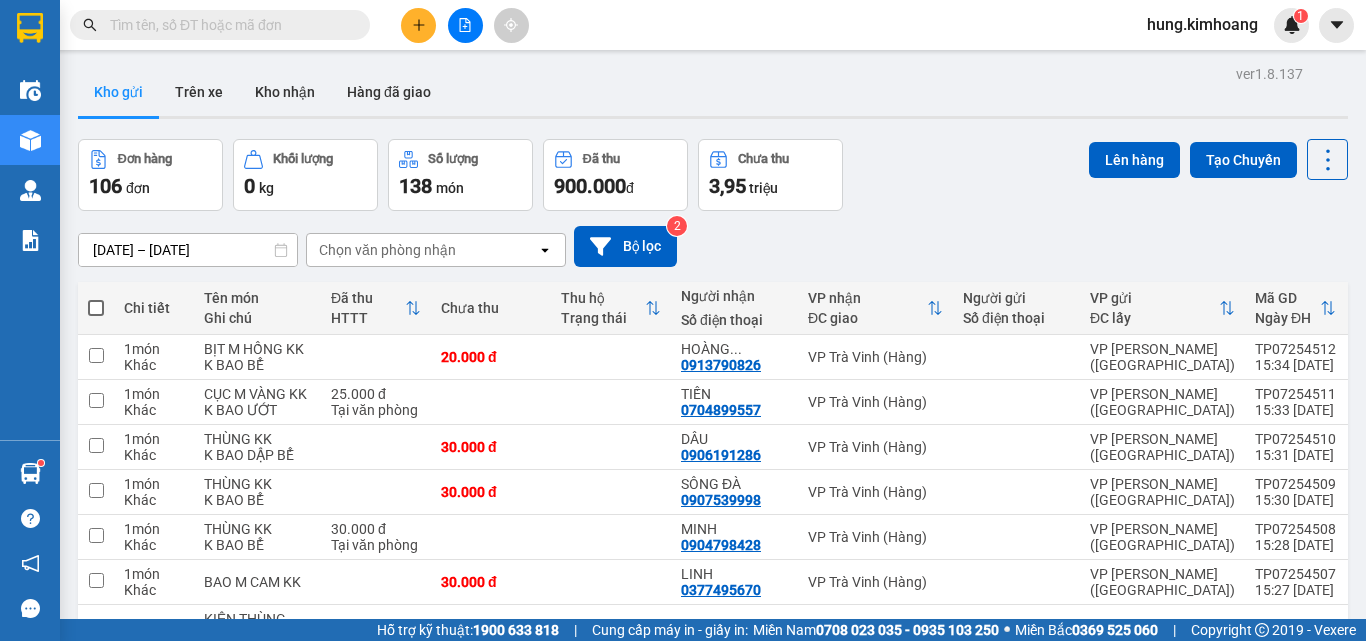 click at bounding box center [228, 25] 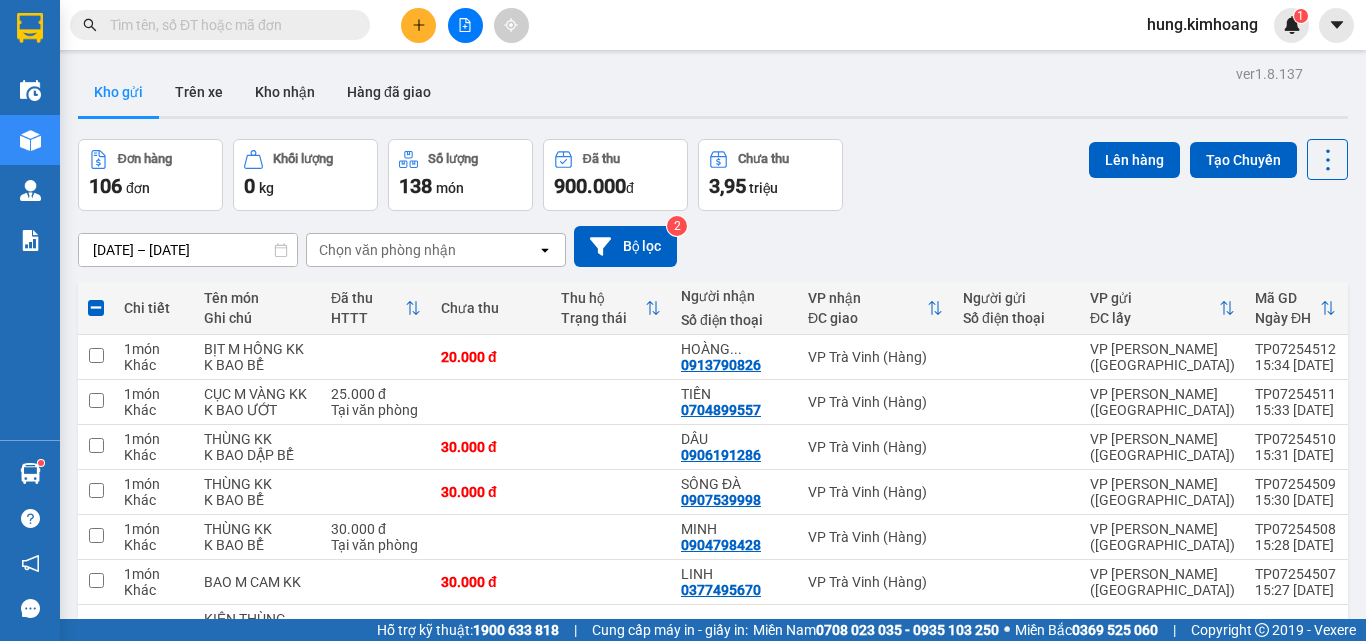 drag, startPoint x: 100, startPoint y: 188, endPoint x: 97, endPoint y: 143, distance: 45.099888 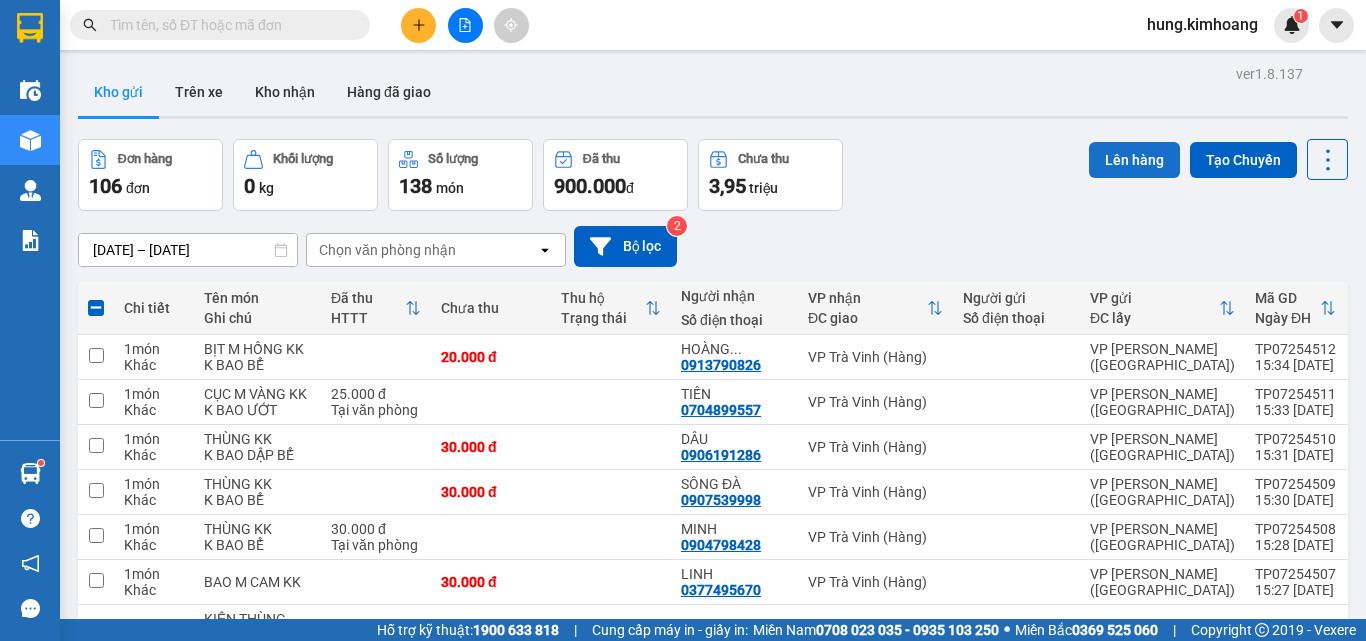 click on "Lên hàng" at bounding box center (1134, 160) 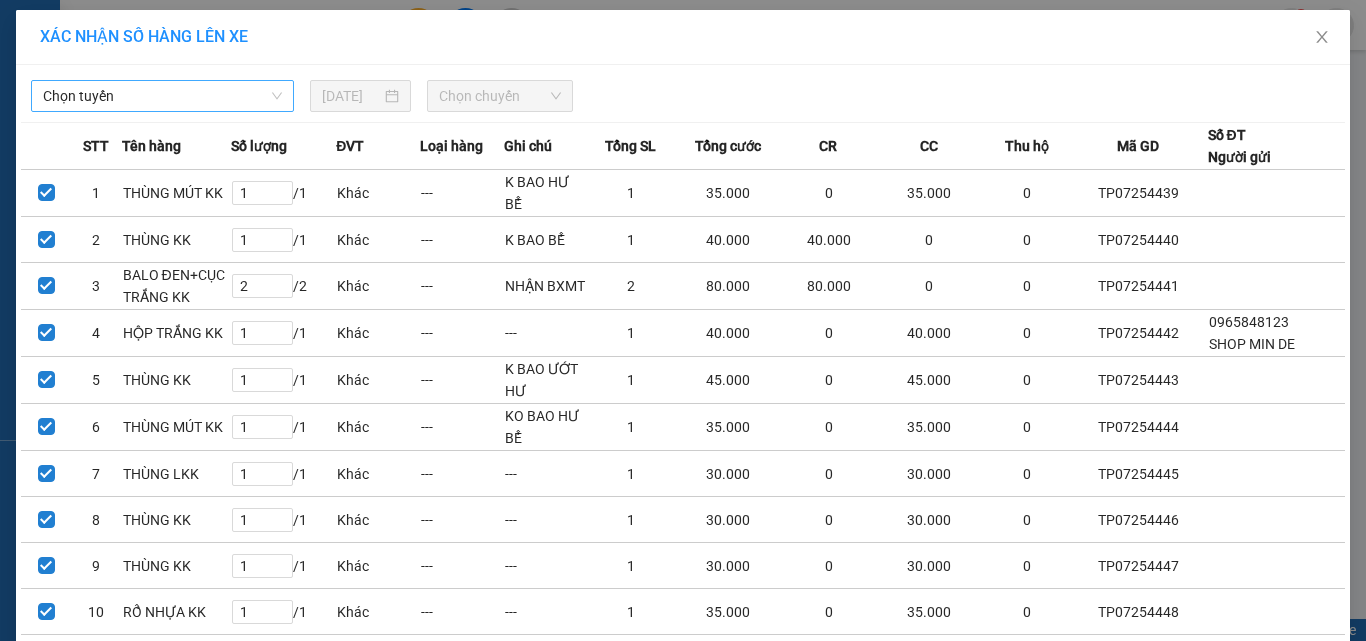 click on "Chọn tuyến" at bounding box center (162, 96) 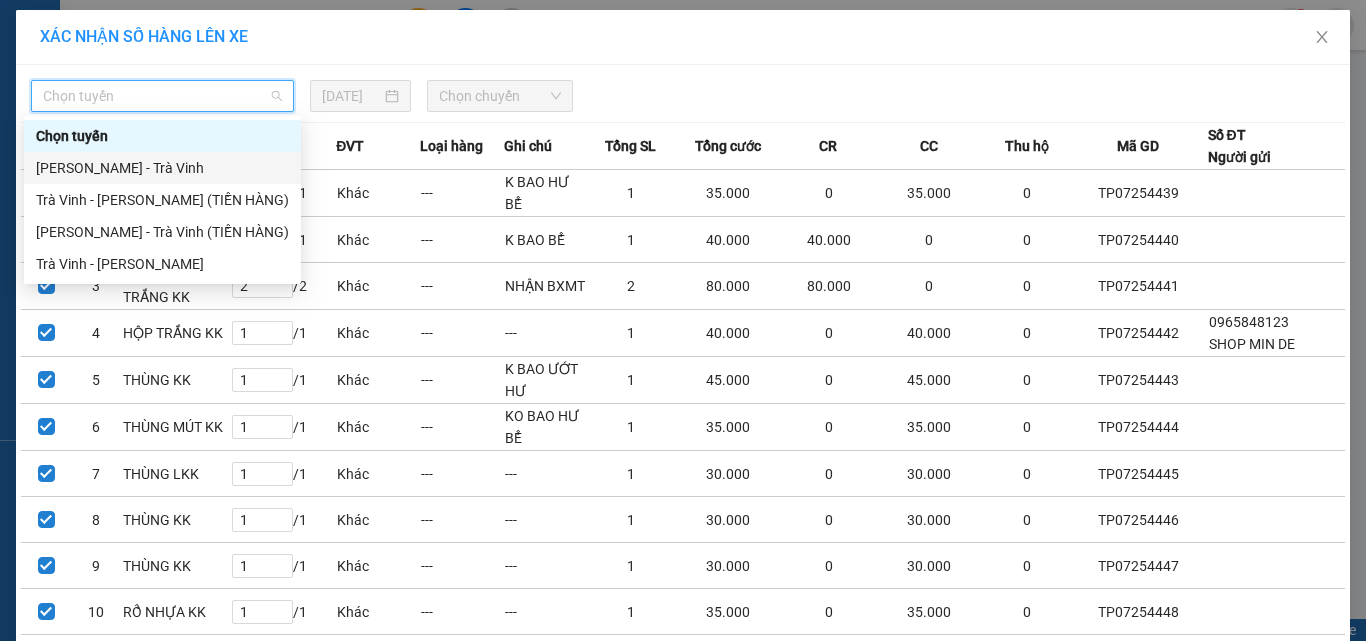click on "[PERSON_NAME] - Trà Vinh" at bounding box center [162, 168] 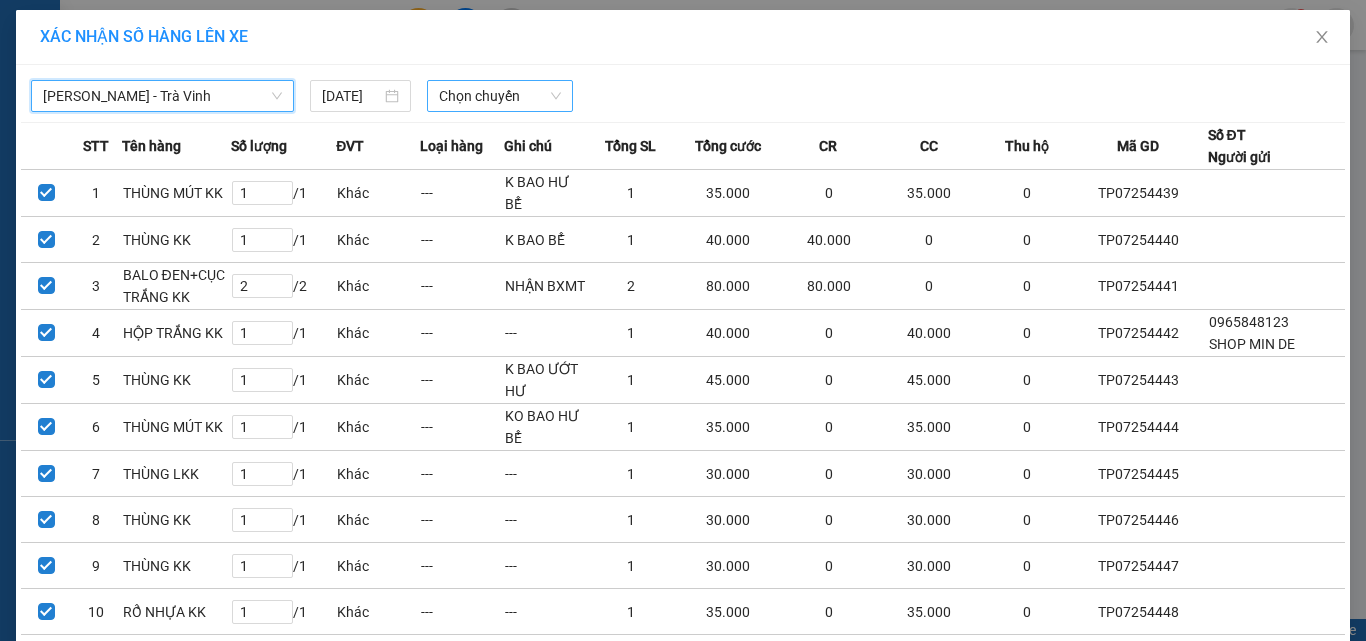 click on "Chọn chuyến" at bounding box center [500, 96] 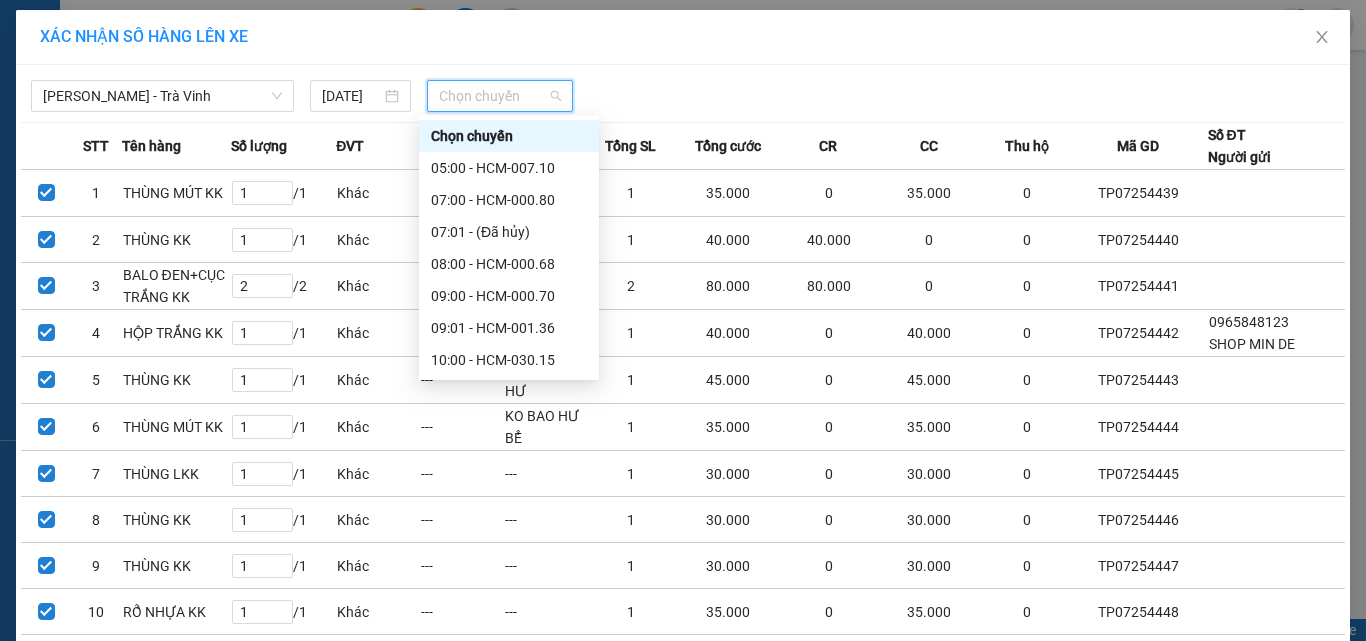 click on "15:00     - HCM-008.11" at bounding box center [509, 648] 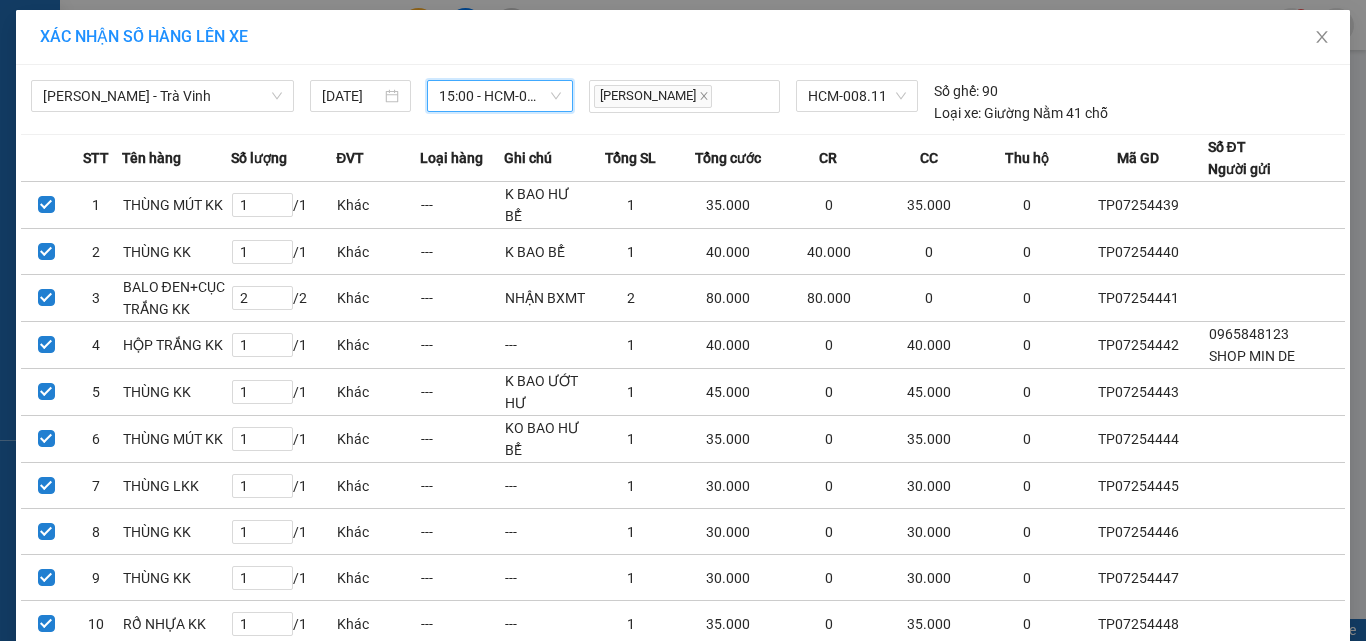 click on "Lên hàng" at bounding box center [756, 1747] 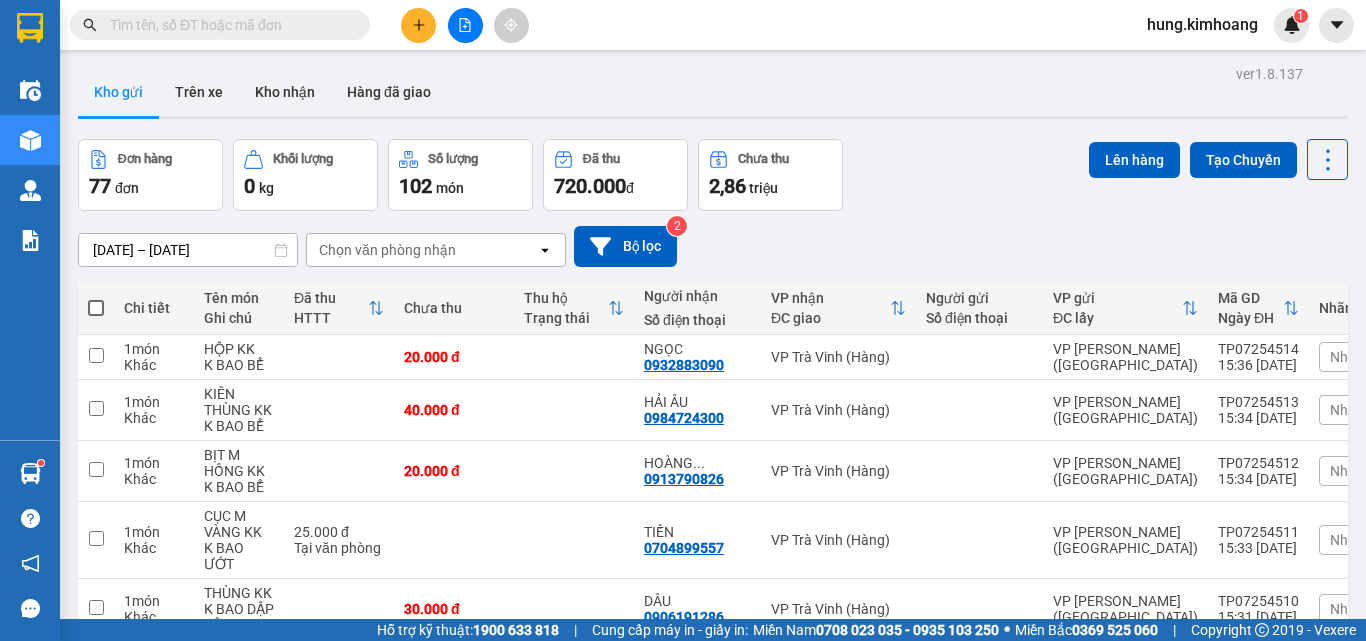 click at bounding box center (96, 3118) 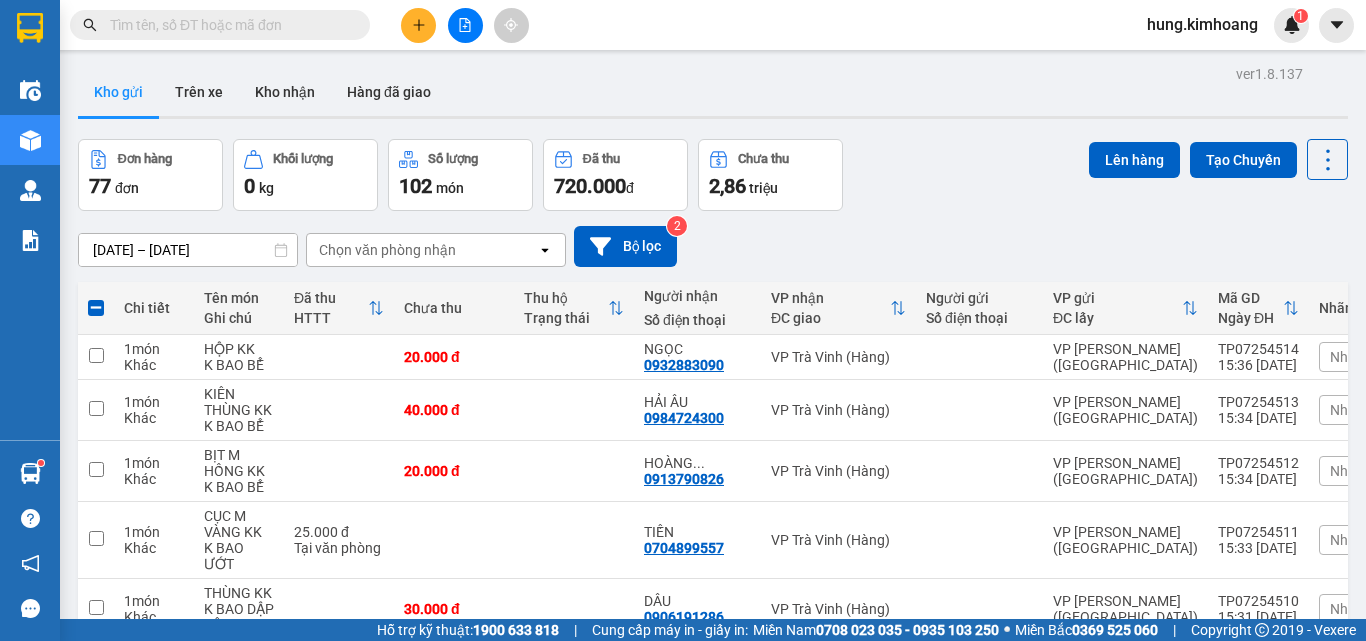 click at bounding box center (96, 3177) 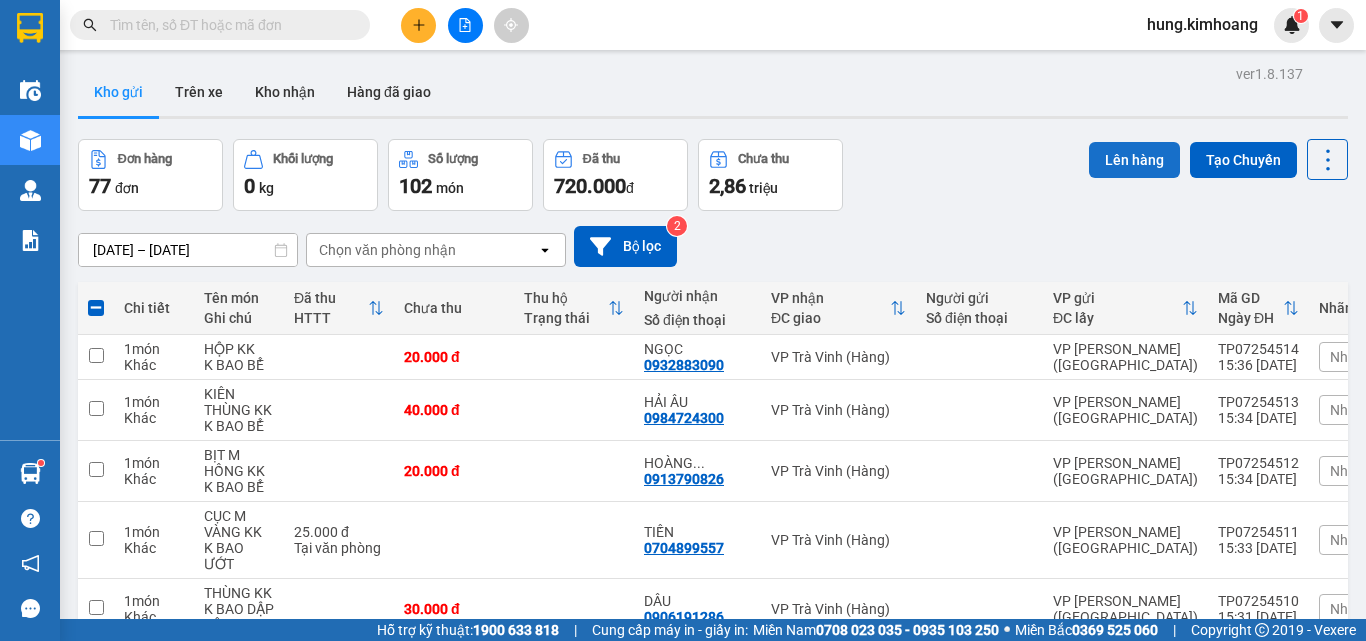 click on "Lên hàng" at bounding box center [1134, 160] 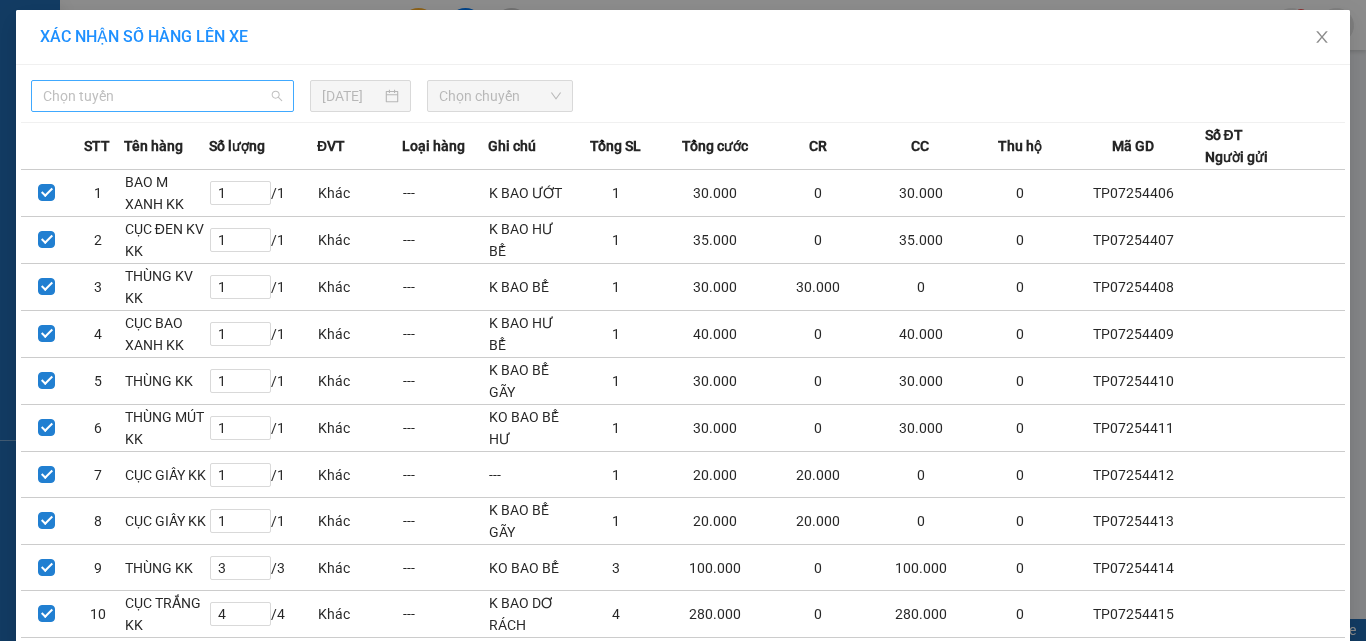 click on "Chọn tuyến" at bounding box center [162, 96] 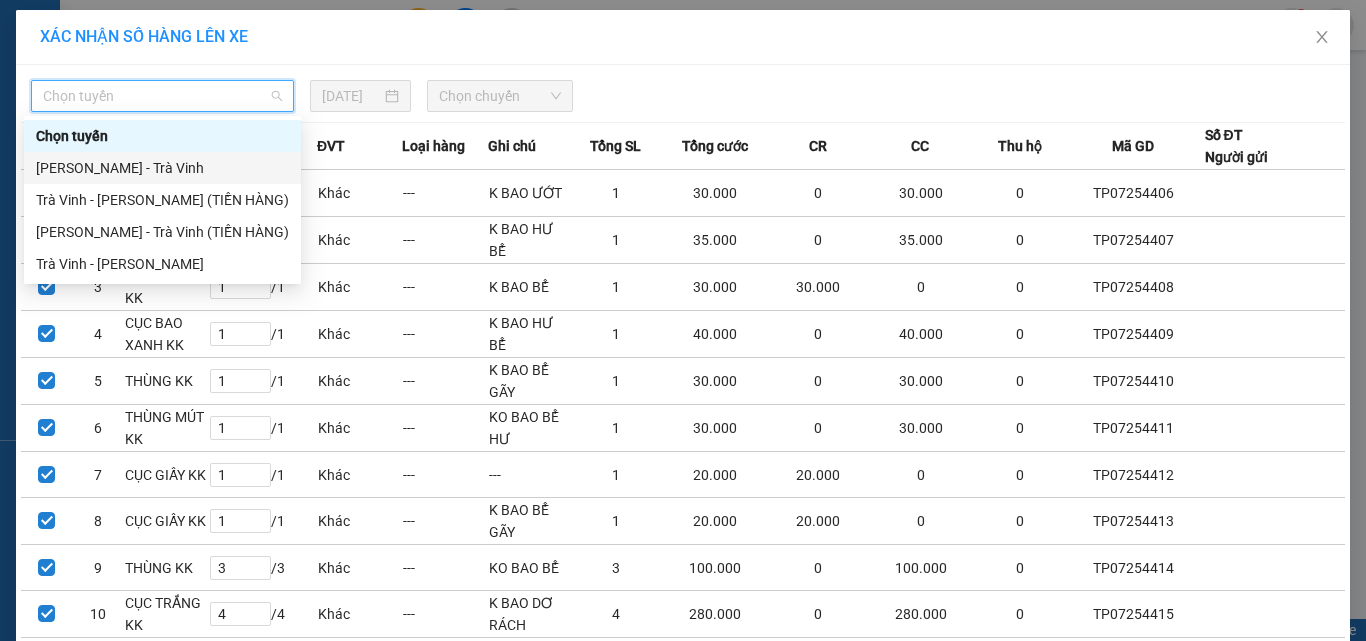 click on "[PERSON_NAME] - Trà Vinh" at bounding box center (162, 168) 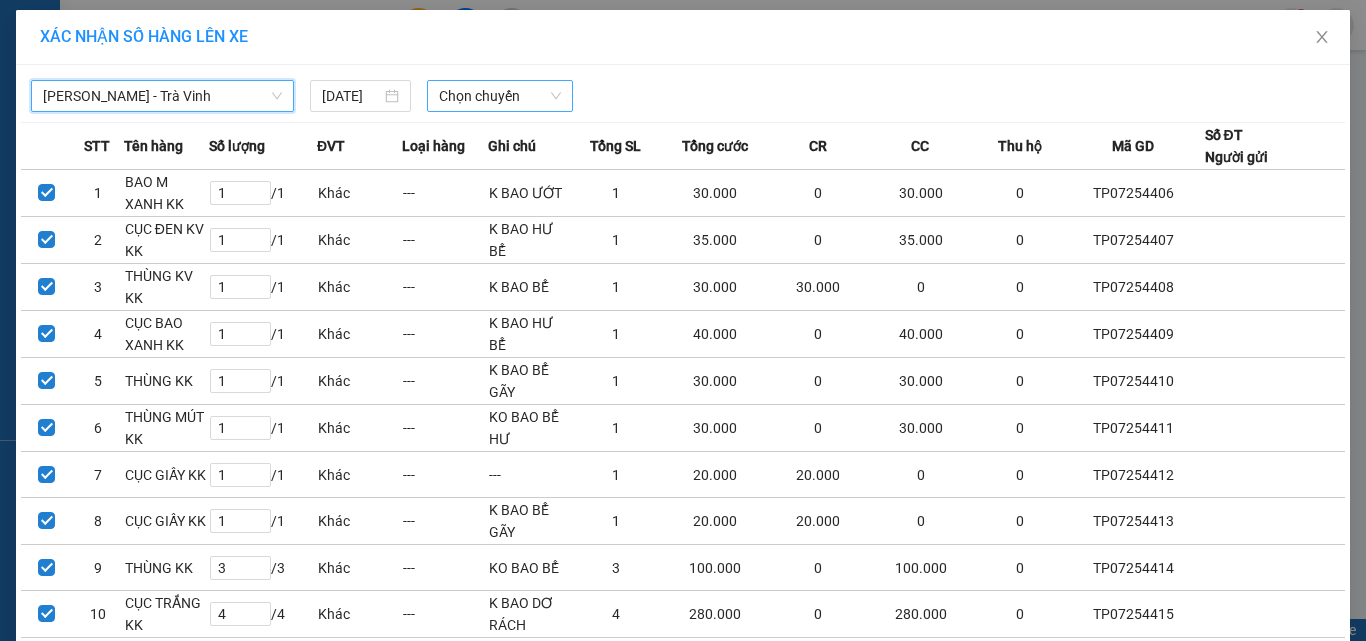 click on "Chọn chuyến" at bounding box center [500, 96] 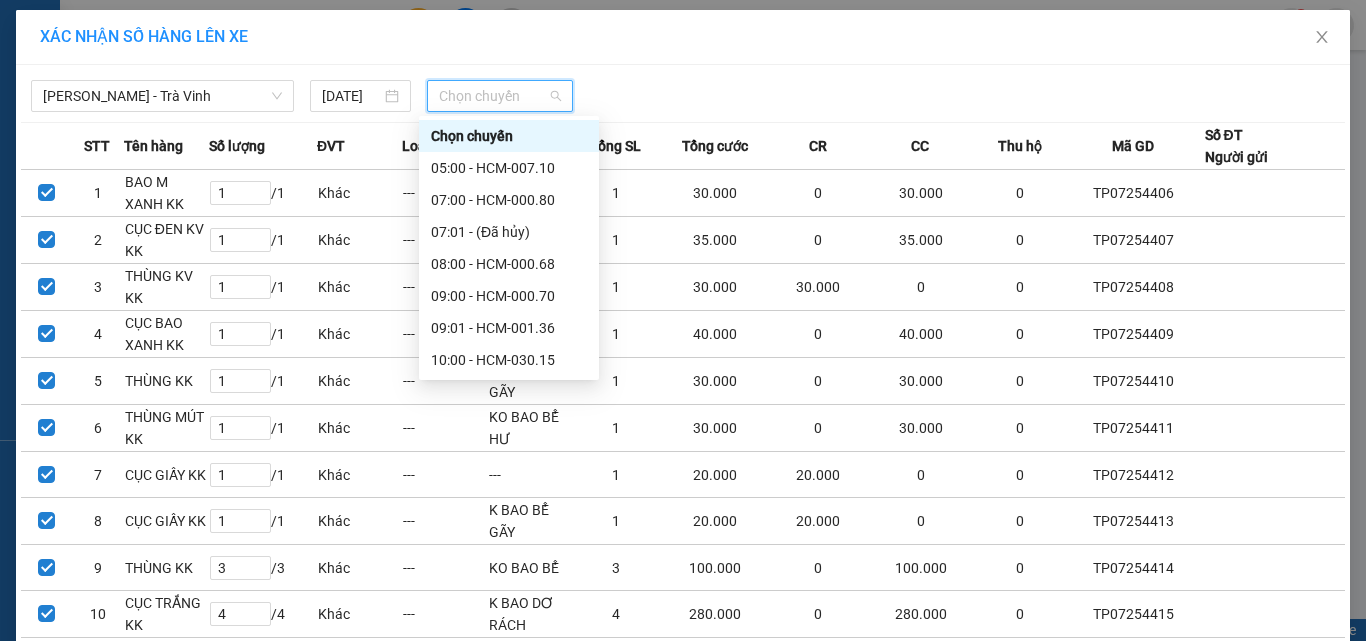 click on "14:00     - HCM-007.58" at bounding box center (509, 616) 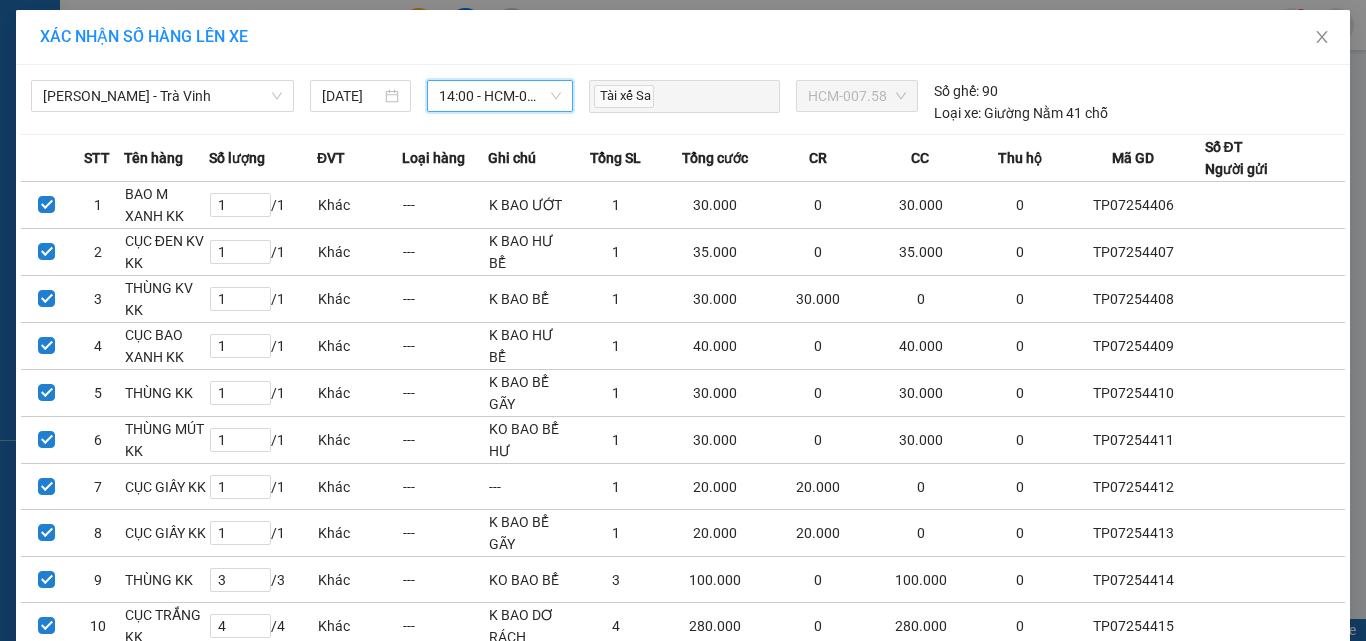 click on "Lên hàng" at bounding box center [756, 1782] 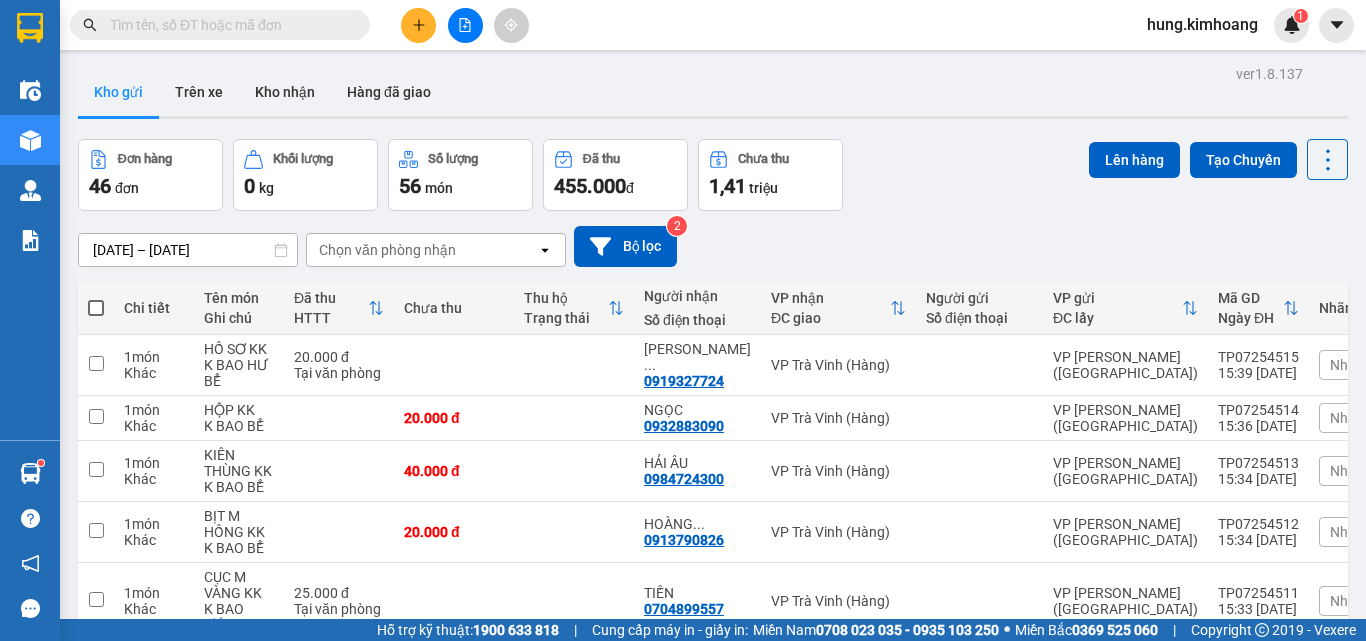 click at bounding box center [96, 308] 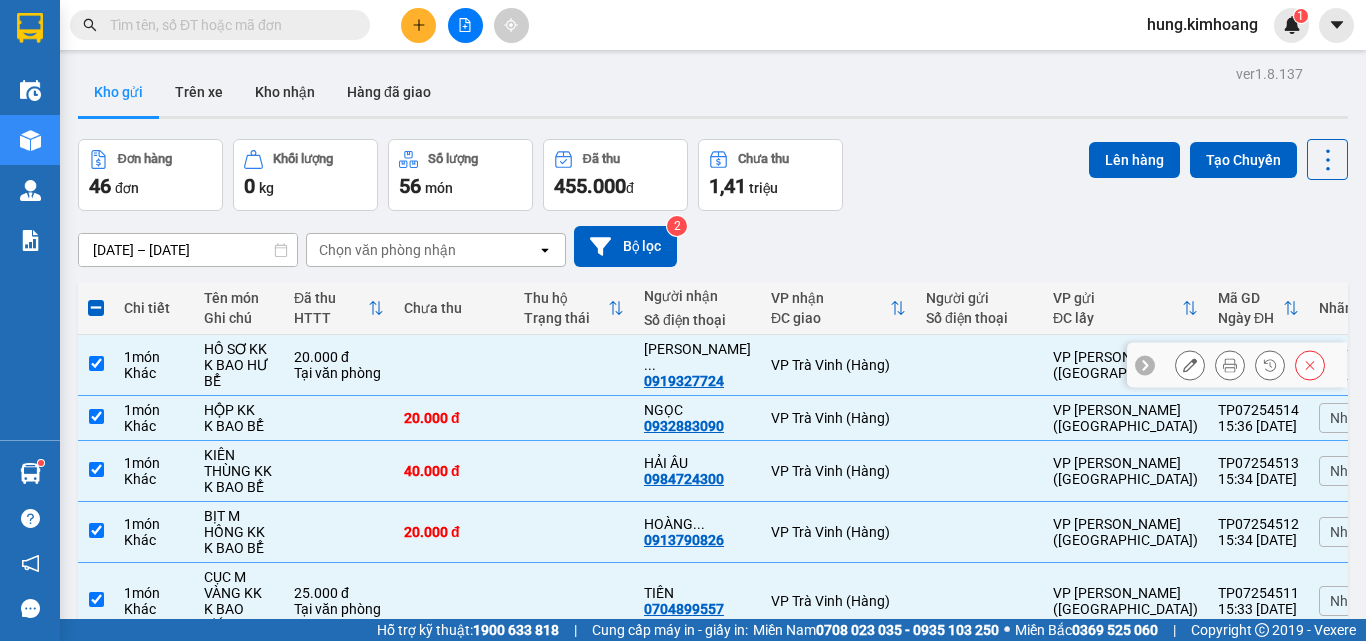 click at bounding box center [96, 365] 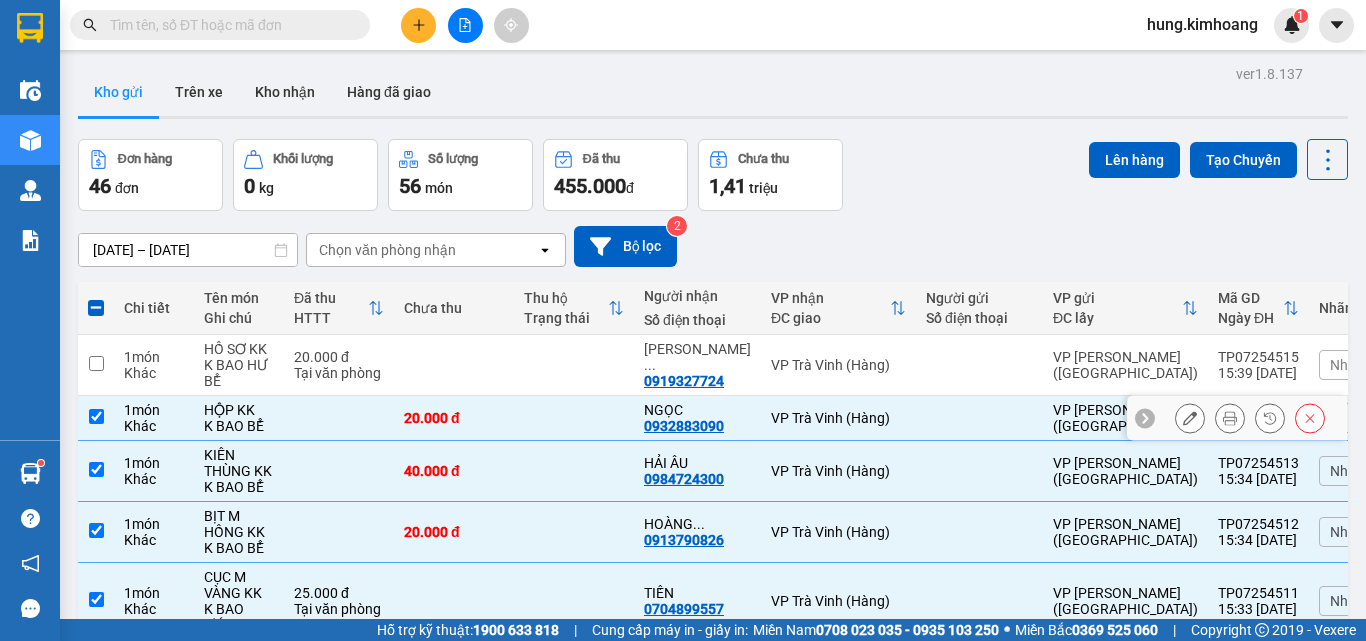 click at bounding box center (96, 418) 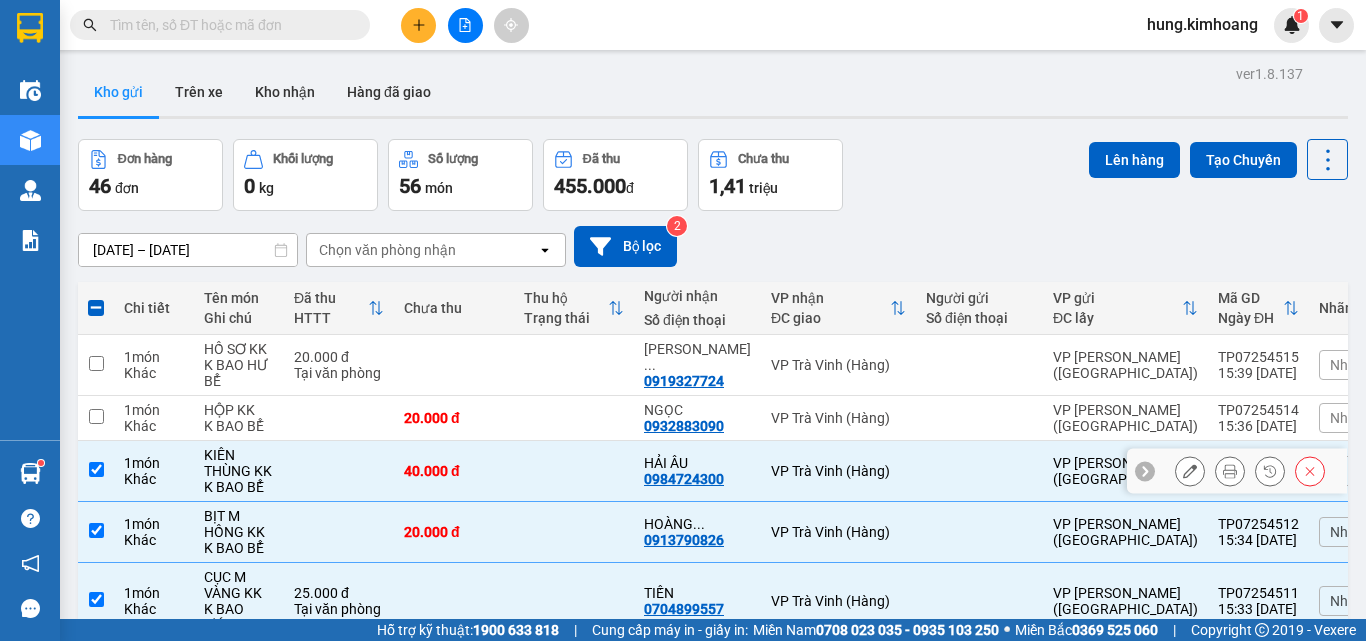 click at bounding box center [96, 471] 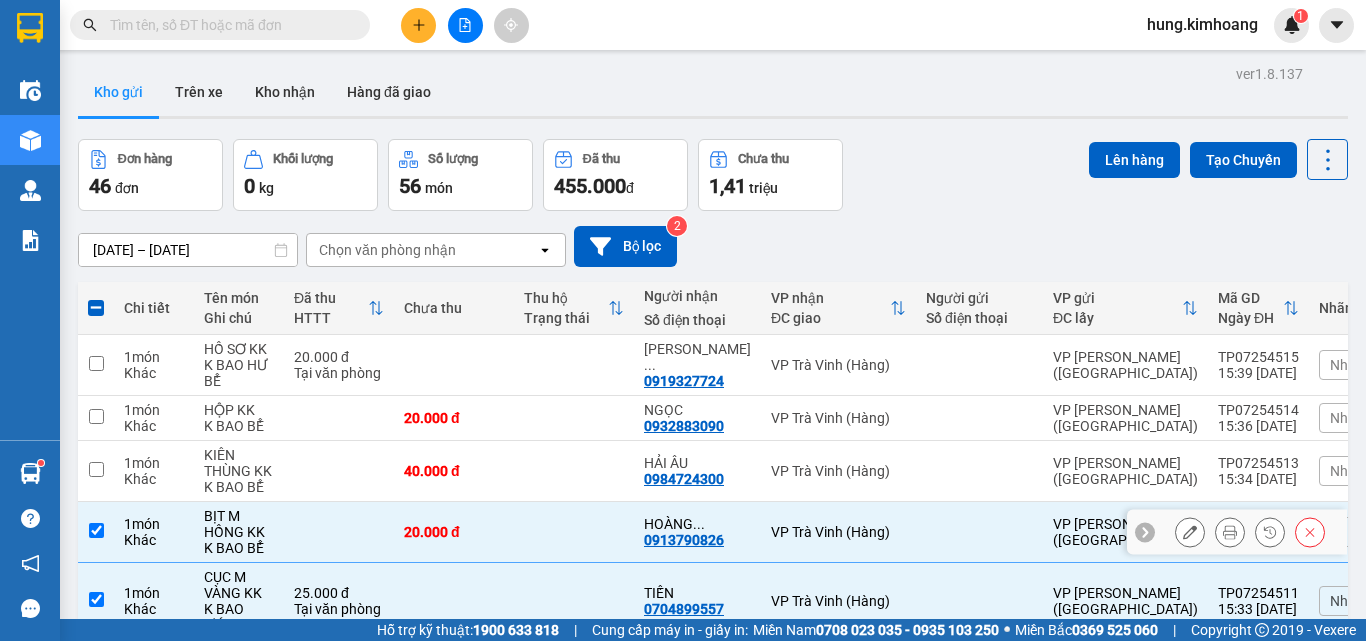click at bounding box center [96, 532] 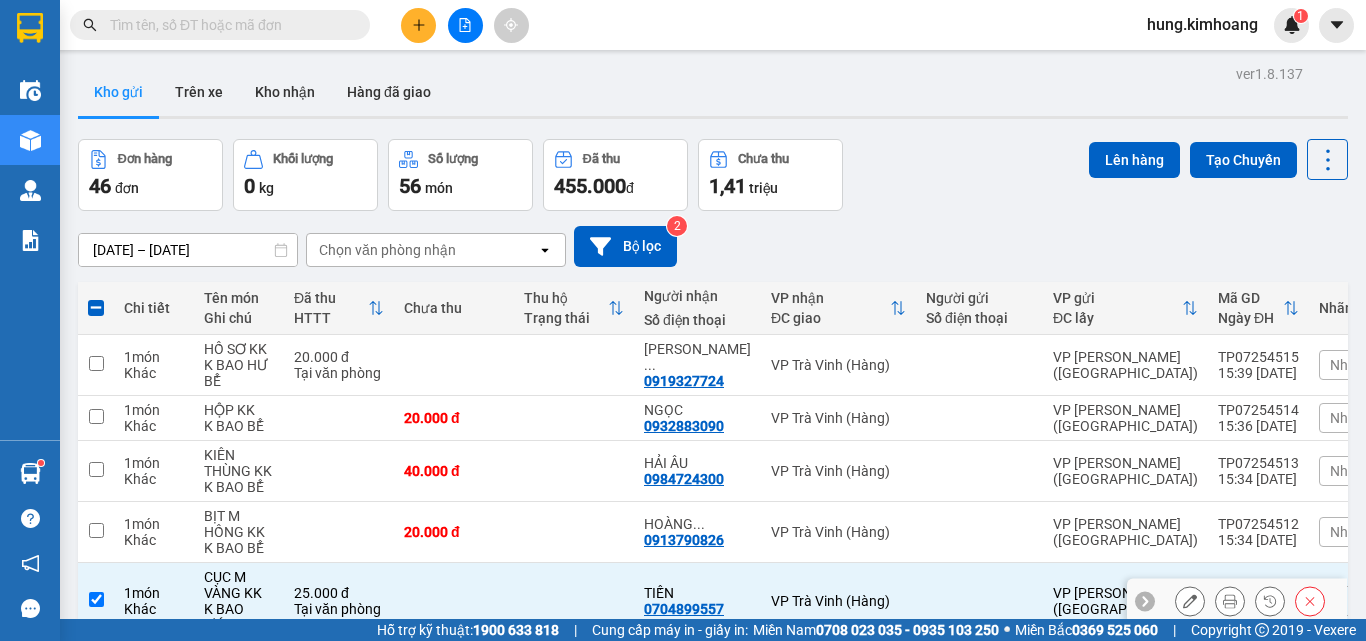 click at bounding box center (96, 601) 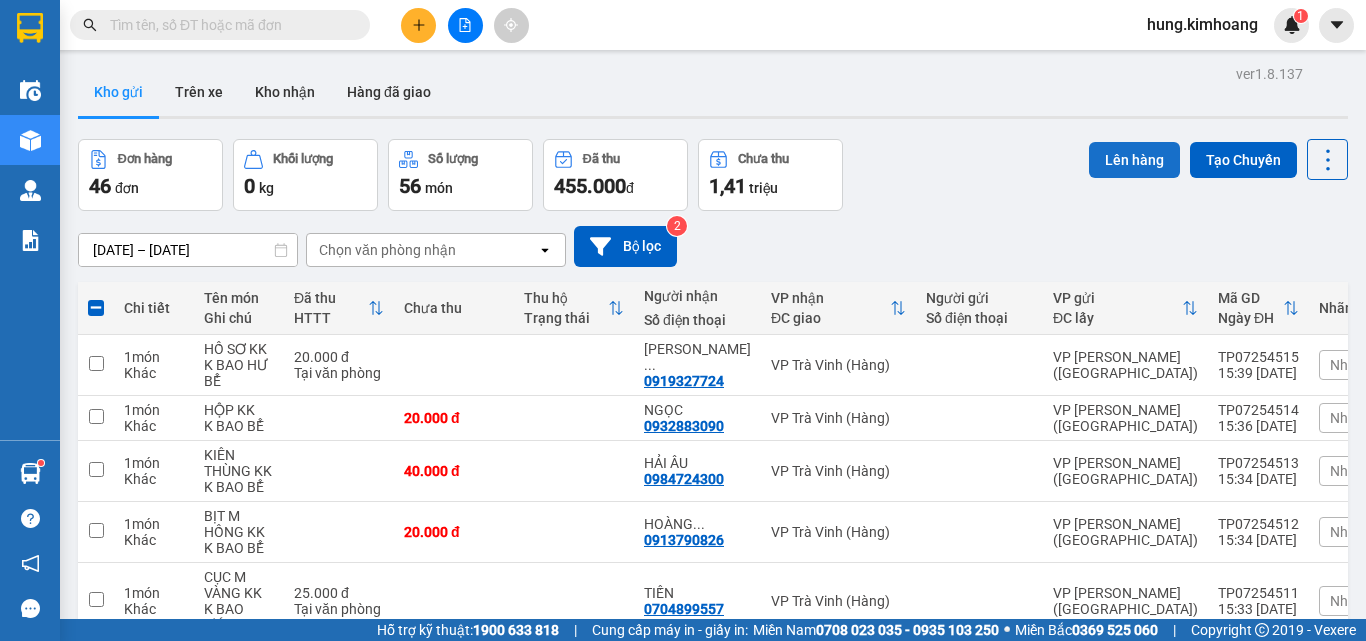 click on "Lên hàng" at bounding box center [1134, 160] 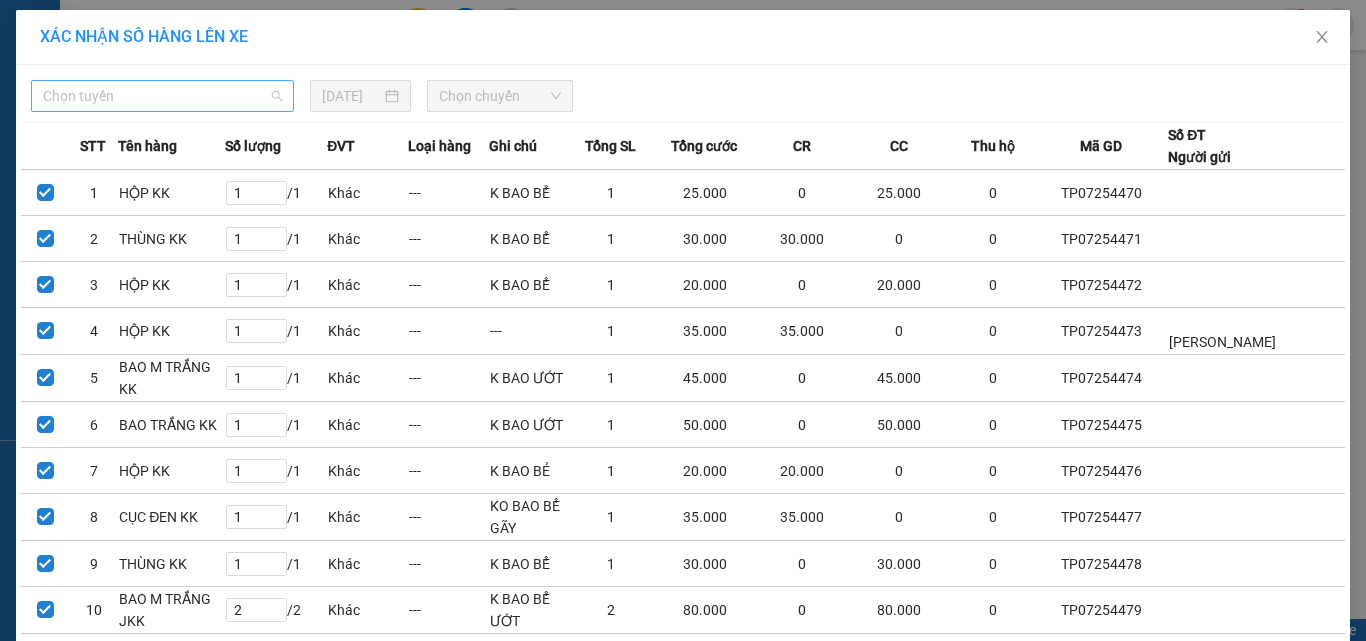 click on "Chọn tuyến" at bounding box center [162, 96] 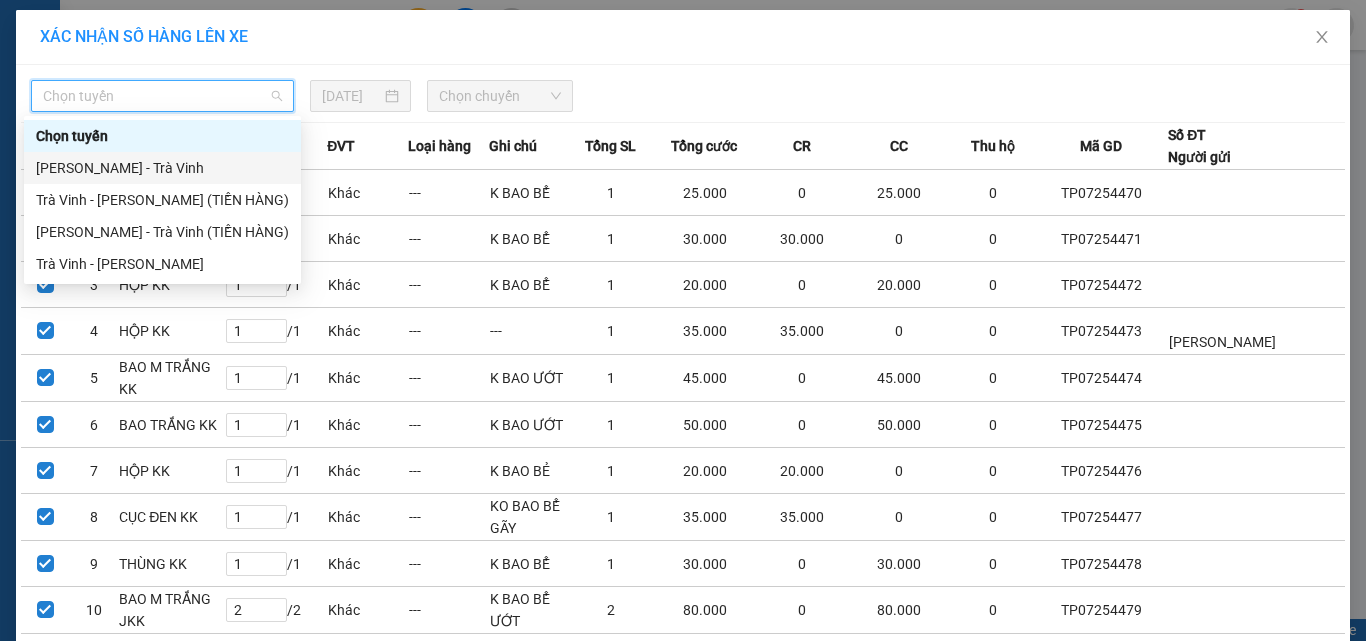 click on "[PERSON_NAME] - Trà Vinh" at bounding box center [162, 168] 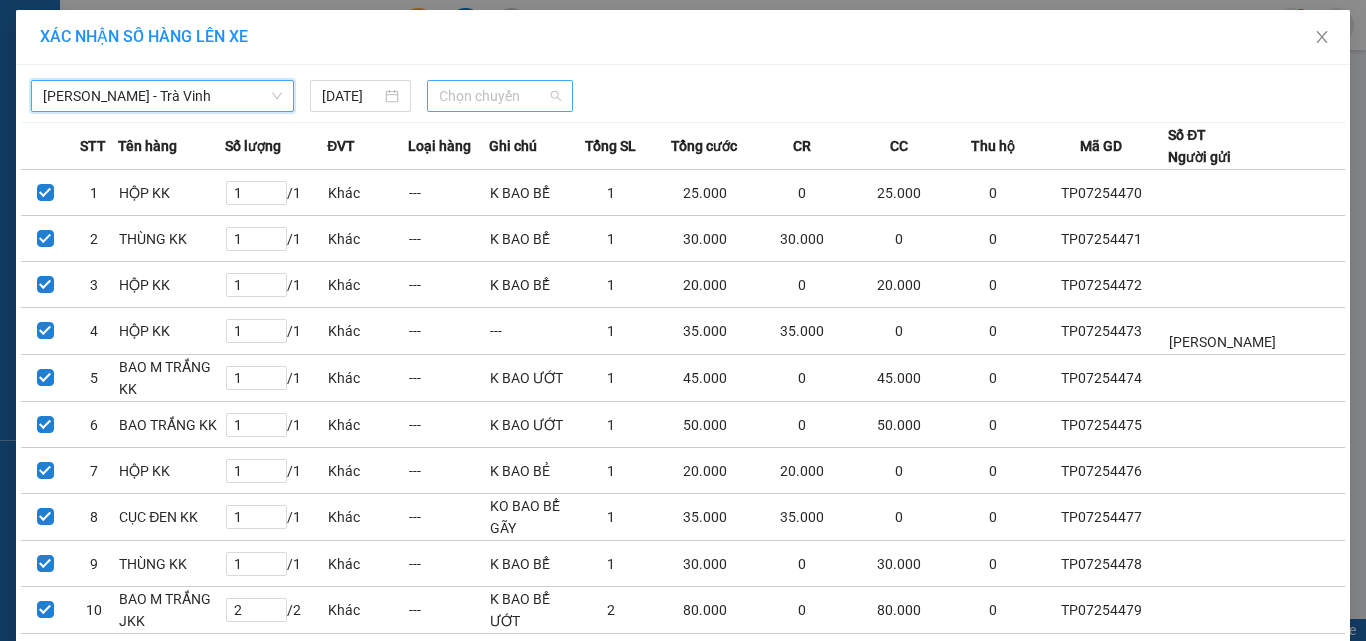 click on "Chọn chuyến" at bounding box center [500, 96] 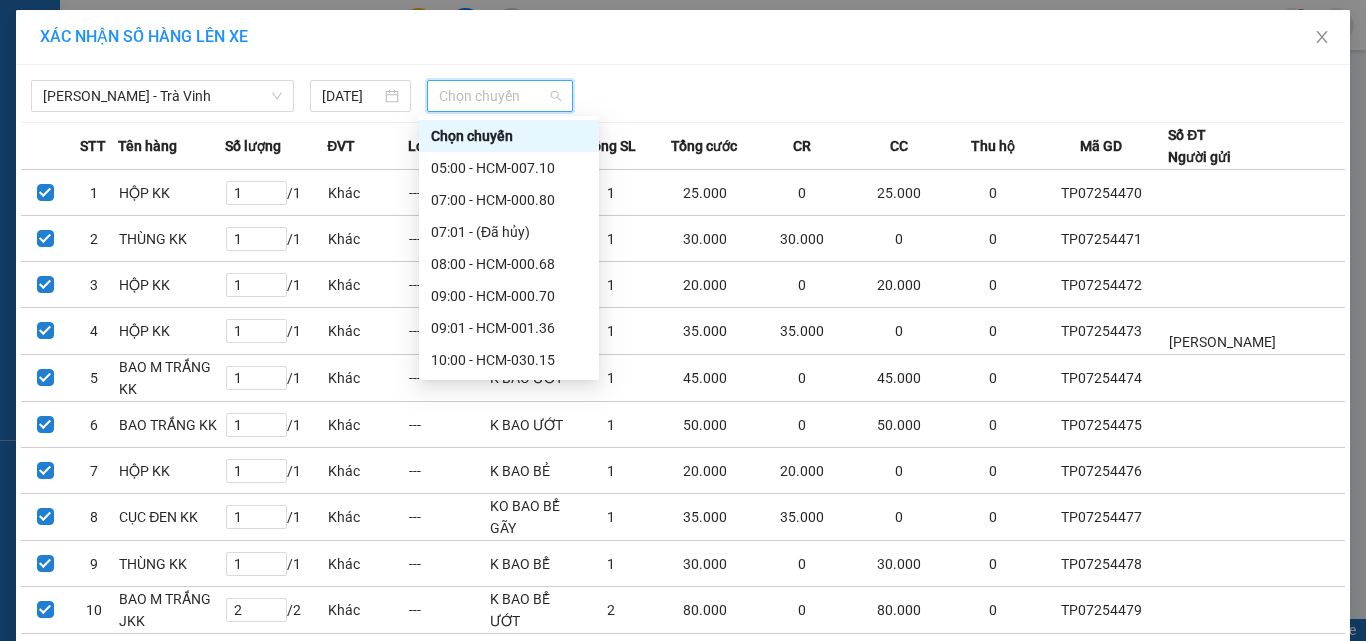 click on "16:00     - HCM-000.78" at bounding box center [509, 712] 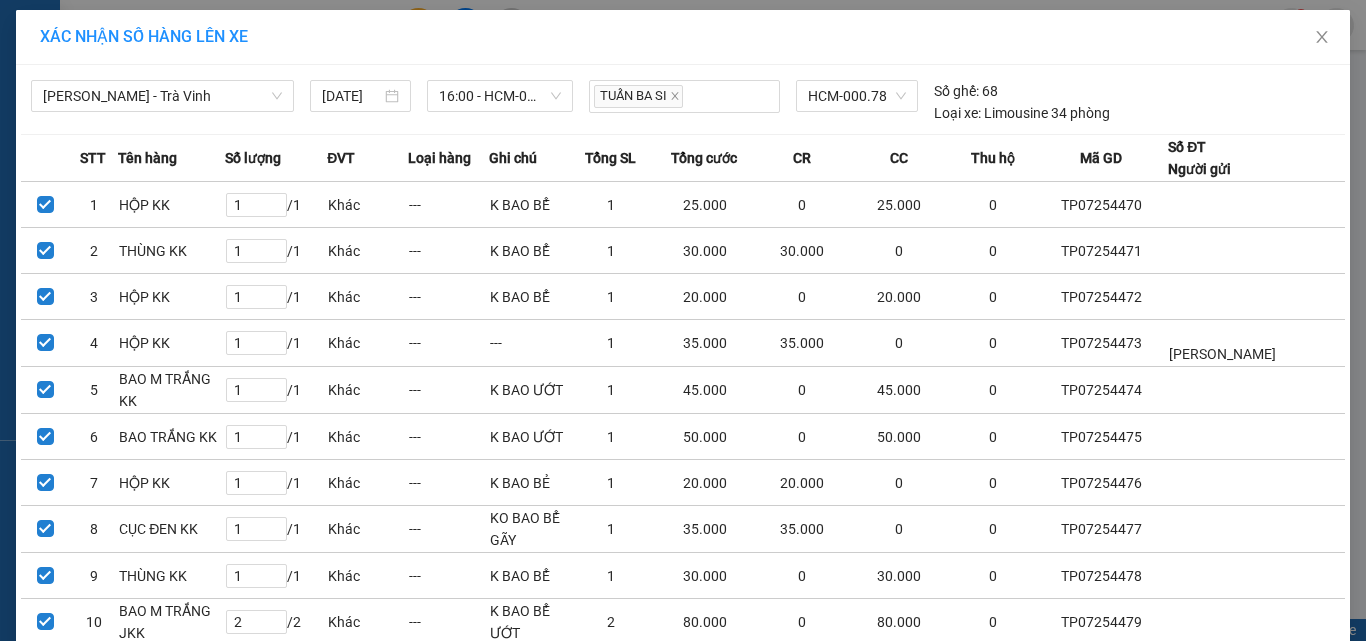 click on "Lên hàng" at bounding box center (756, 2191) 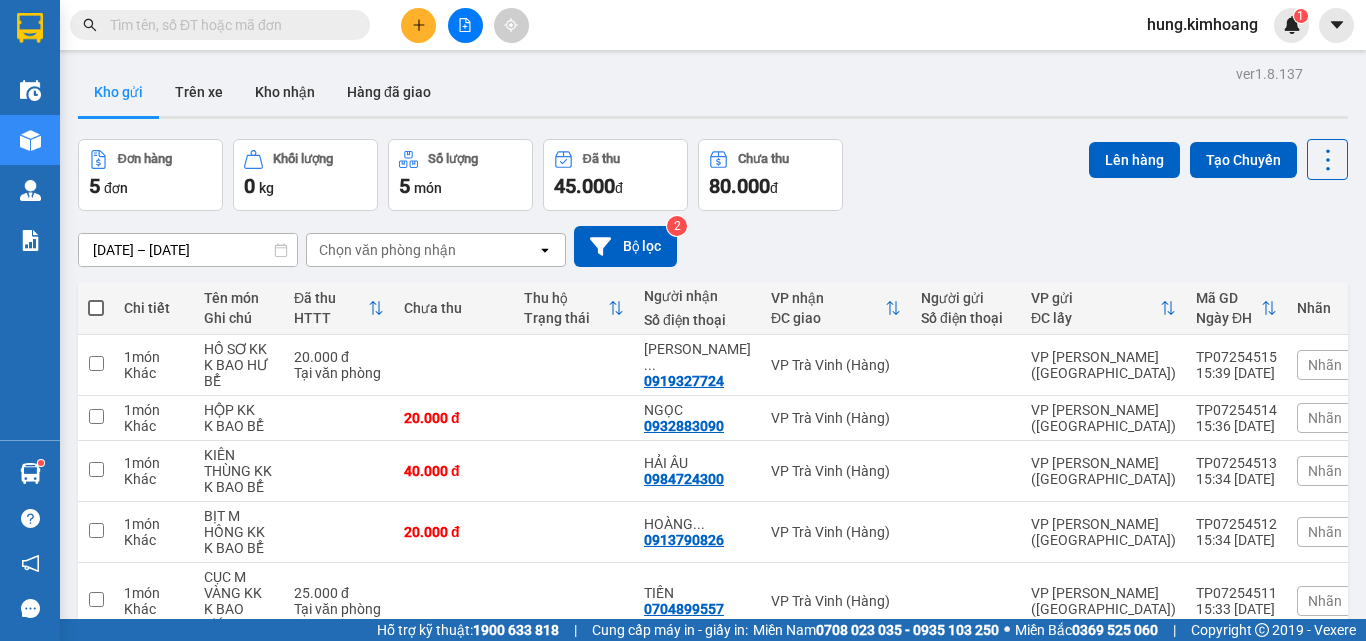 click at bounding box center [418, 25] 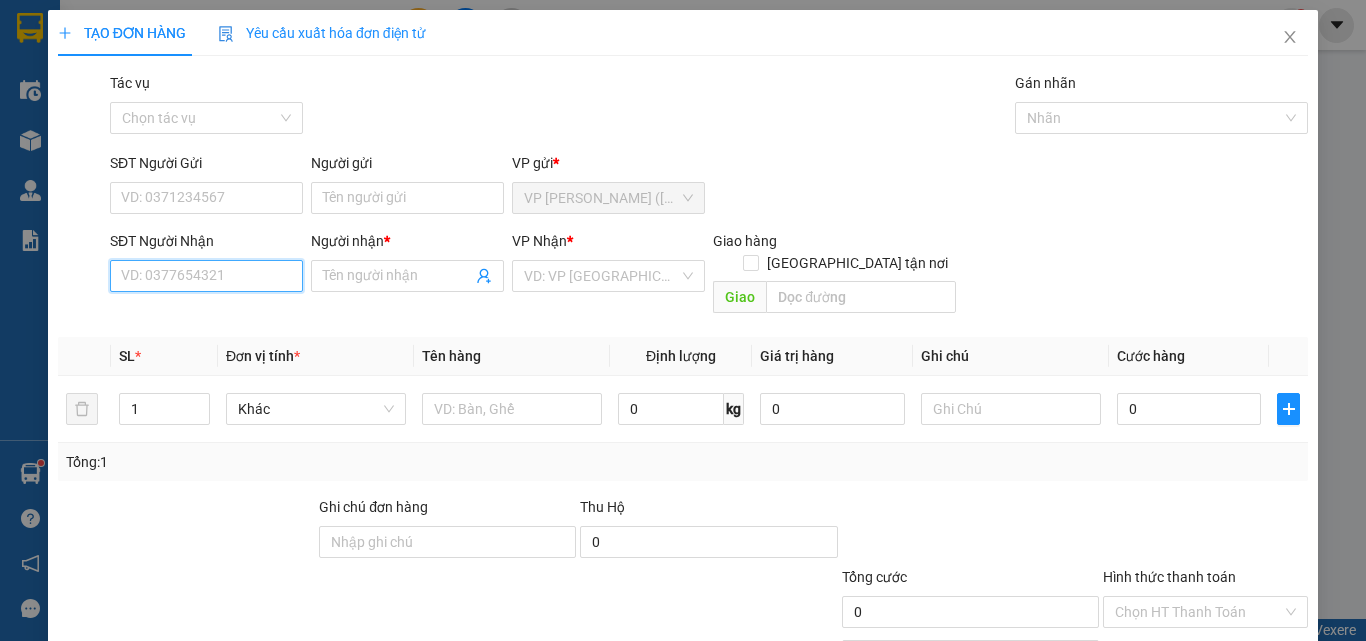 click on "SĐT Người Nhận" at bounding box center (206, 276) 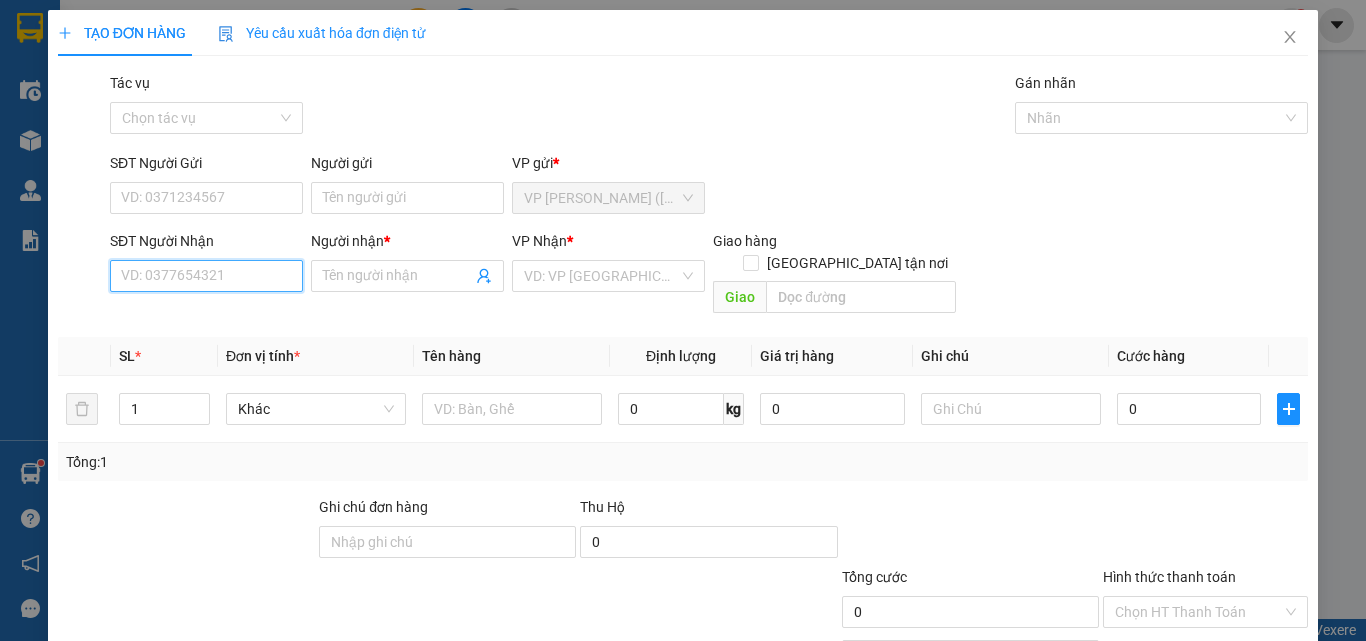 click on "SĐT Người Nhận" at bounding box center [206, 276] 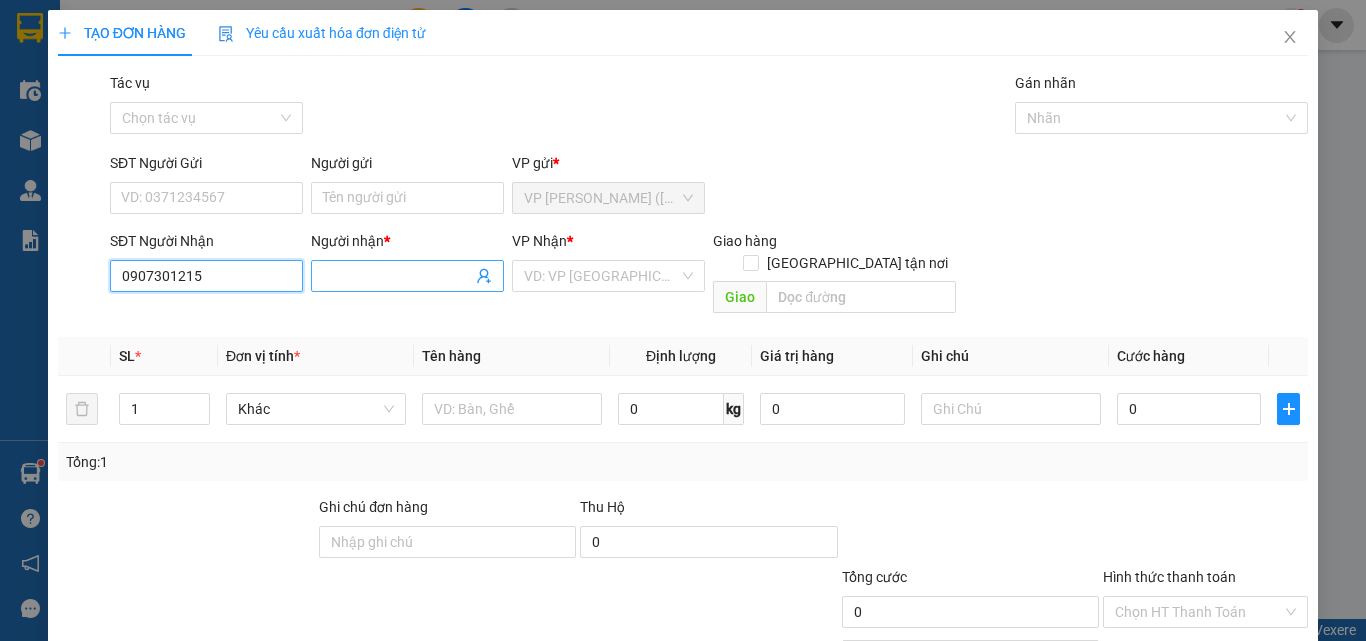 type on "0907301215" 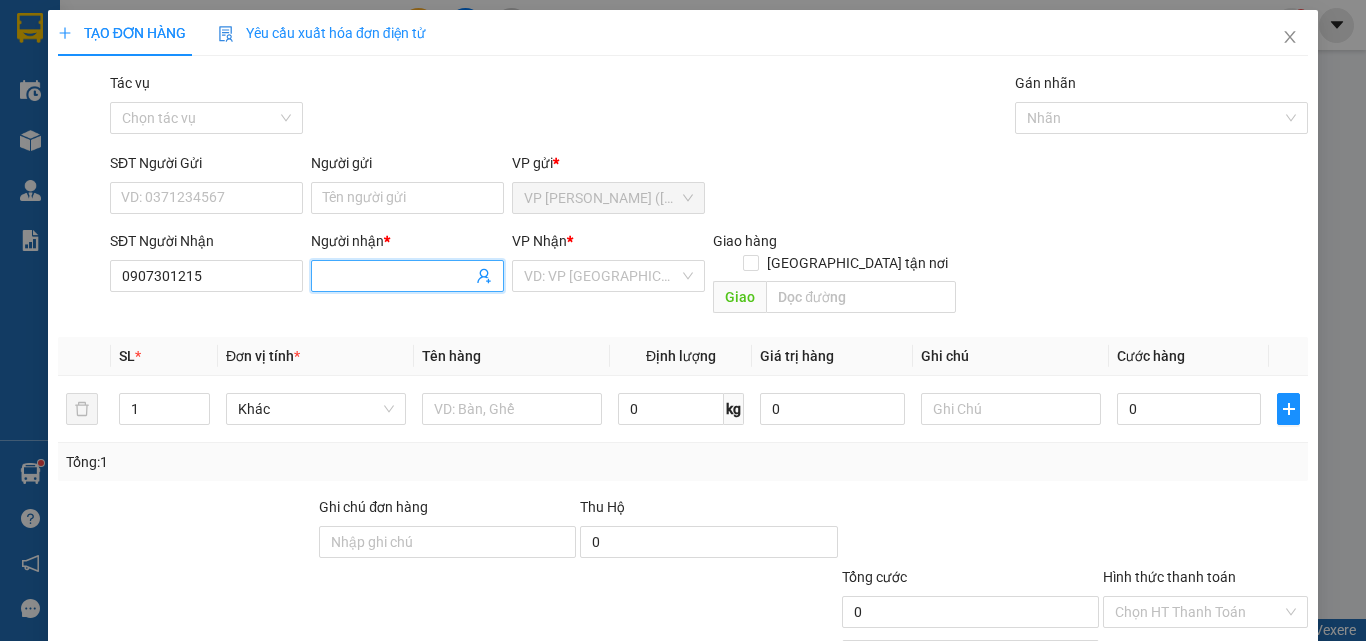 click on "Người nhận  *" at bounding box center [397, 276] 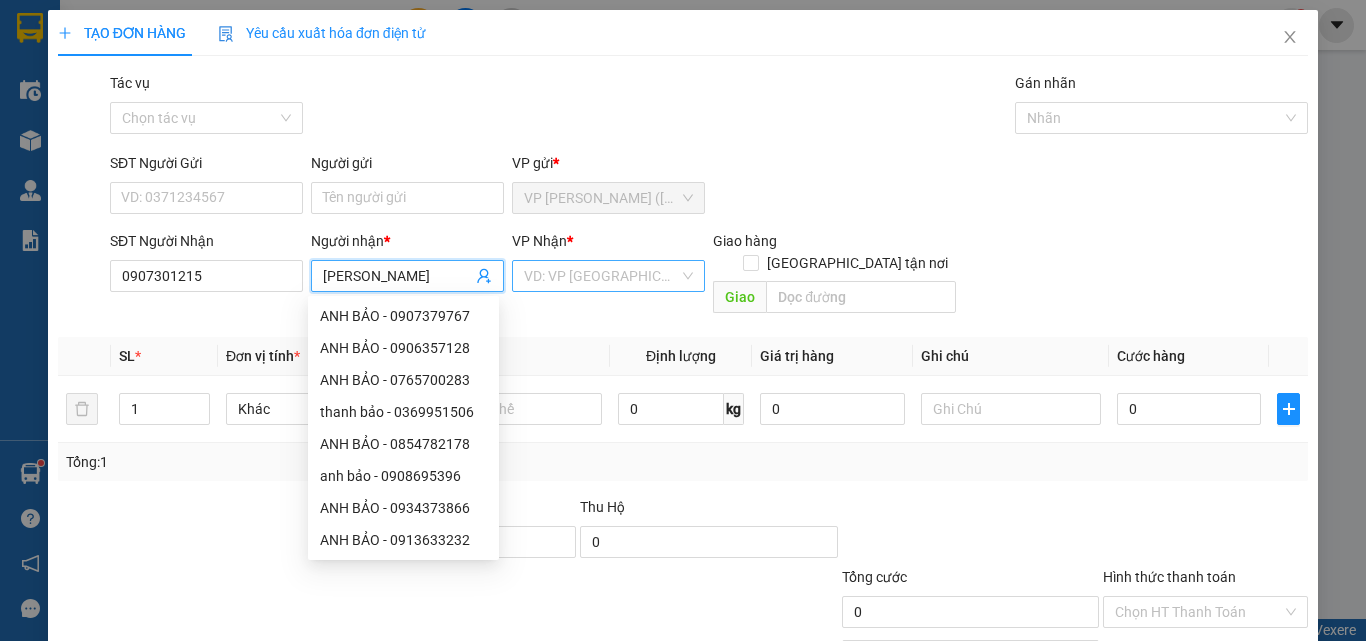 type on "[PERSON_NAME]" 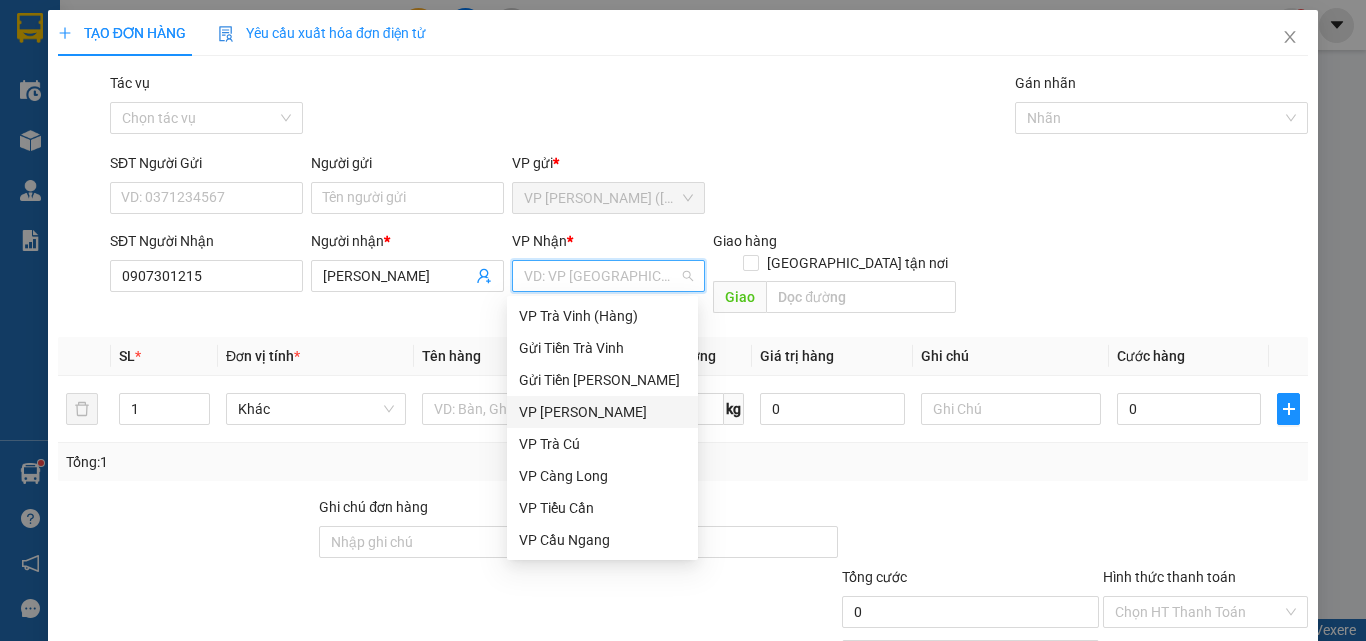 click on "VP [PERSON_NAME]" at bounding box center [602, 412] 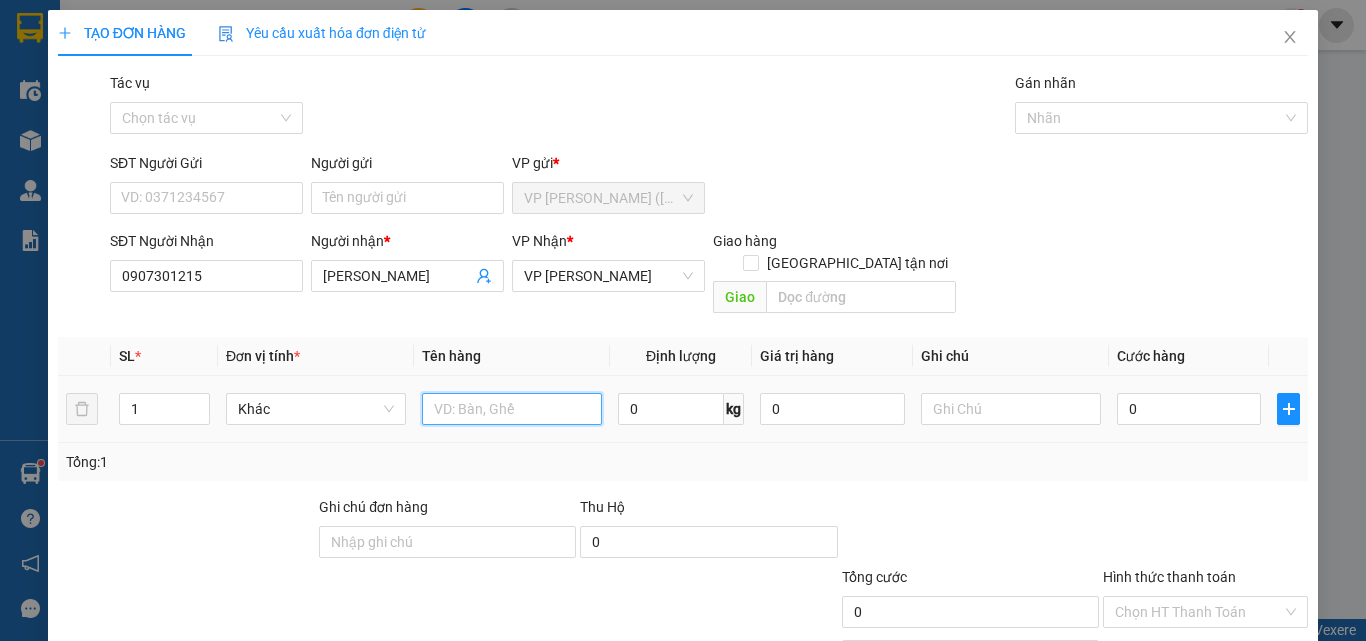 click at bounding box center [512, 409] 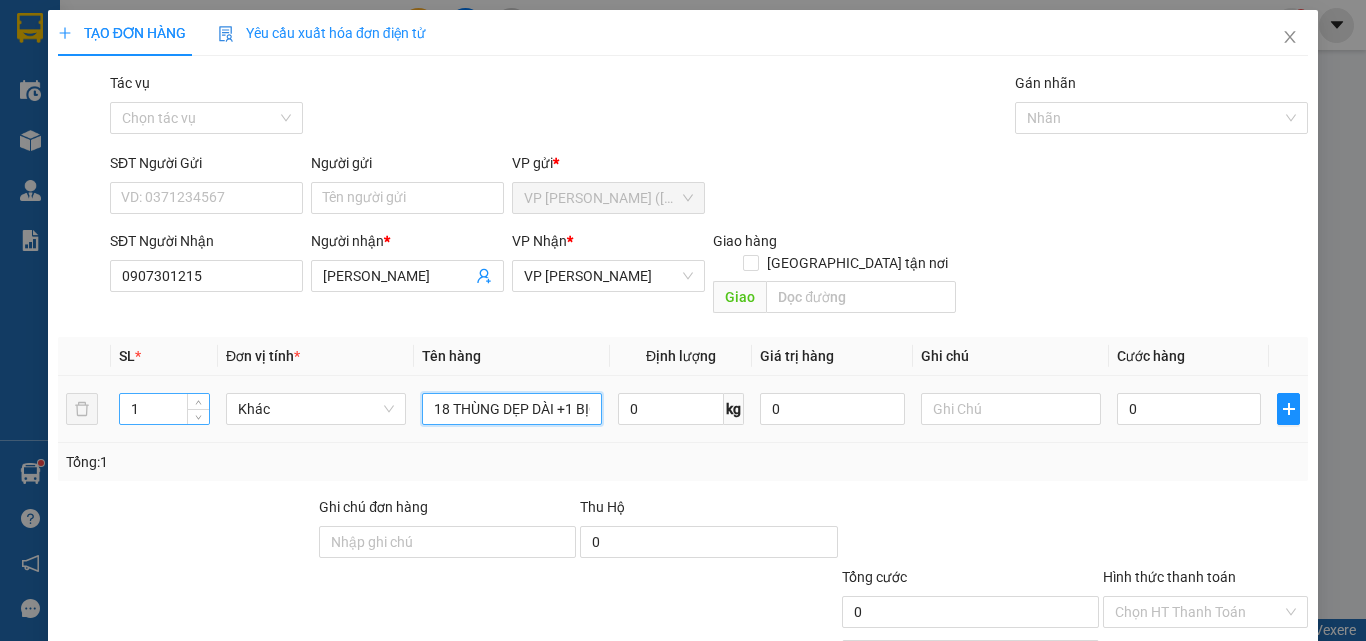 type on "18 THÙNG DẸP DÀI +1 BỊCH M TRẮNG KK" 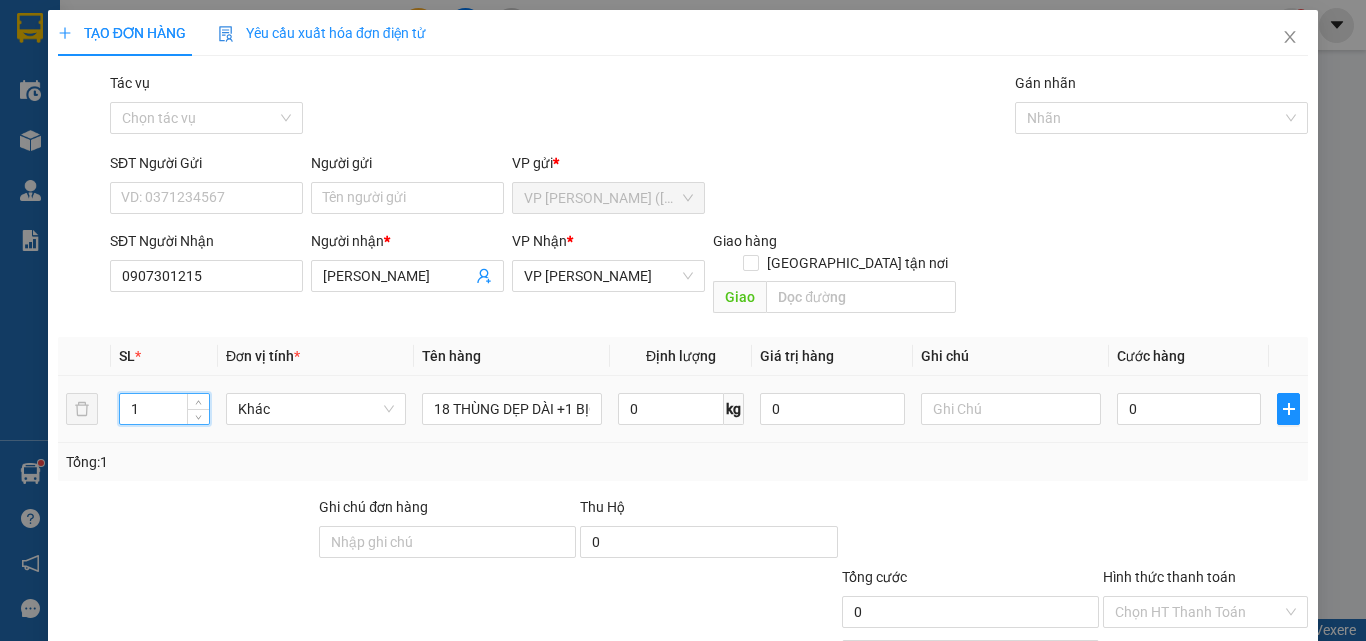 click on "1" at bounding box center (164, 409) 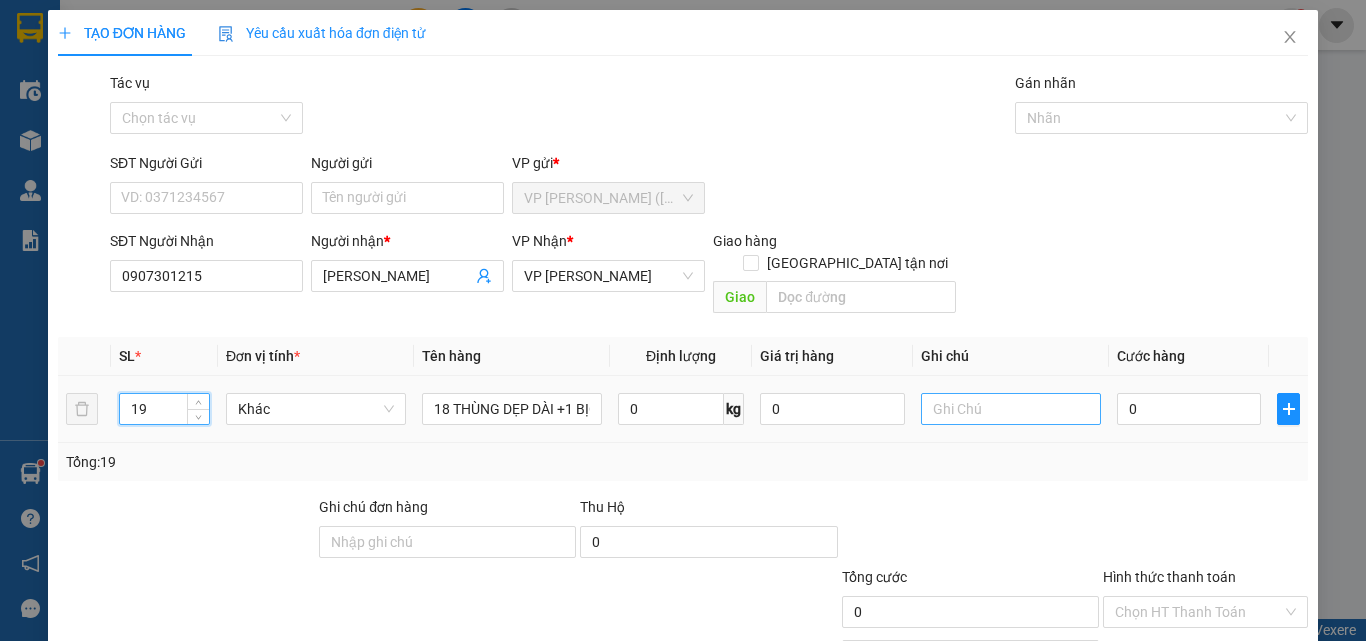 type on "19" 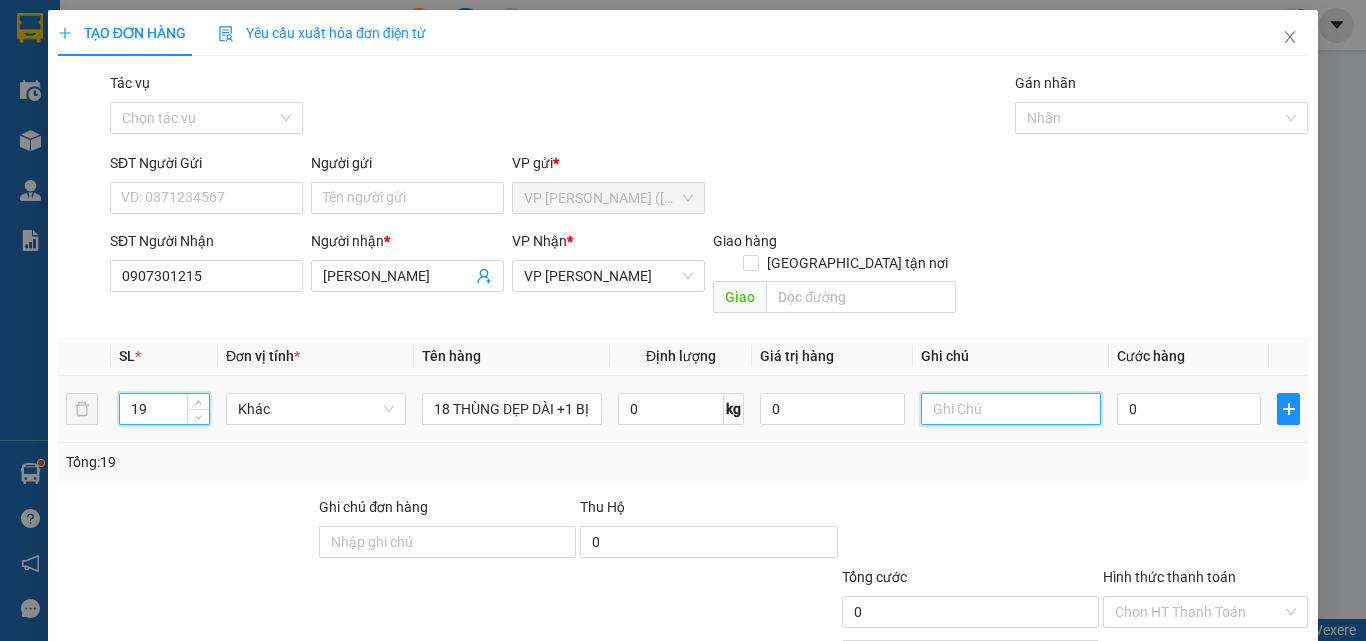 click at bounding box center (1011, 409) 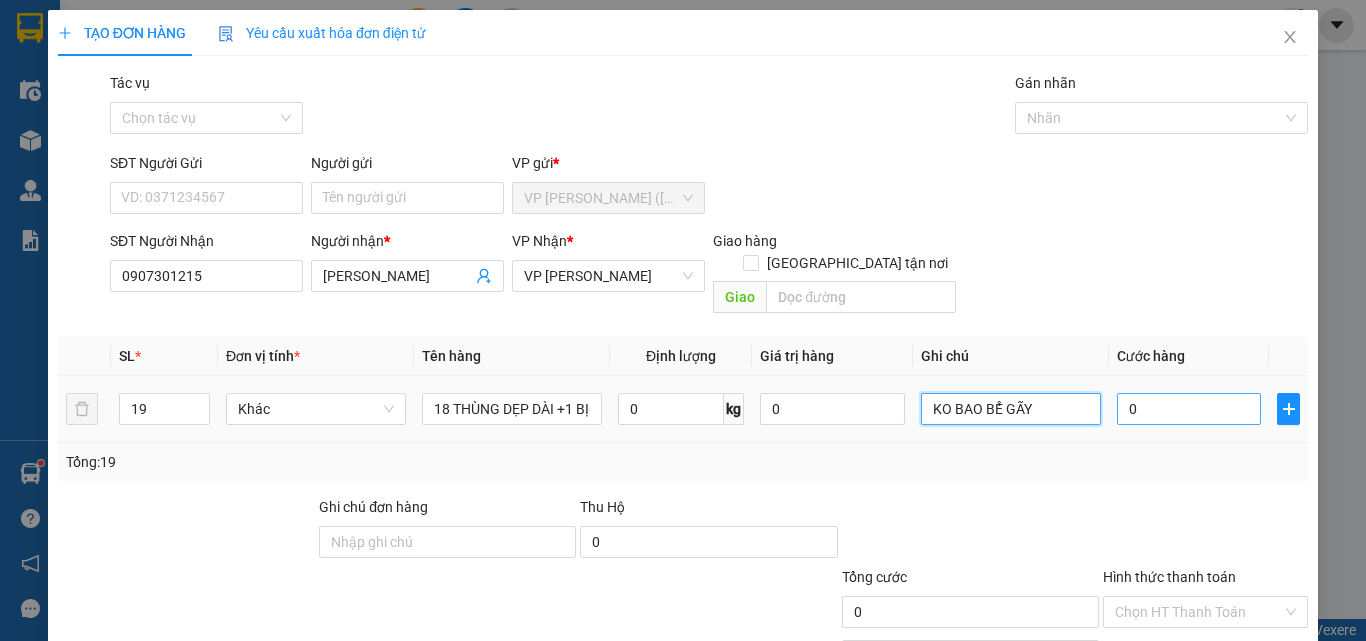 type on "KO BAO BỂ GÃY" 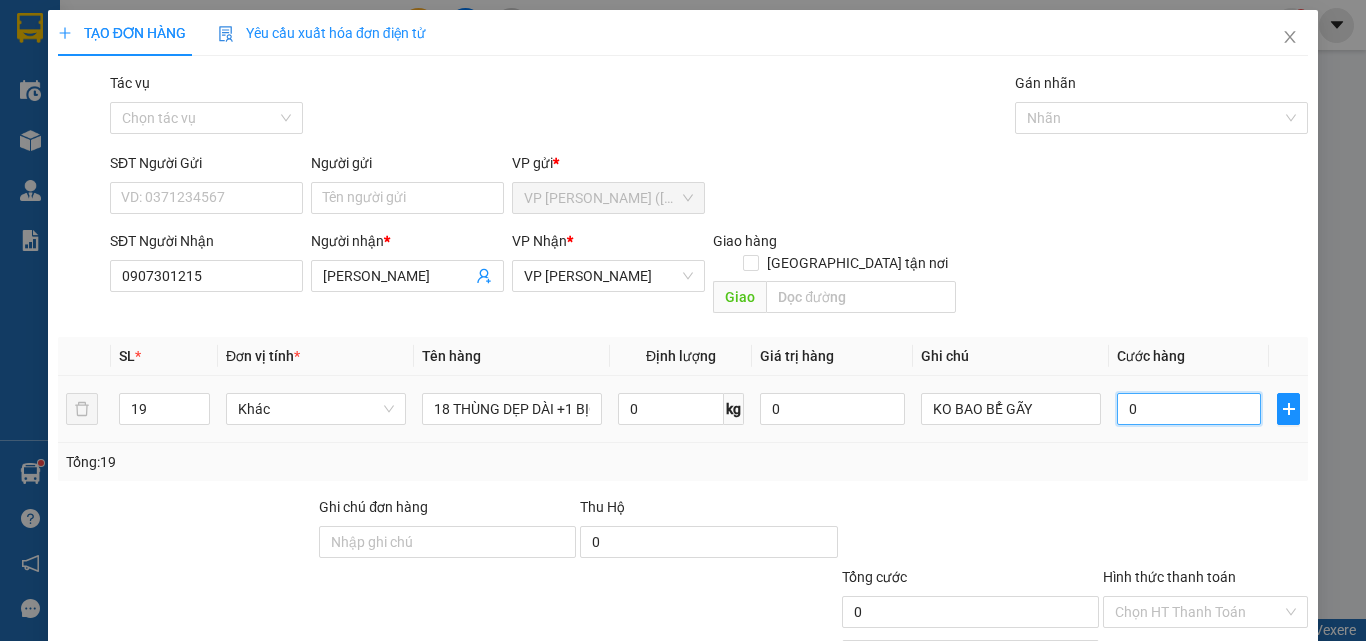 click on "0" at bounding box center (1189, 409) 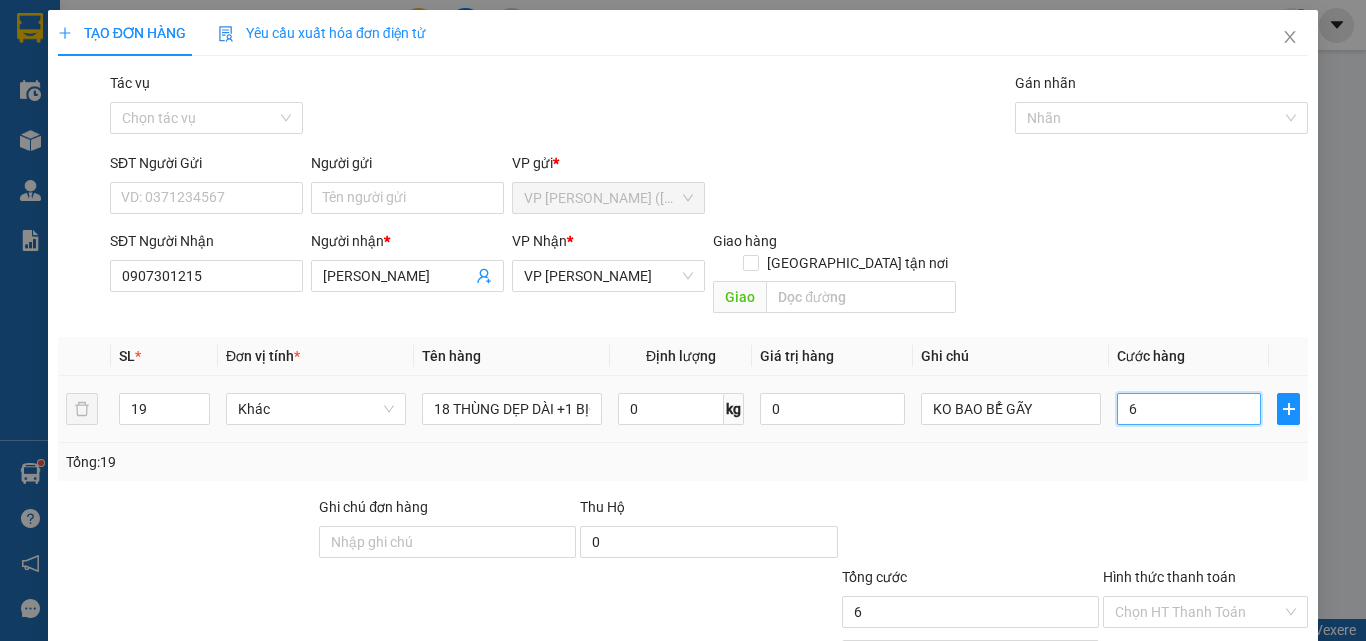 type on "67" 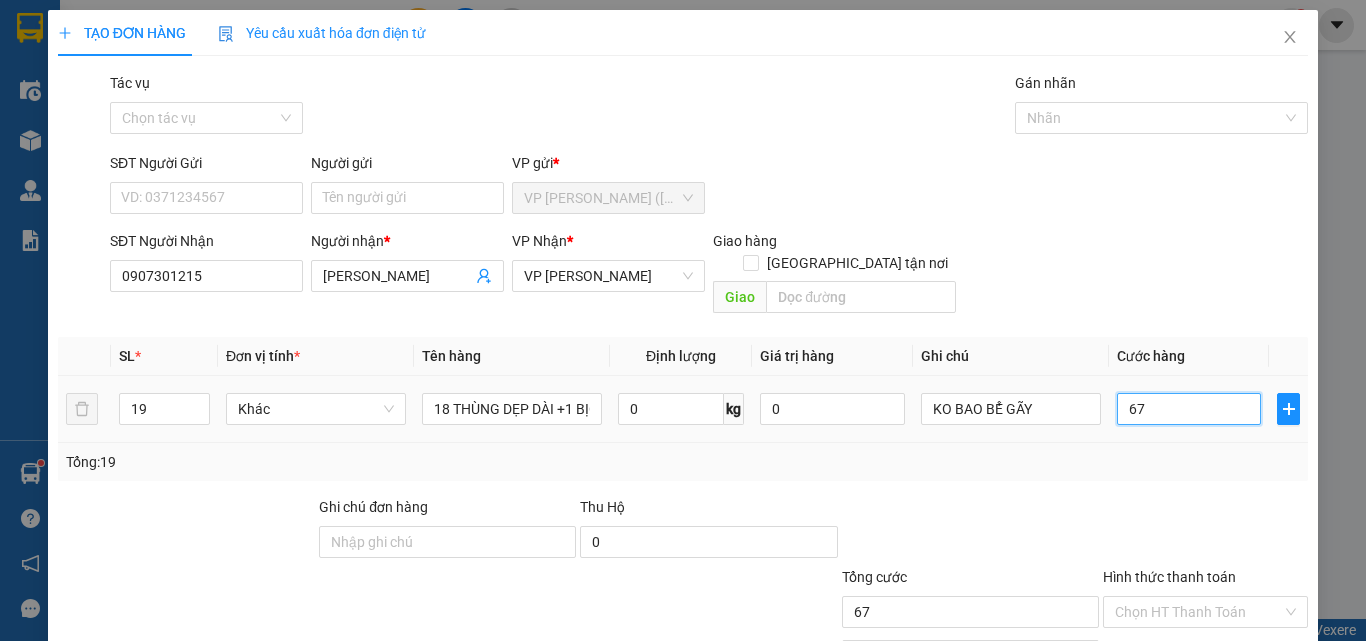 type on "670" 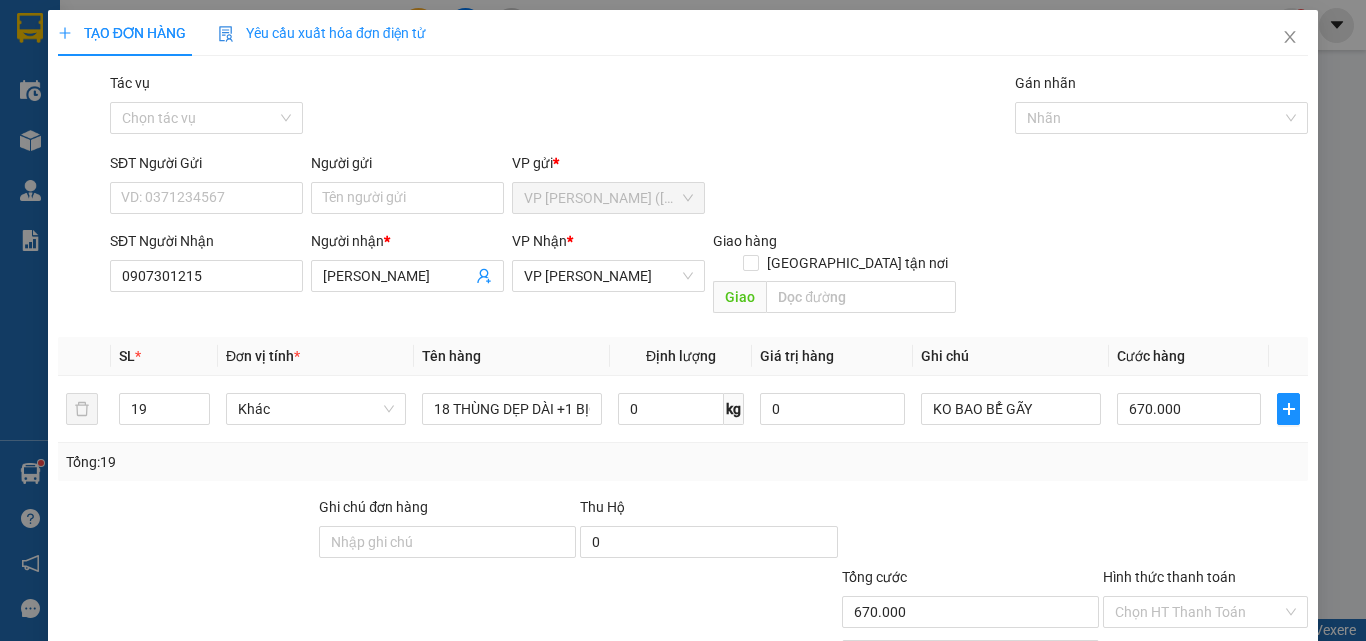 click on "[PERSON_NAME] và In" at bounding box center [1263, 707] 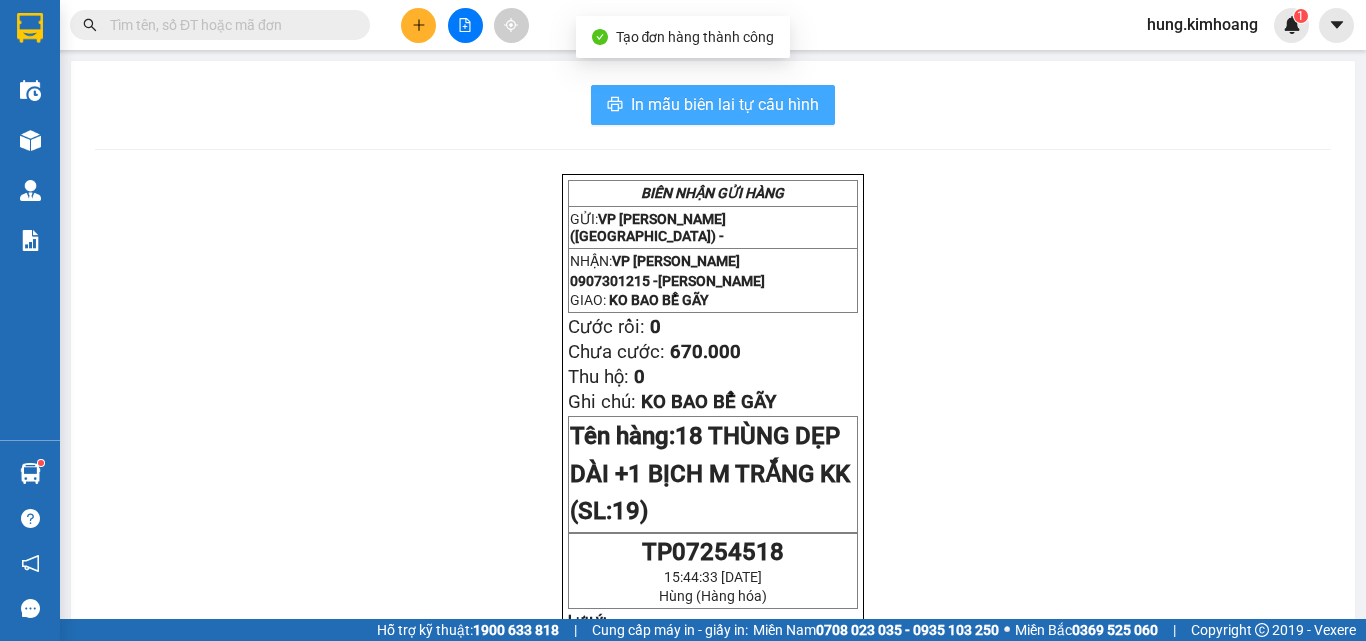 click on "In mẫu biên lai tự cấu hình" at bounding box center (725, 104) 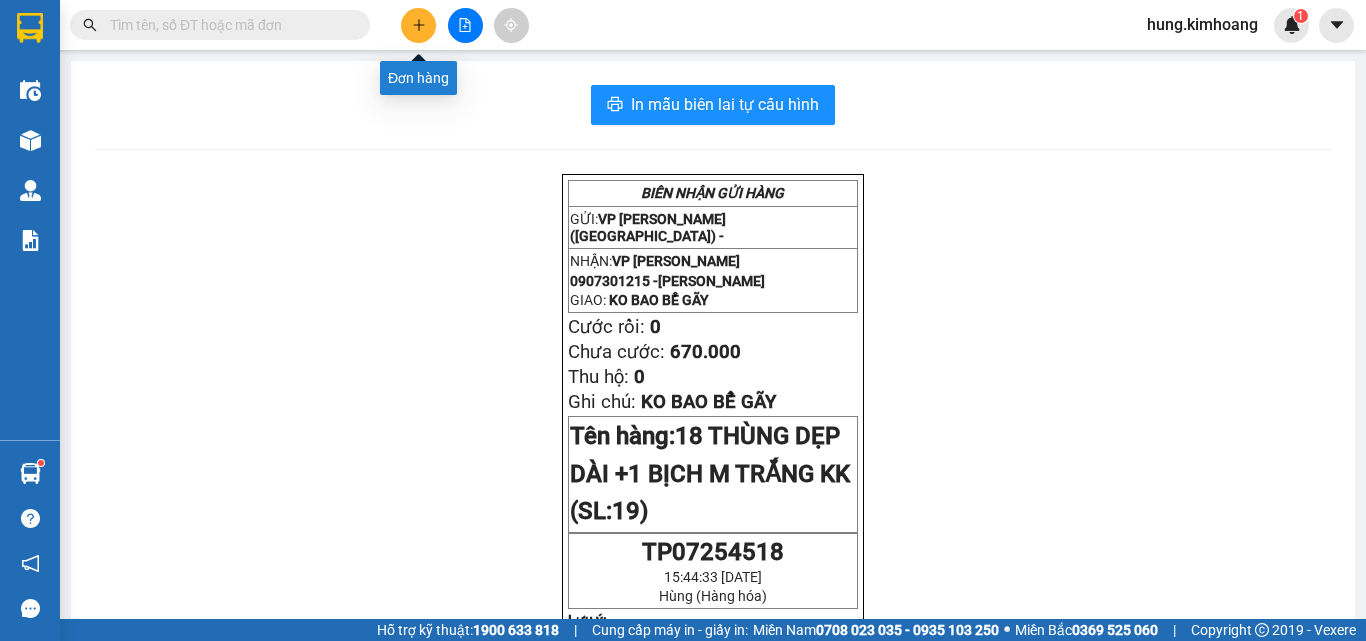 click at bounding box center (418, 25) 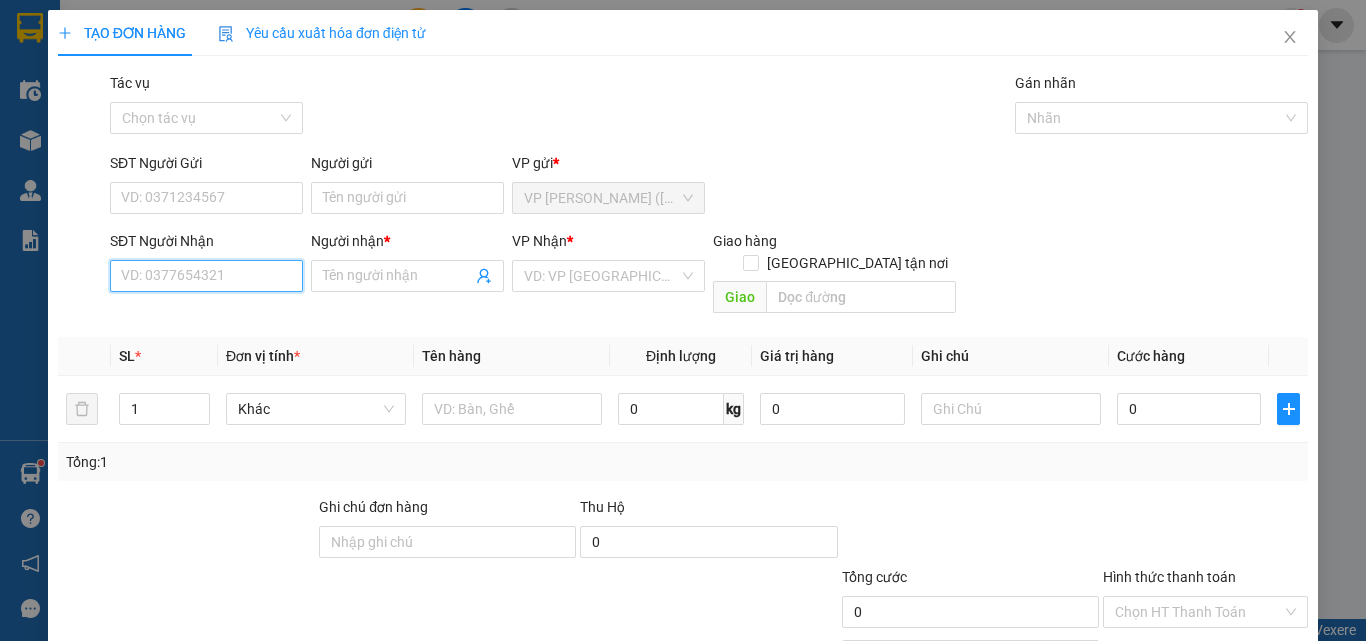 click on "SĐT Người Nhận" at bounding box center [206, 276] 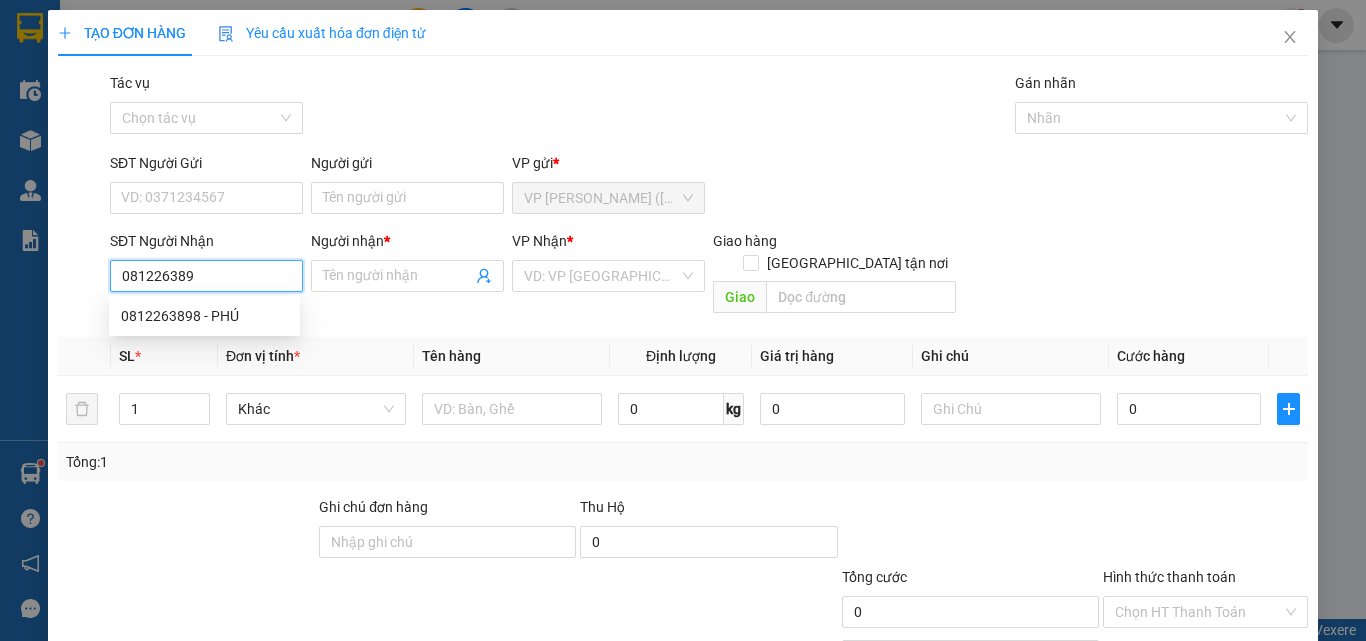 type on "0812263898" 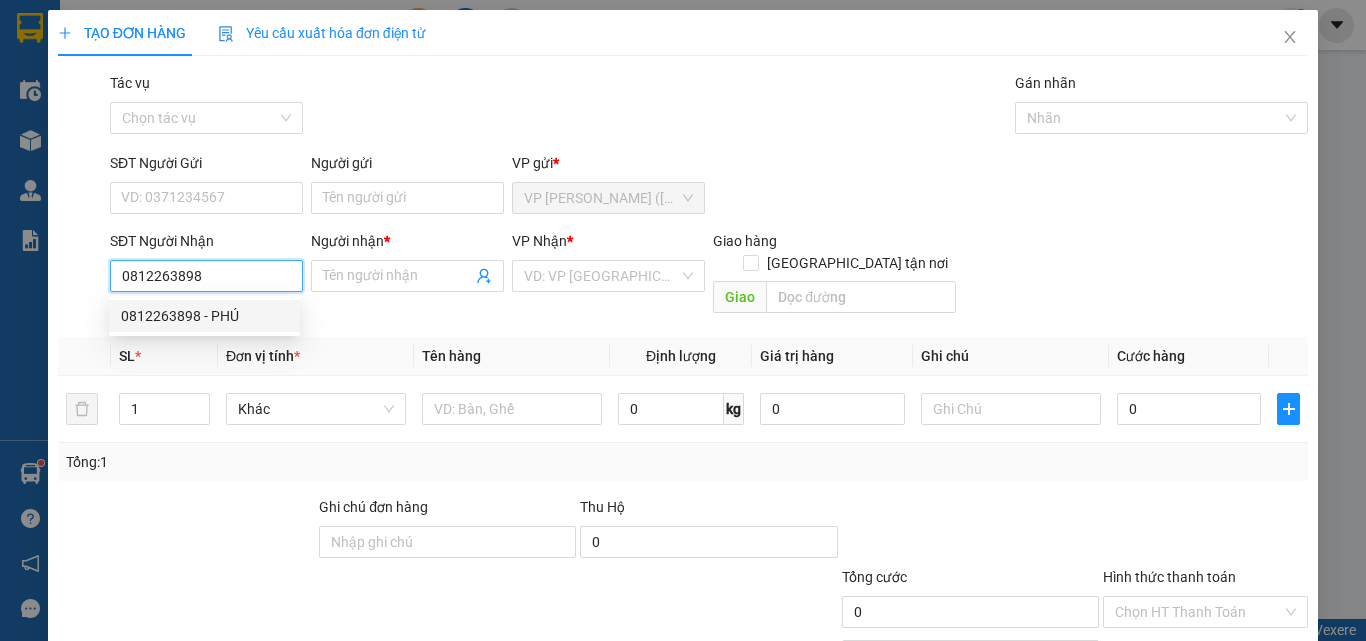 click on "0812263898 - PHÚ" at bounding box center [204, 316] 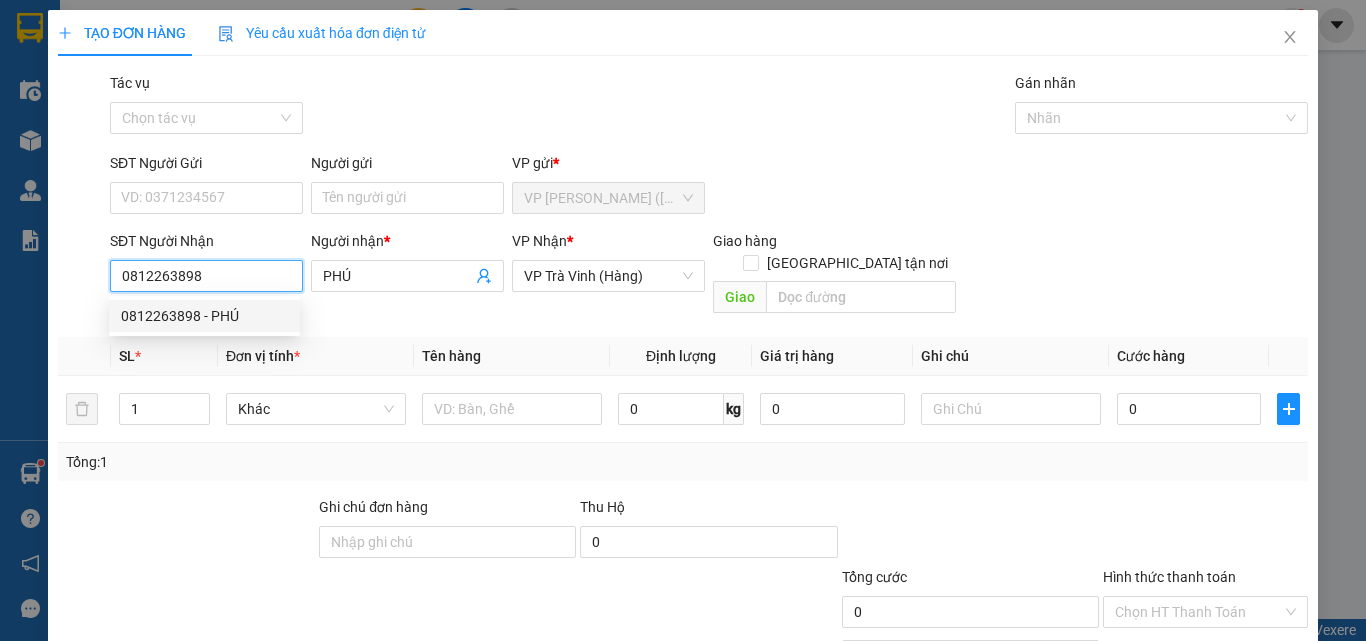 type on "140.000" 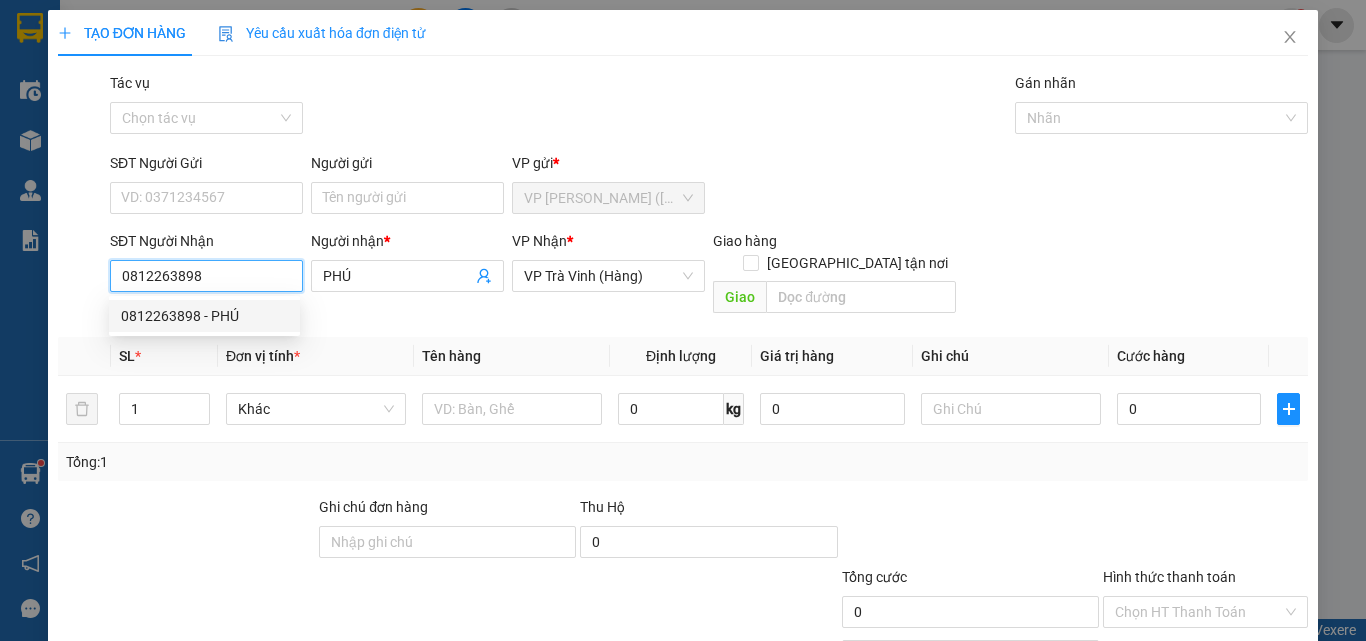 type on "140.000" 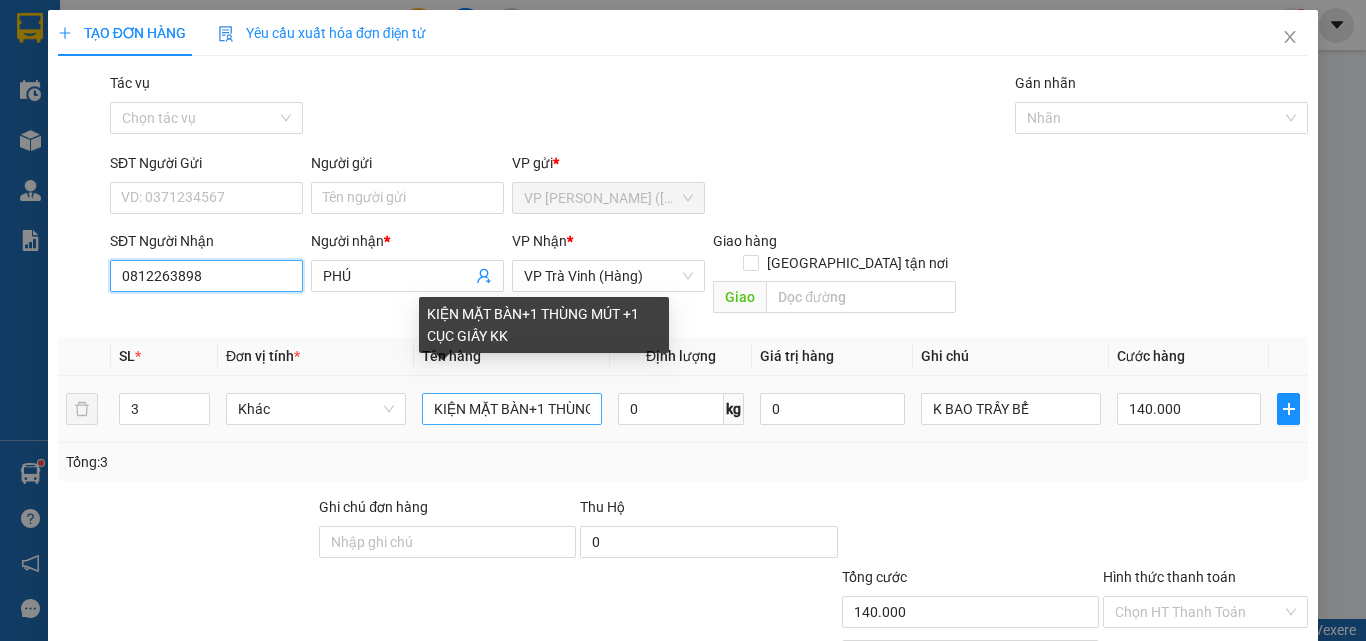 type on "0812263898" 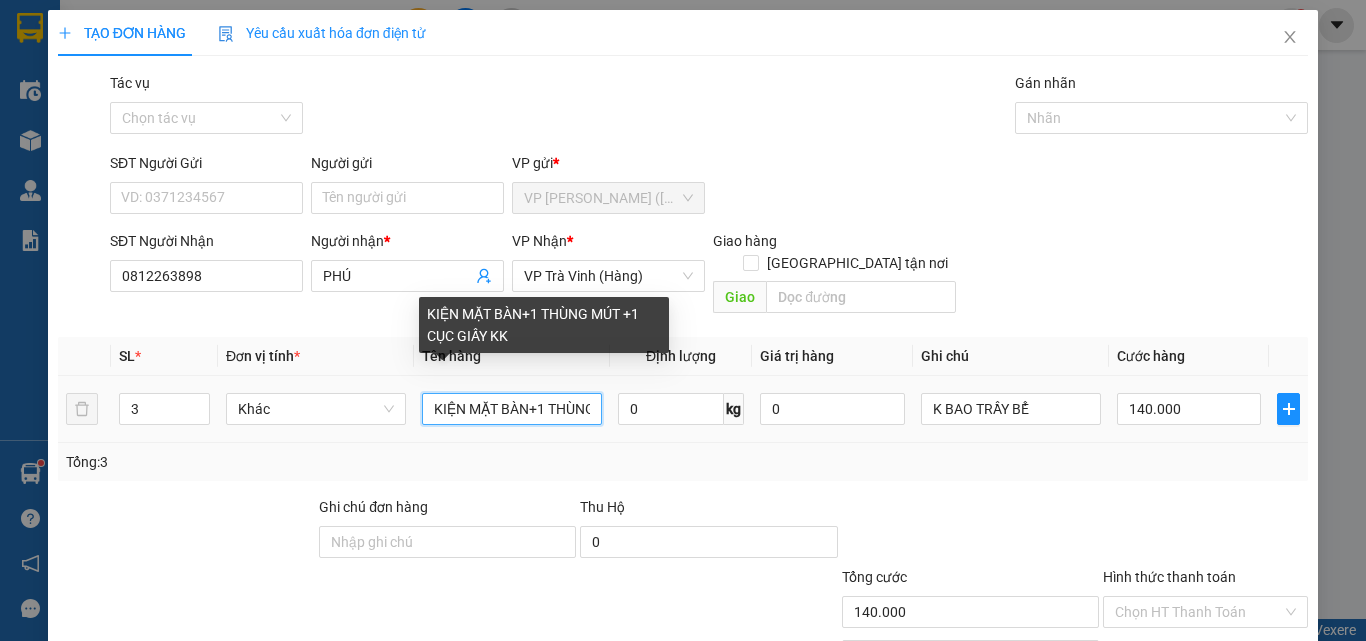 click on "KIỆN MẶT BÀN+1 THÙNG MÚT +1 CỤC GIẤY KK" at bounding box center [512, 409] 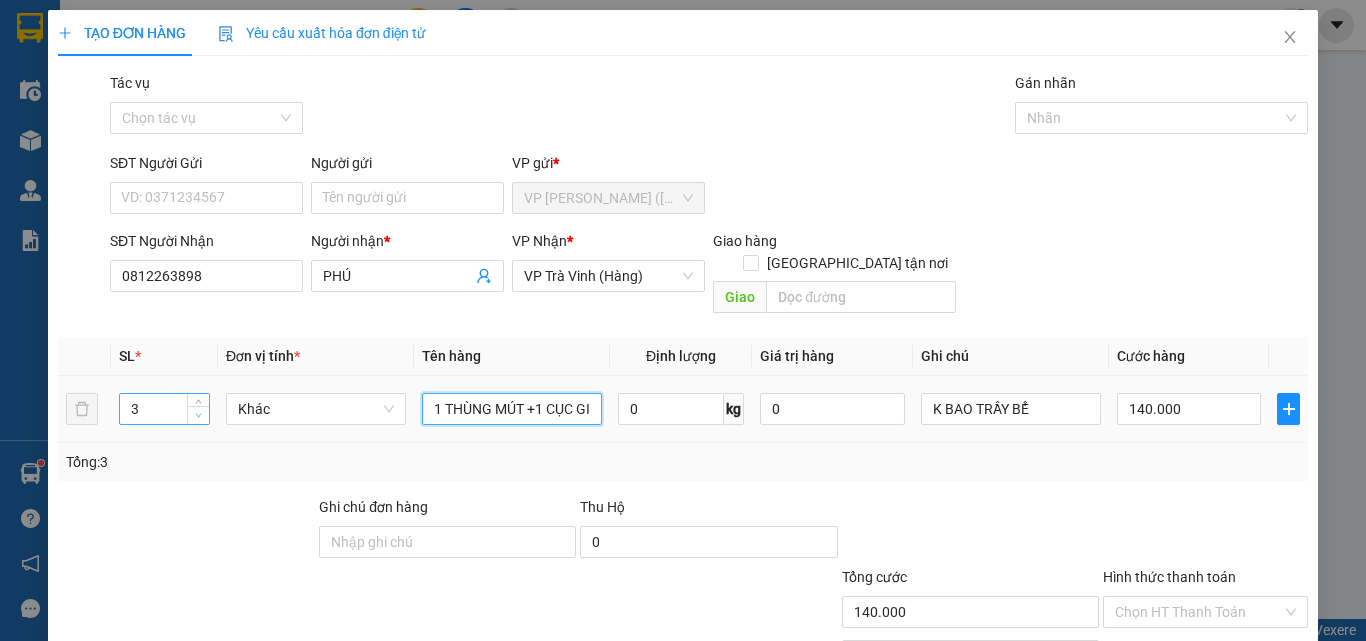 type on "1 THÙNG MÚT +1 CỤC GIẤY KK" 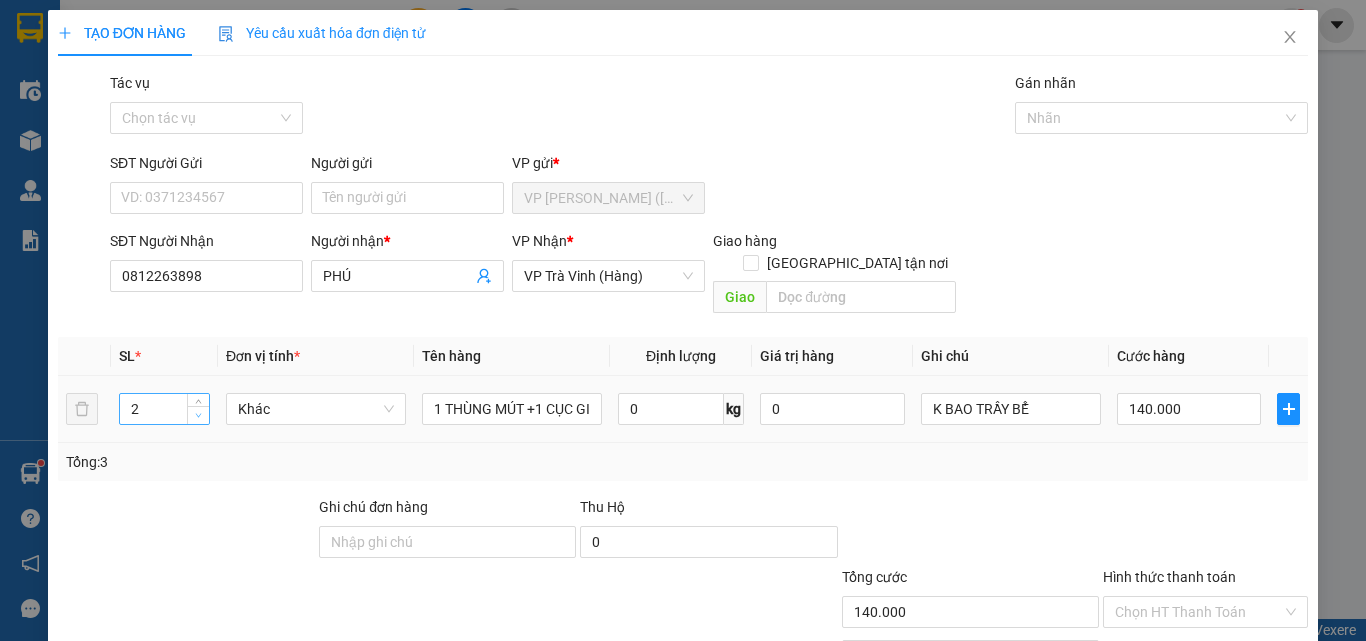 click at bounding box center (199, 416) 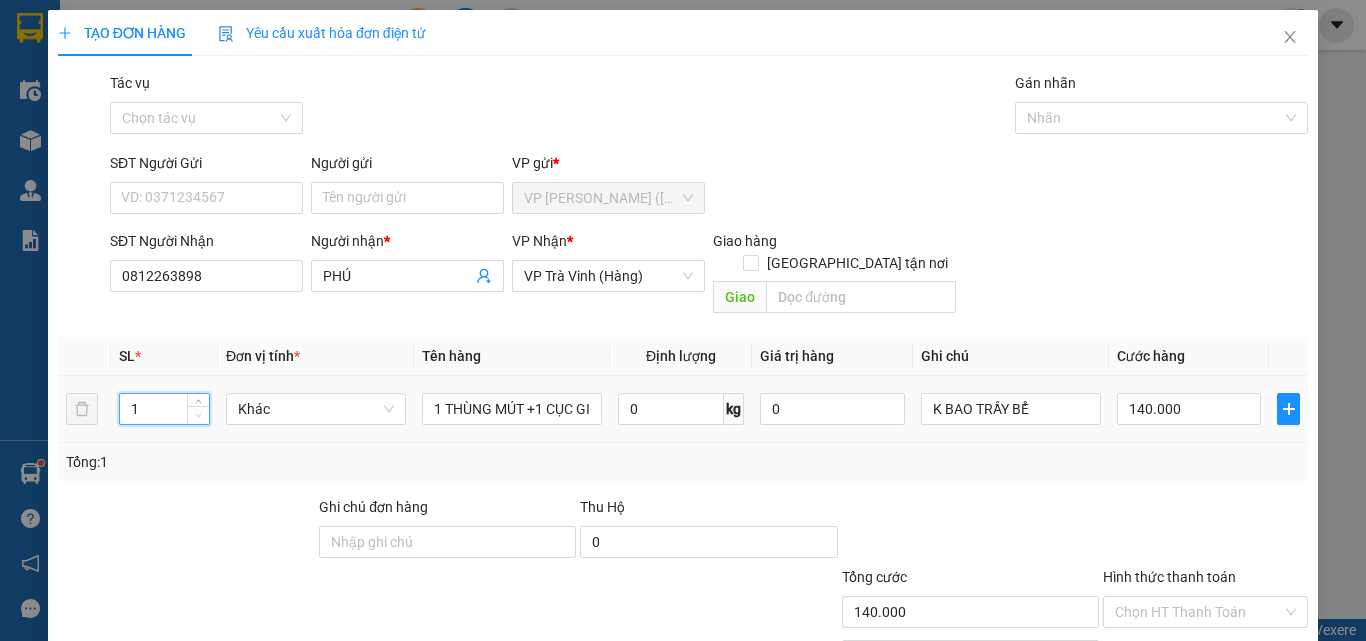 click at bounding box center [199, 416] 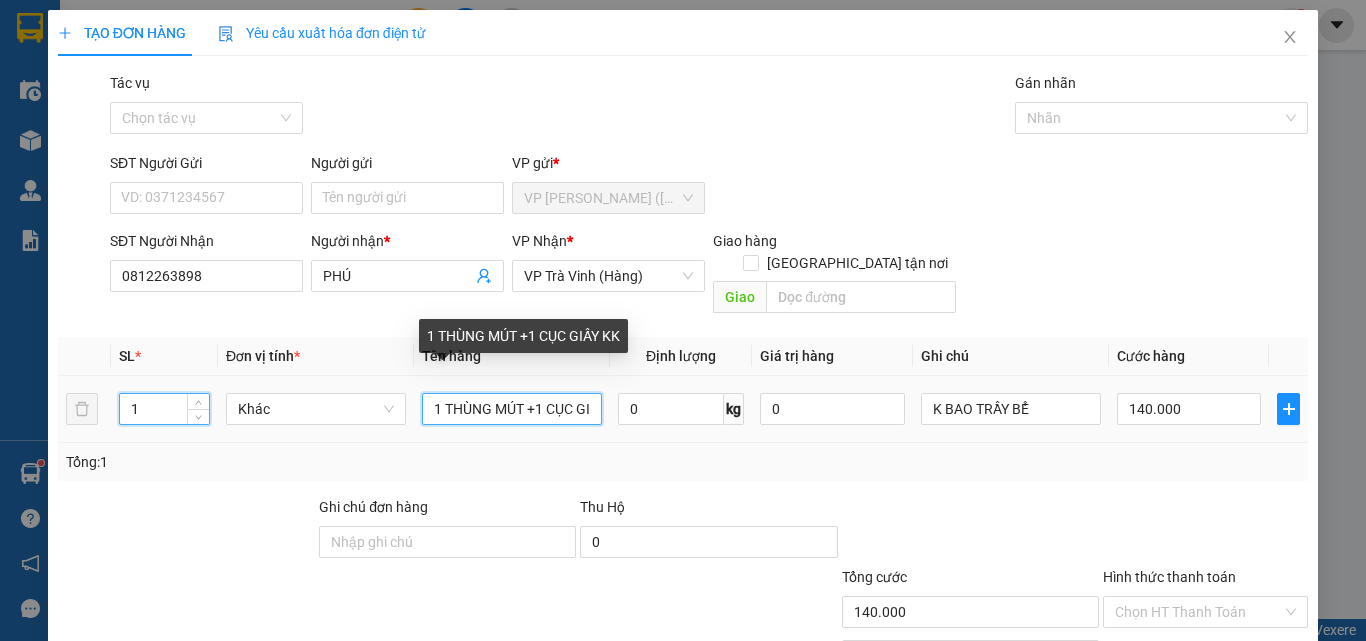 click on "1 THÙNG MÚT +1 CỤC GIẤY KK" at bounding box center (512, 409) 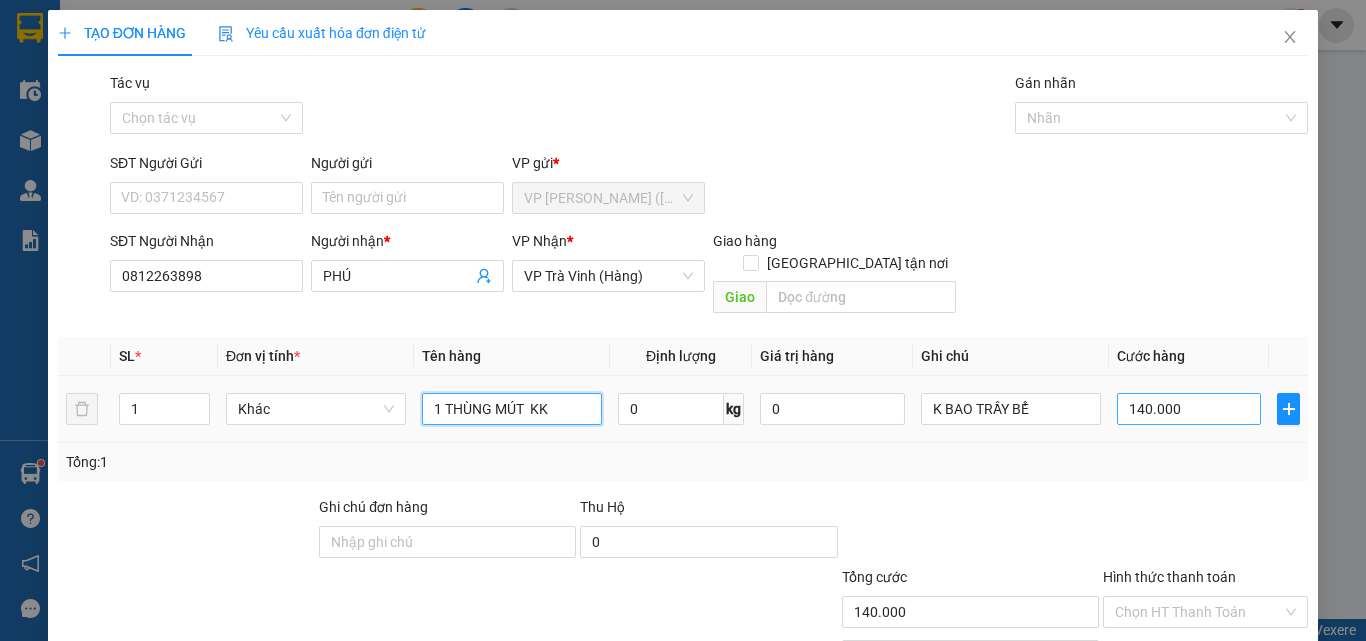 type on "1 THÙNG MÚT  KK" 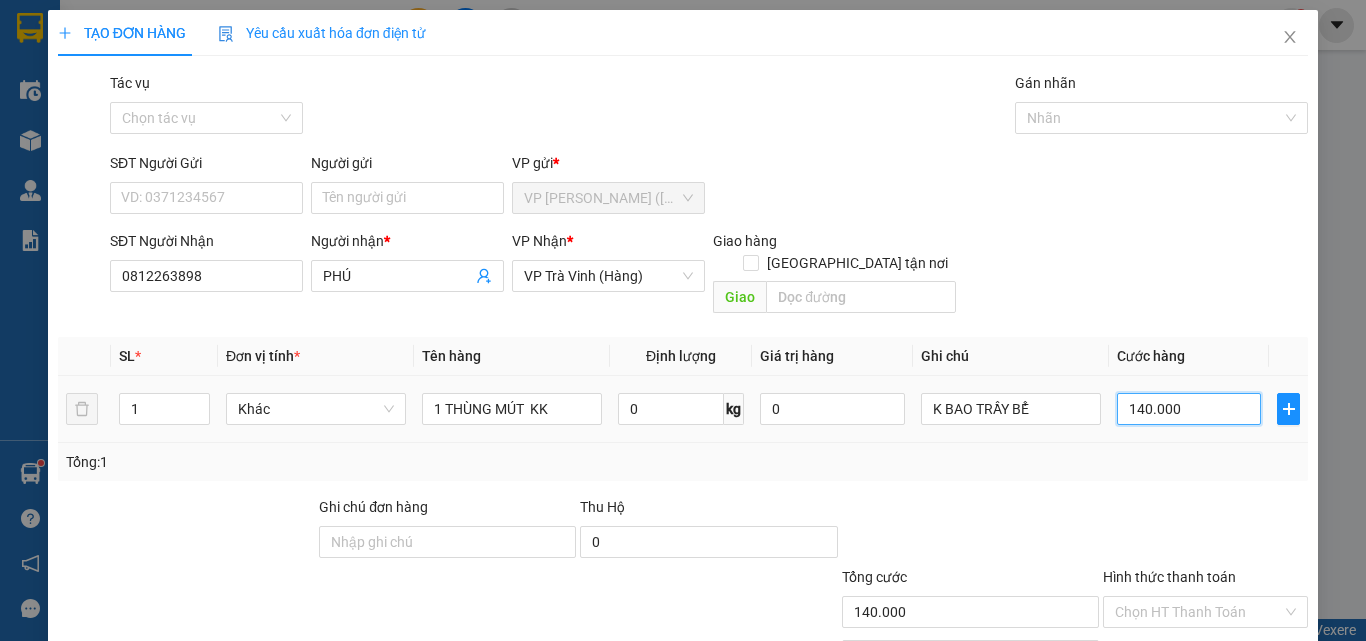 click on "140.000" at bounding box center (1189, 409) 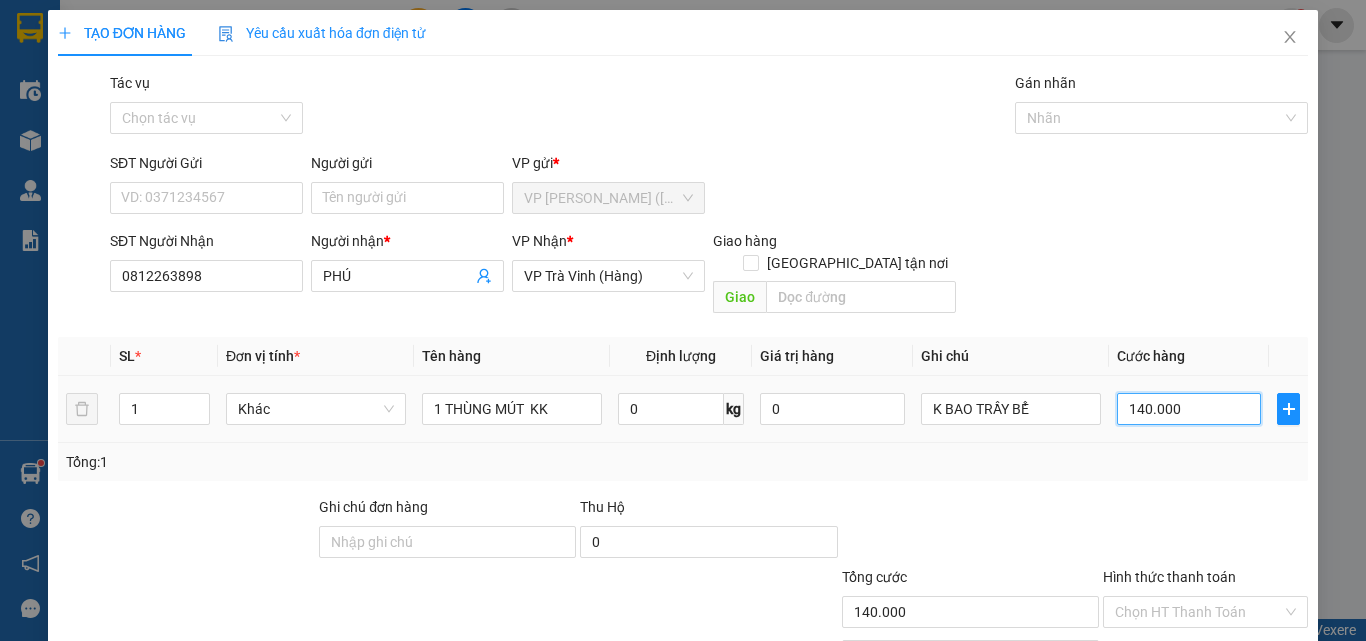 type on "3" 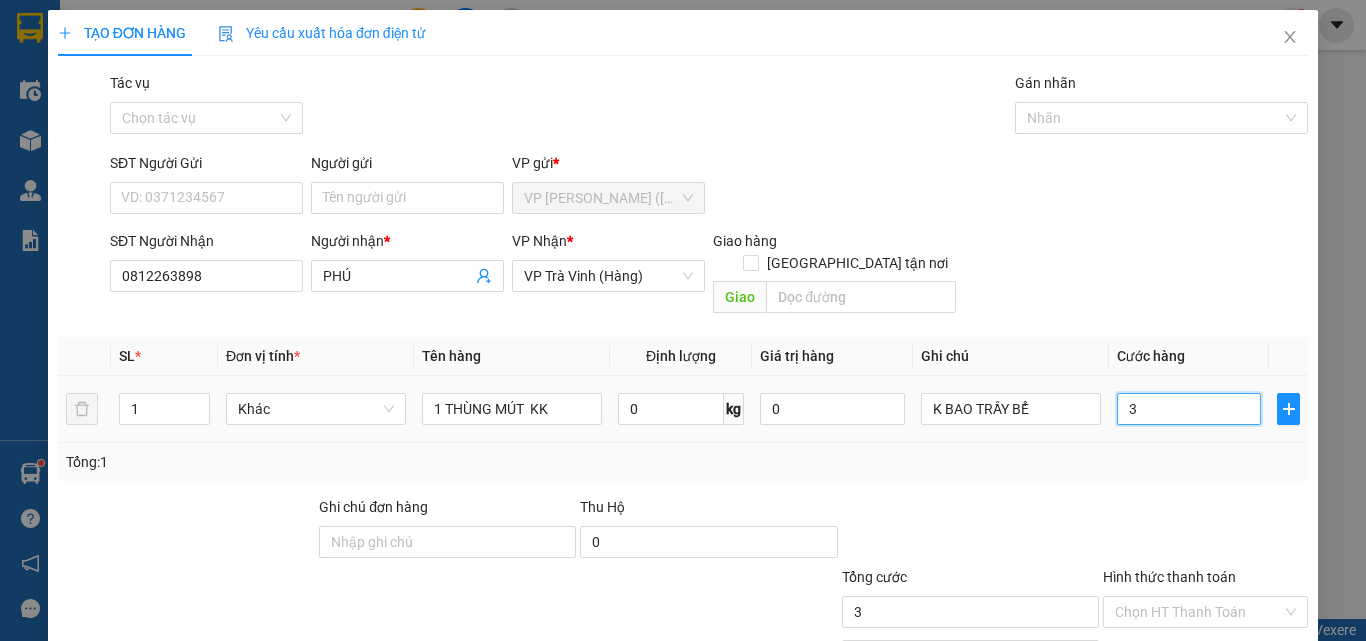 type on "35" 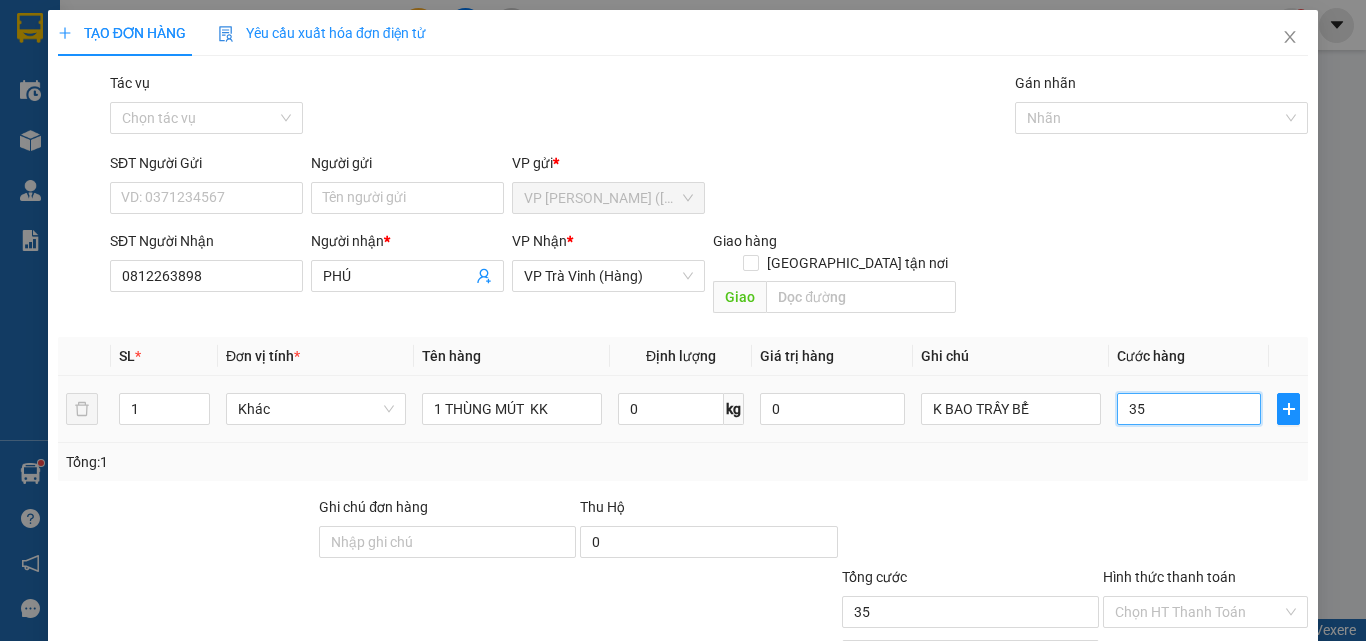 type on "3" 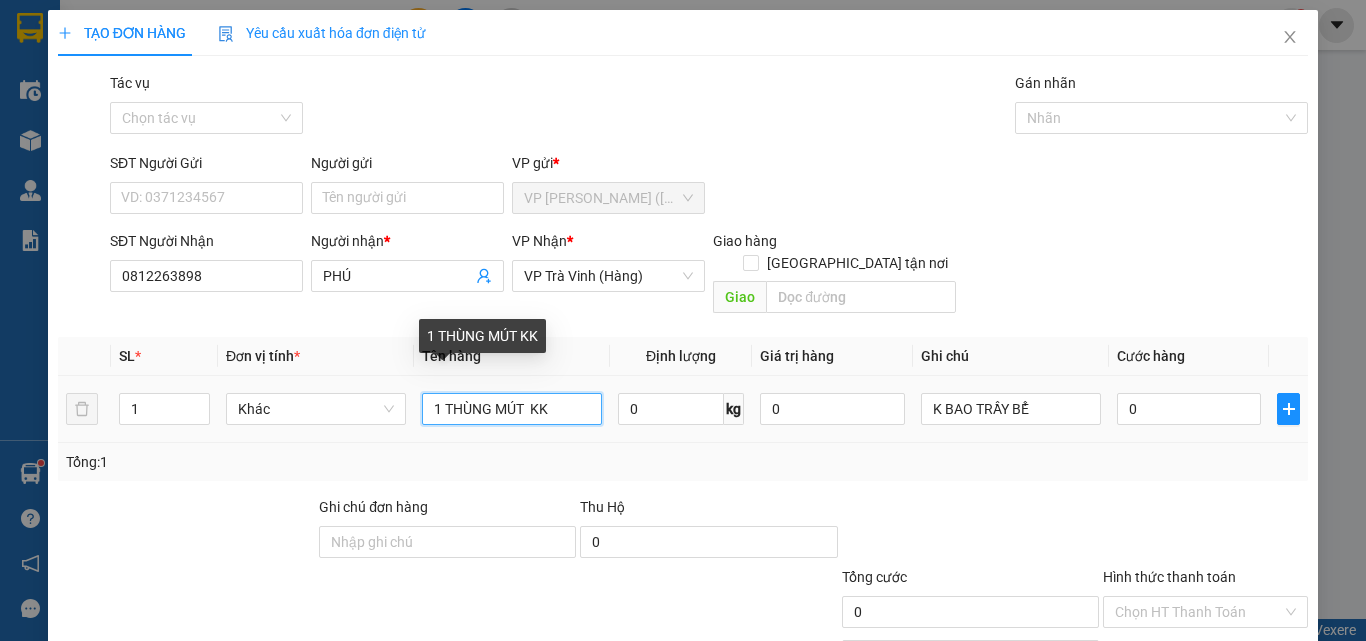 click on "1 THÙNG MÚT  KK" at bounding box center (512, 409) 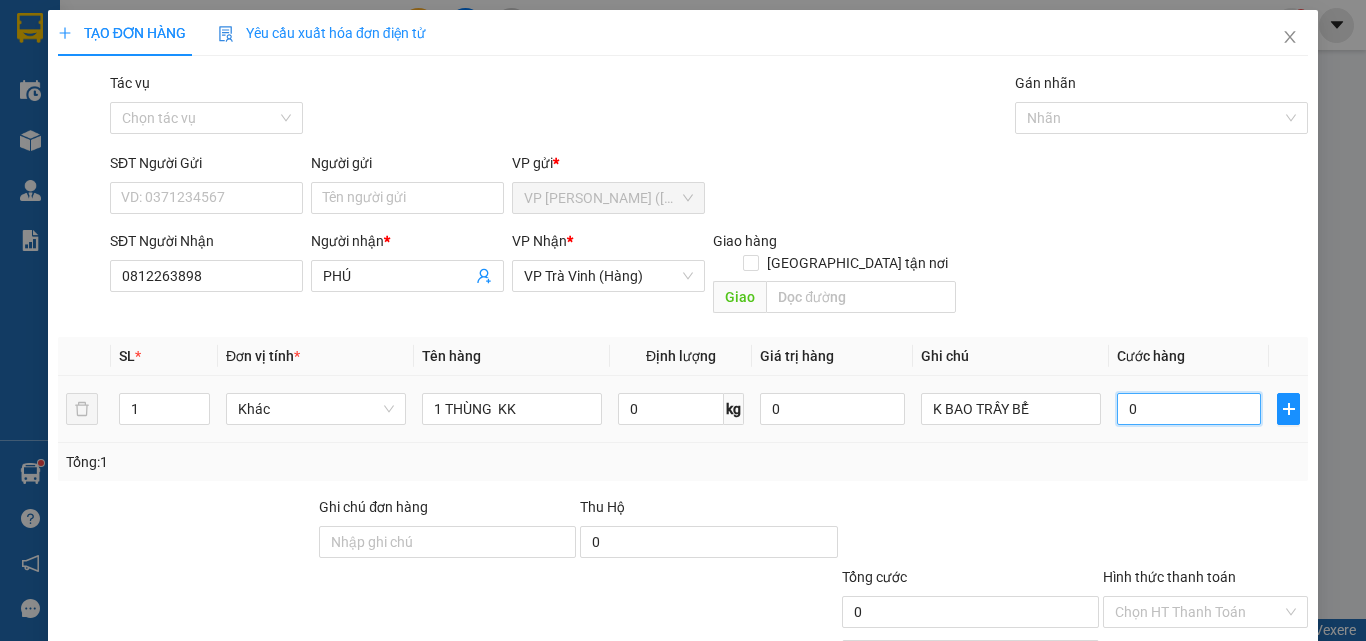 click on "0" at bounding box center (1189, 409) 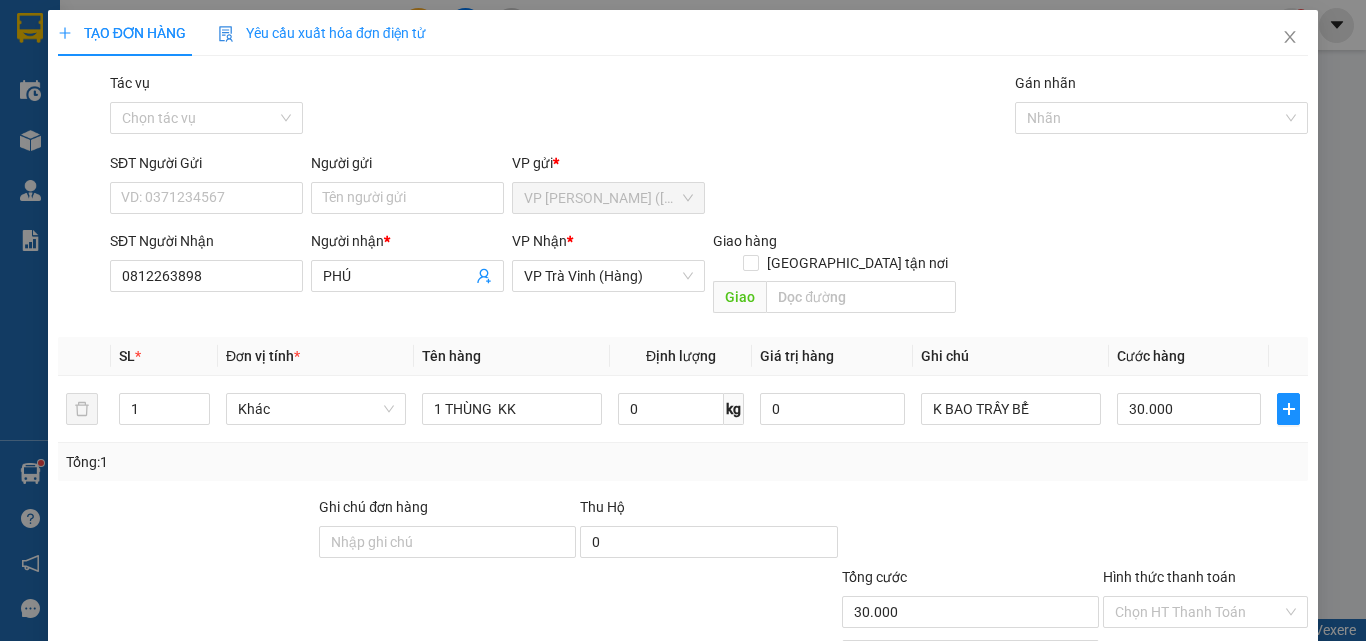 click on "[PERSON_NAME] và In" at bounding box center [1231, 707] 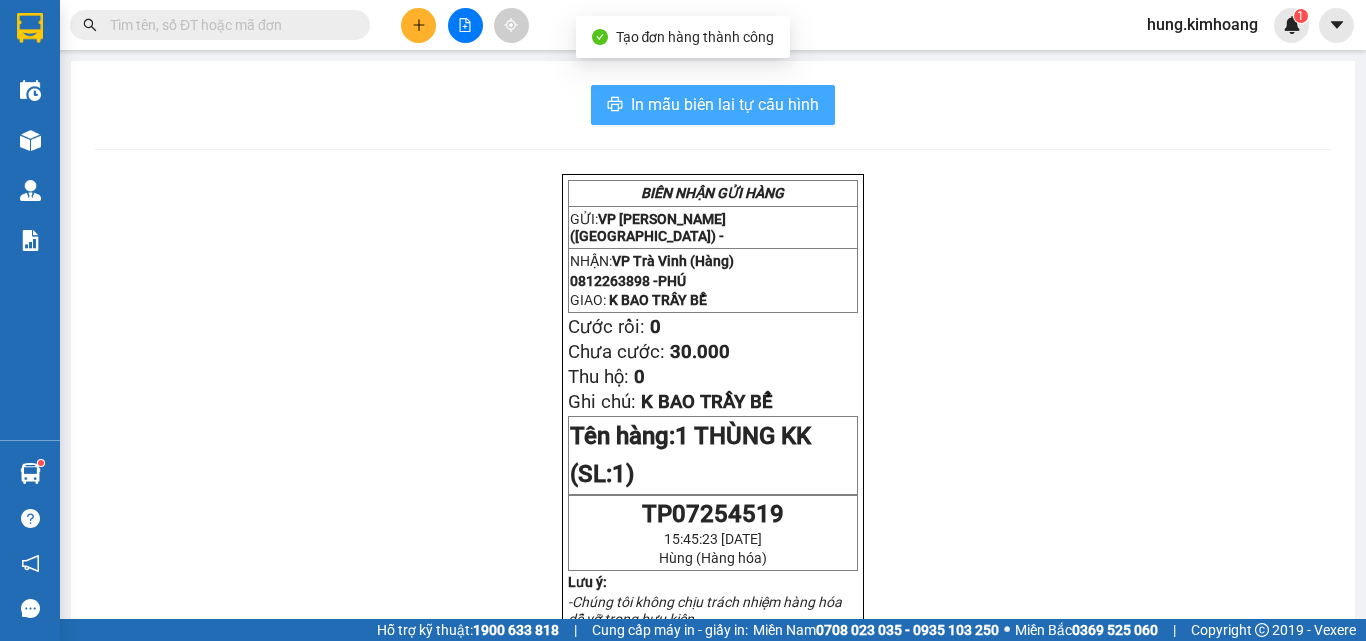 click on "In mẫu biên lai tự cấu hình" at bounding box center (725, 104) 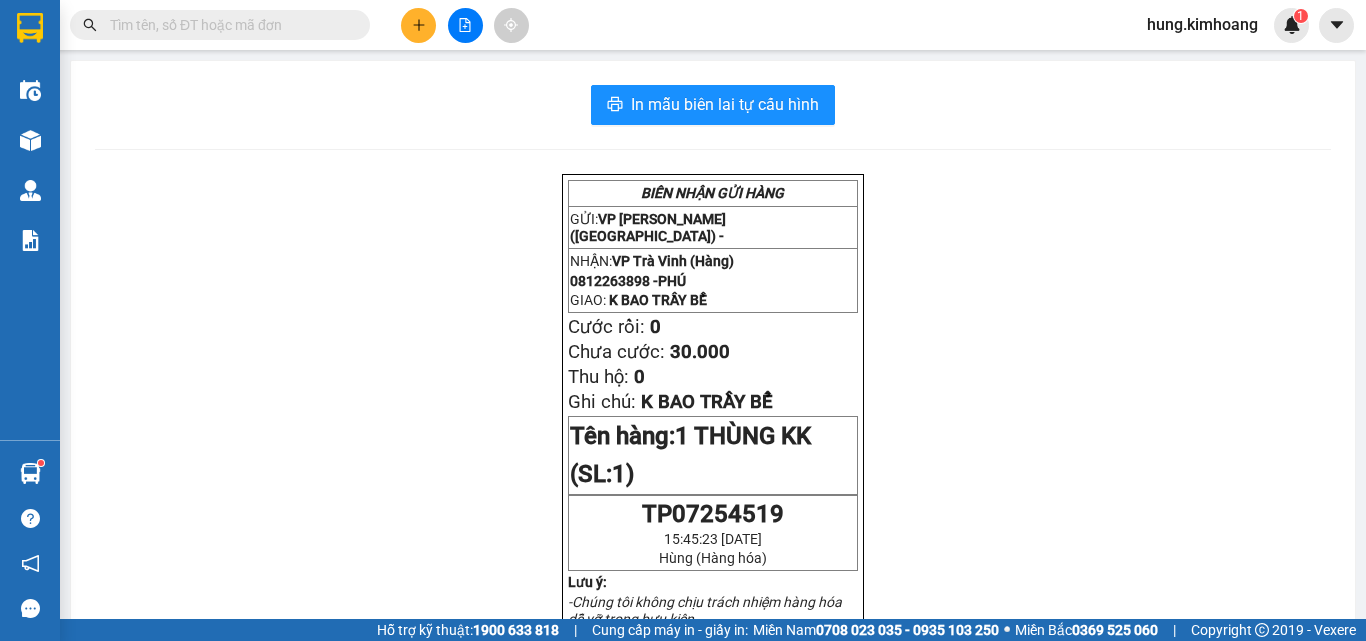 click at bounding box center (228, 25) 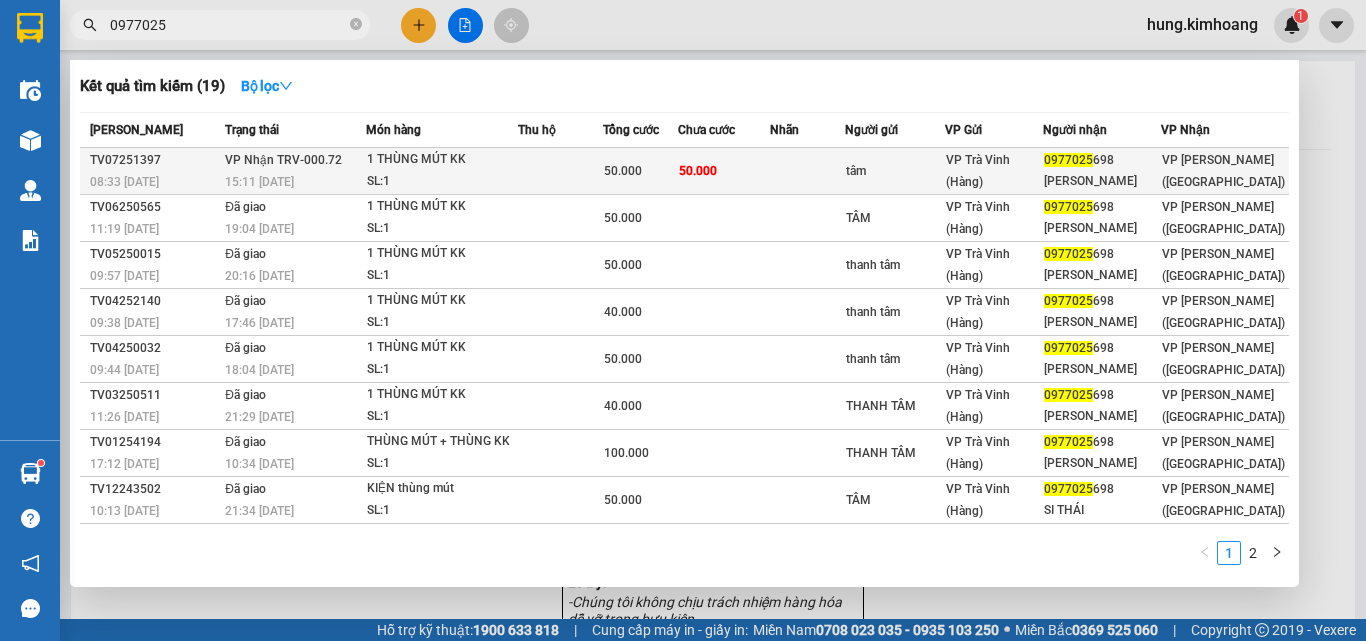 click on "50.000" at bounding box center (698, 171) 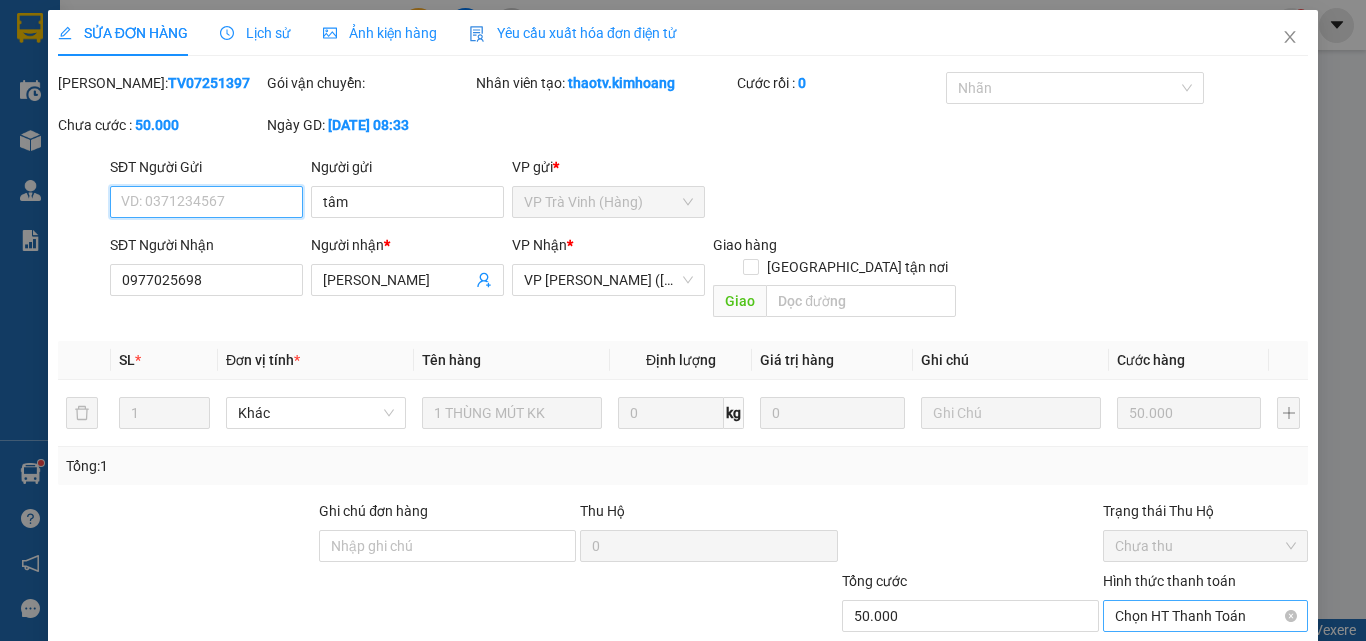 click on "Chọn HT Thanh Toán" at bounding box center (1205, 616) 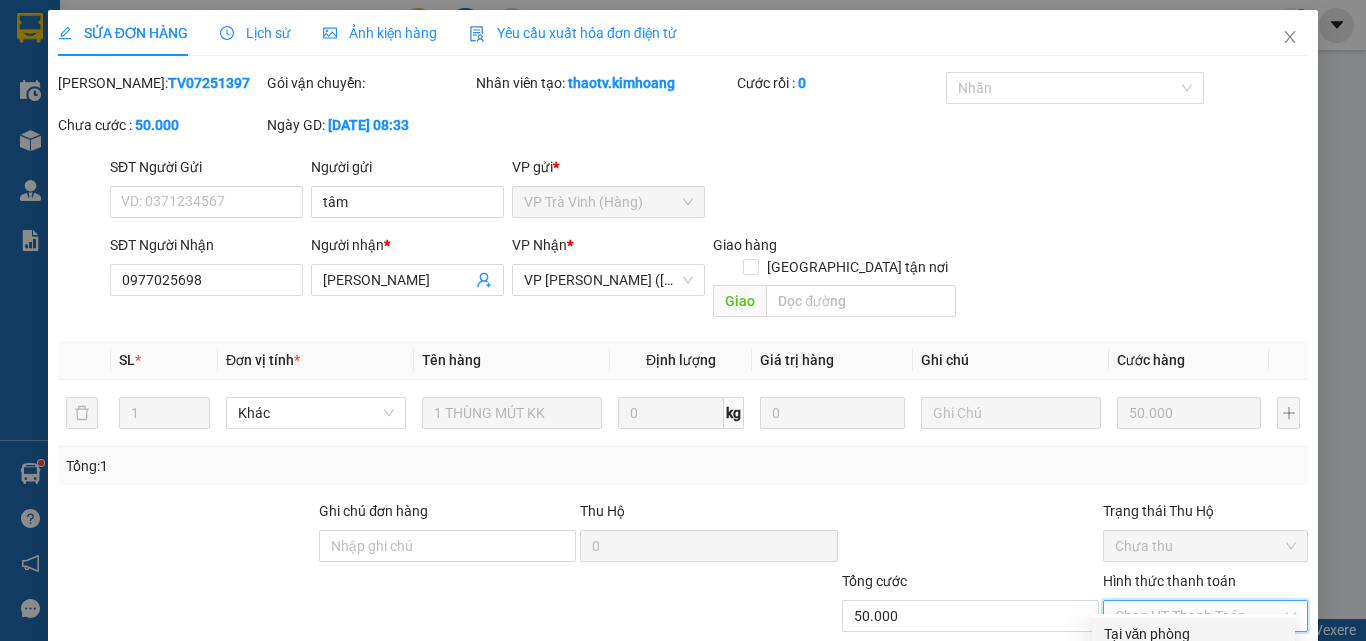 click on "Tại văn phòng" at bounding box center (1193, 634) 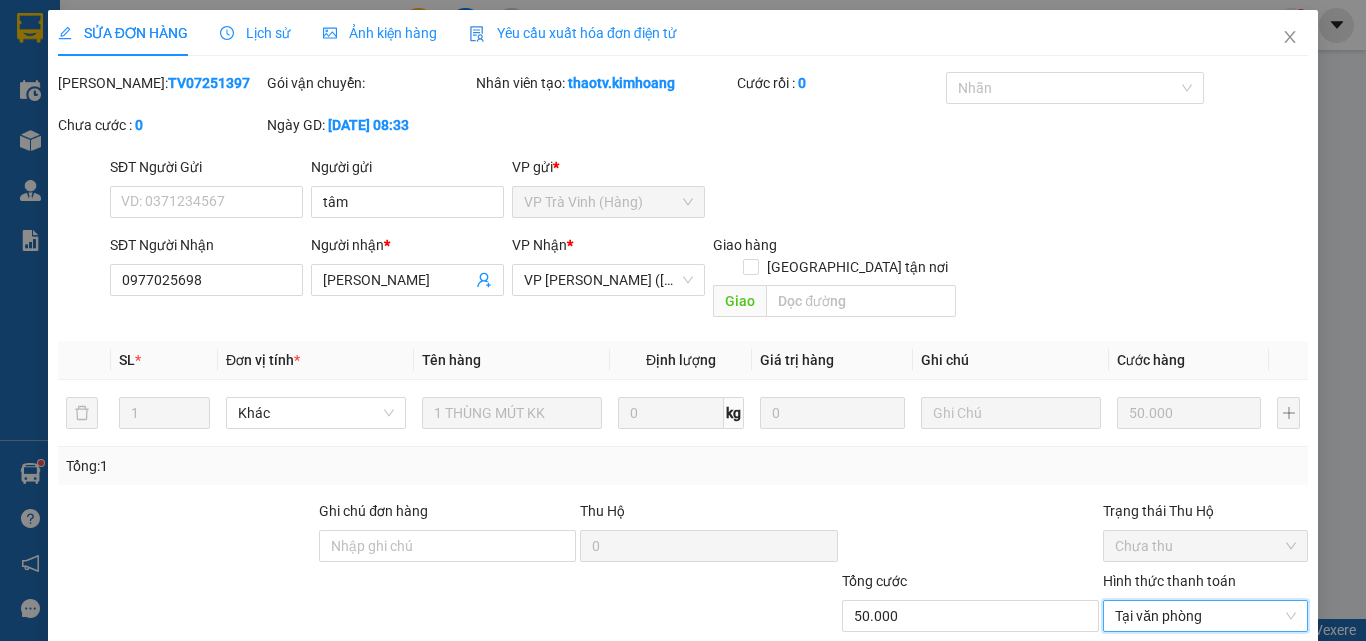 click on "[PERSON_NAME] và Giao hàng" at bounding box center (819, 711) 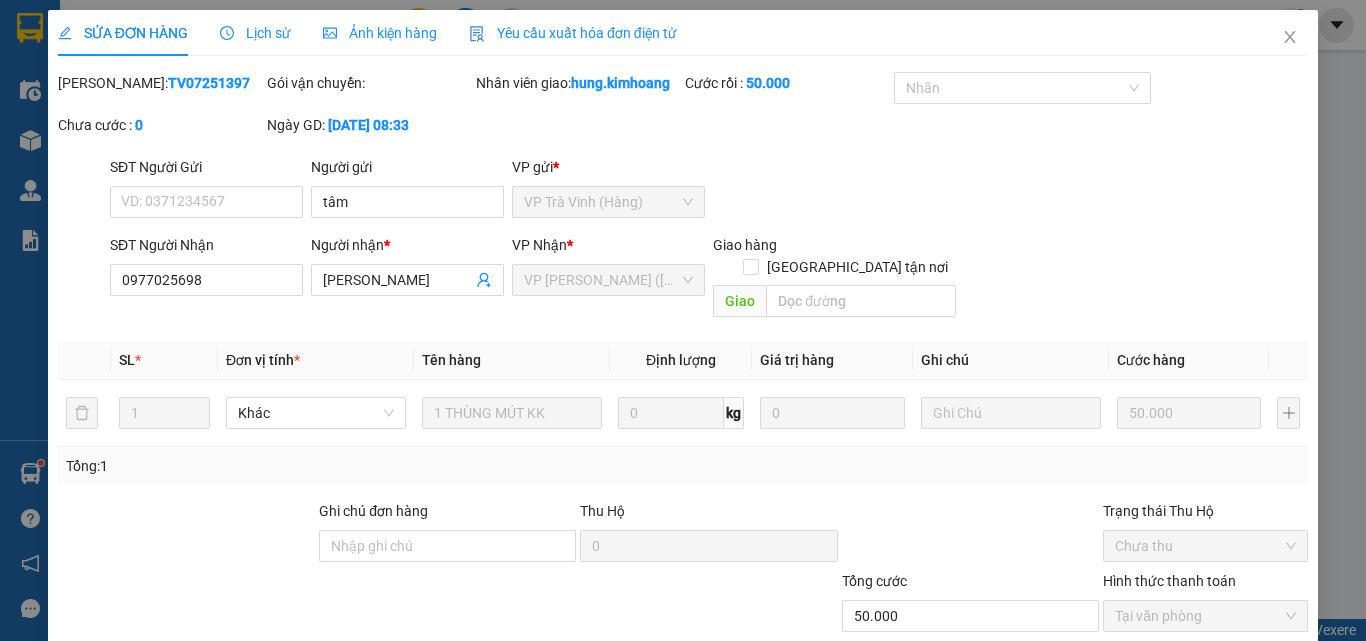 click on "[PERSON_NAME] và In" at bounding box center [1263, 711] 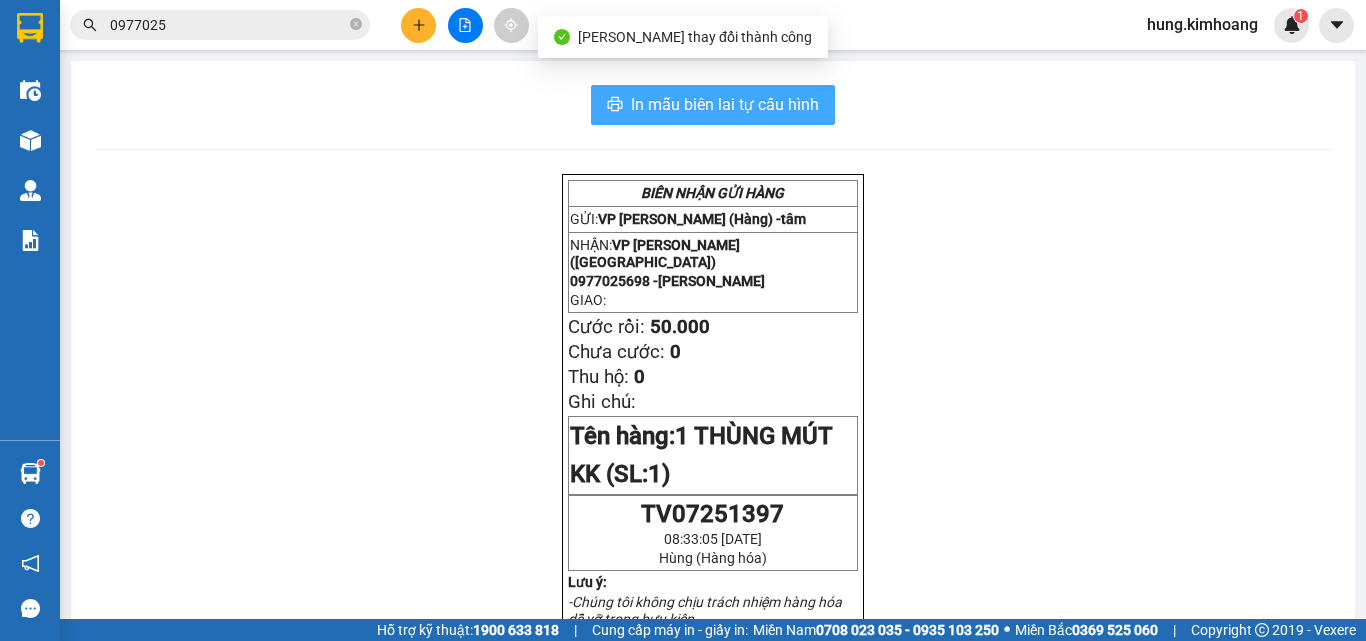 click on "In mẫu biên lai tự cấu hình" at bounding box center [725, 104] 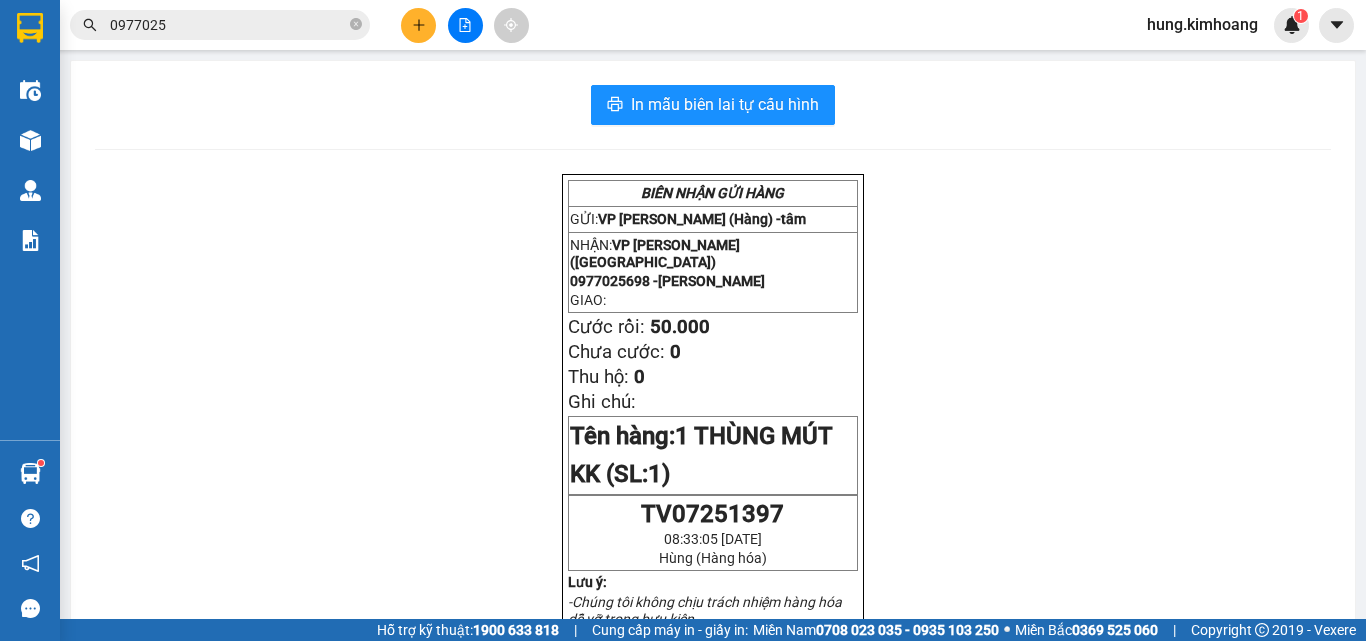 click at bounding box center (418, 25) 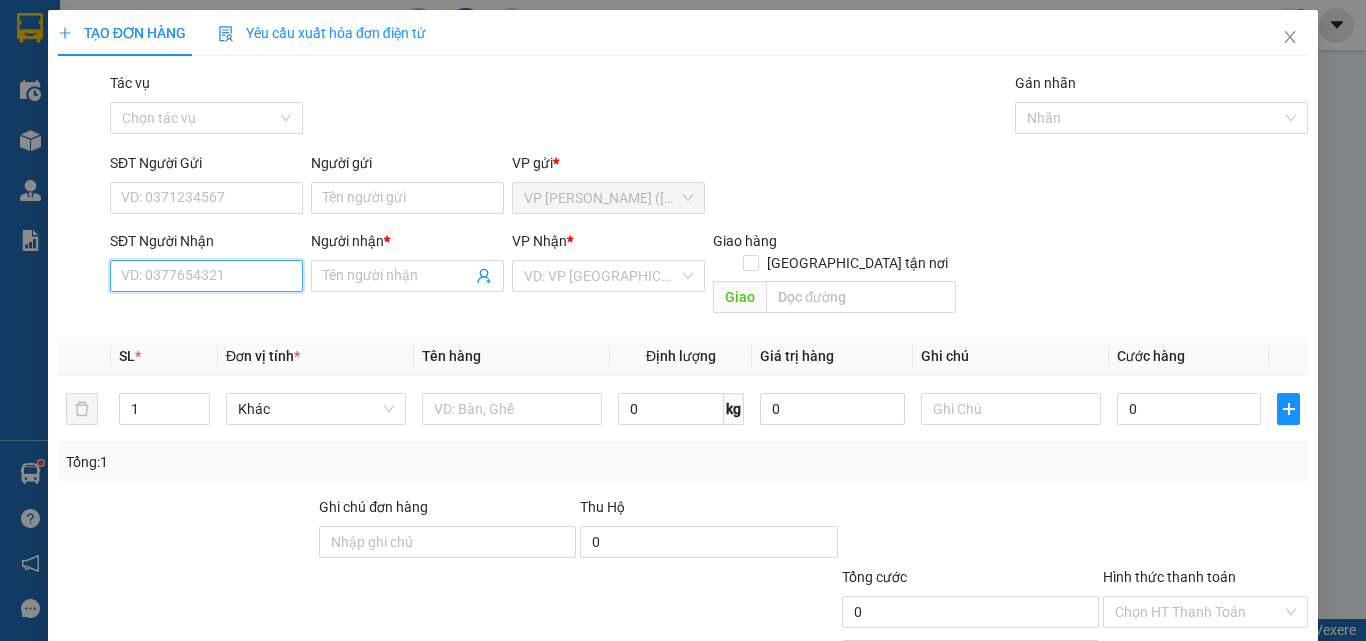 click on "SĐT Người Nhận" at bounding box center [206, 276] 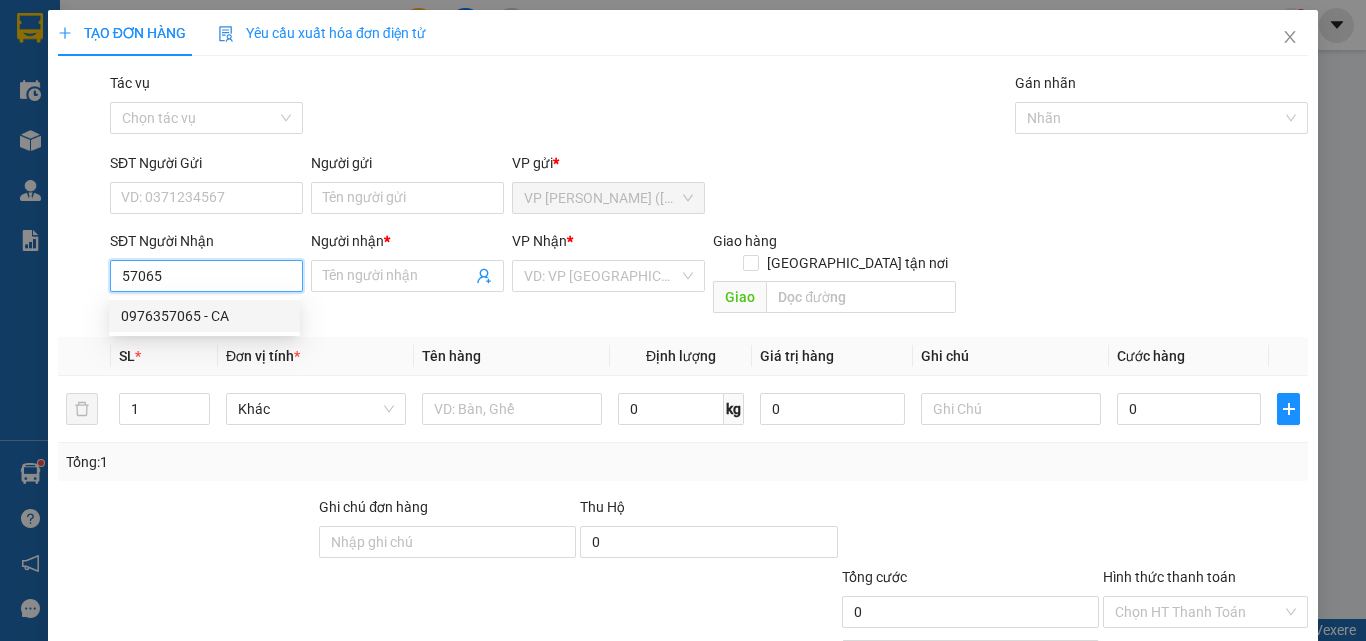 click on "0976357065 - CA" at bounding box center (204, 316) 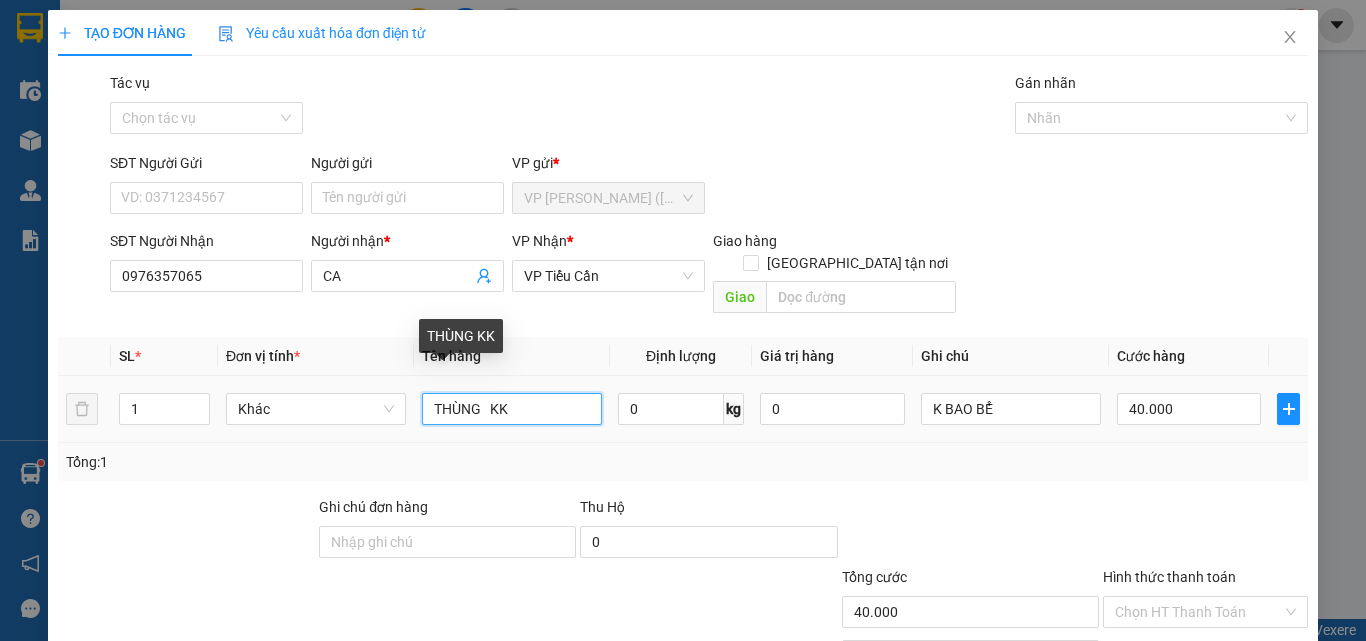 click on "THÙNG   KK" at bounding box center [512, 409] 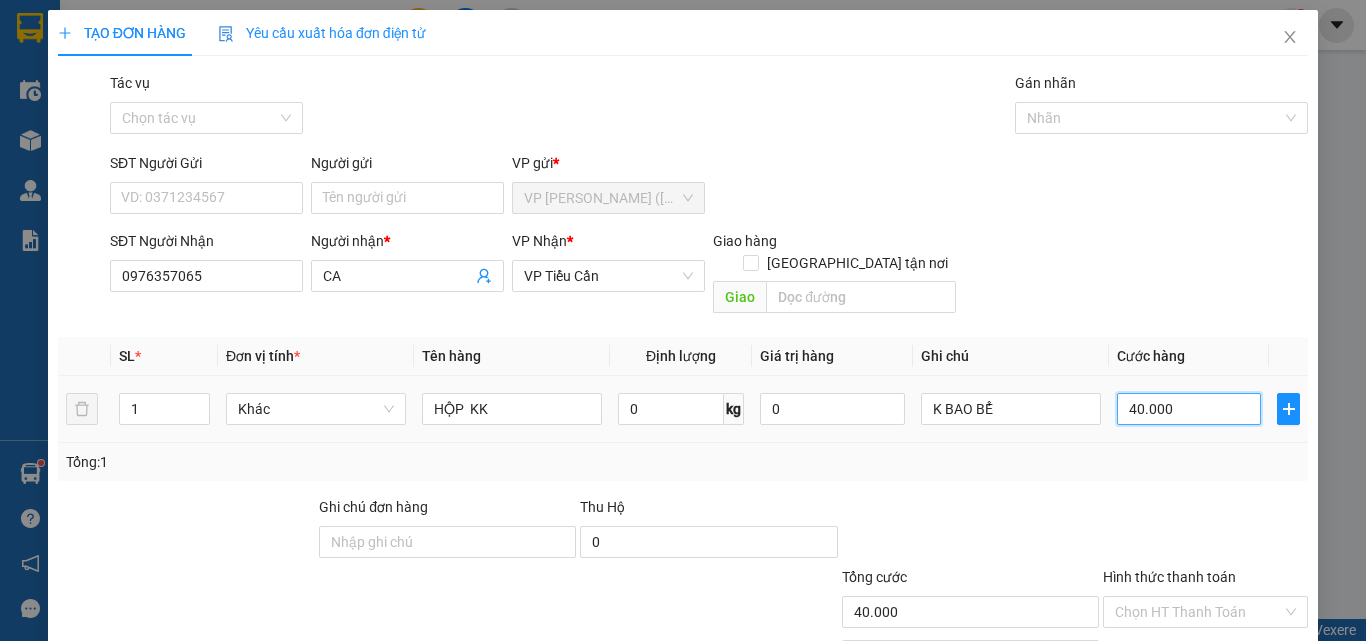 click on "40.000" at bounding box center (1189, 409) 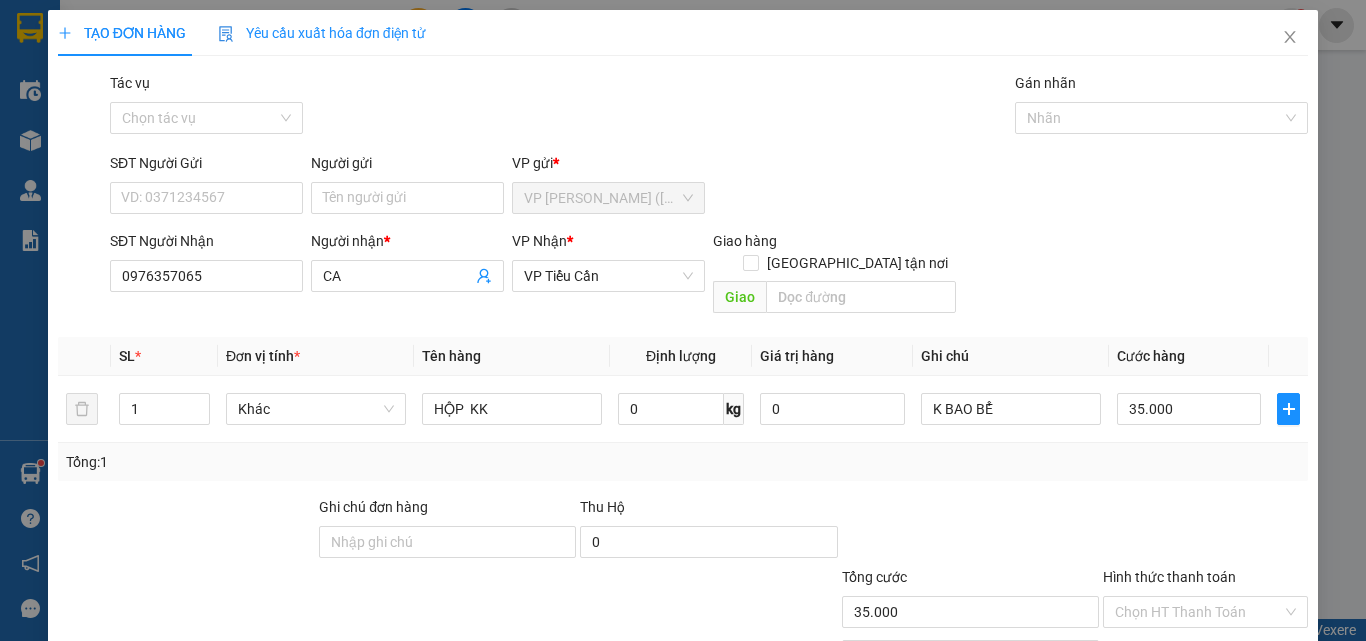drag, startPoint x: 1202, startPoint y: 579, endPoint x: 1129, endPoint y: 412, distance: 182.25806 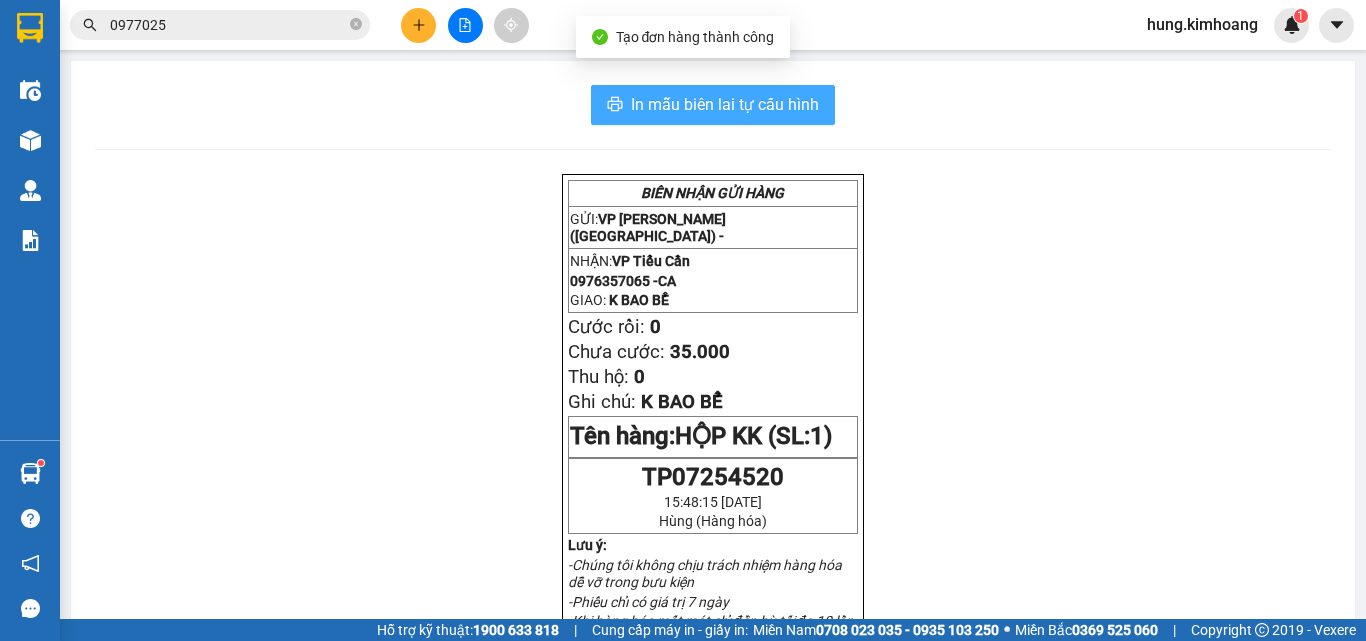 click on "In mẫu biên lai tự cấu hình" at bounding box center (725, 104) 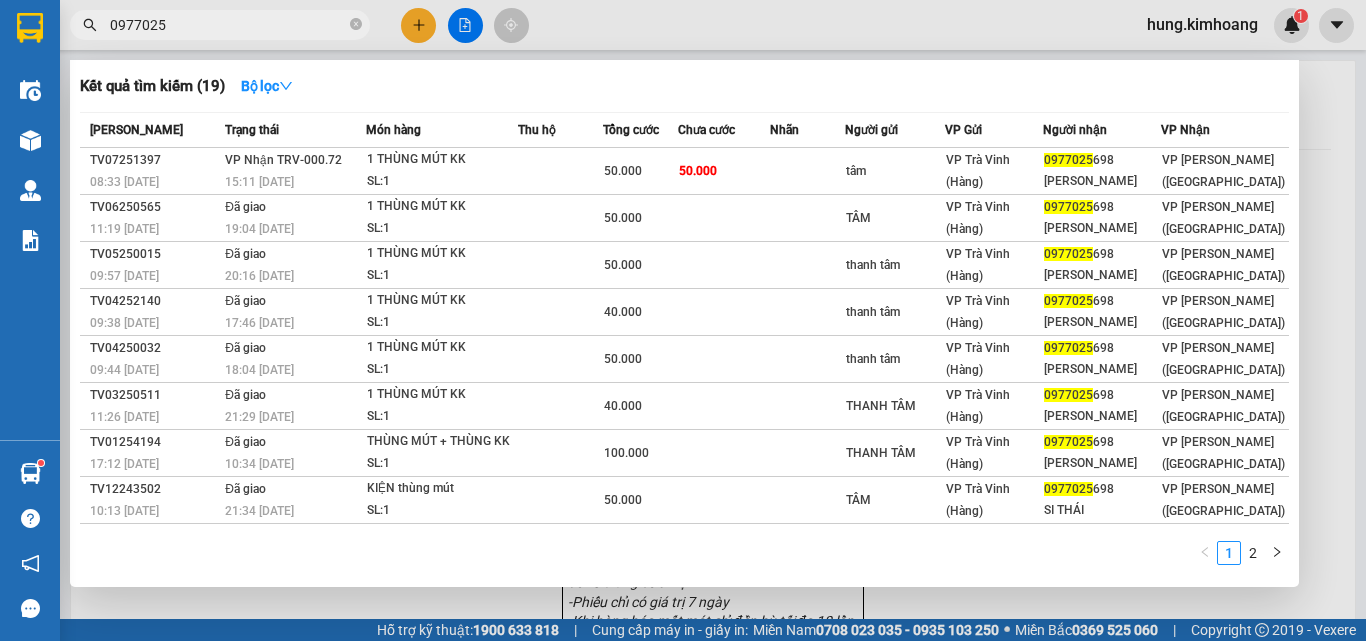 click on "0977025" at bounding box center (228, 25) 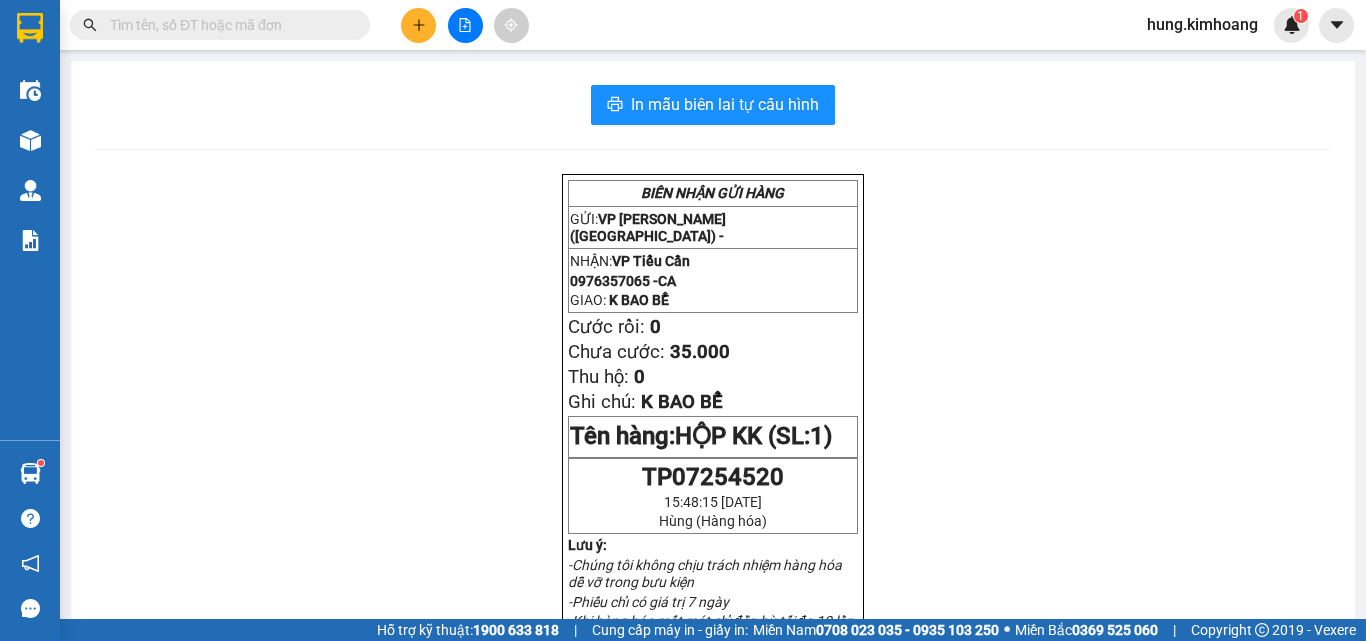 click at bounding box center (228, 25) 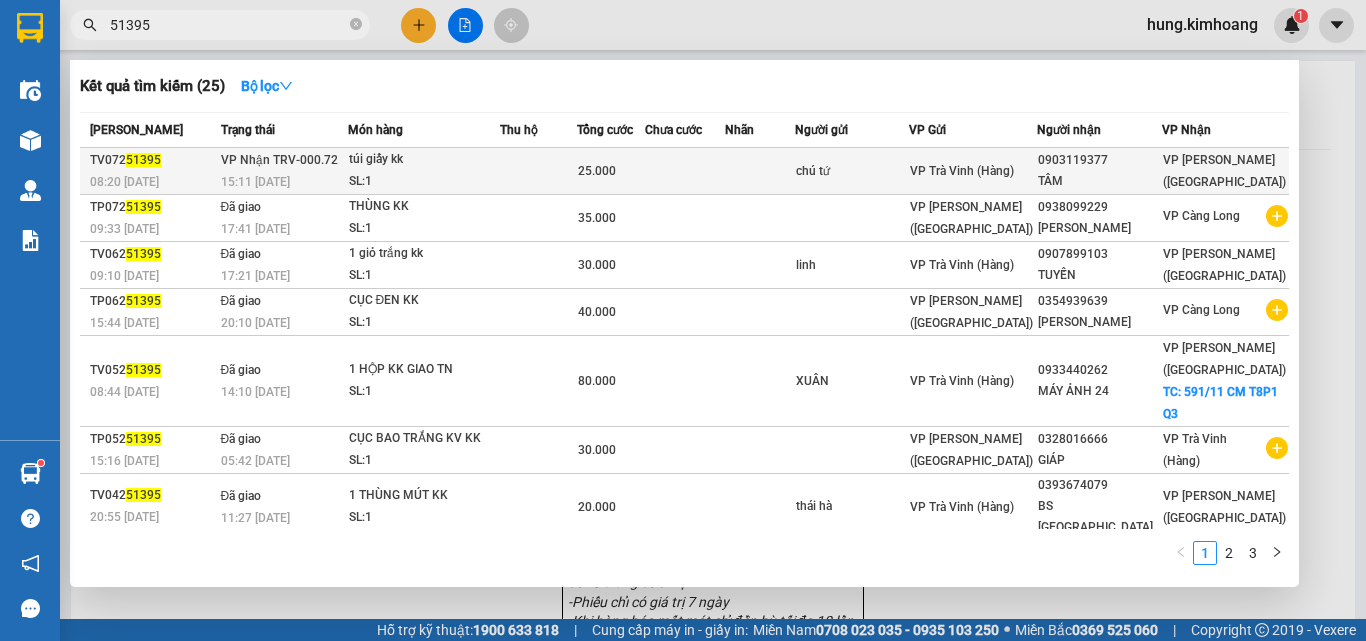click at bounding box center (685, 171) 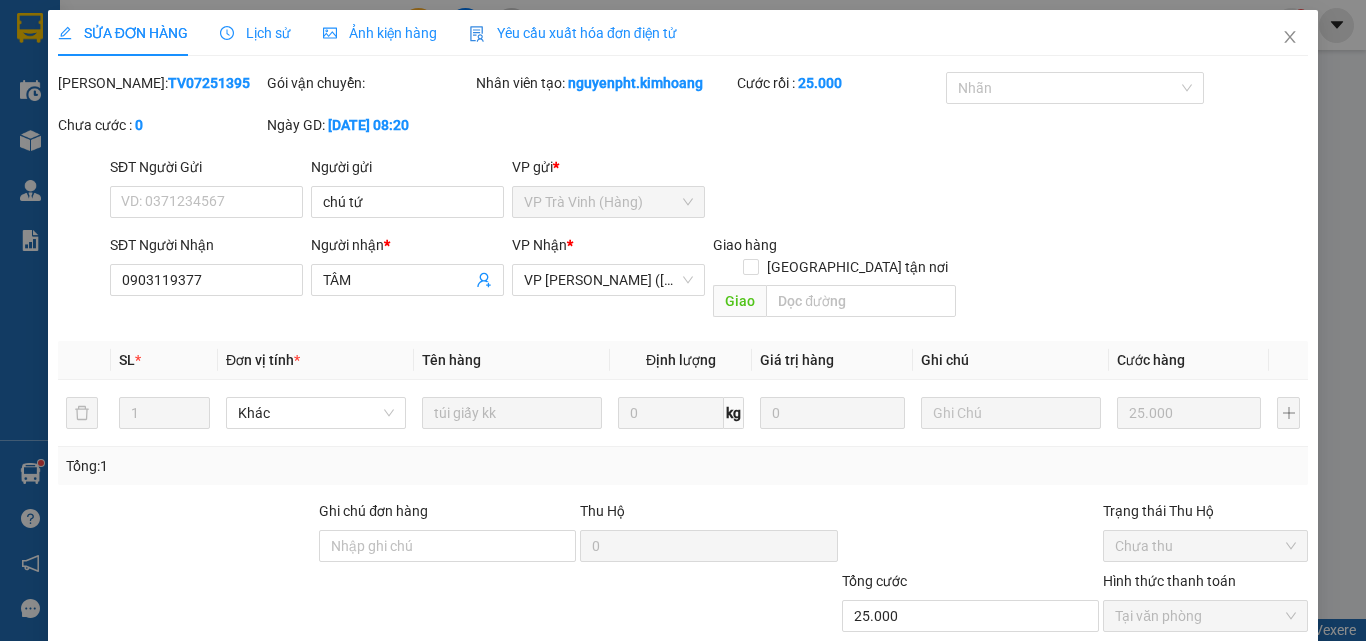 click 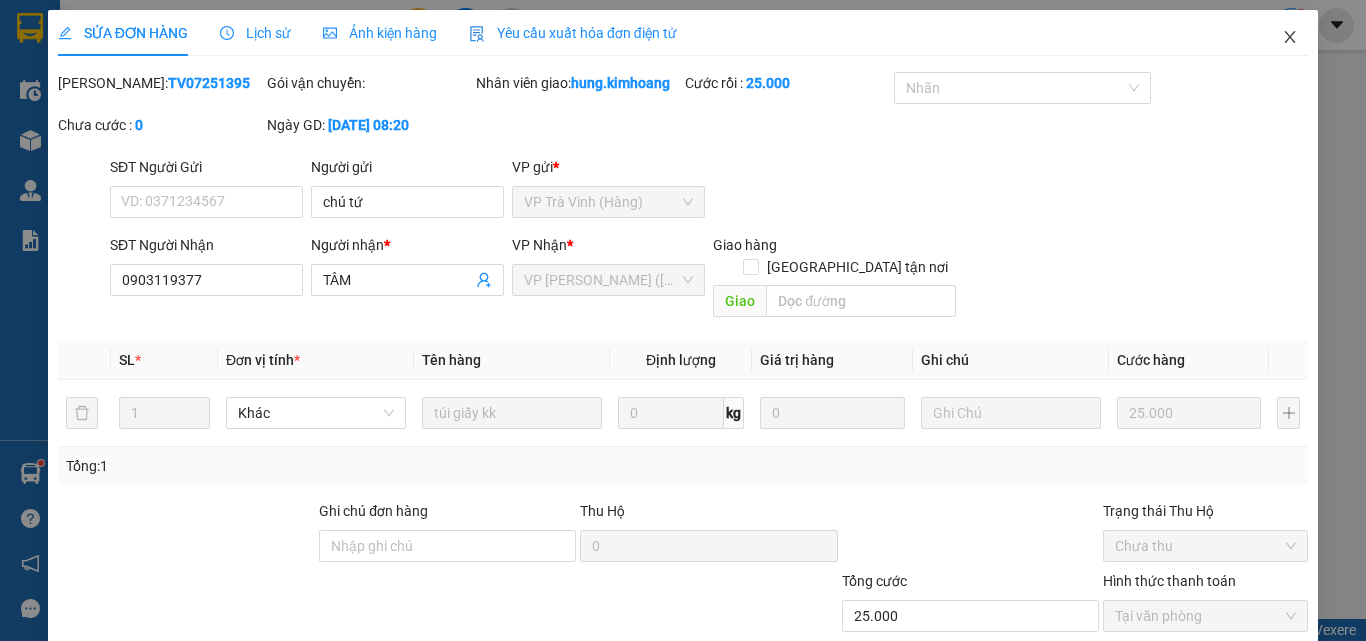 click at bounding box center (1290, 38) 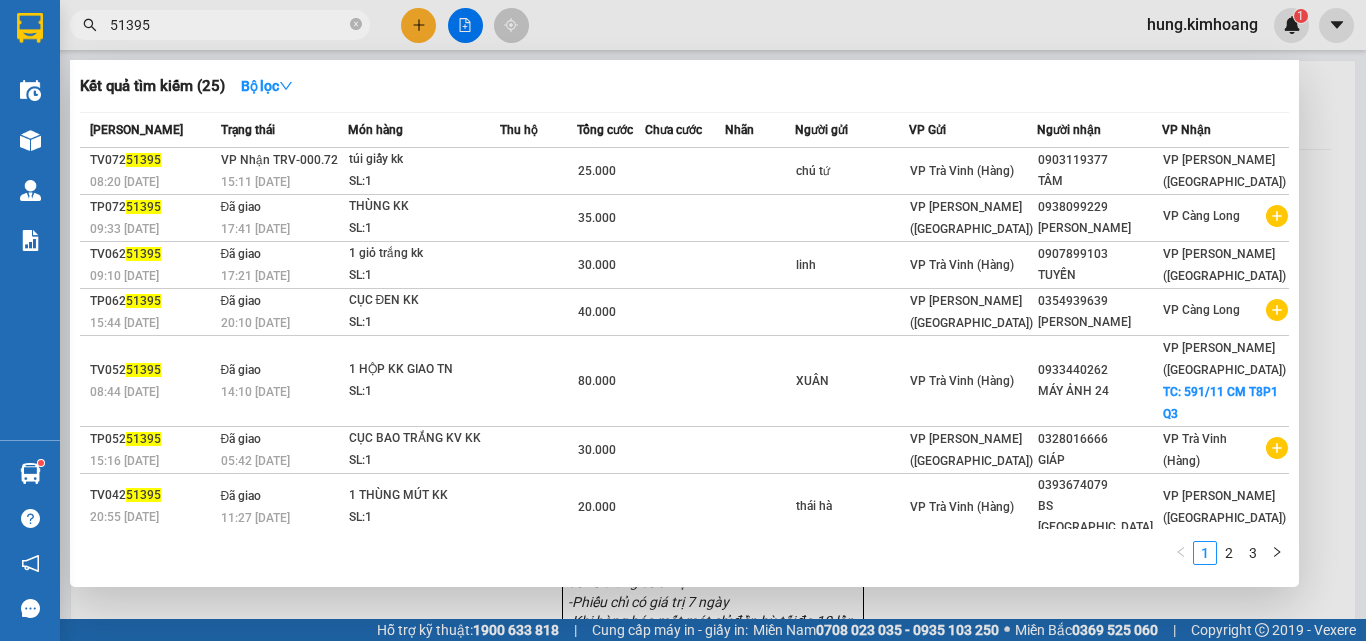 click on "51395" at bounding box center [228, 25] 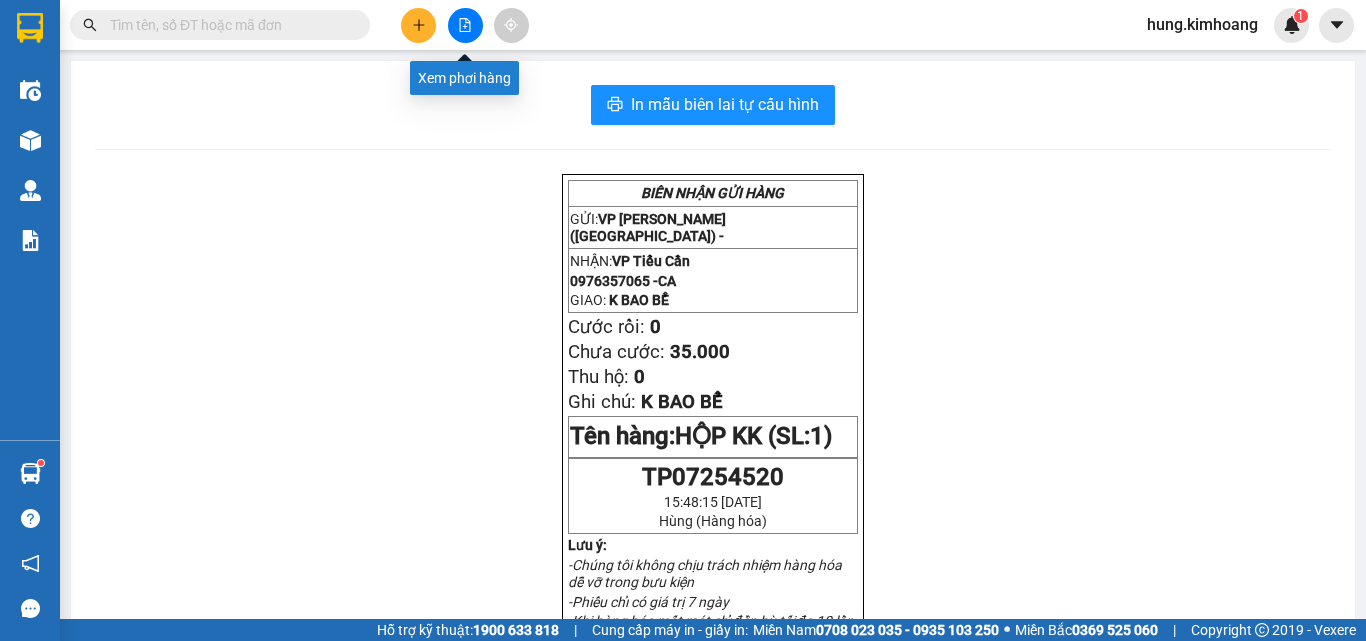 click at bounding box center (418, 25) 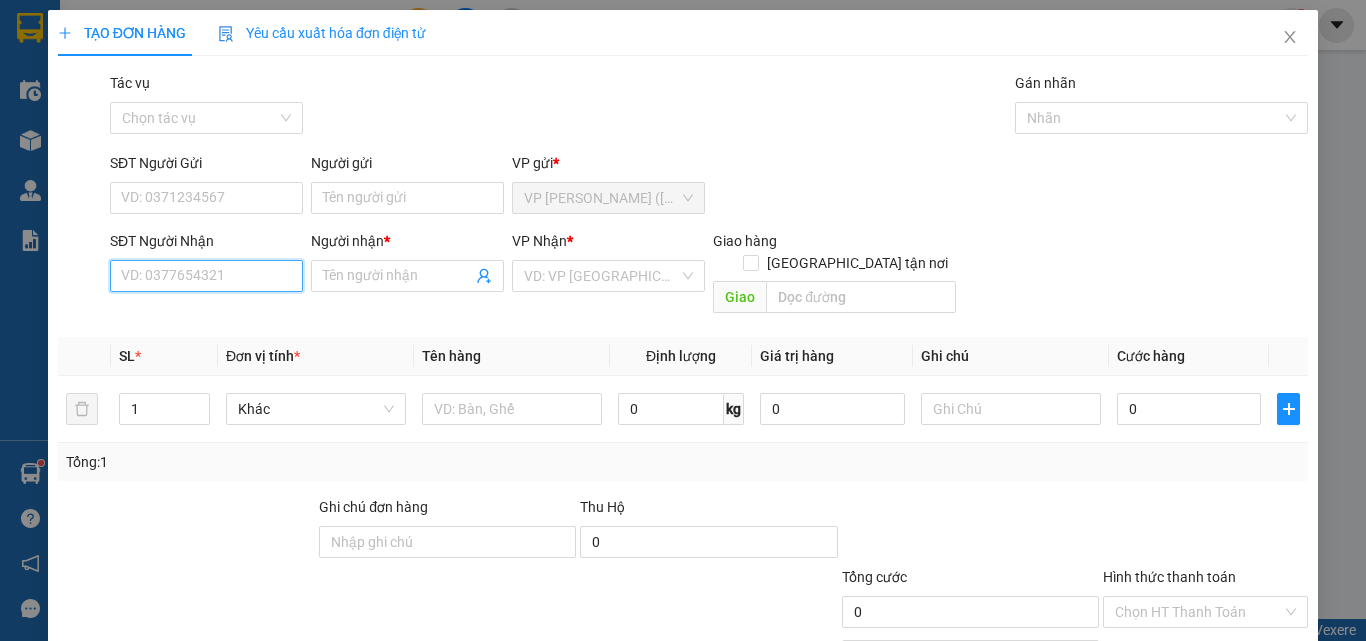 click on "SĐT Người Nhận" at bounding box center [206, 276] 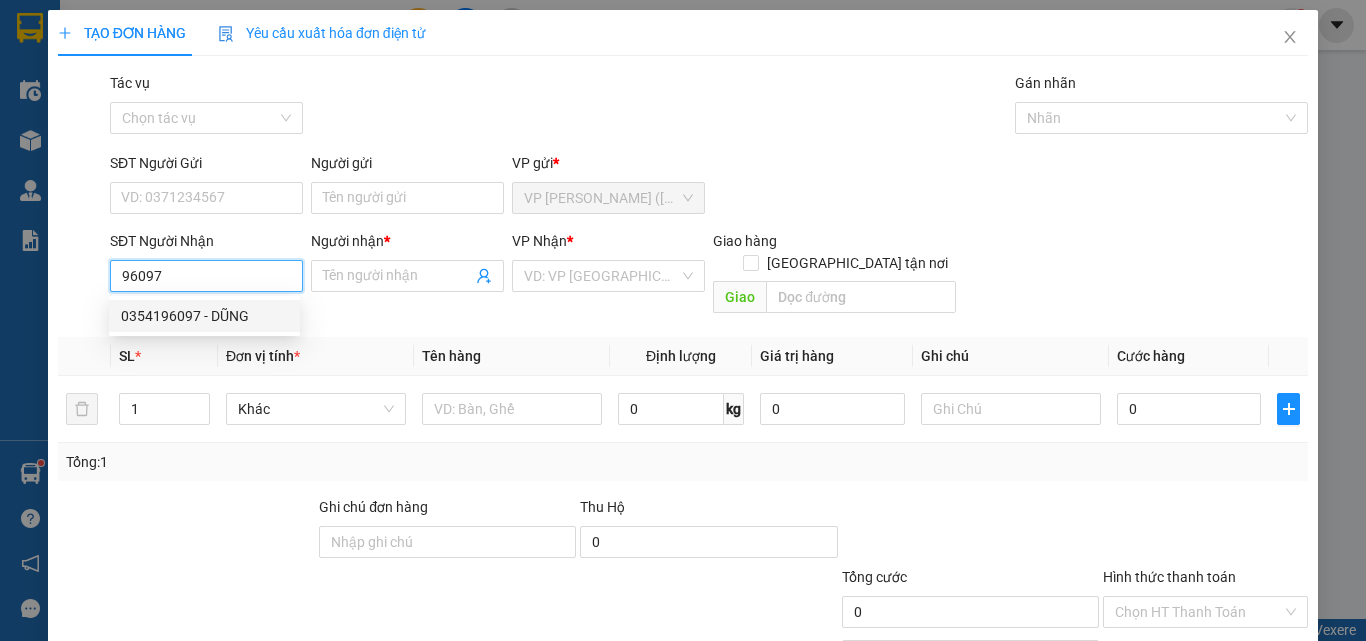 click on "0354196097 - DŨNG" at bounding box center [204, 316] 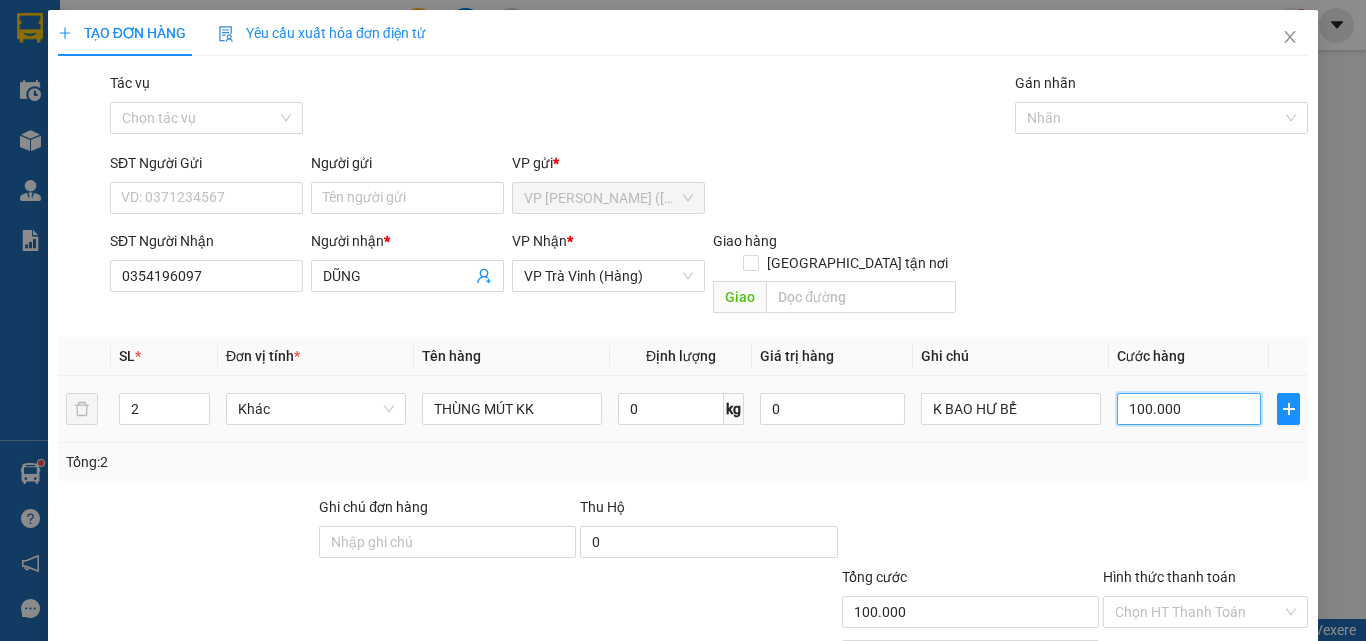 click on "100.000" at bounding box center (1189, 409) 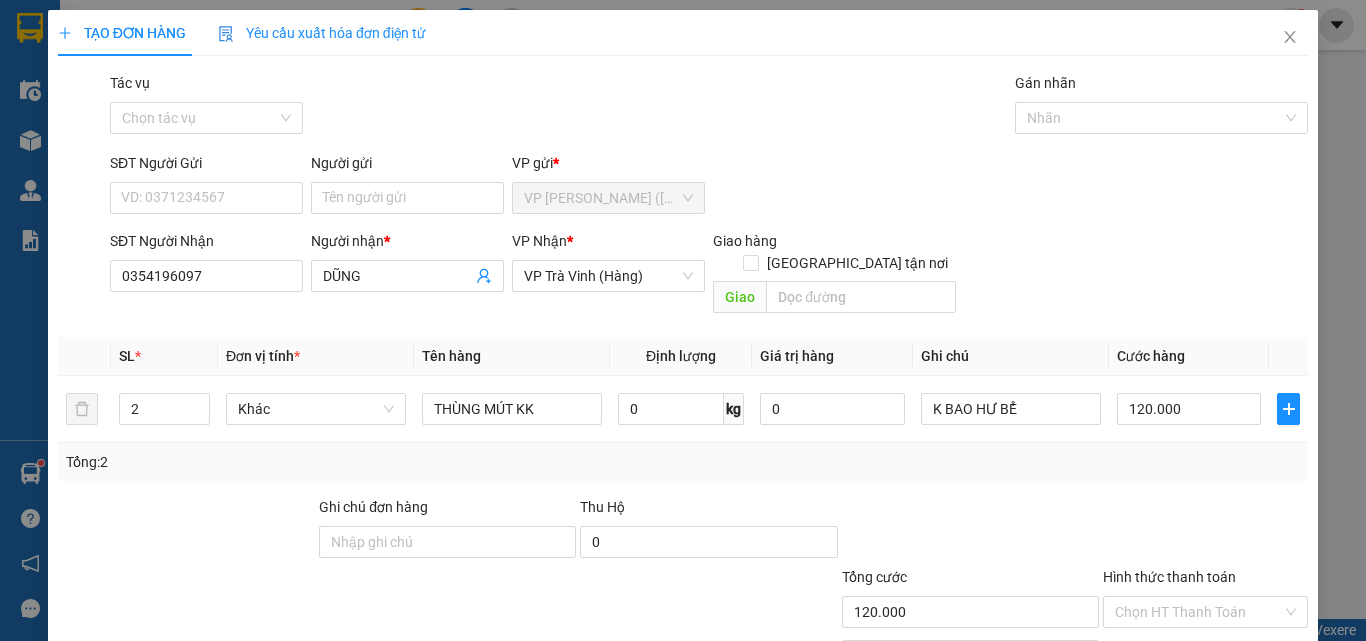 click on "[PERSON_NAME] và In" at bounding box center (1263, 707) 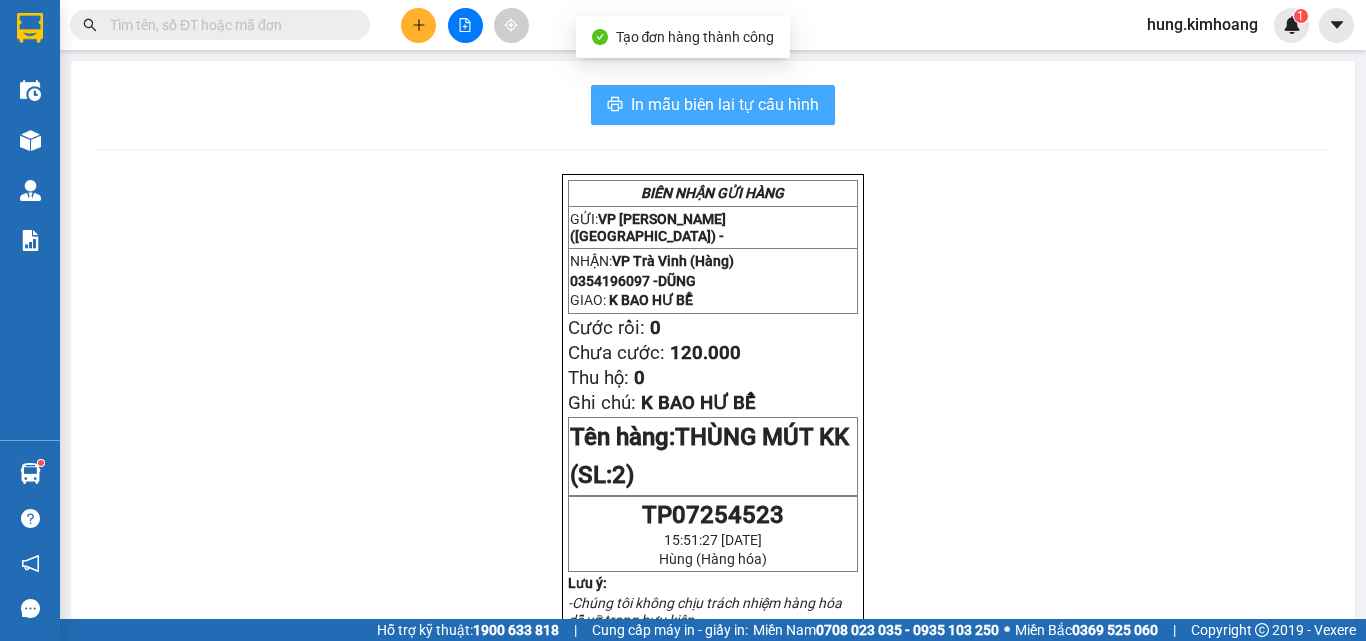 click on "In mẫu biên lai tự cấu hình" at bounding box center [713, 105] 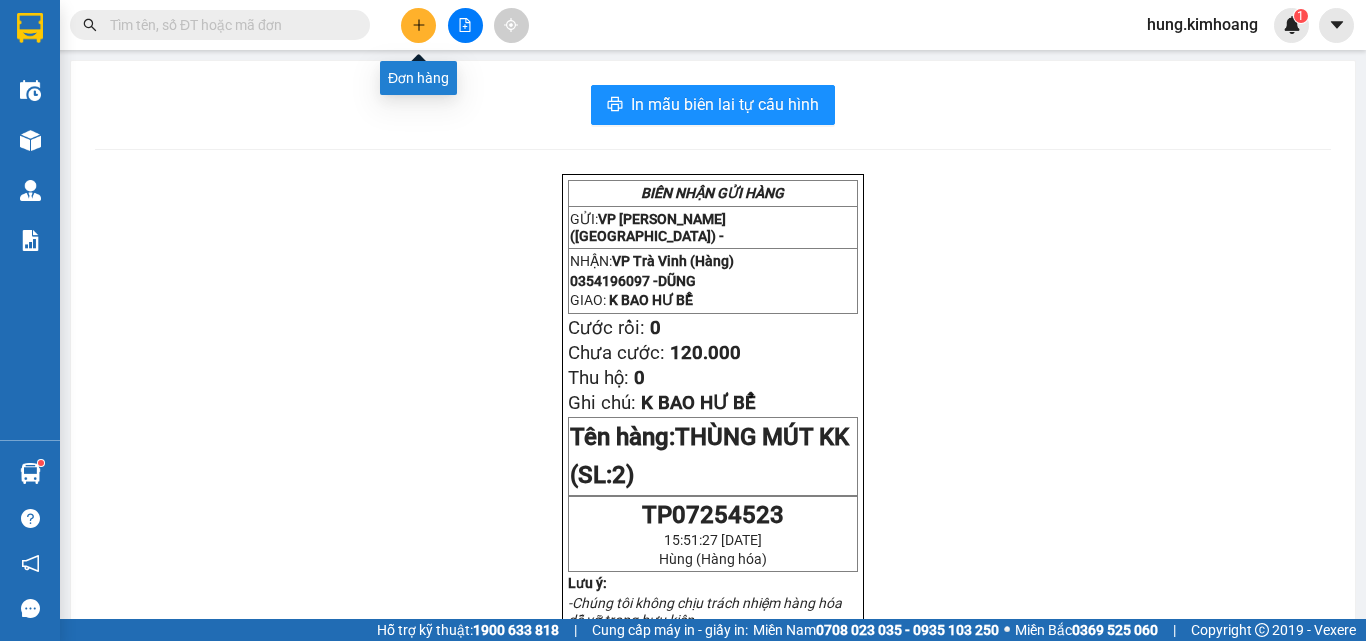 click at bounding box center (418, 25) 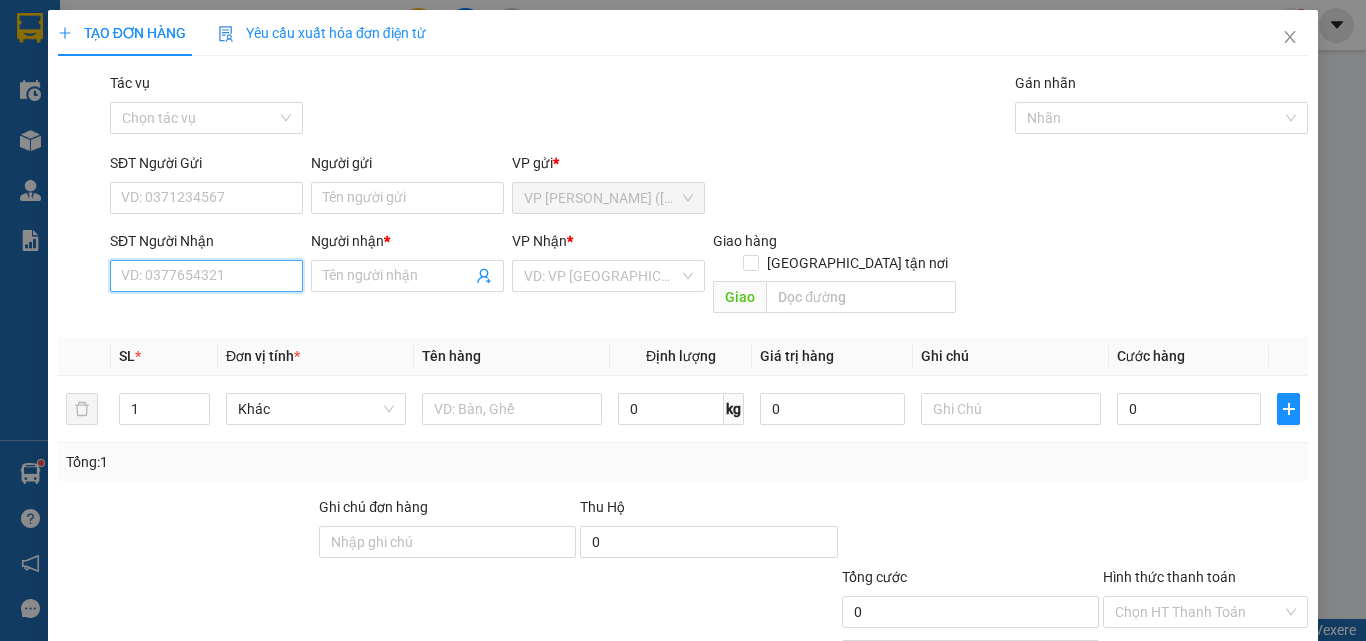 click on "SĐT Người Nhận" at bounding box center (206, 276) 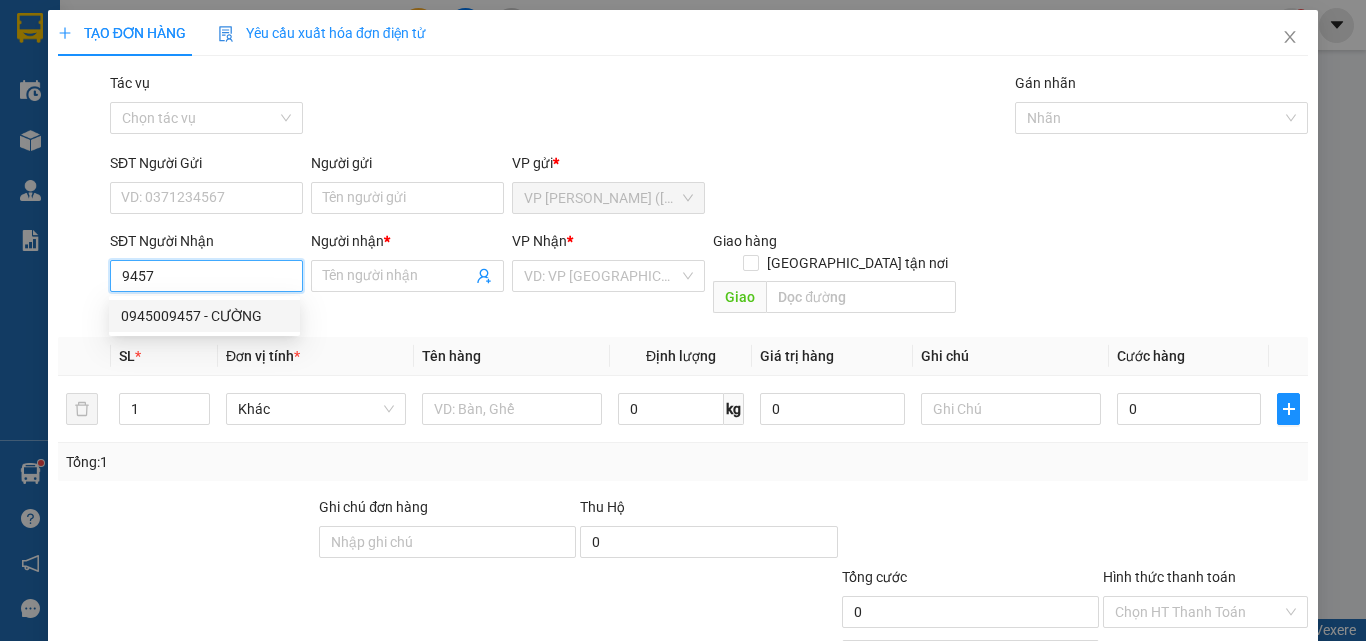 click on "0945009457 - CƯỜNG" at bounding box center [204, 316] 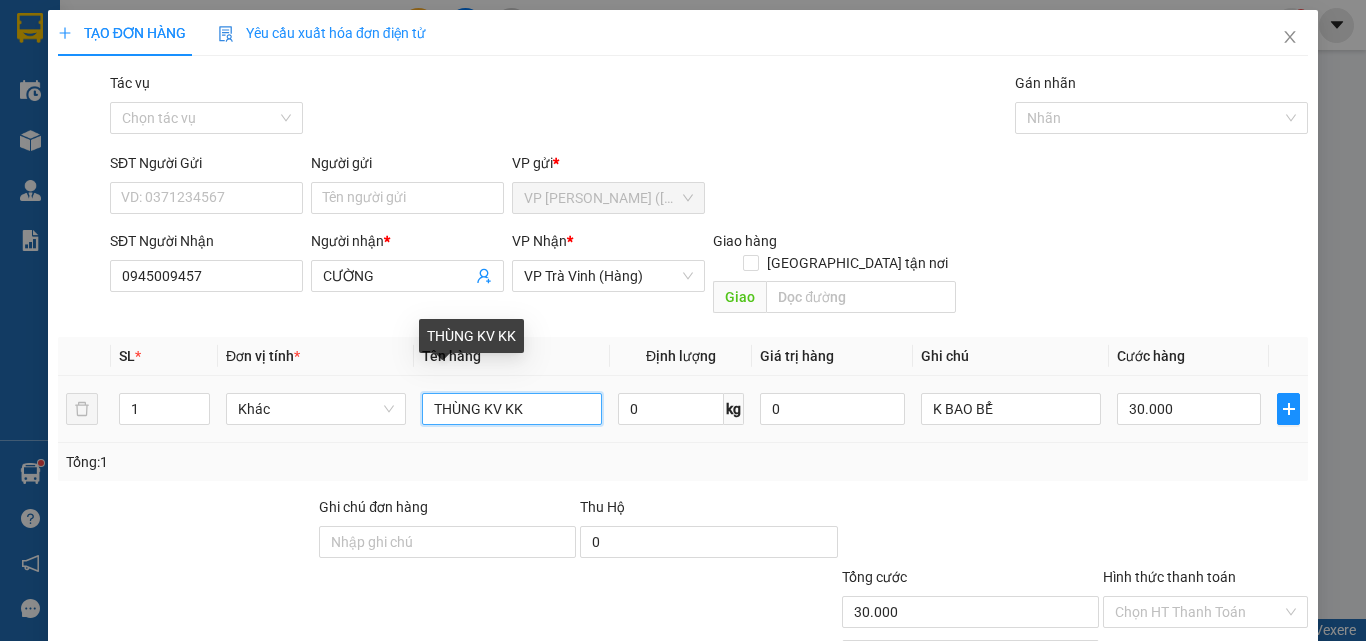 click on "THÙNG KV KK" at bounding box center [512, 409] 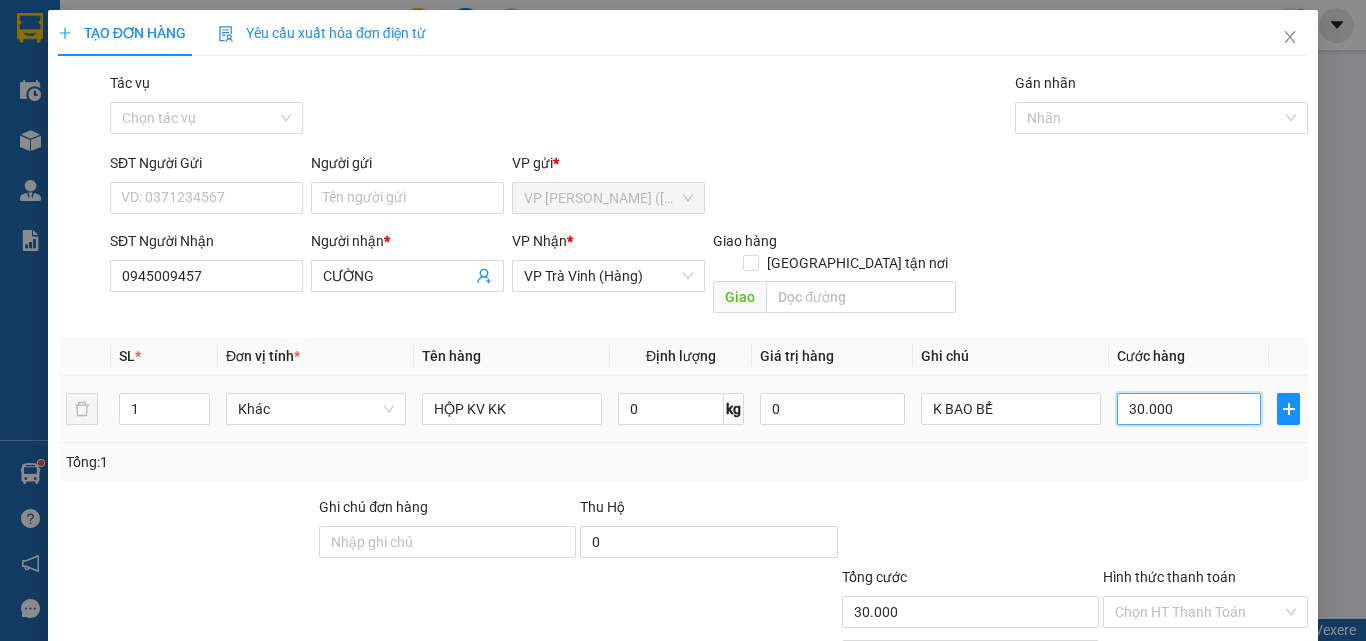 click on "30.000" at bounding box center (1189, 409) 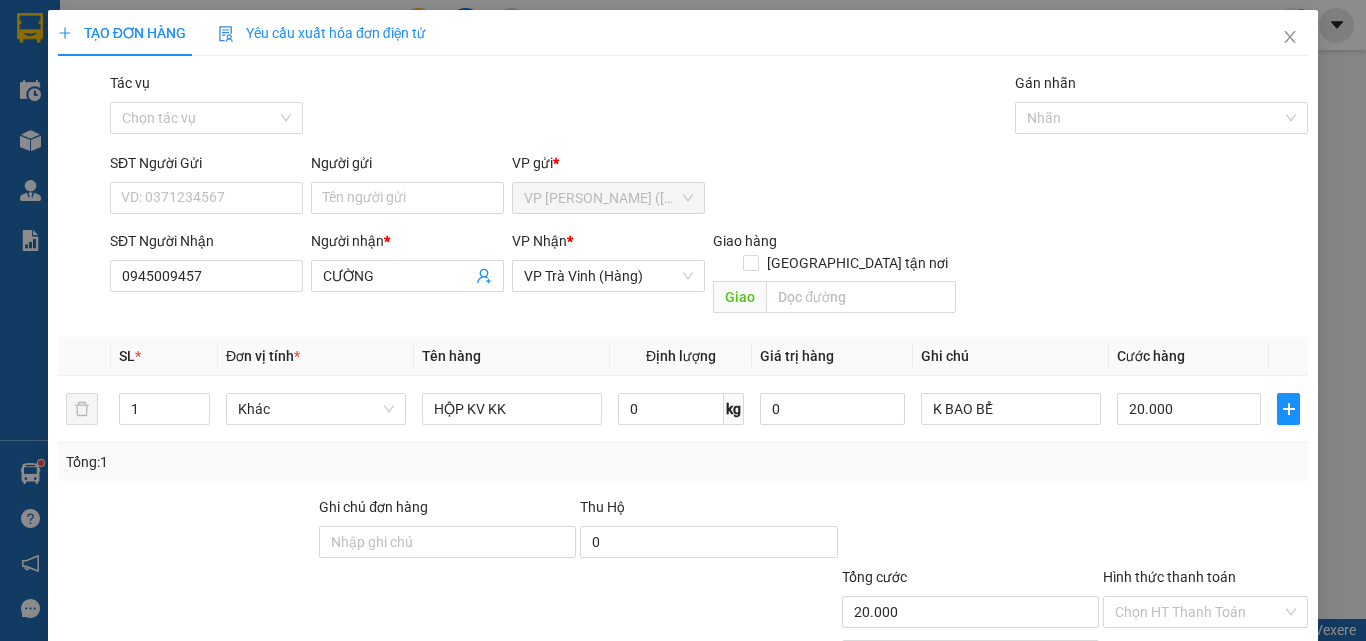 click on "[PERSON_NAME] và In" at bounding box center [1263, 707] 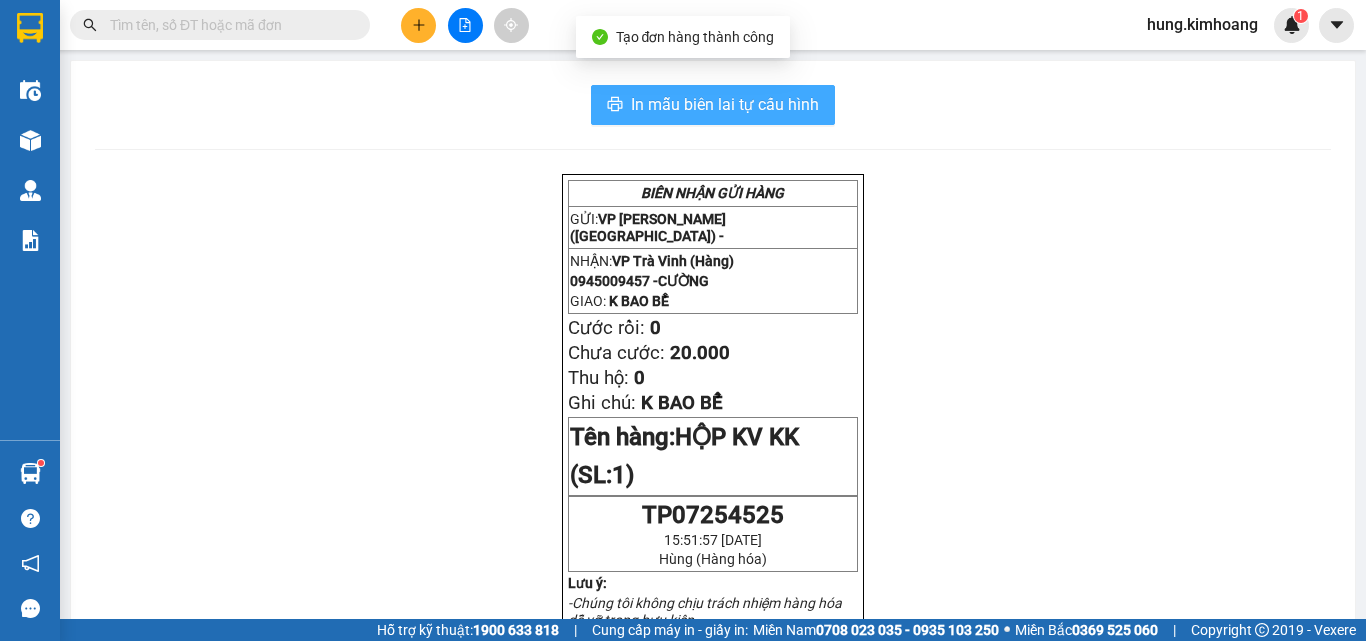click on "In mẫu biên lai tự cấu hình" at bounding box center (725, 104) 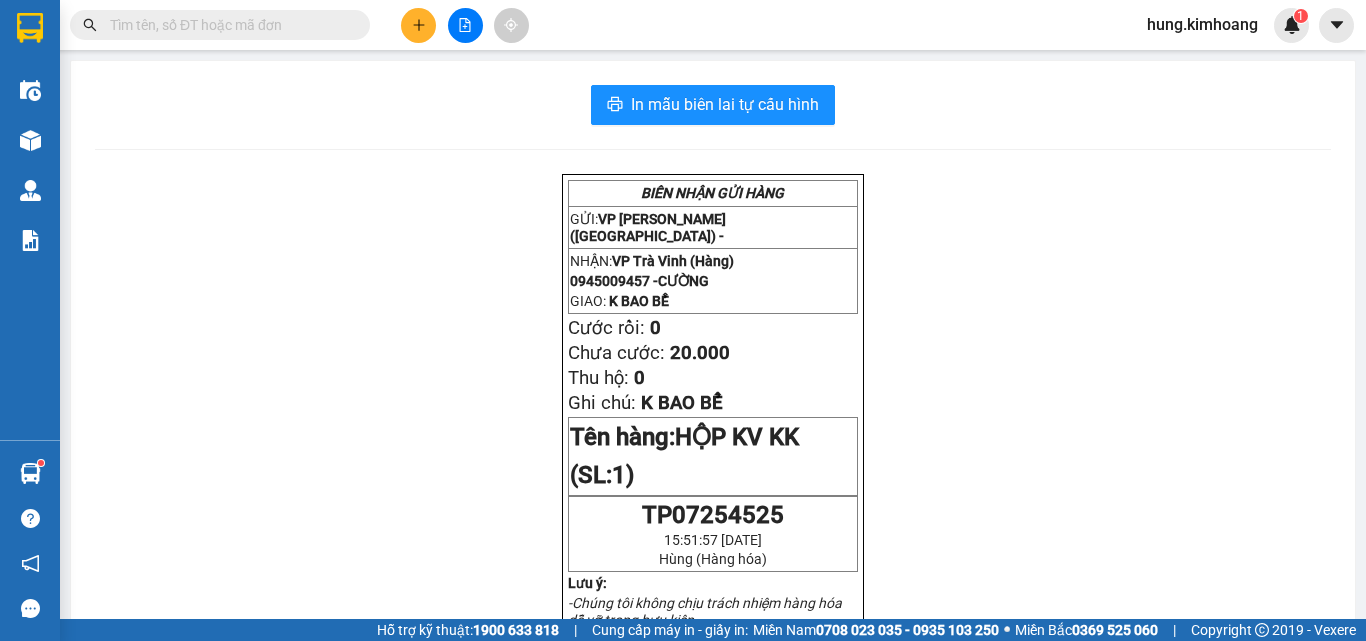 click at bounding box center [228, 25] 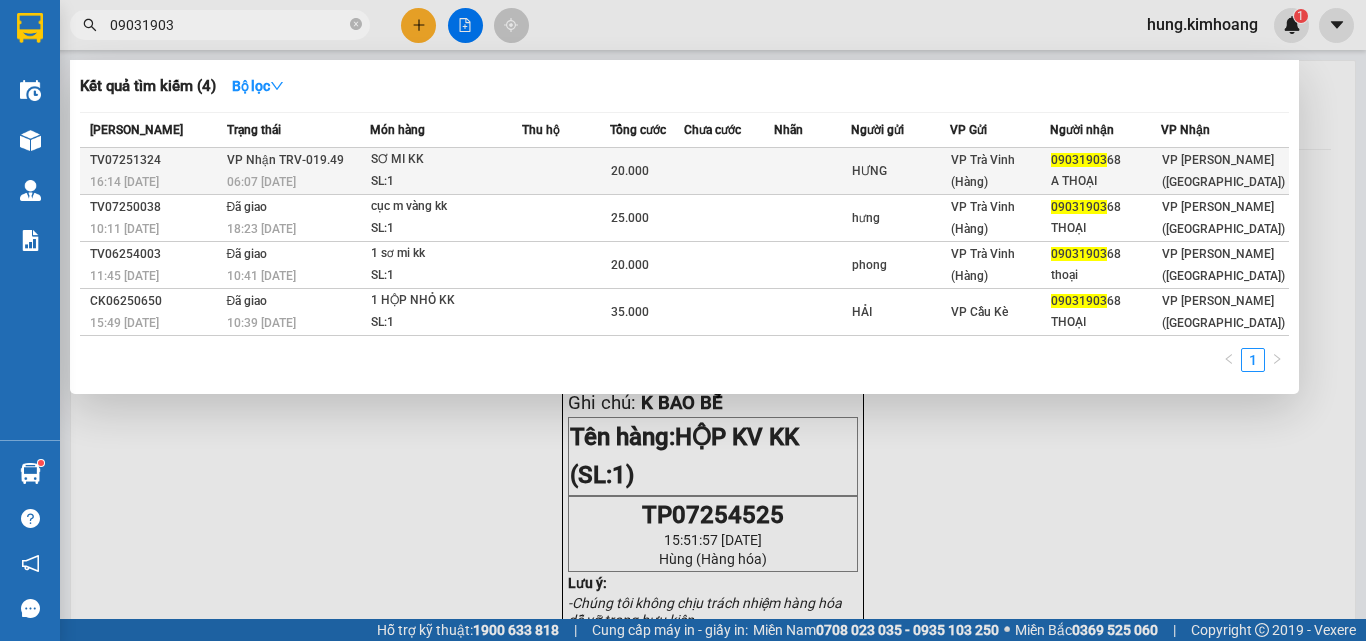 click on "VP Nhận   TRV-019.49 06:07 [DATE]" at bounding box center [296, 171] 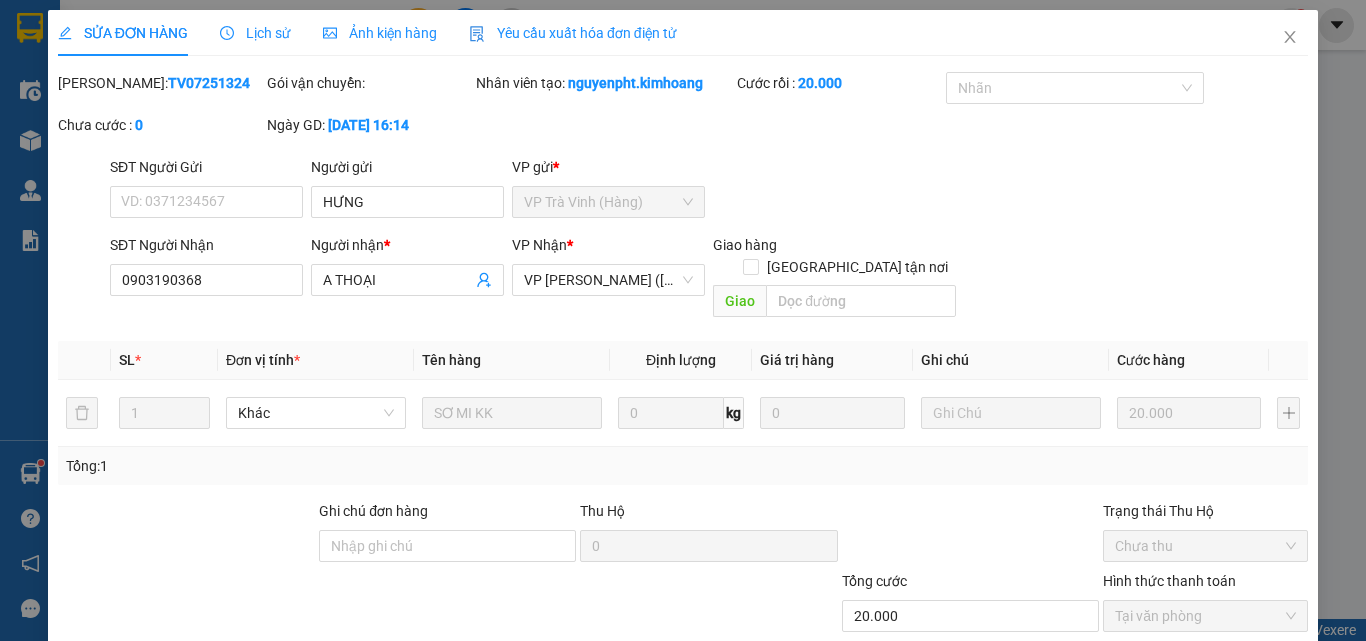 click on "[PERSON_NAME] và Giao hàng" at bounding box center (761, 711) 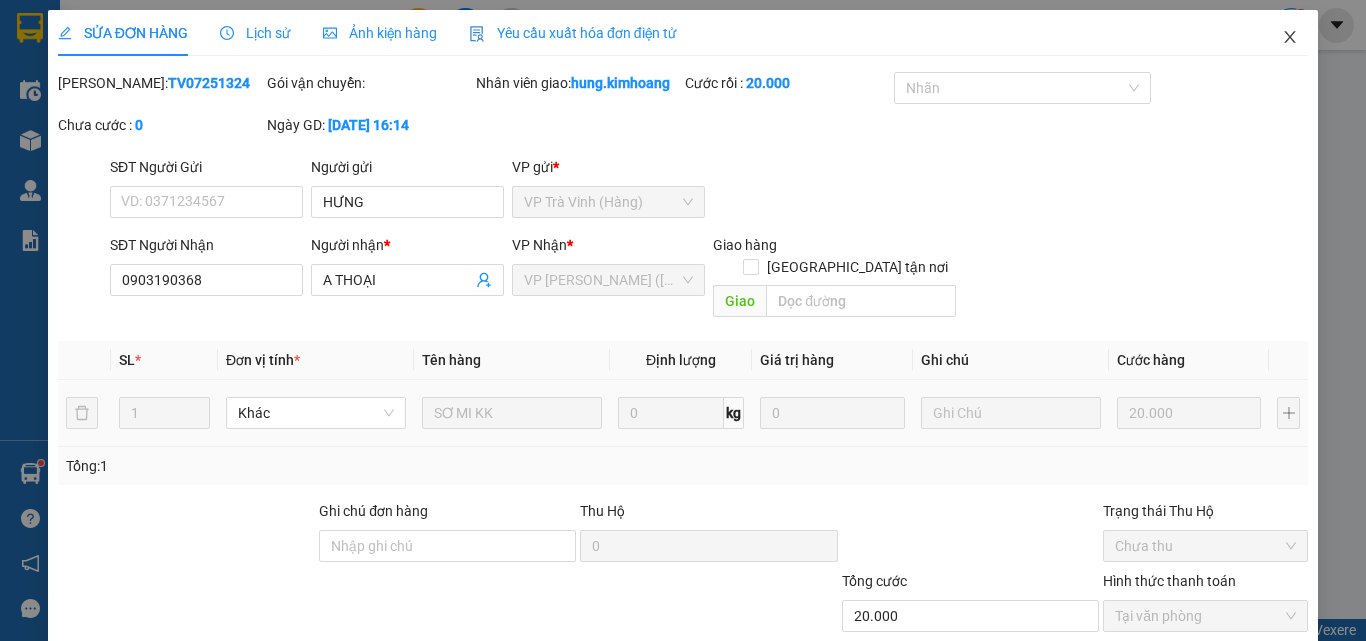 drag, startPoint x: 759, startPoint y: 395, endPoint x: 1282, endPoint y: 35, distance: 634.9244 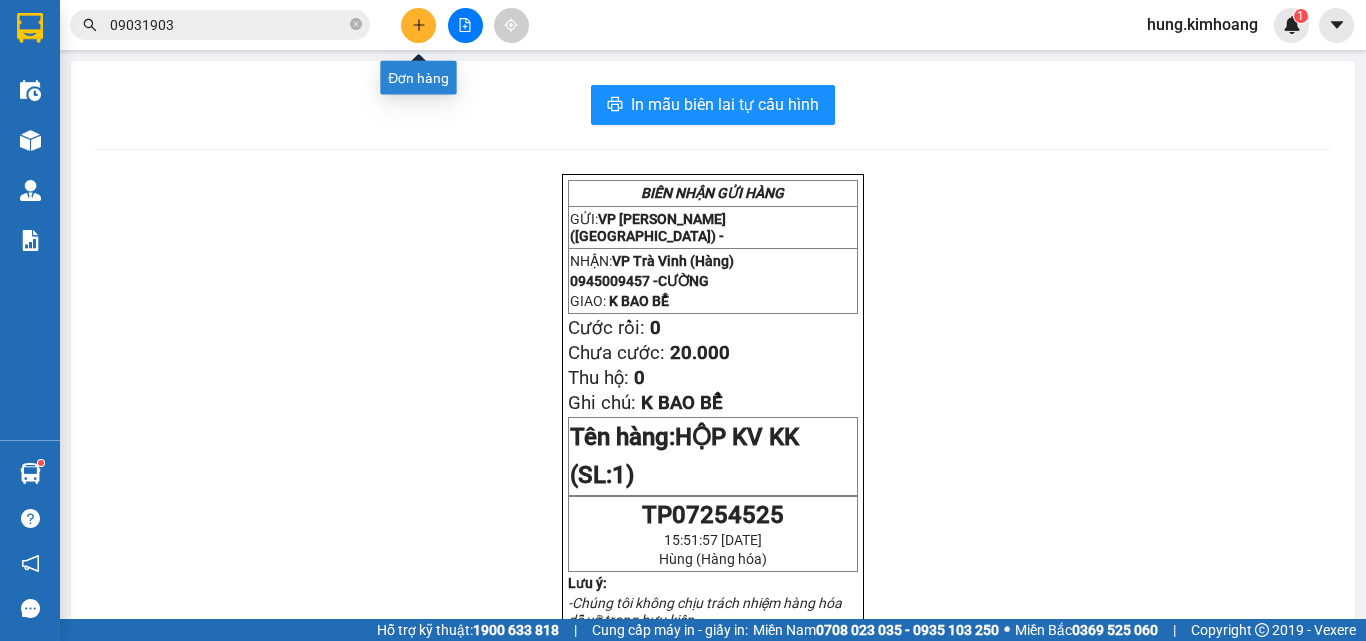 click 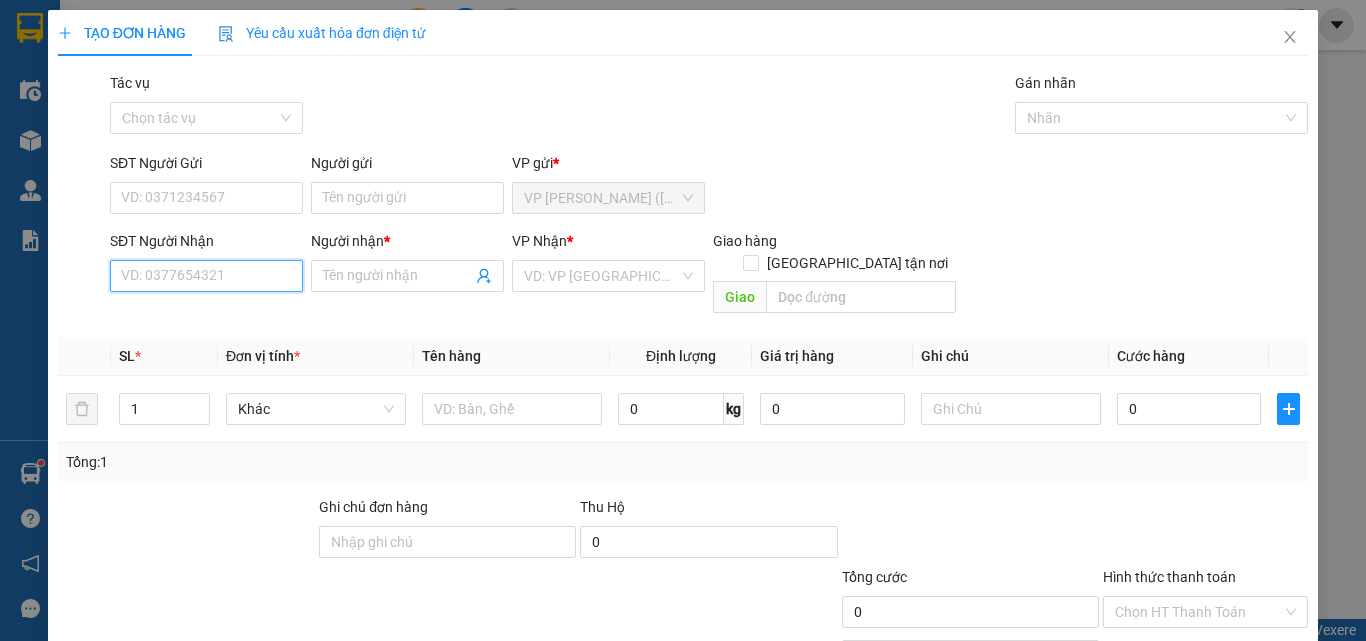 click on "SĐT Người Nhận" at bounding box center [206, 276] 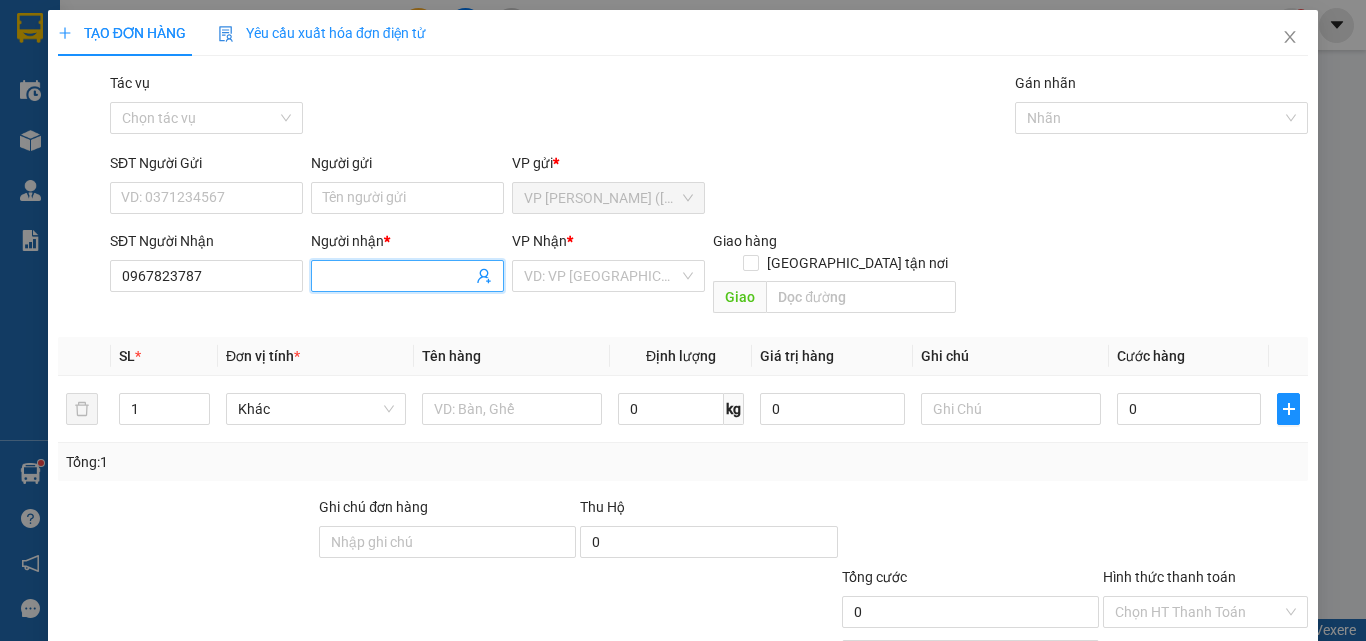 click on "Người nhận  *" at bounding box center [397, 276] 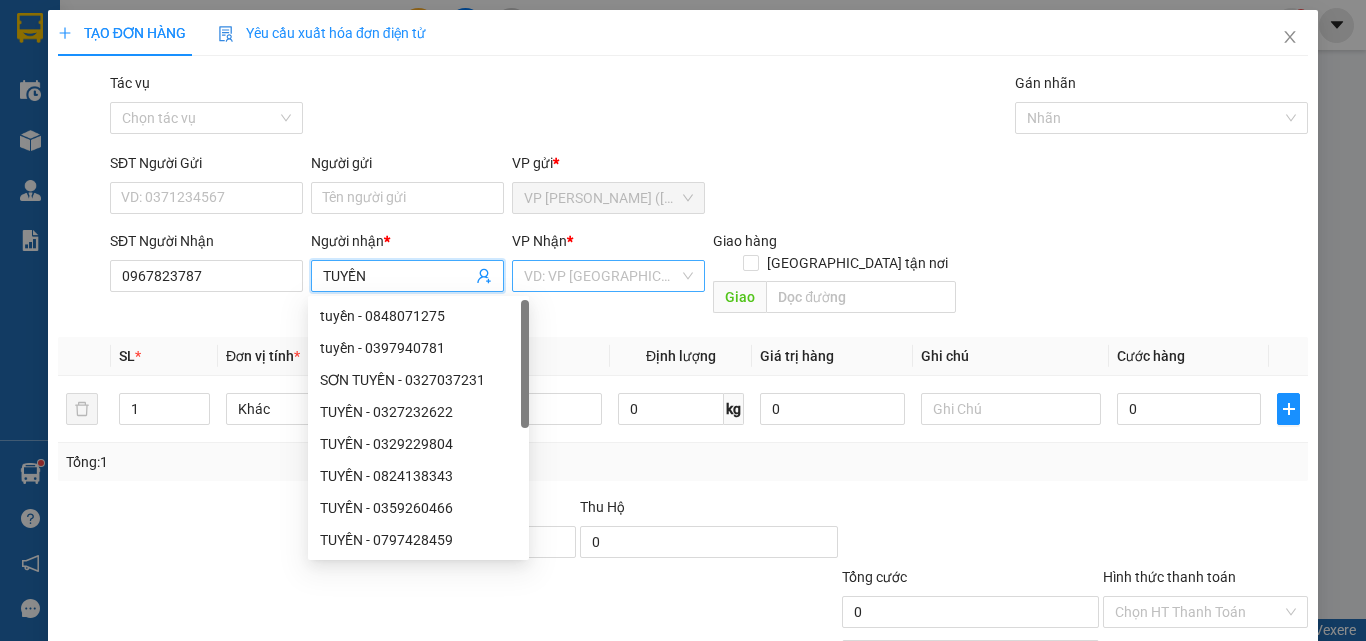 click at bounding box center (601, 276) 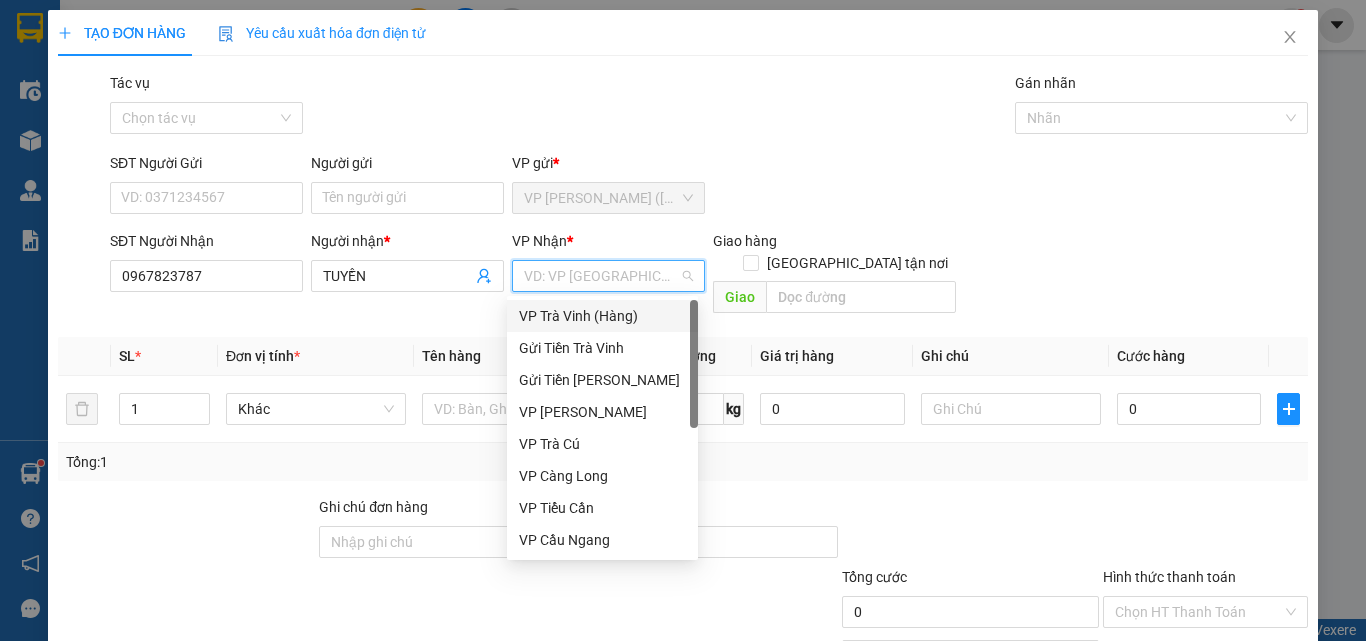 click on "VP Trà Vinh (Hàng)" at bounding box center [602, 316] 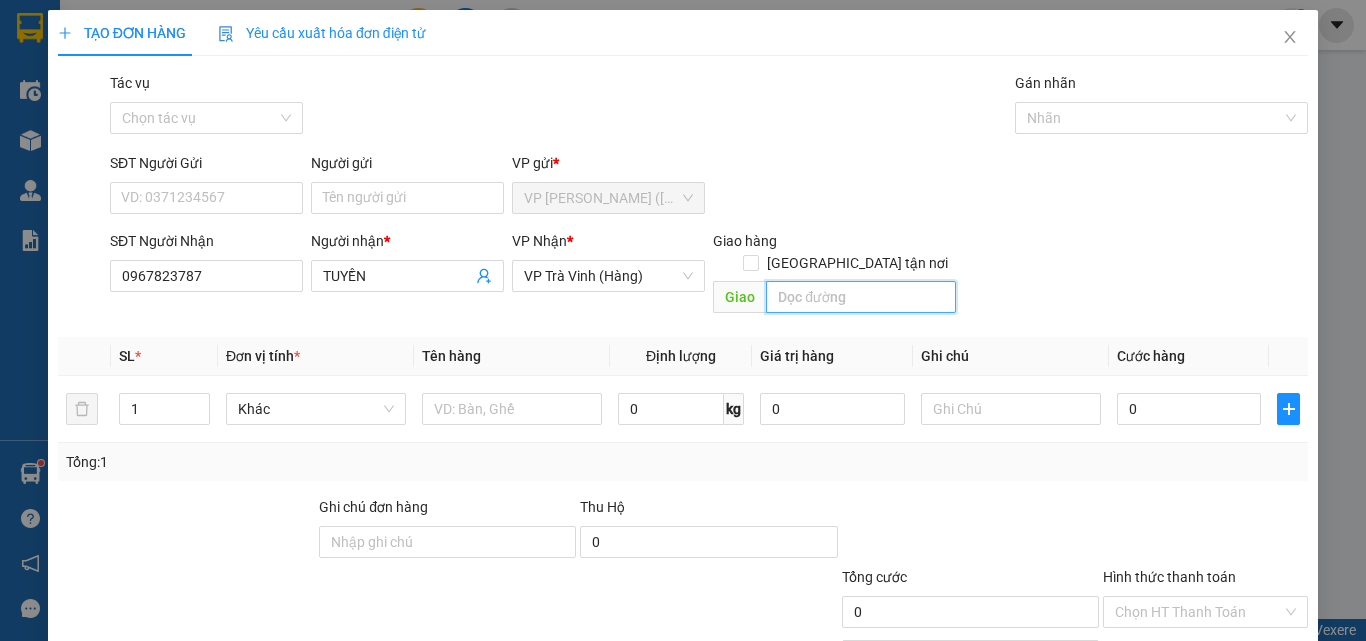 click at bounding box center (861, 297) 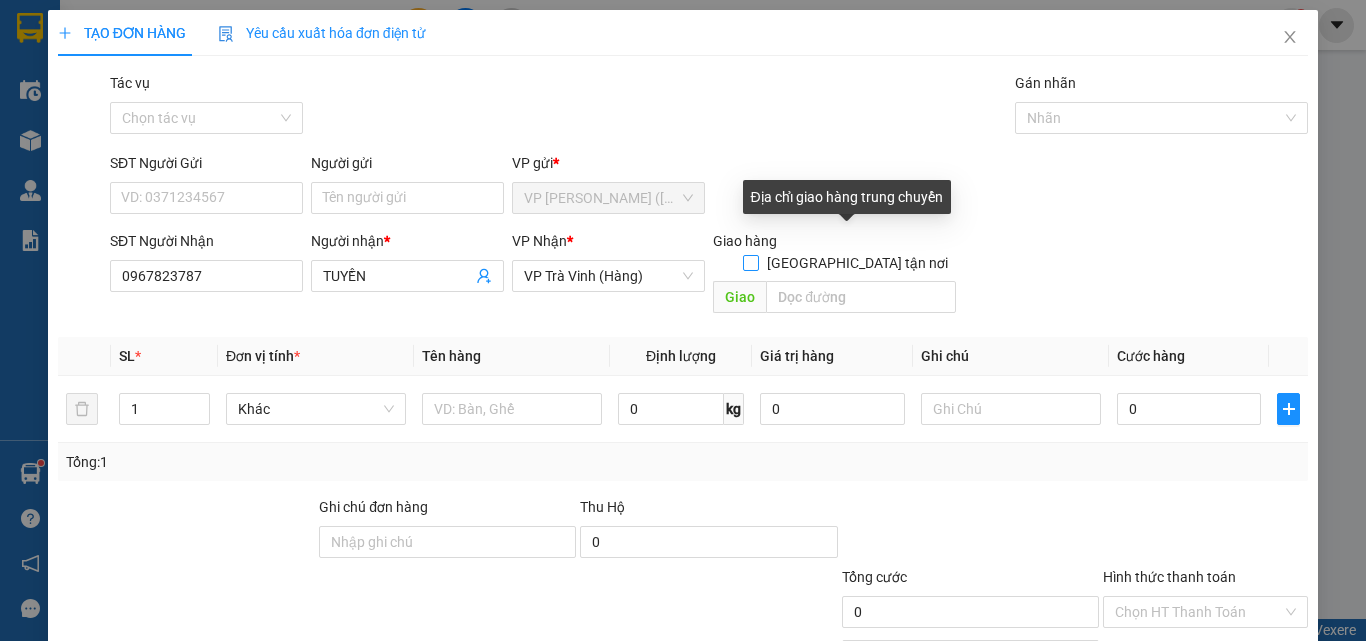click on "[GEOGRAPHIC_DATA] tận nơi" at bounding box center [849, 263] 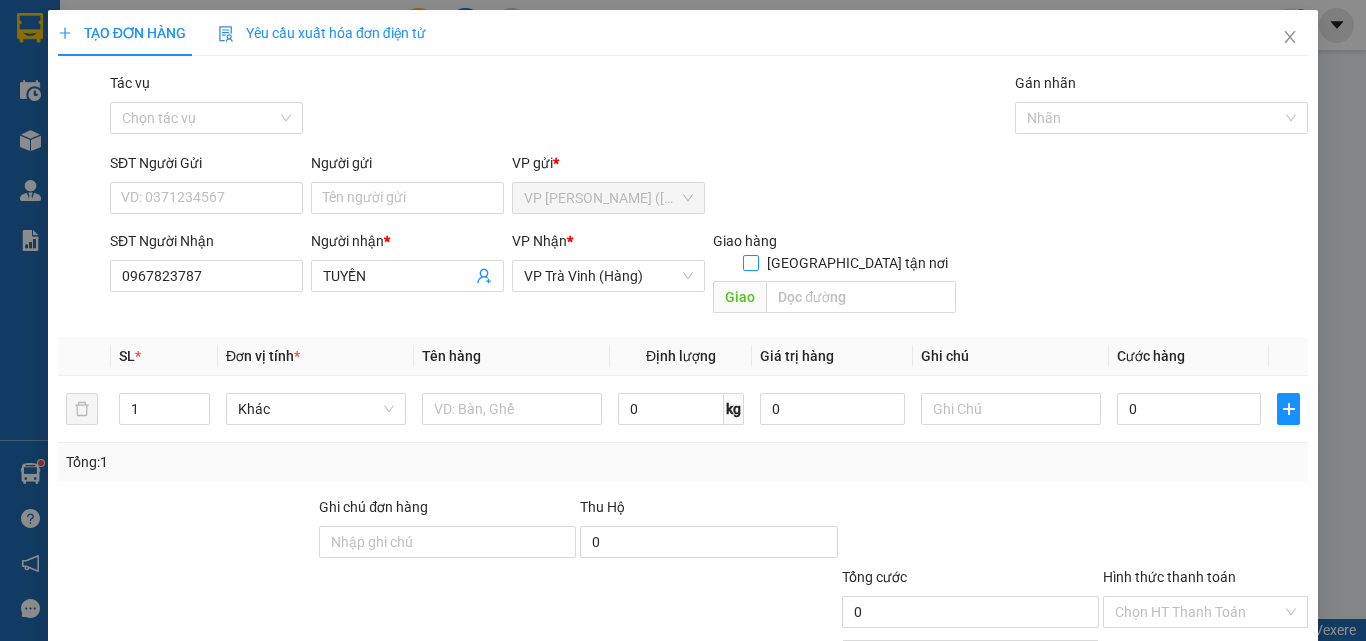 click on "[GEOGRAPHIC_DATA] tận nơi" at bounding box center [750, 262] 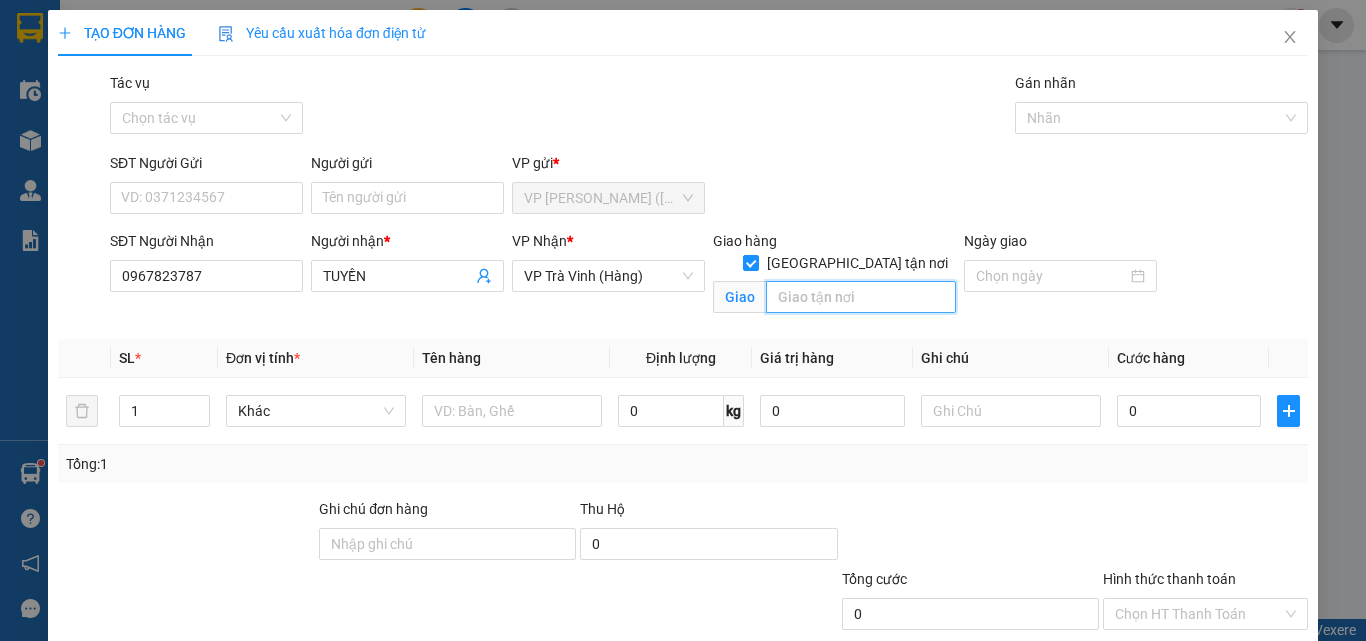 click at bounding box center (861, 297) 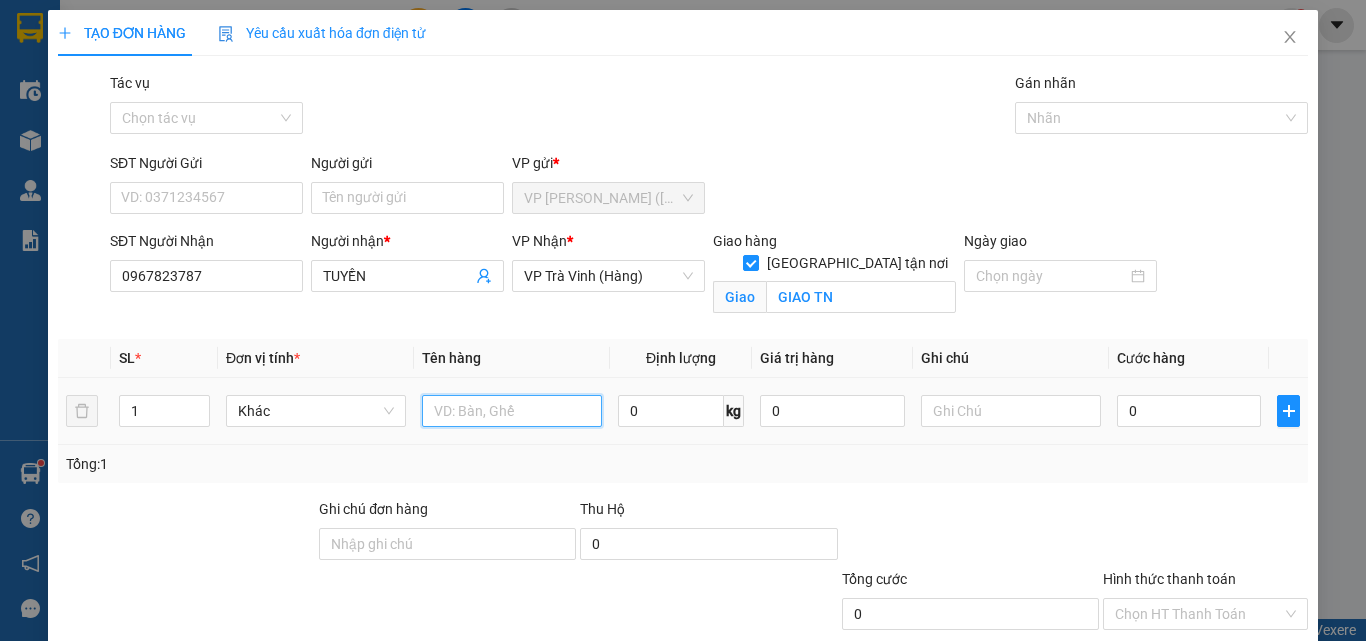 click at bounding box center [512, 411] 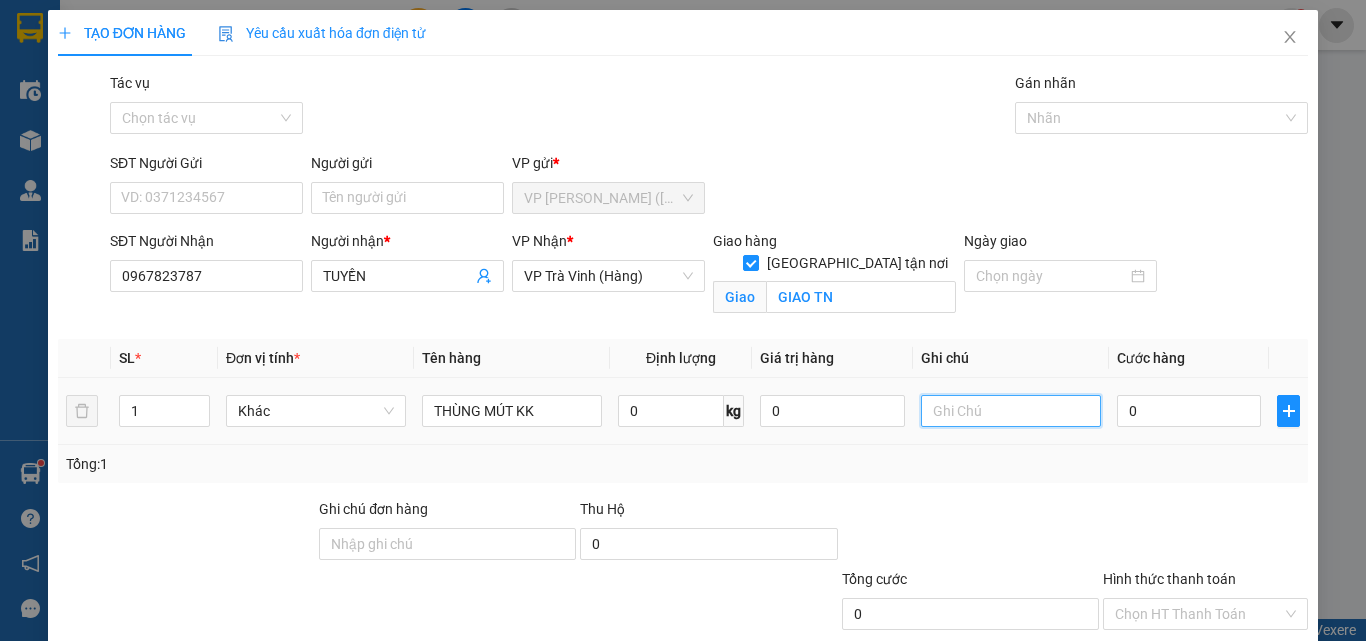 click at bounding box center (1011, 411) 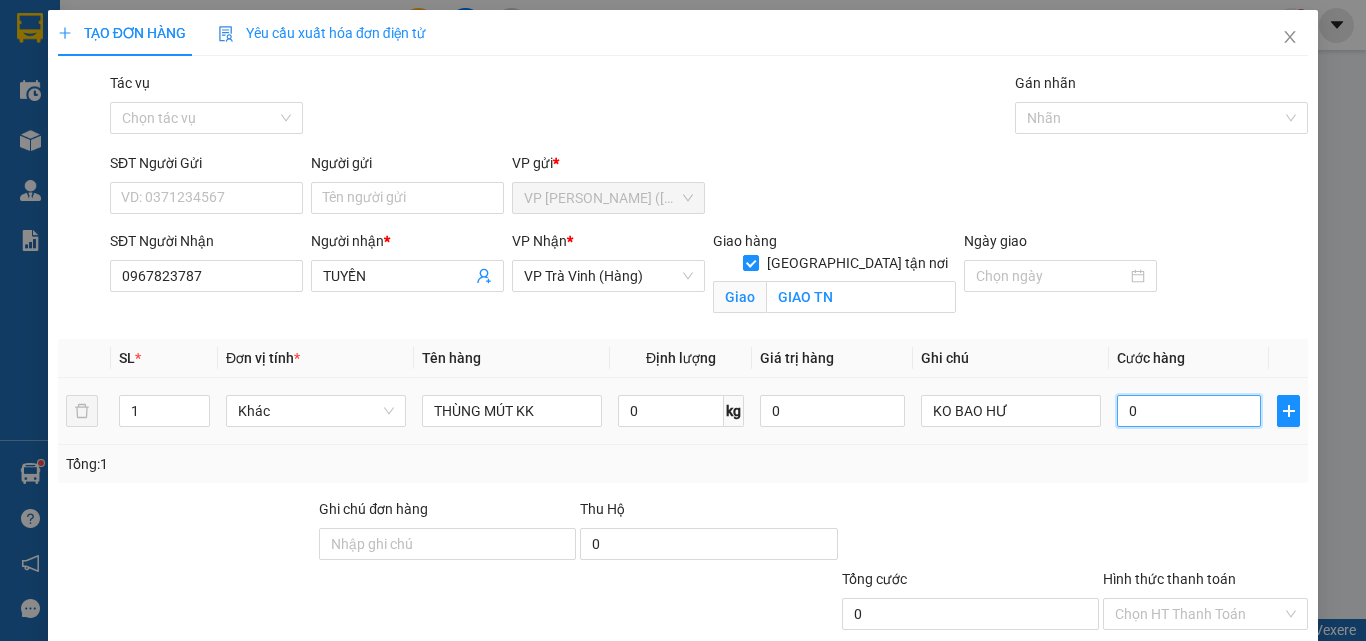 click on "0" at bounding box center [1189, 411] 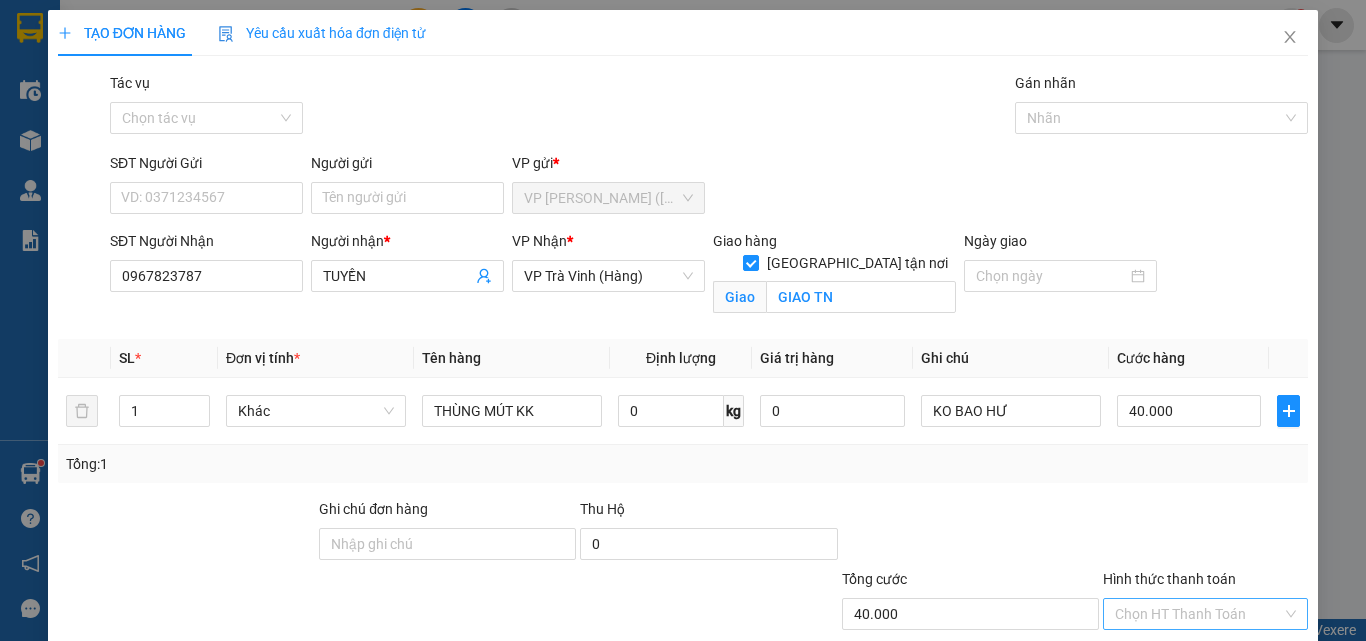 click on "Hình thức thanh toán" at bounding box center (1198, 614) 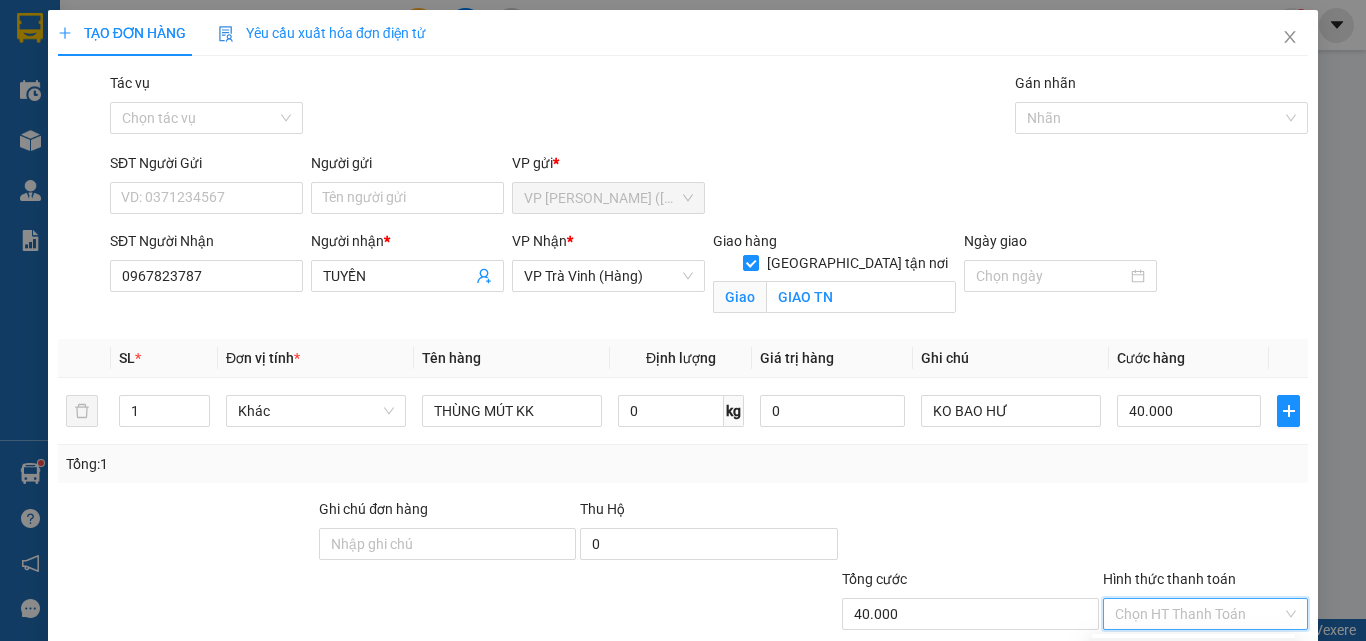 click on "Tại văn phòng" at bounding box center (1193, 654) 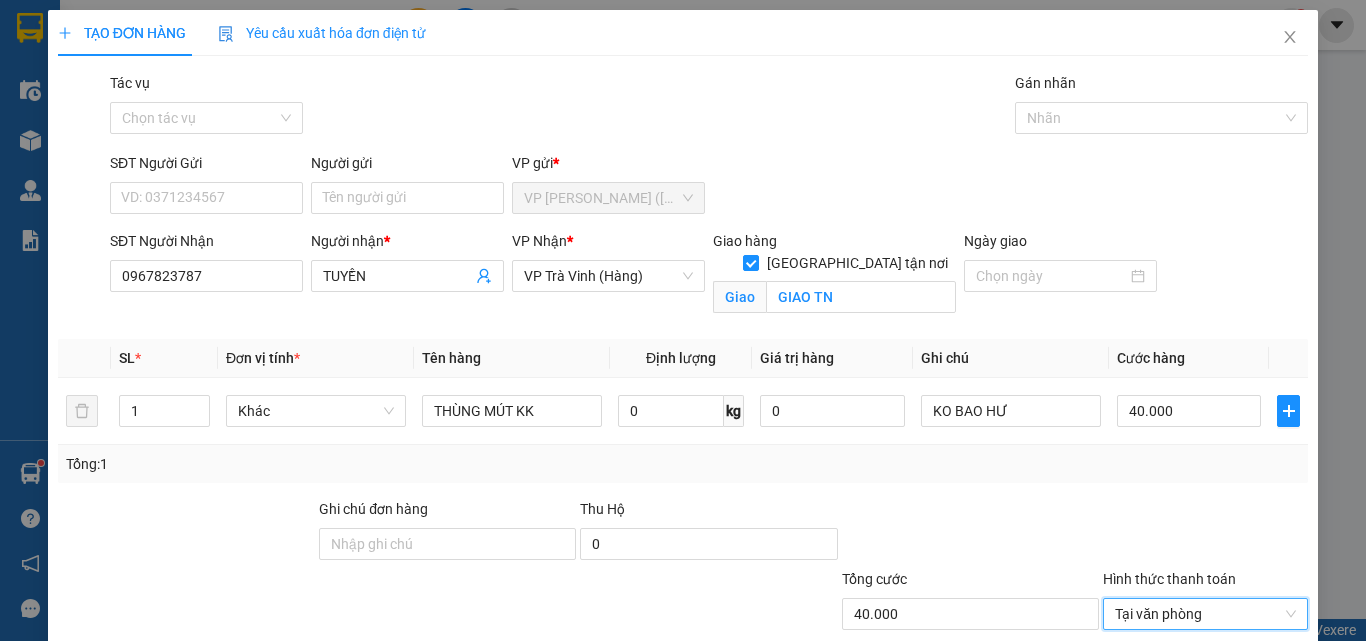 click on "[PERSON_NAME] và In" at bounding box center [1231, 709] 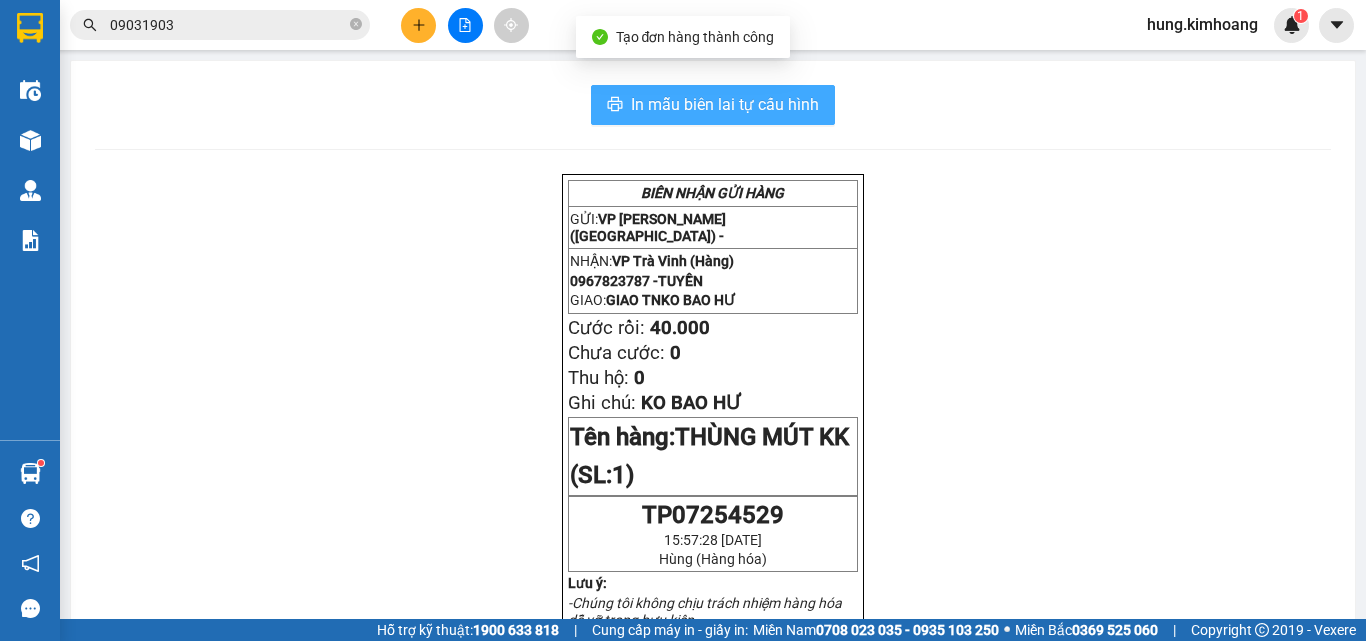 click on "In mẫu biên lai tự cấu hình" at bounding box center [725, 104] 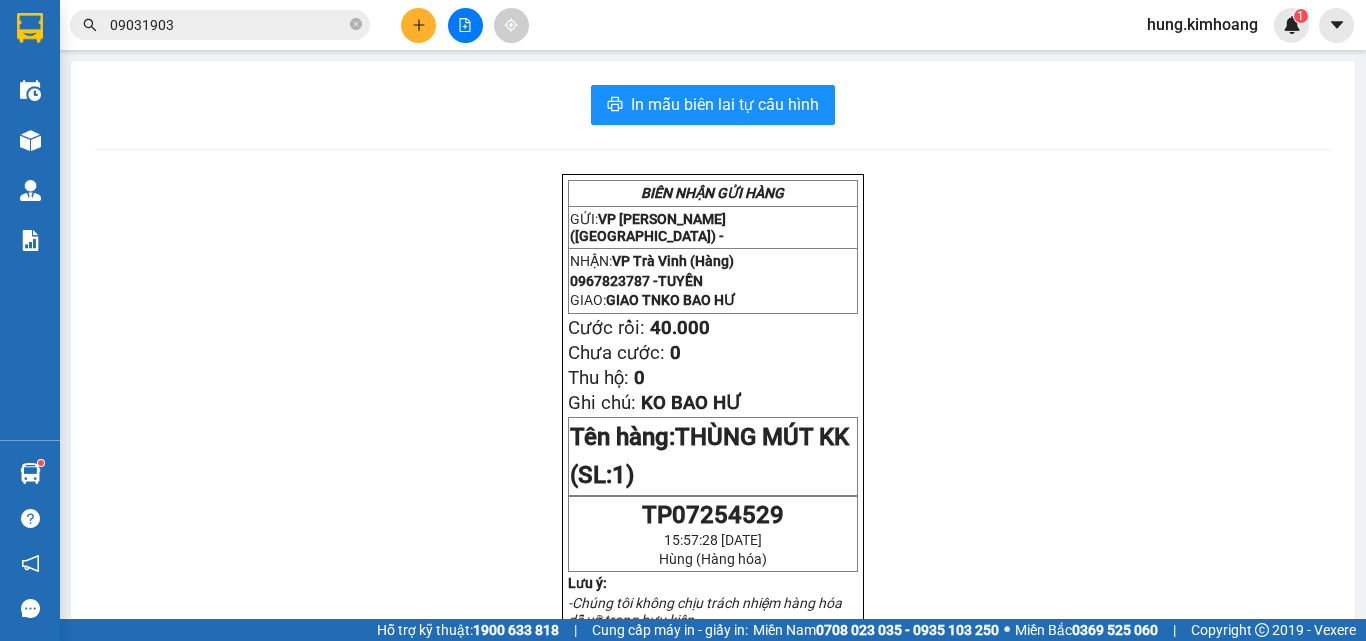 click 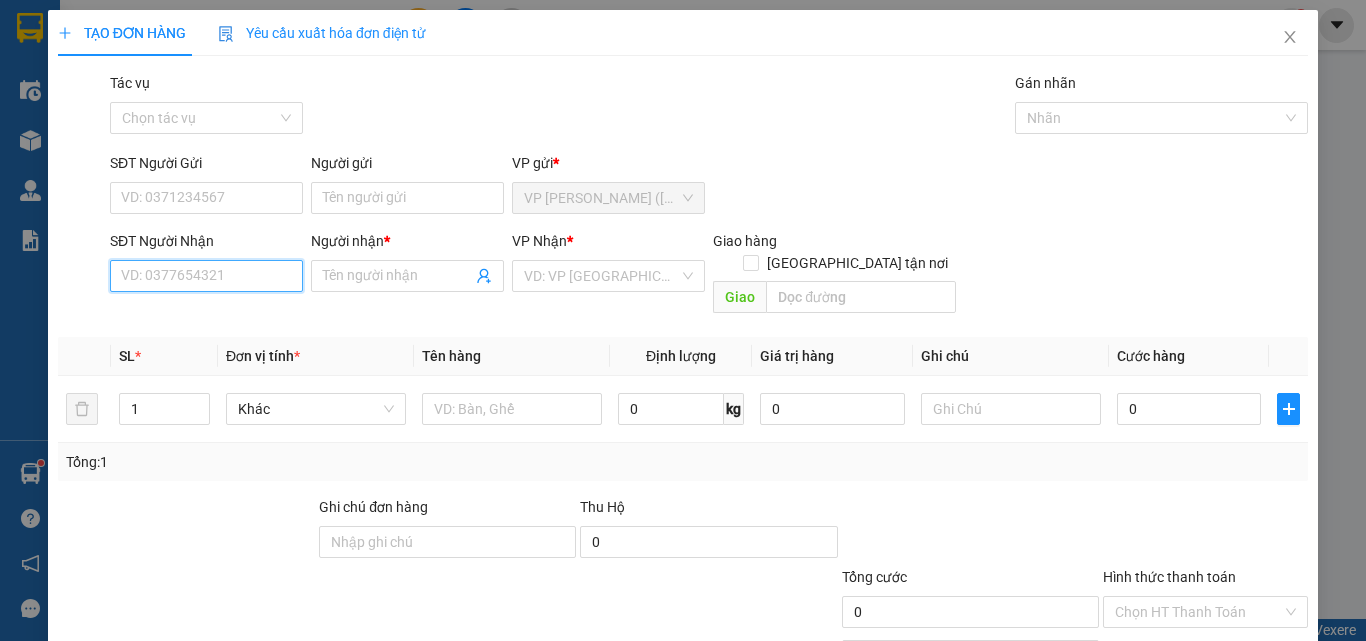 click on "SĐT Người Nhận" at bounding box center [206, 276] 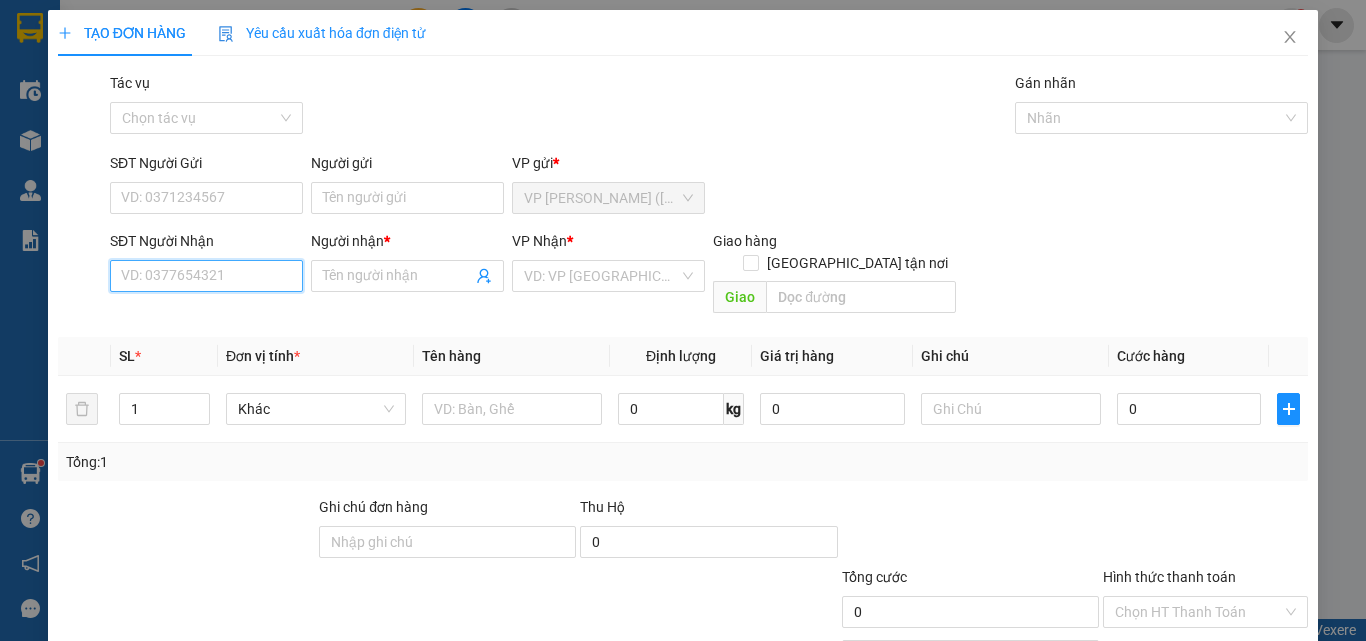 click on "SĐT Người Nhận" at bounding box center [206, 276] 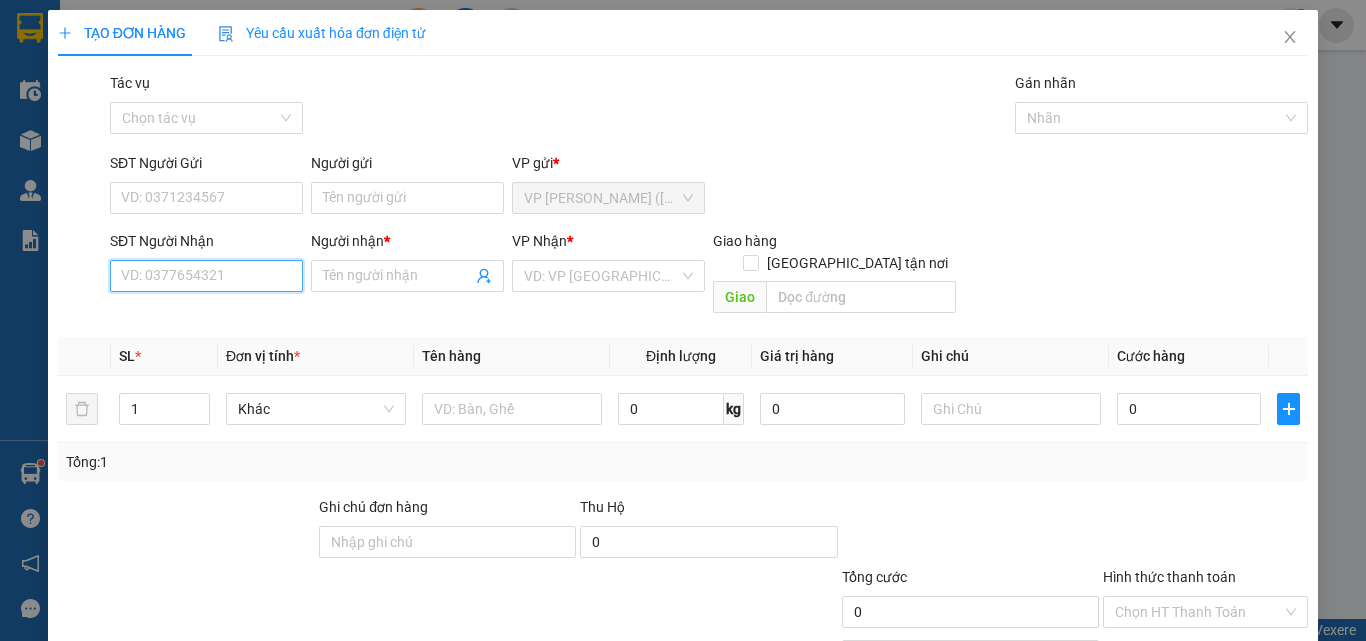 click on "SĐT Người Nhận" at bounding box center [206, 276] 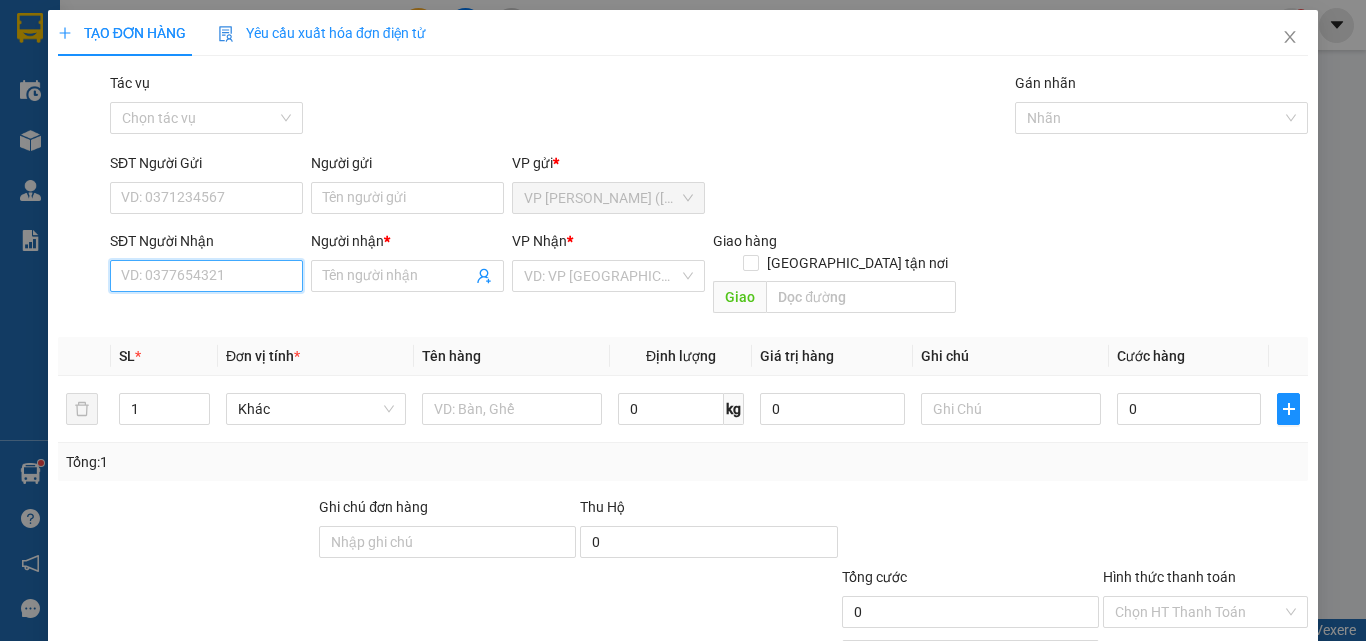 click on "SĐT Người Nhận" at bounding box center (206, 276) 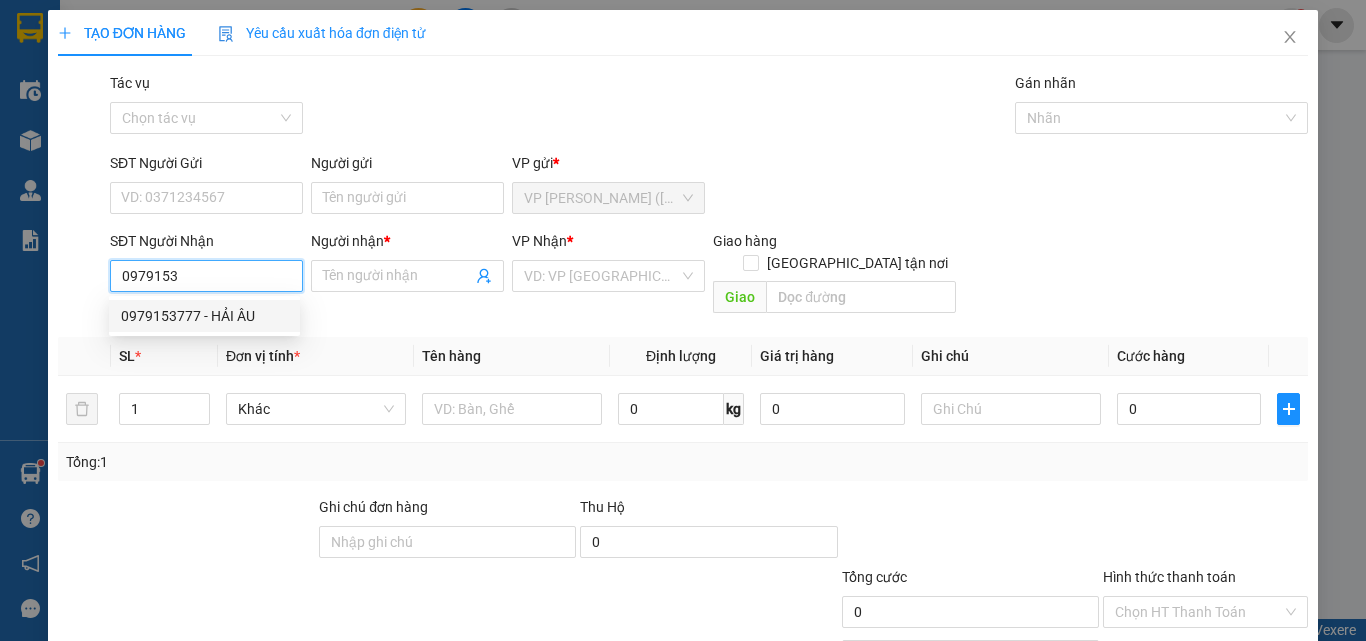 click on "0979153777 - HẢI ÂU" at bounding box center (204, 316) 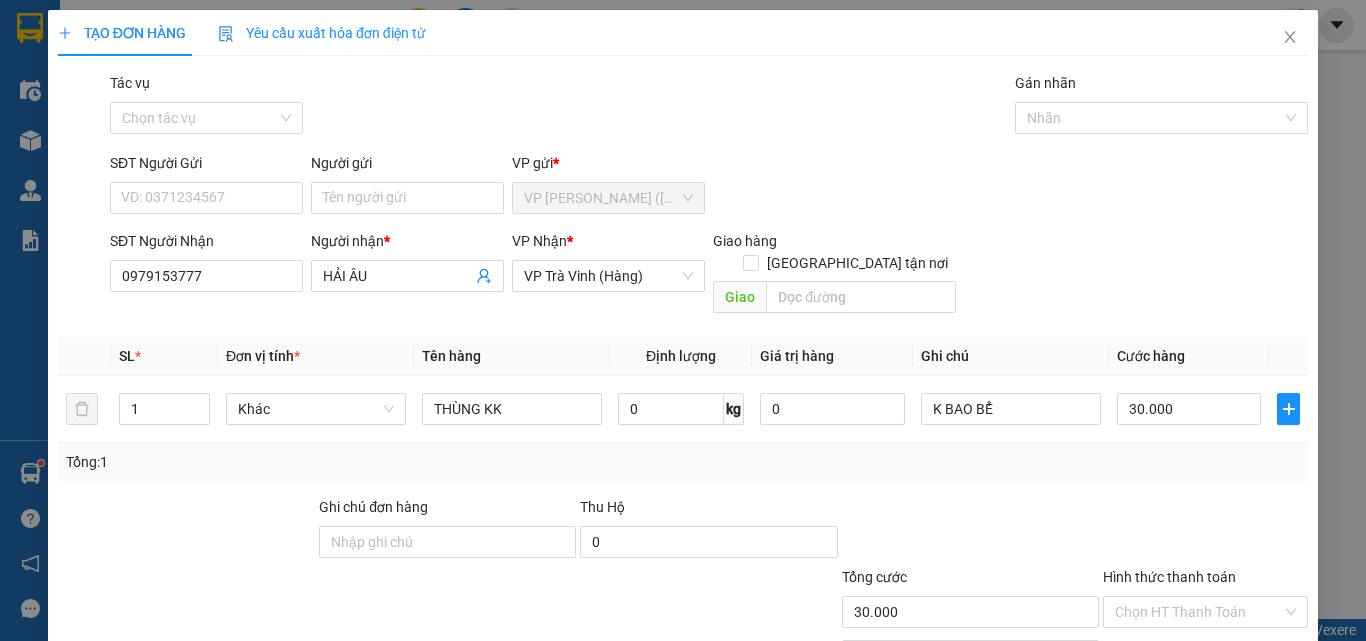 click on "[PERSON_NAME] và In" at bounding box center (1263, 707) 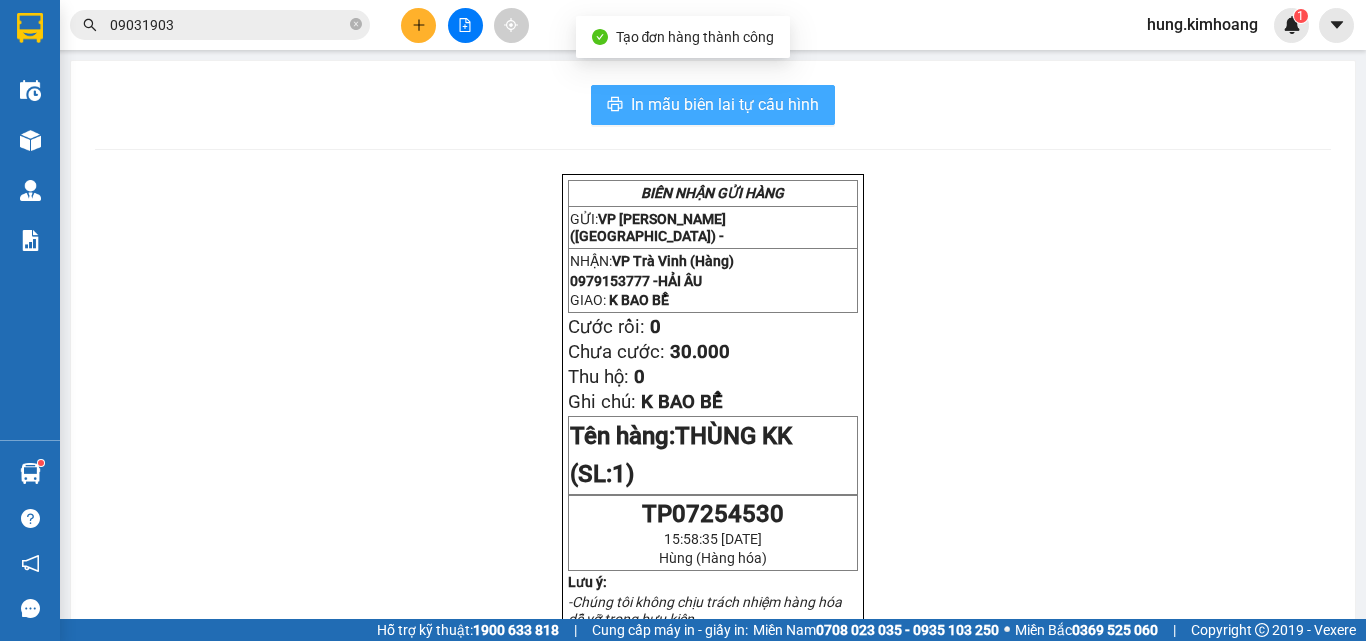 click on "In mẫu biên lai tự cấu hình" at bounding box center (725, 104) 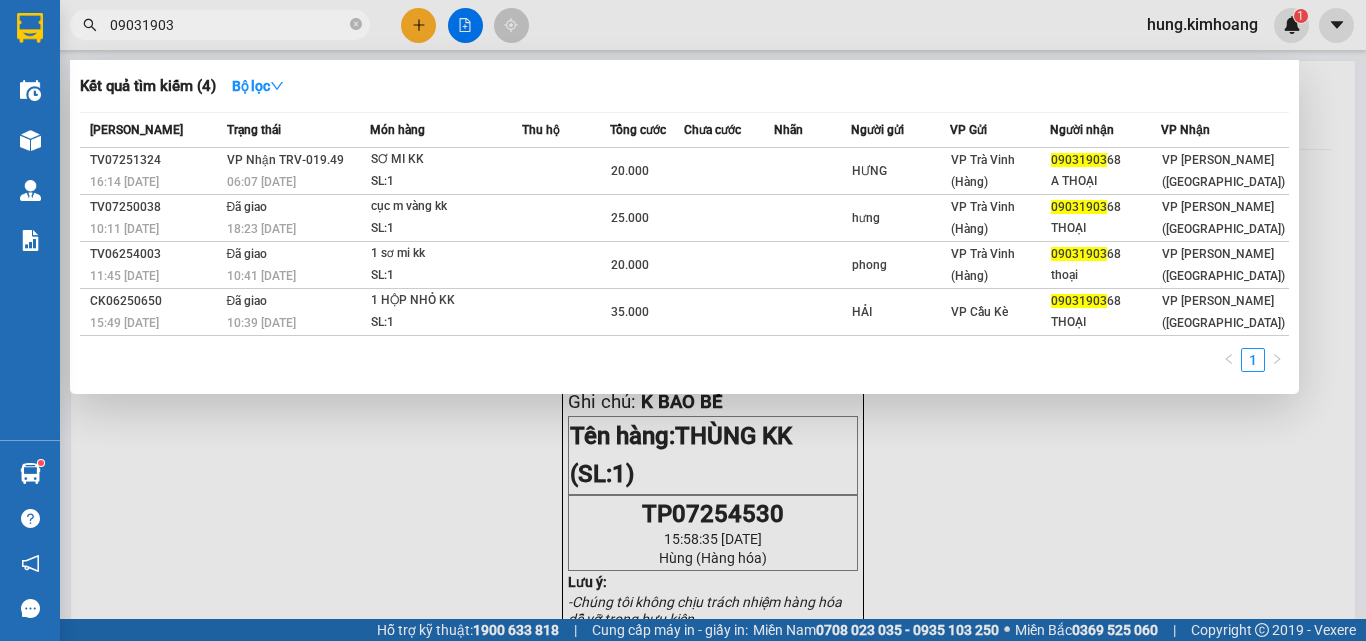 click on "09031903" at bounding box center [228, 25] 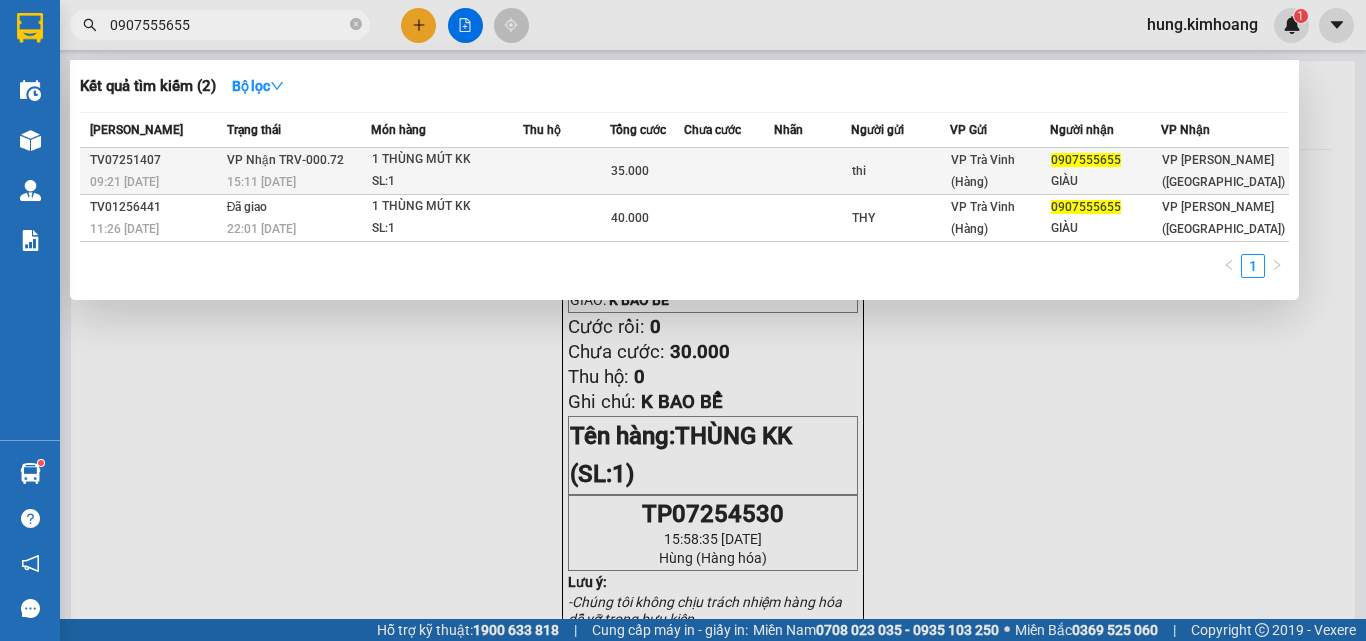 click at bounding box center [729, 171] 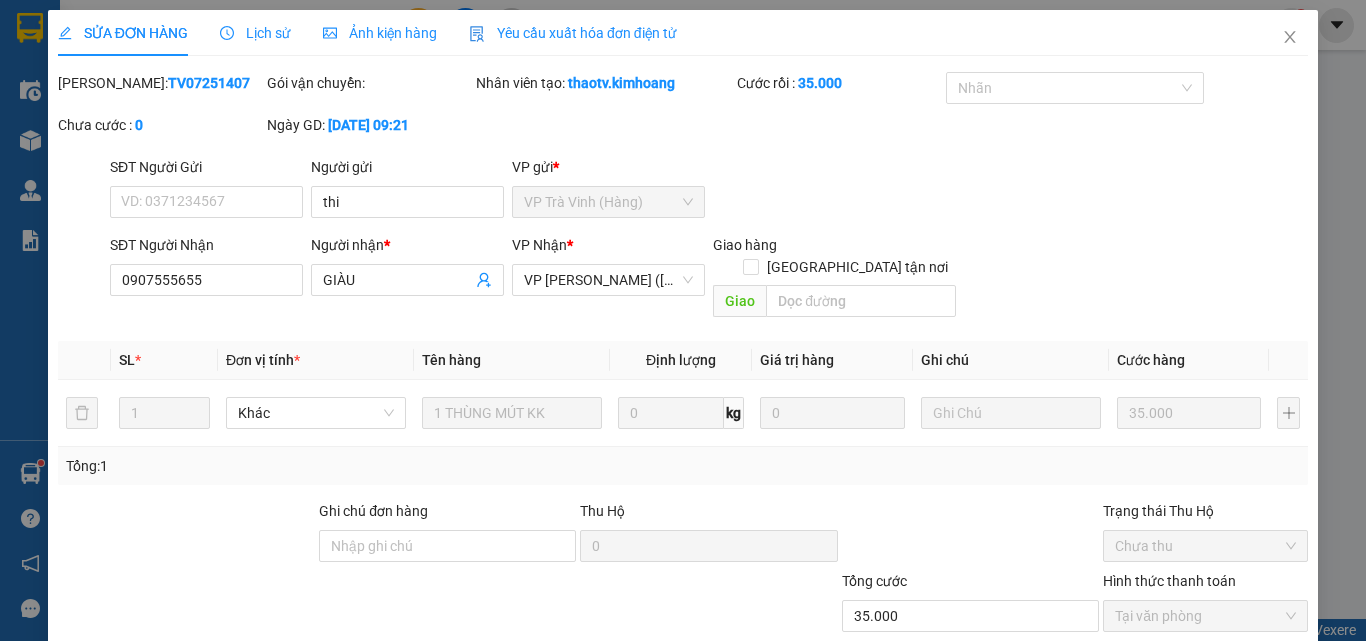 click on "[PERSON_NAME] và In" at bounding box center (1263, 711) 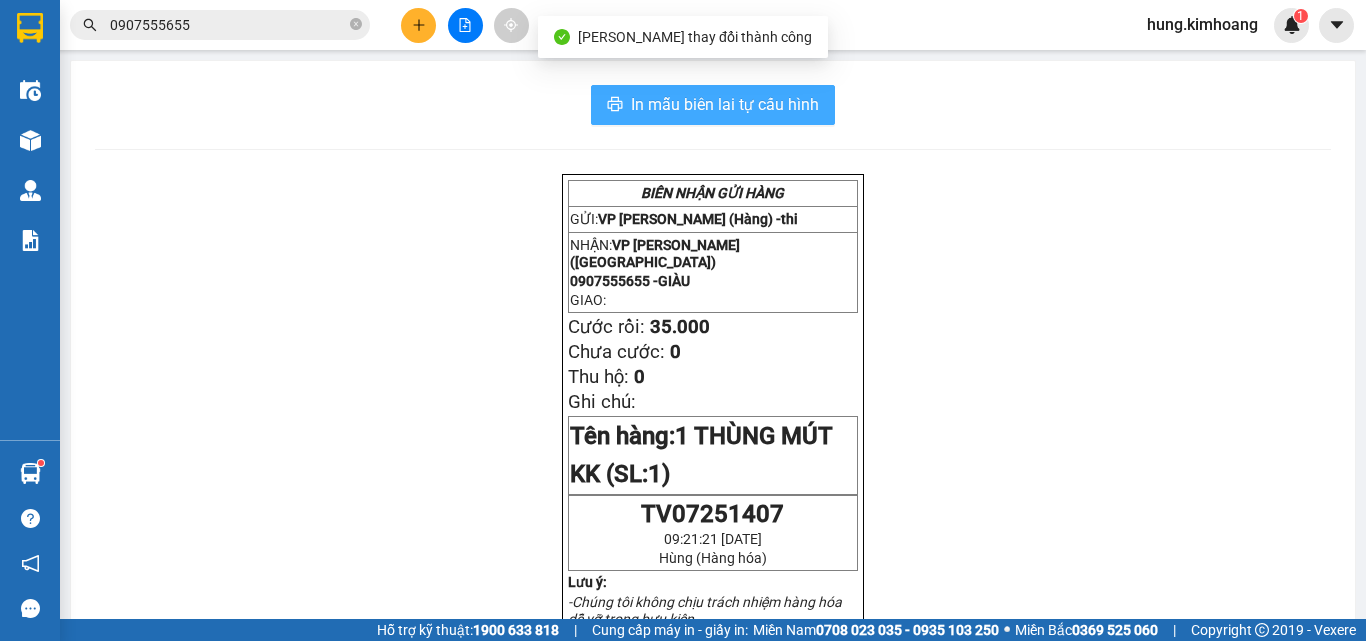 click on "In mẫu biên lai tự cấu hình" at bounding box center (725, 104) 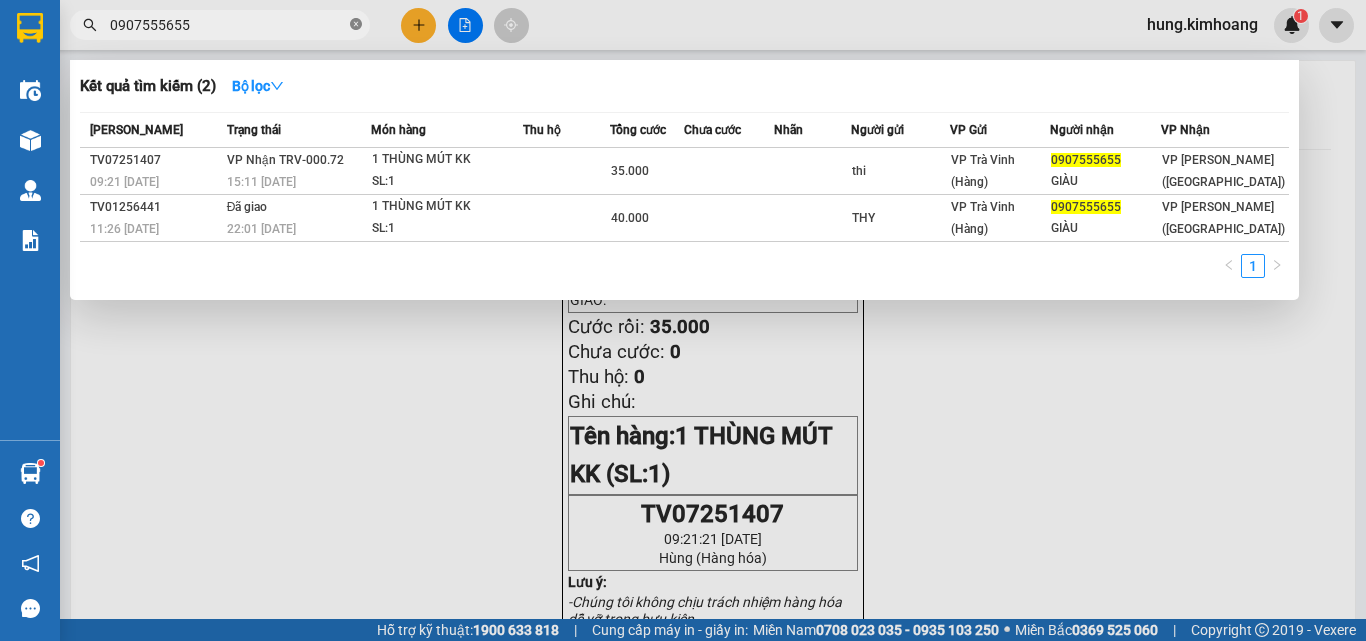 click on "0907555655" at bounding box center [220, 25] 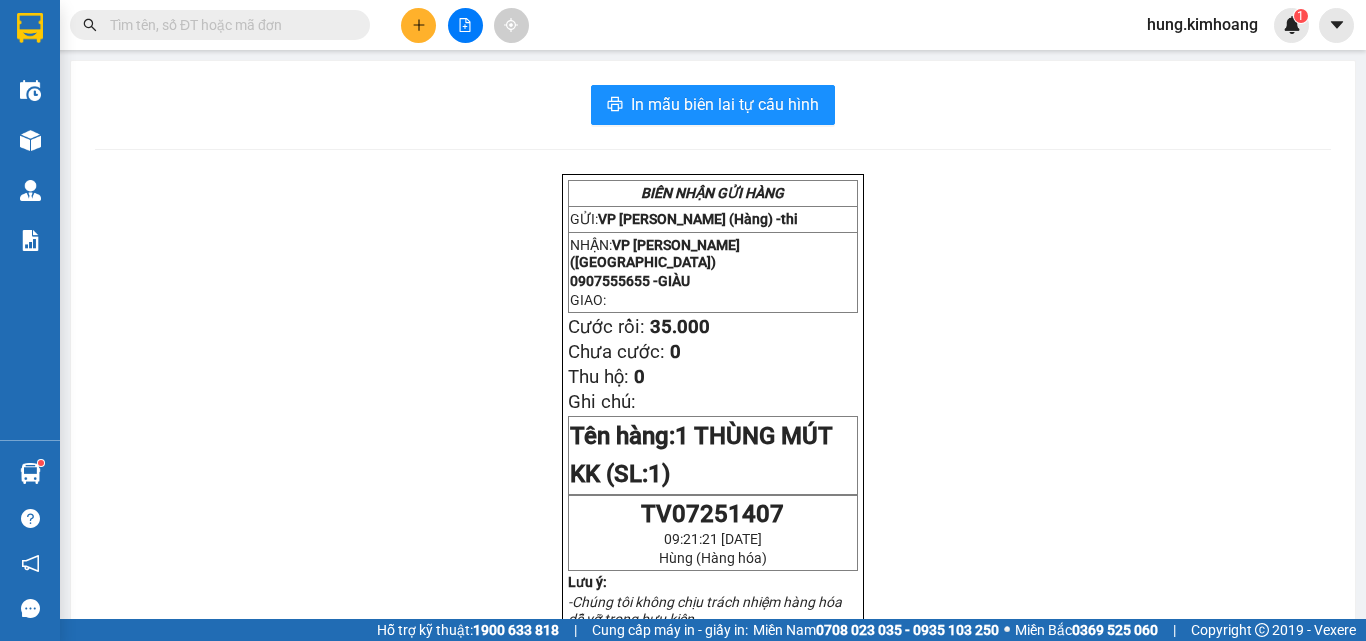click at bounding box center [228, 25] 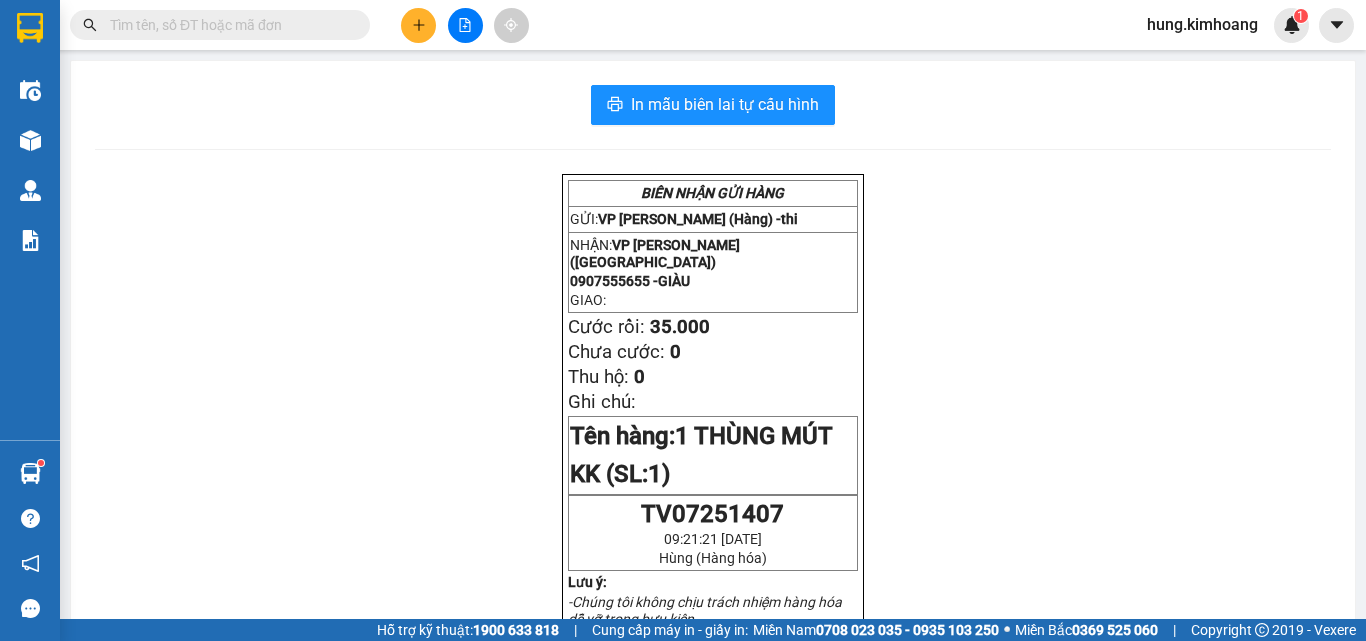 click at bounding box center (228, 25) 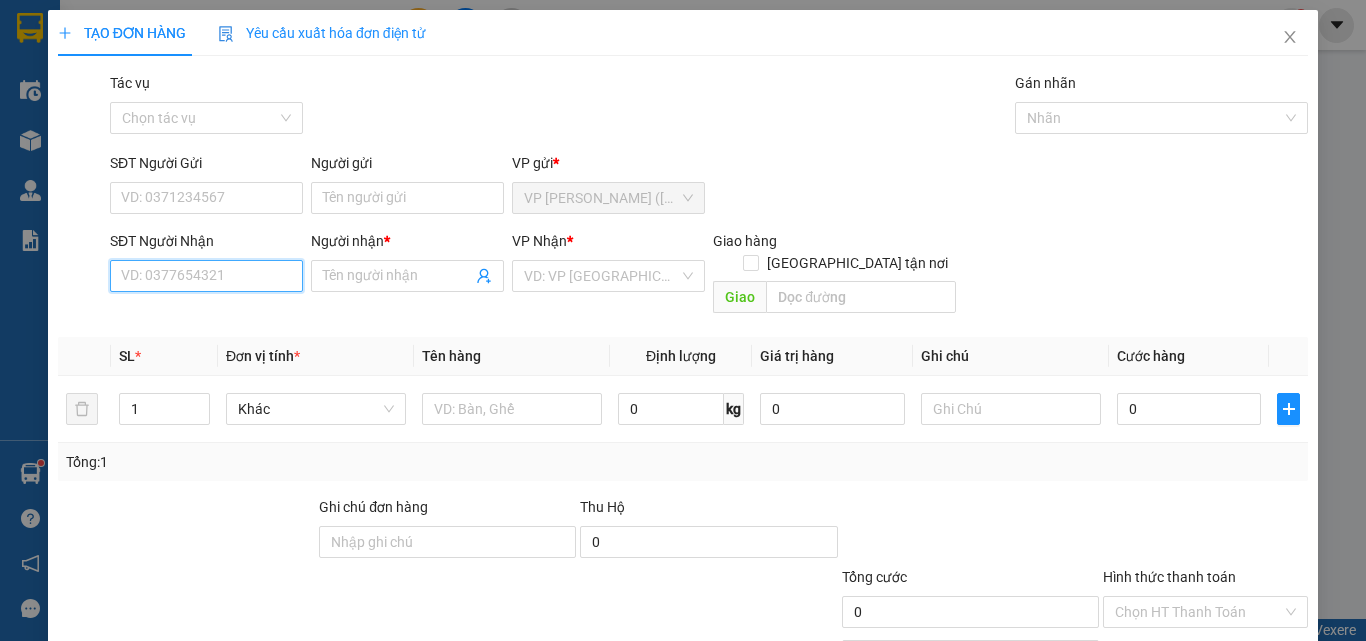 click on "SĐT Người Nhận" at bounding box center [206, 276] 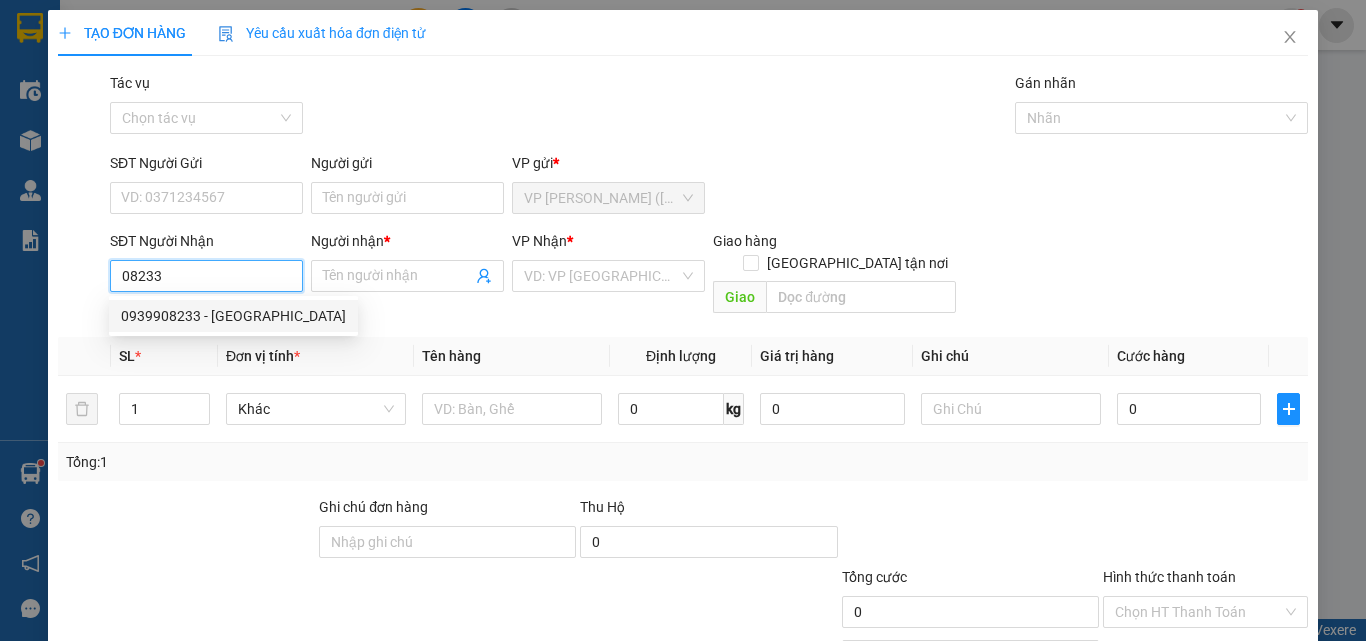 click on "0939908233 - [GEOGRAPHIC_DATA]" at bounding box center [233, 316] 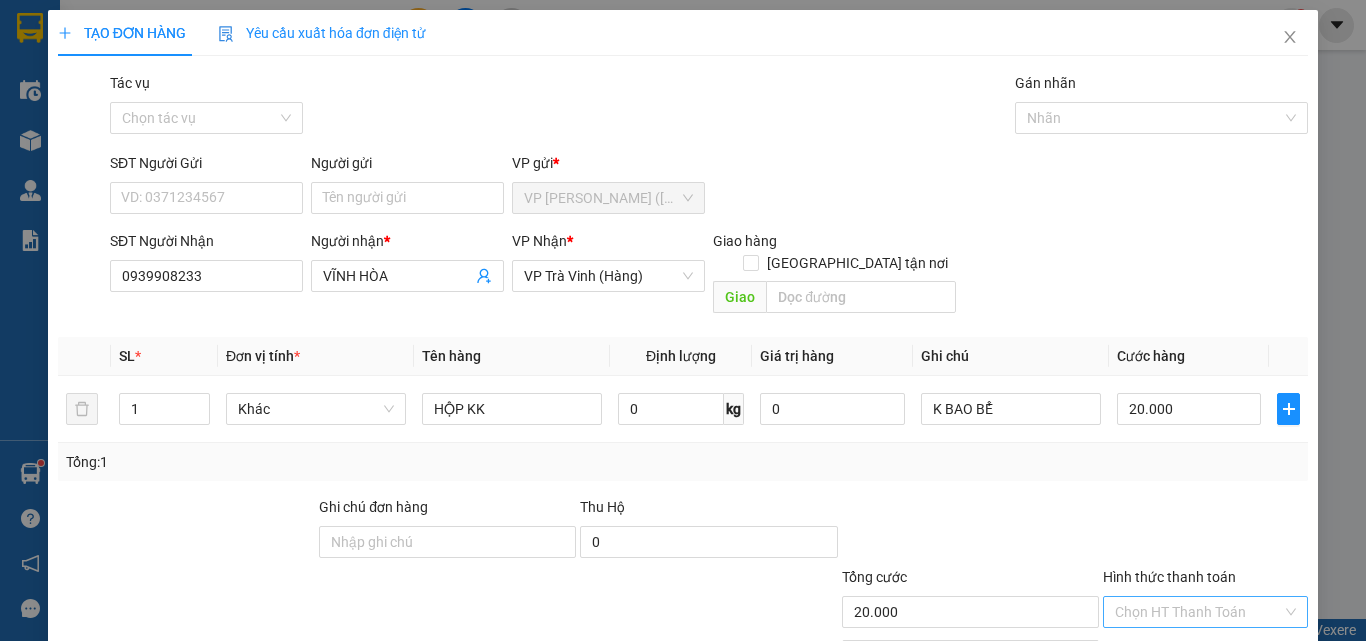 click on "Hình thức thanh toán" at bounding box center [1198, 612] 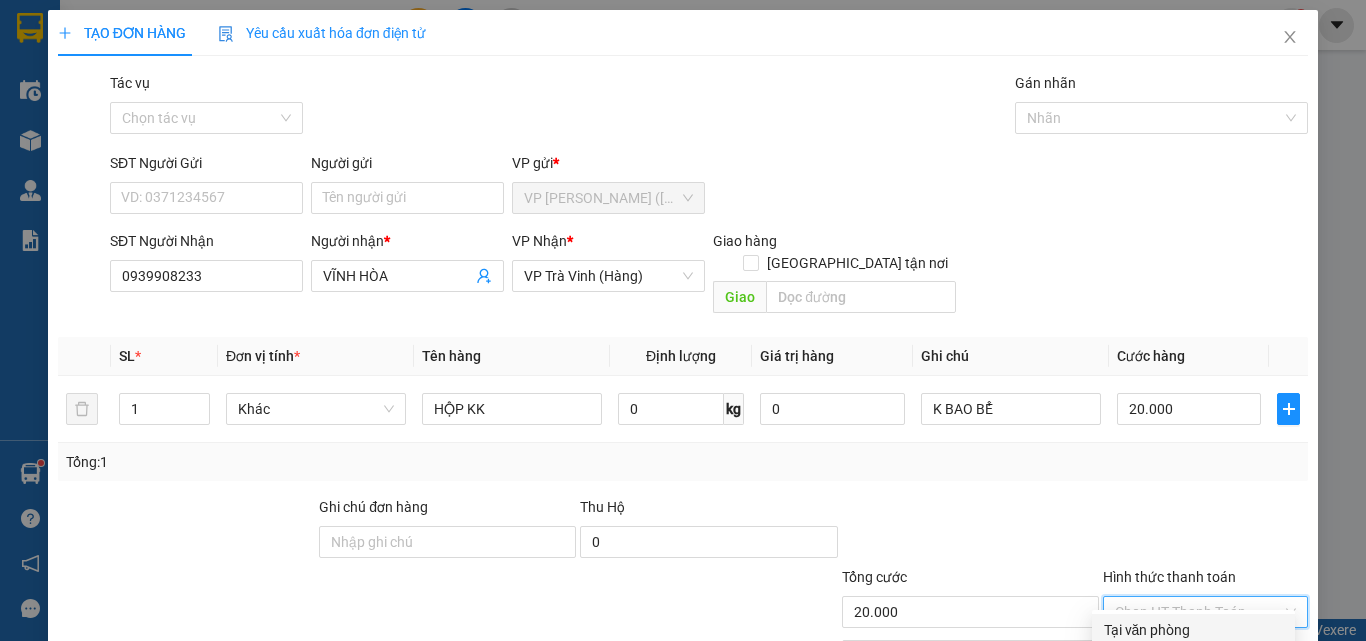 click on "Tại văn phòng" at bounding box center [1193, 630] 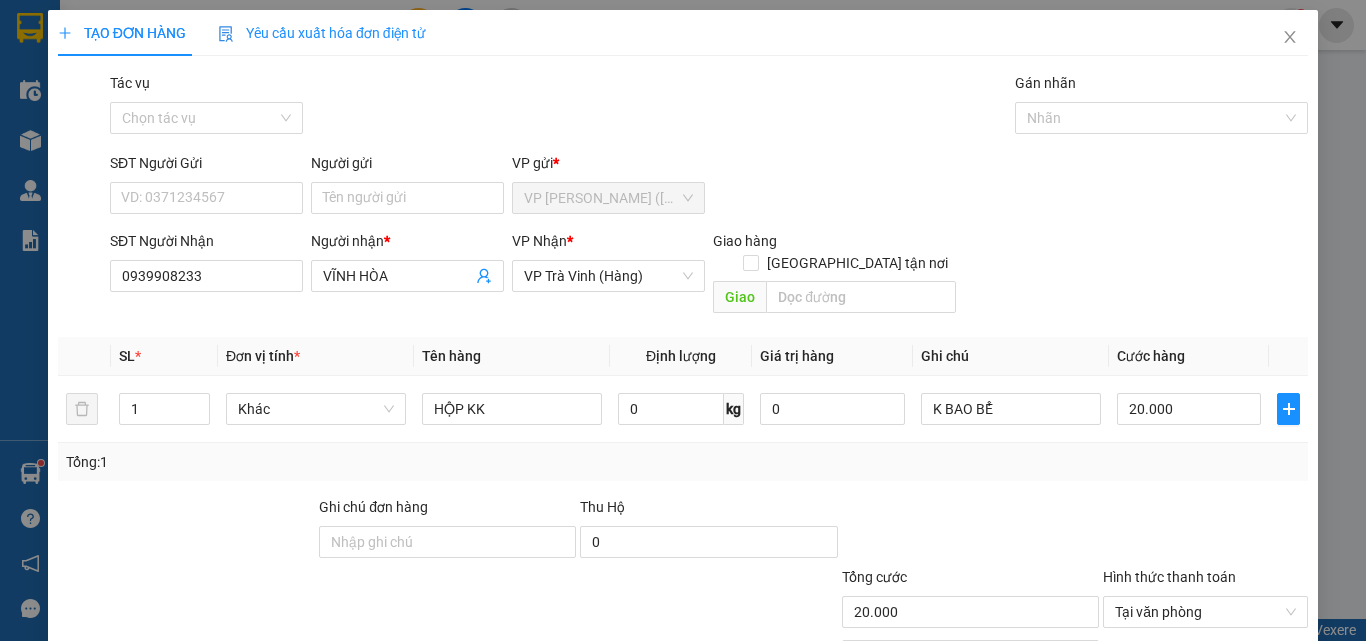 click on "[PERSON_NAME] và In" at bounding box center (1263, 707) 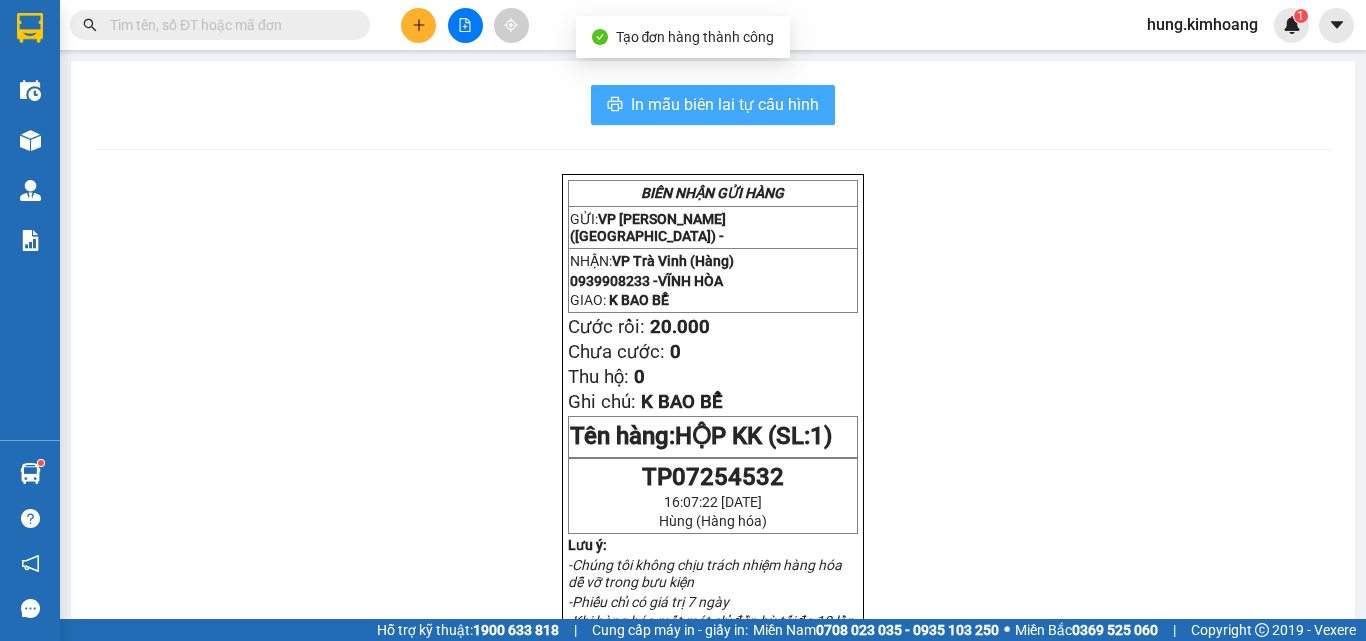 click on "In mẫu biên lai tự cấu hình" at bounding box center (725, 104) 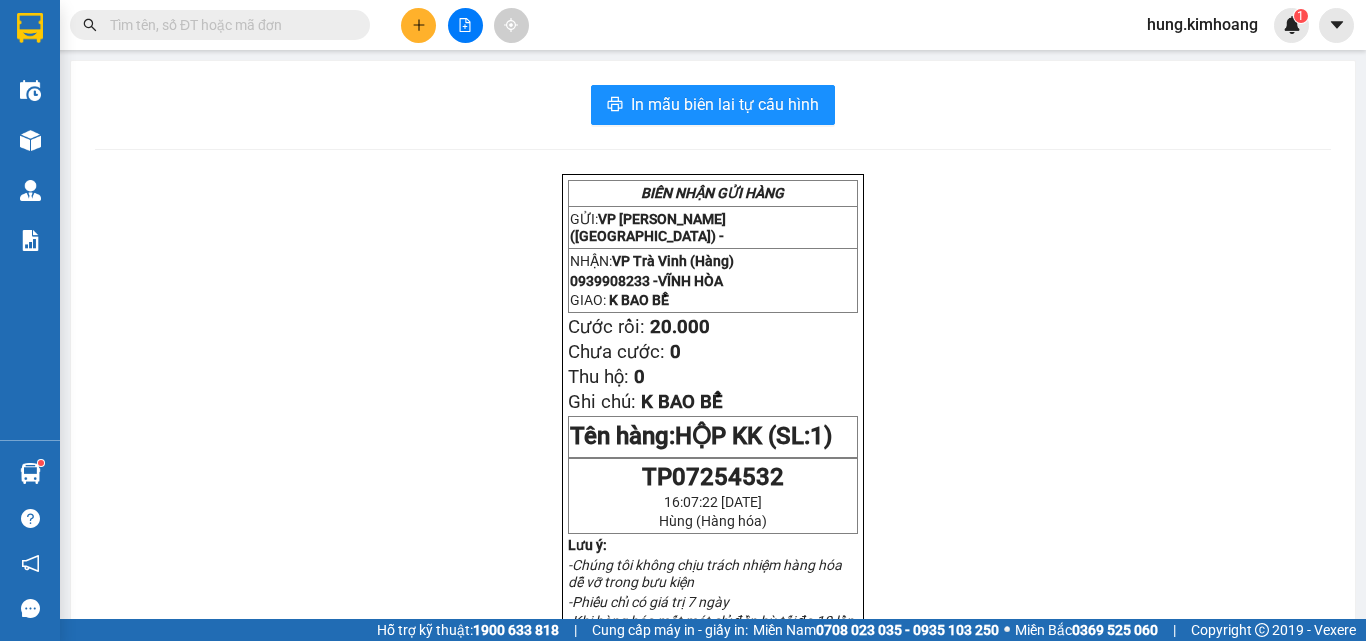 click 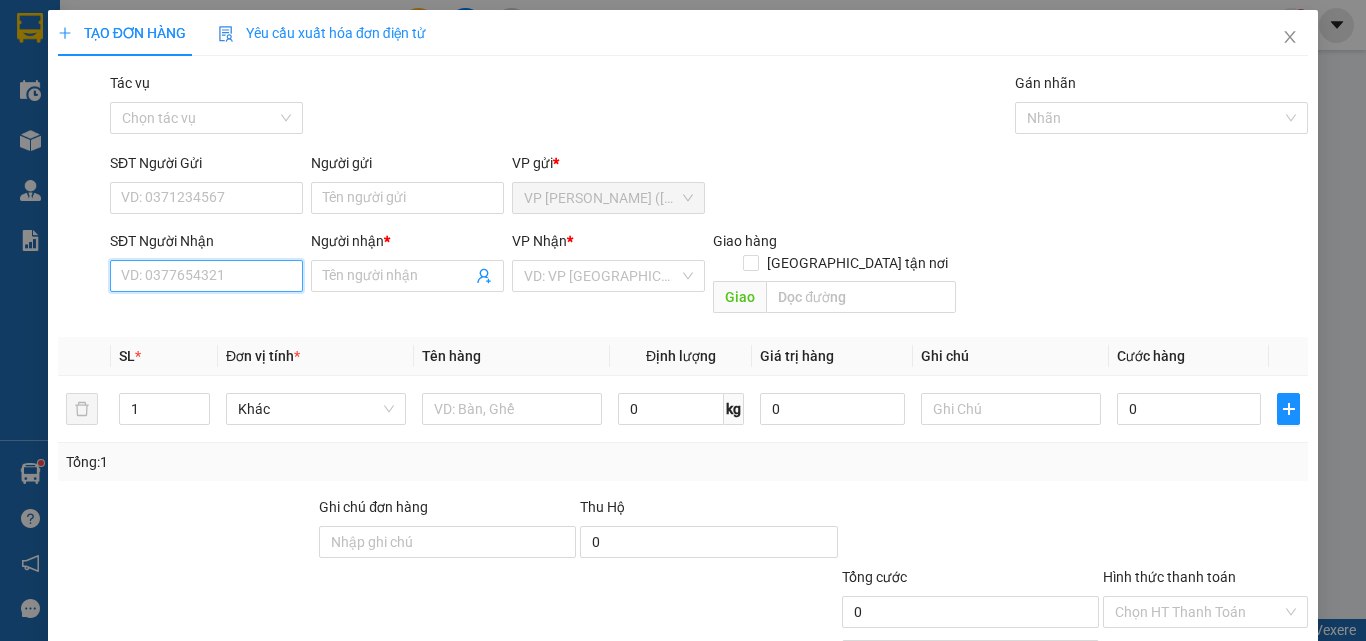 click on "SĐT Người Nhận" at bounding box center [206, 276] 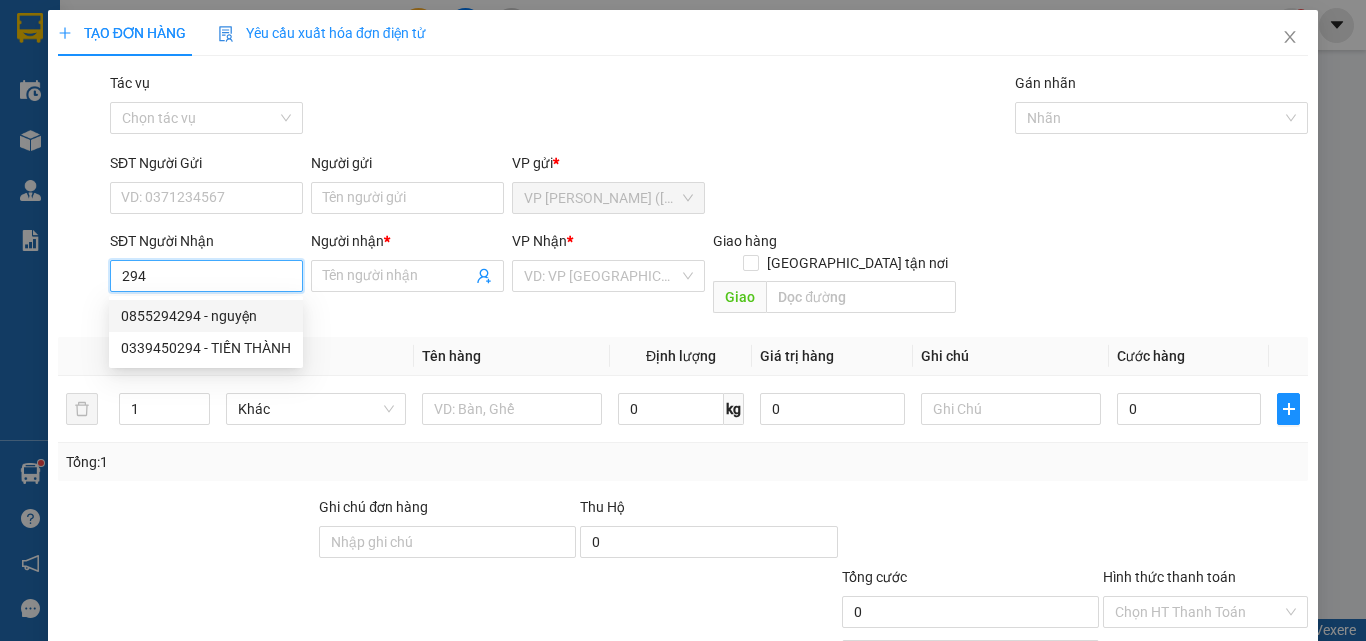 click on "0855294294 - nguyện" at bounding box center [206, 316] 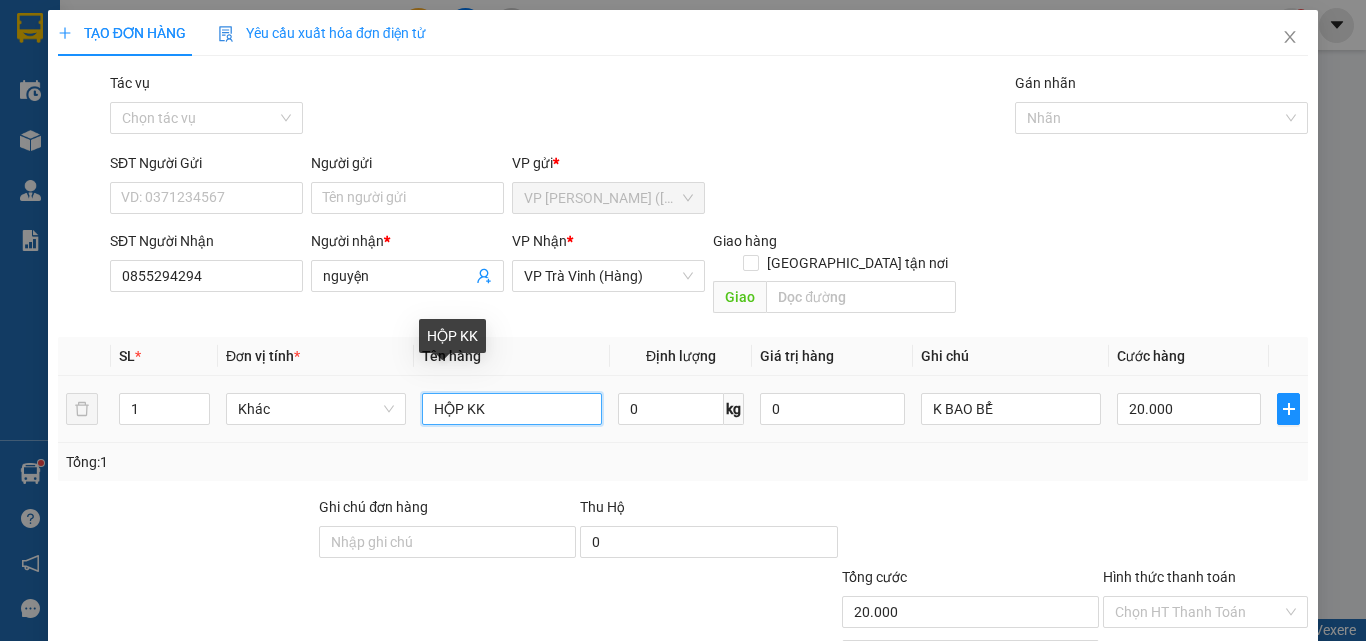 click on "HỘP KK" at bounding box center [512, 409] 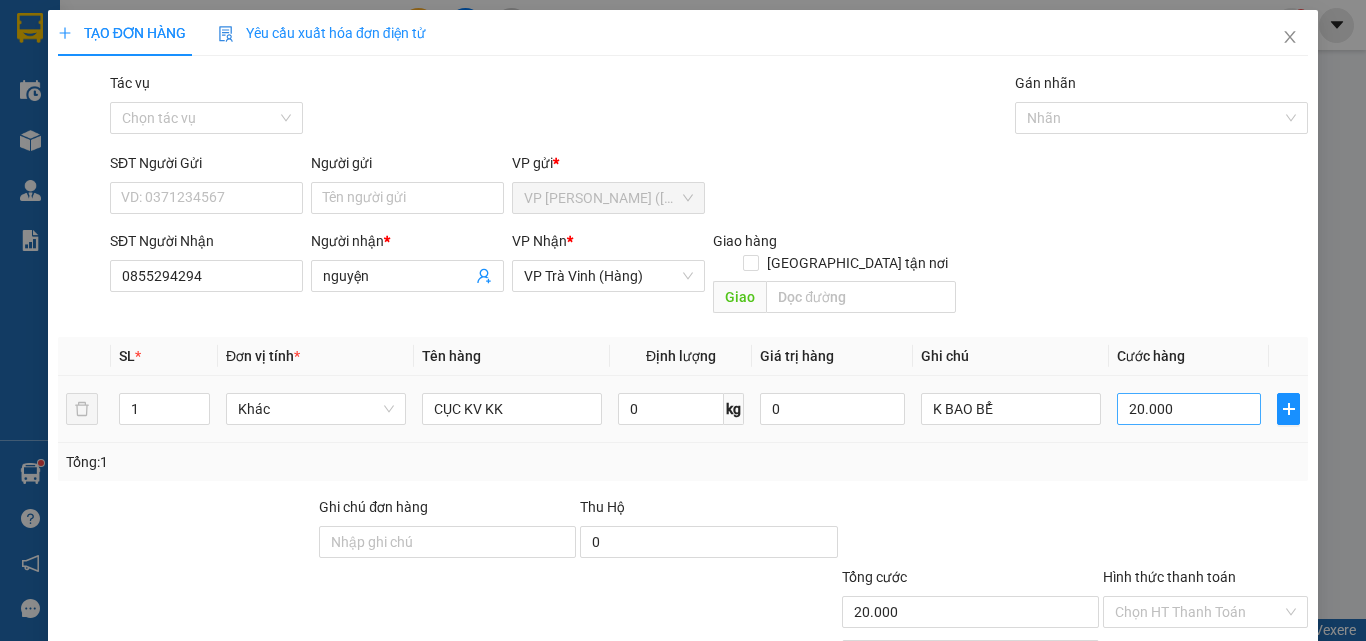 drag, startPoint x: 1186, startPoint y: 373, endPoint x: 1186, endPoint y: 396, distance: 23 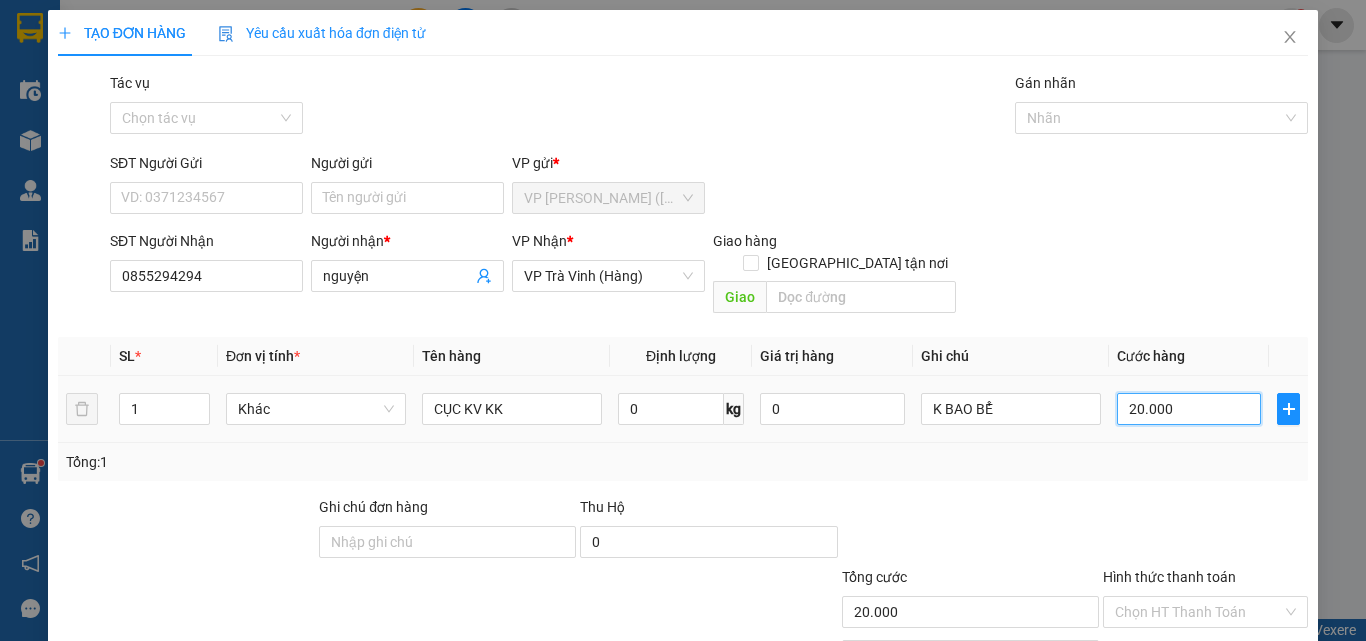 click on "20.000" at bounding box center (1189, 409) 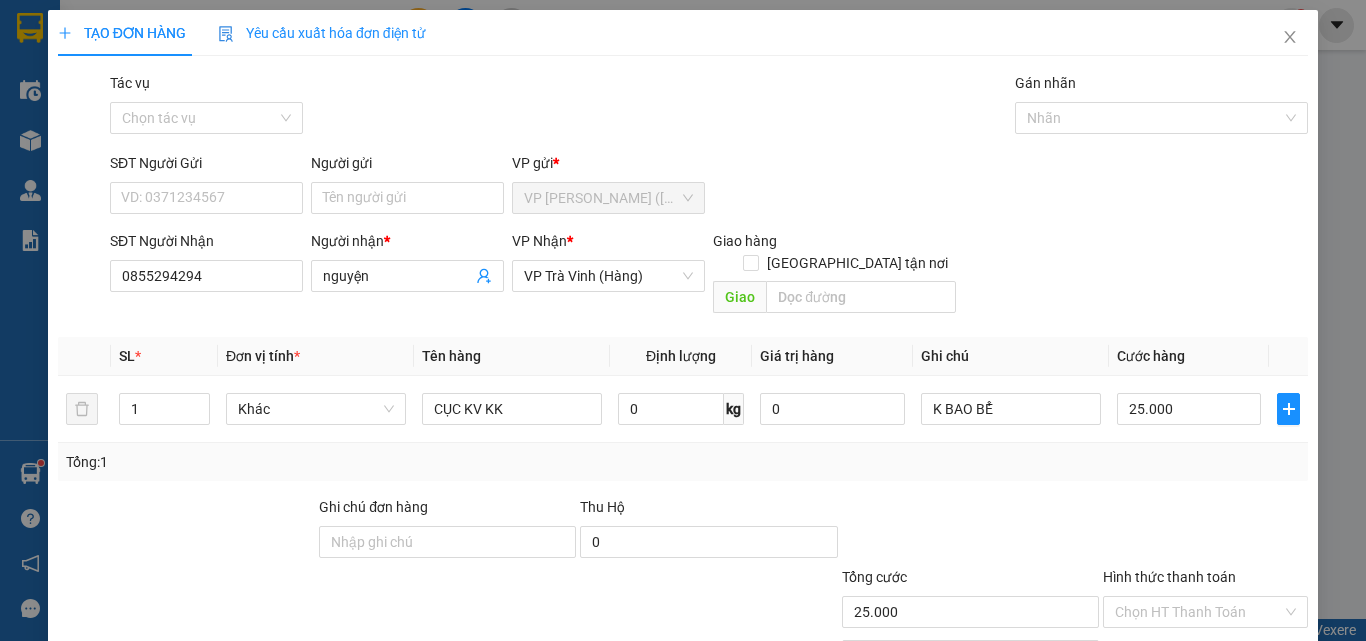 click on "[PERSON_NAME] và In" at bounding box center [1231, 707] 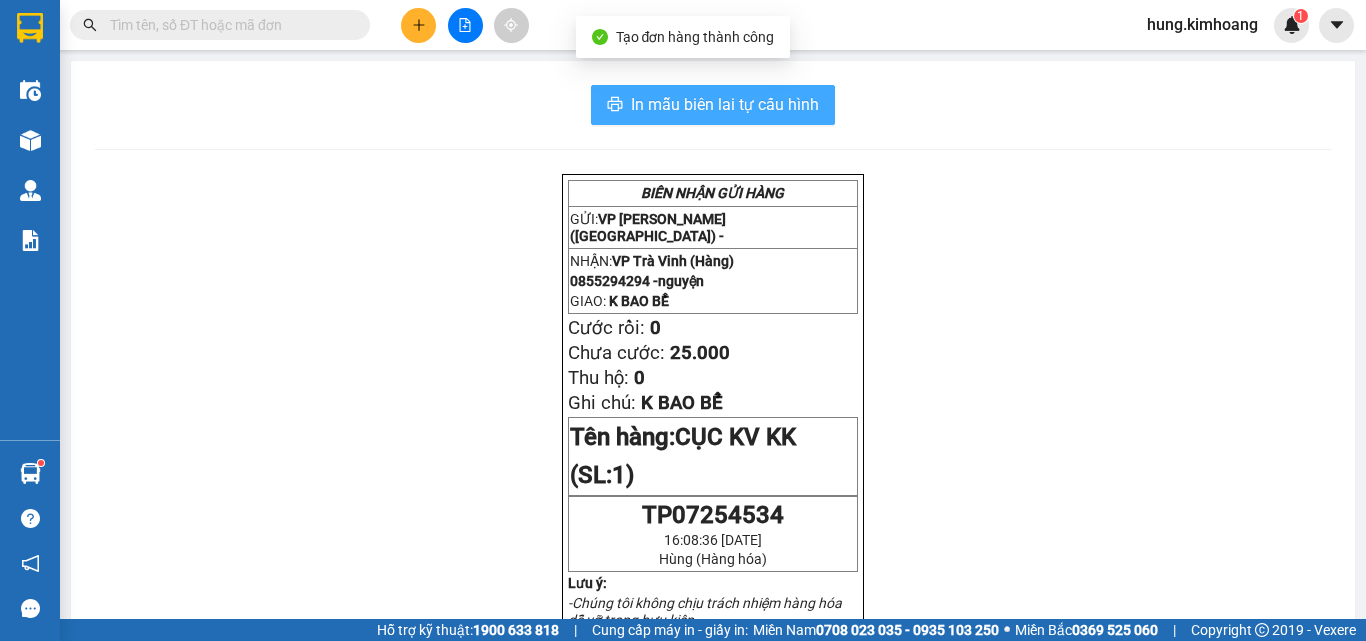 click on "In mẫu biên lai tự cấu hình" at bounding box center [725, 104] 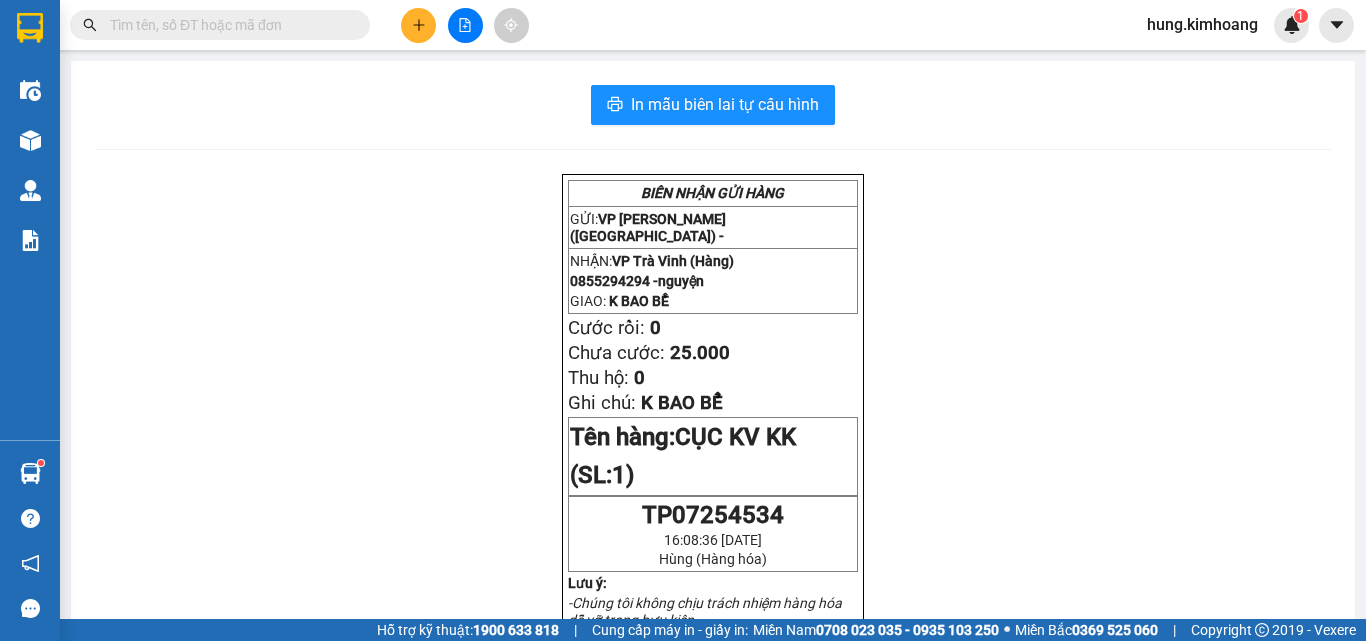 click at bounding box center (418, 25) 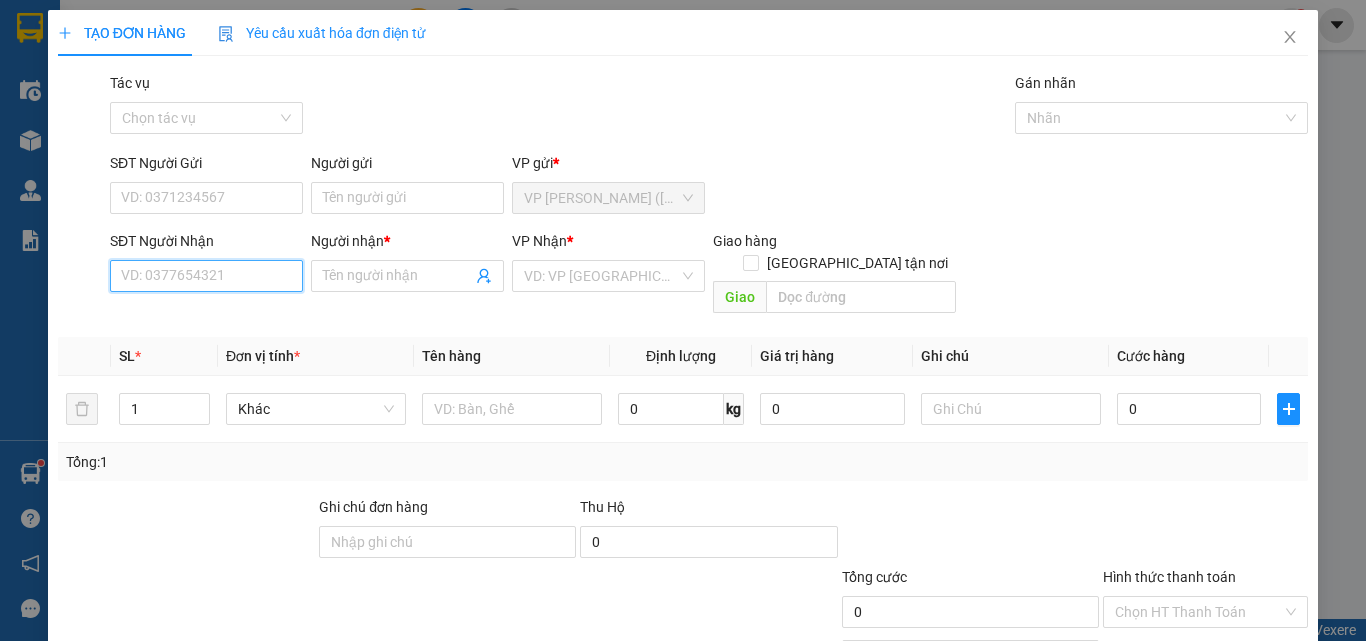 click on "SĐT Người Nhận" at bounding box center [206, 276] 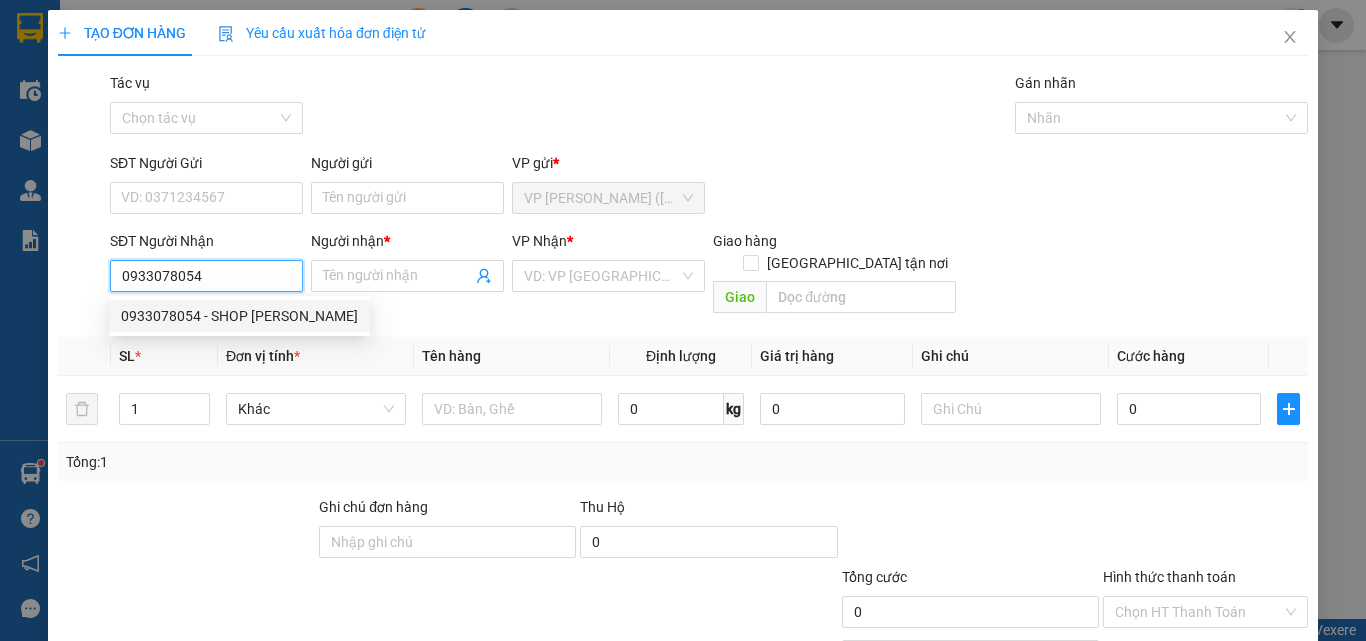 click on "0933078054 - SHOP [PERSON_NAME]" at bounding box center [239, 316] 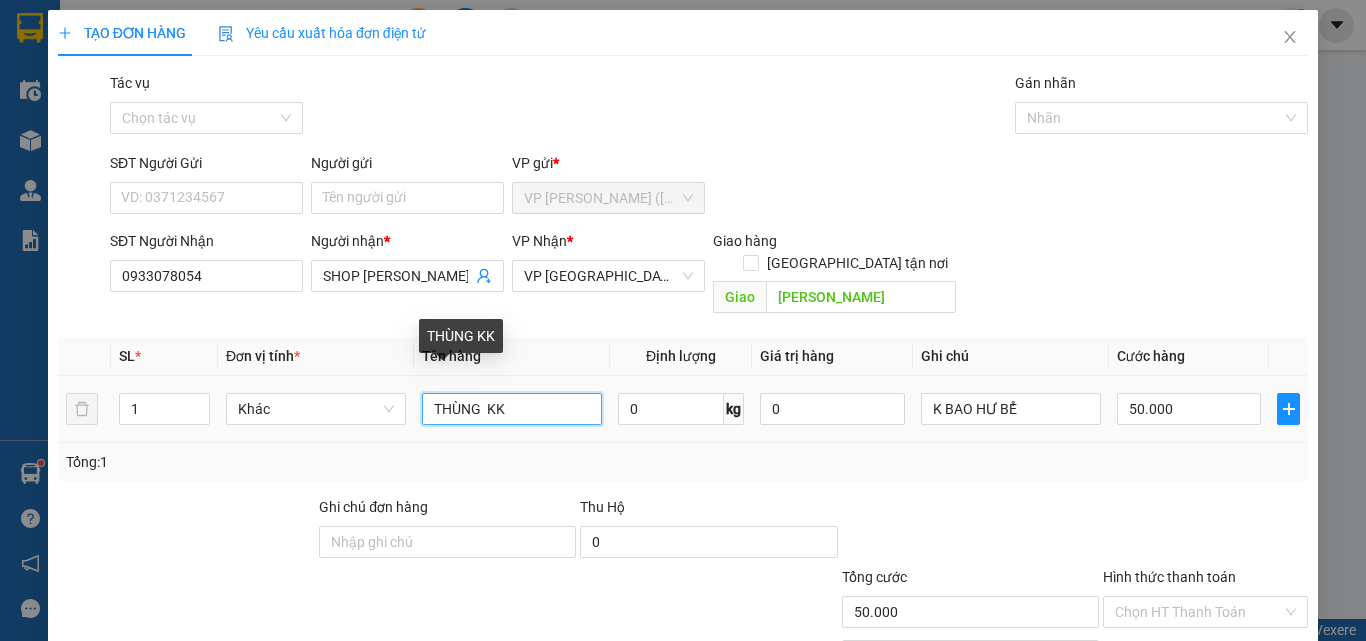 click on "THÙNG  KK" at bounding box center [512, 409] 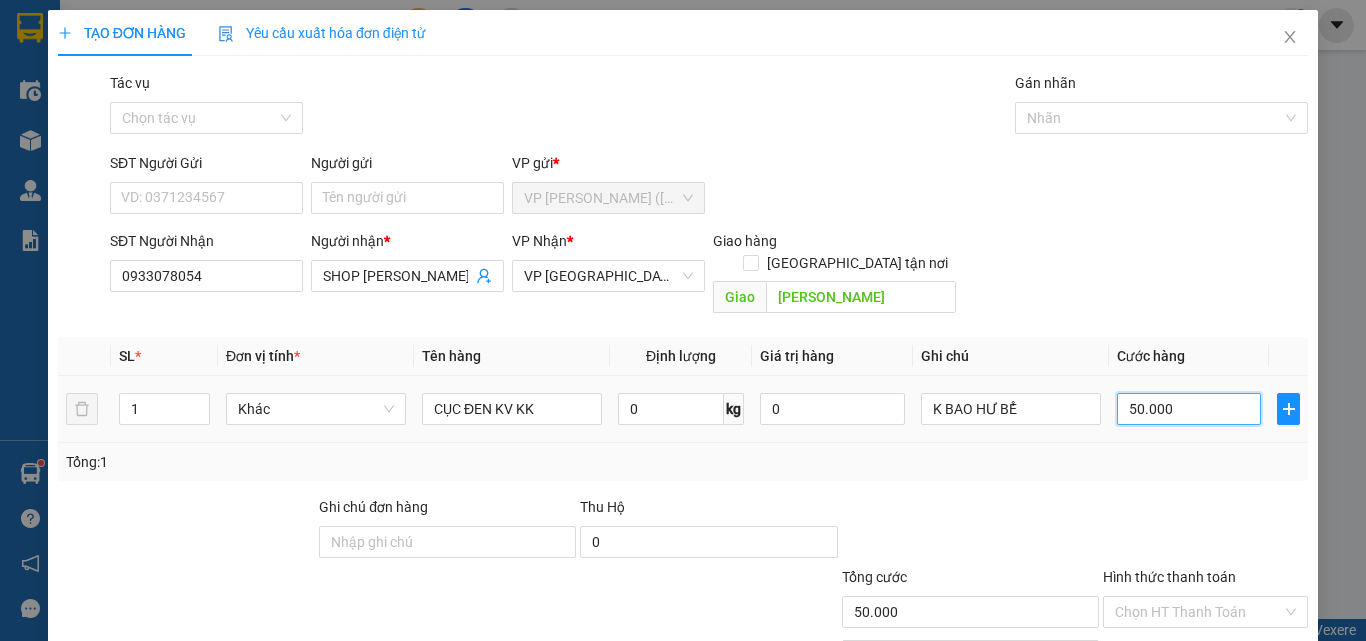 click on "50.000" at bounding box center [1189, 409] 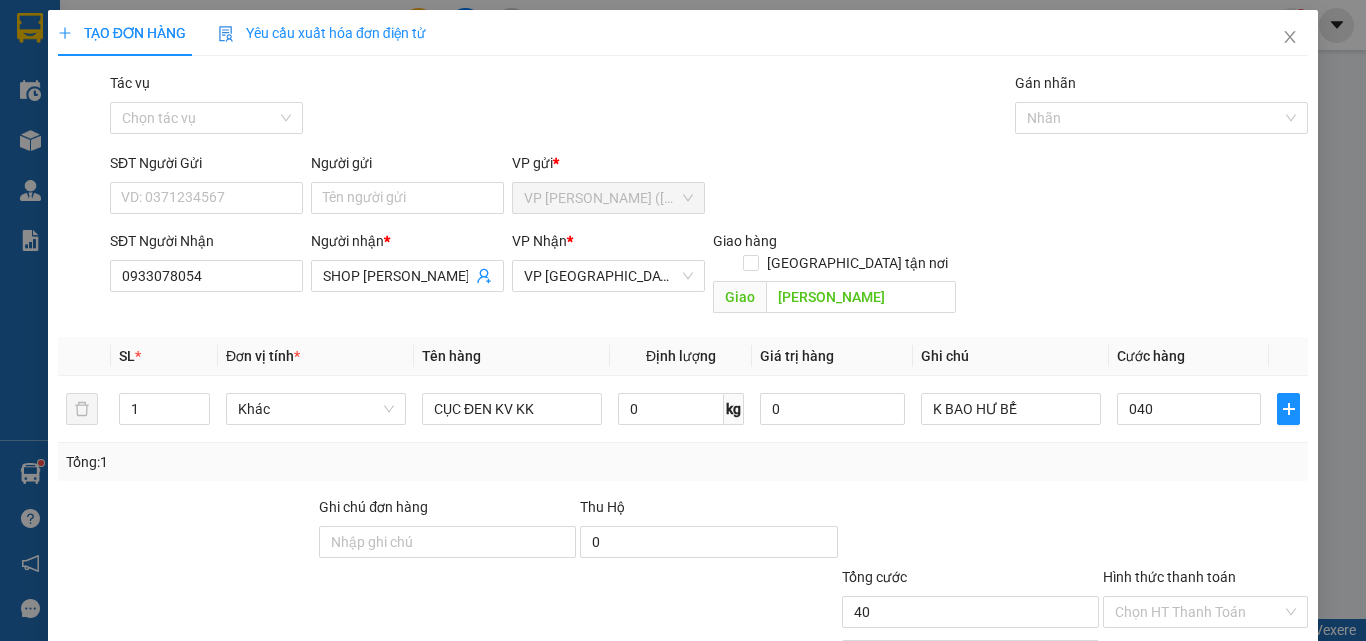 click on "[PERSON_NAME] và In" at bounding box center (1263, 707) 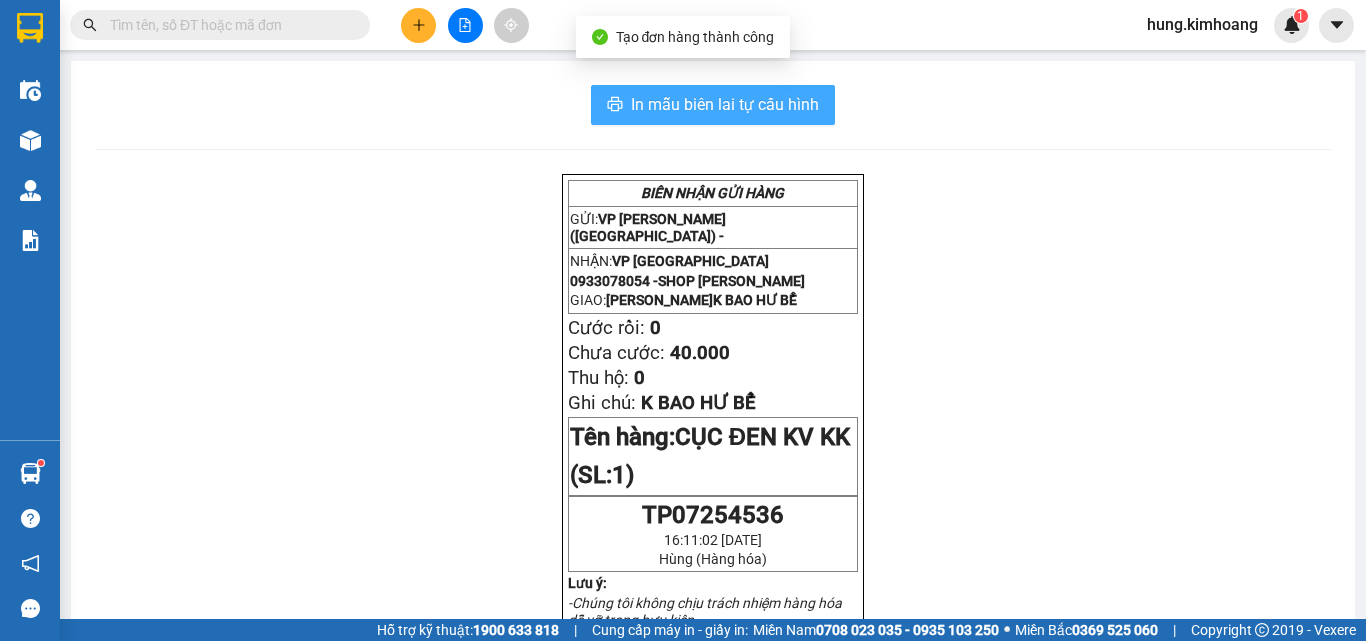click on "In mẫu biên lai tự cấu hình" at bounding box center (725, 104) 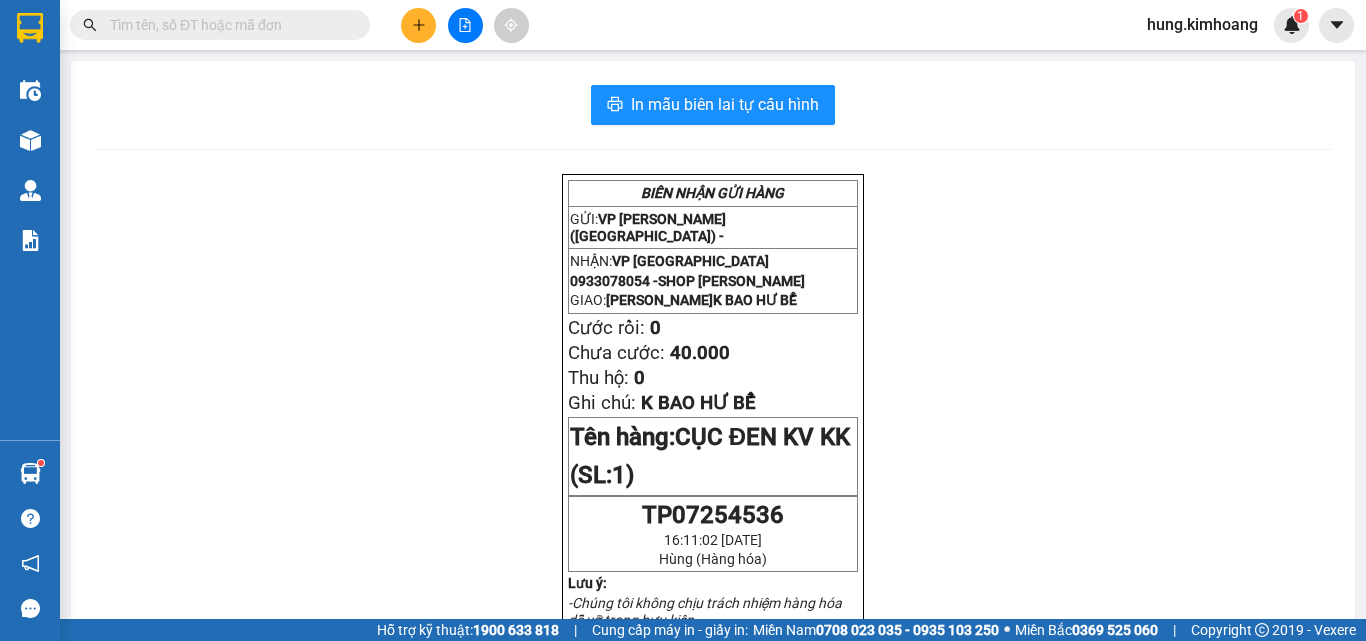 click at bounding box center [418, 25] 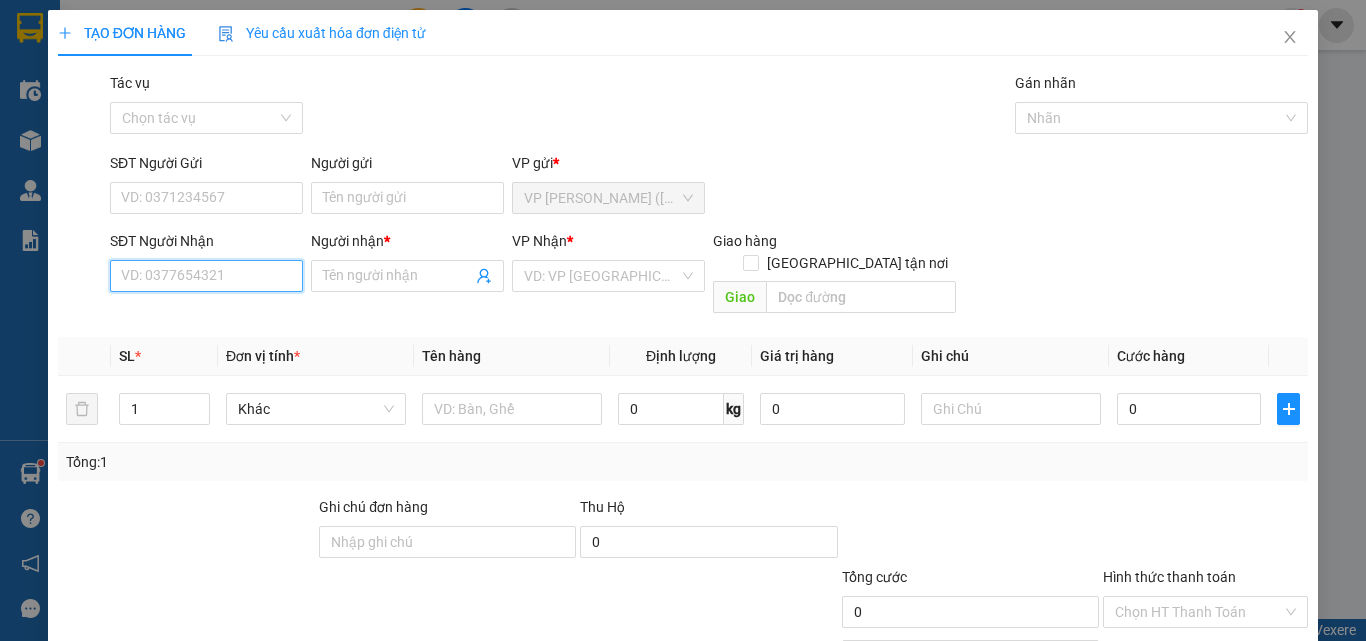 click on "SĐT Người Nhận" at bounding box center (206, 276) 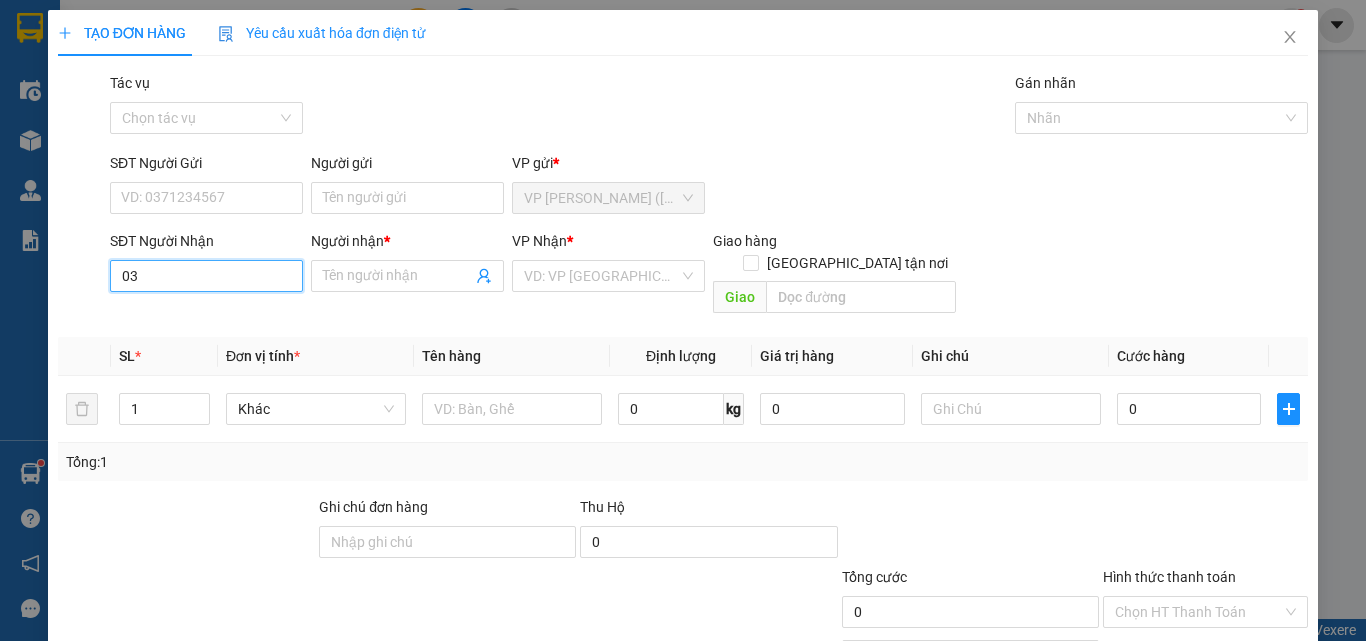 scroll, scrollTop: 0, scrollLeft: 0, axis: both 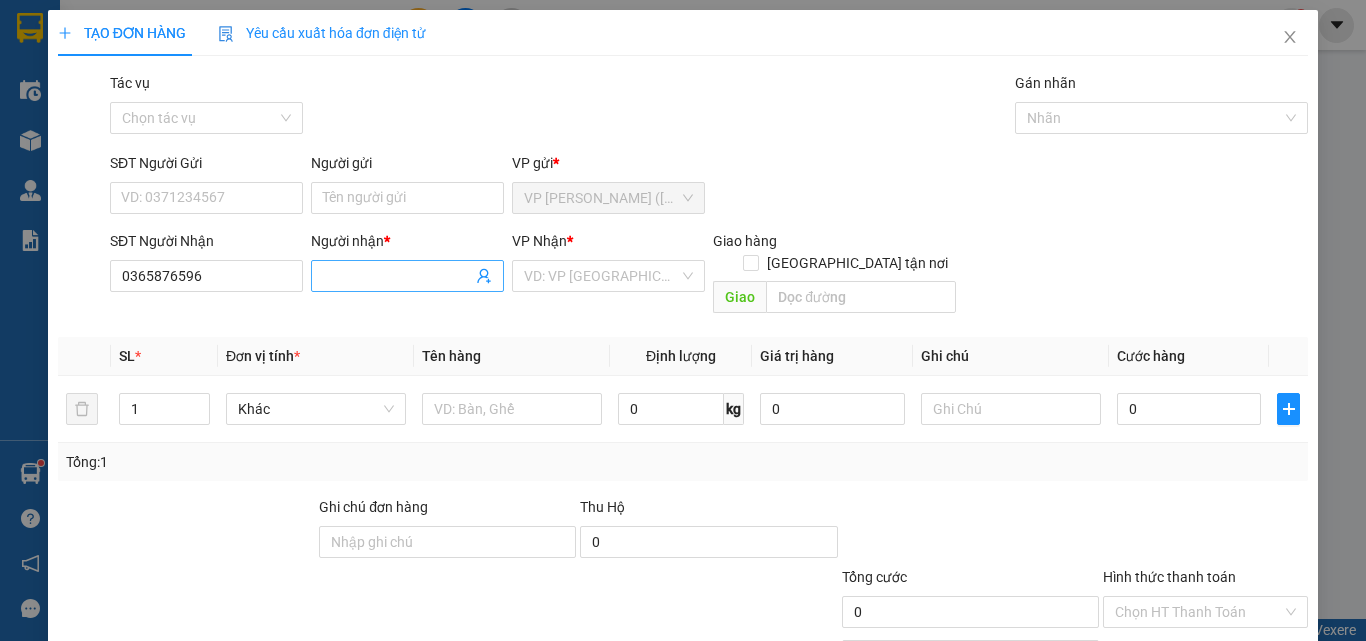 type on "0365876596" 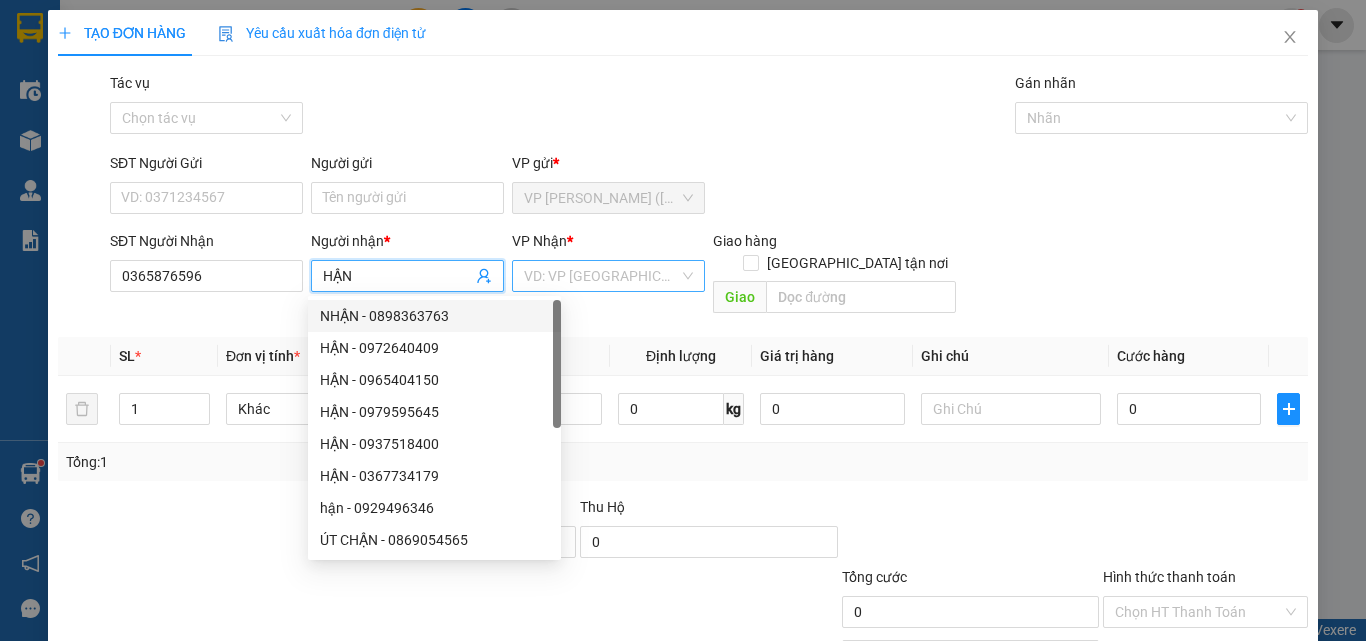 type on "HẬN" 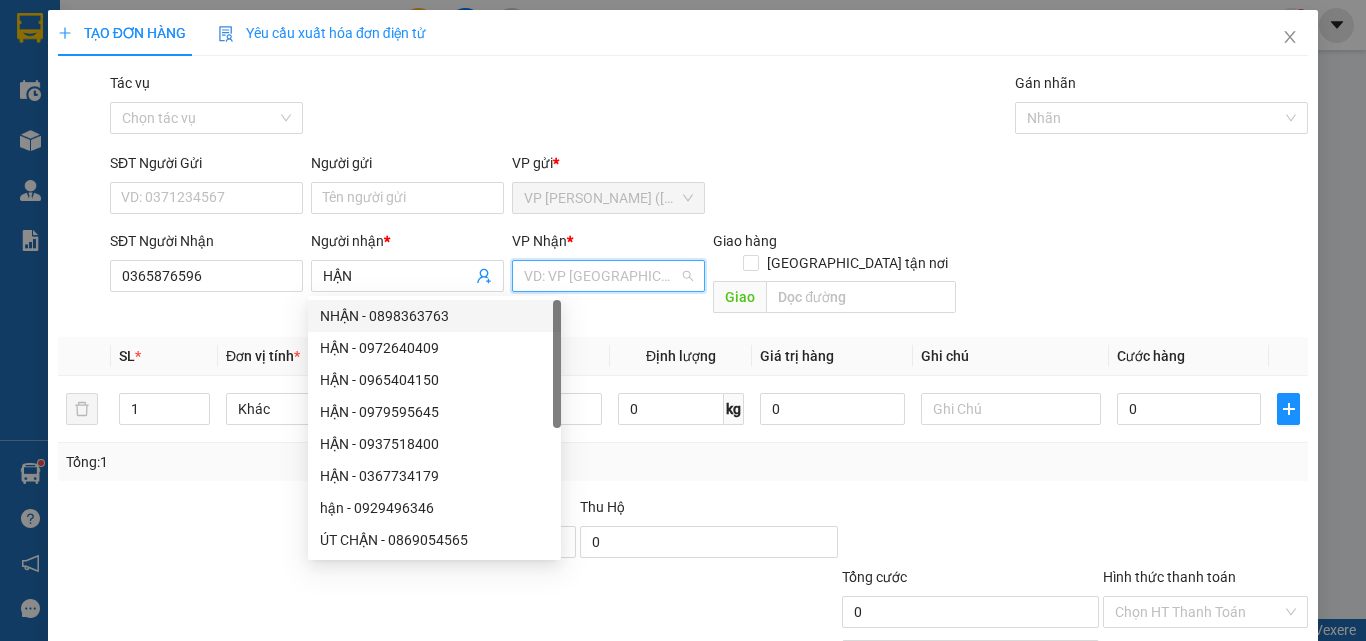 click at bounding box center [601, 276] 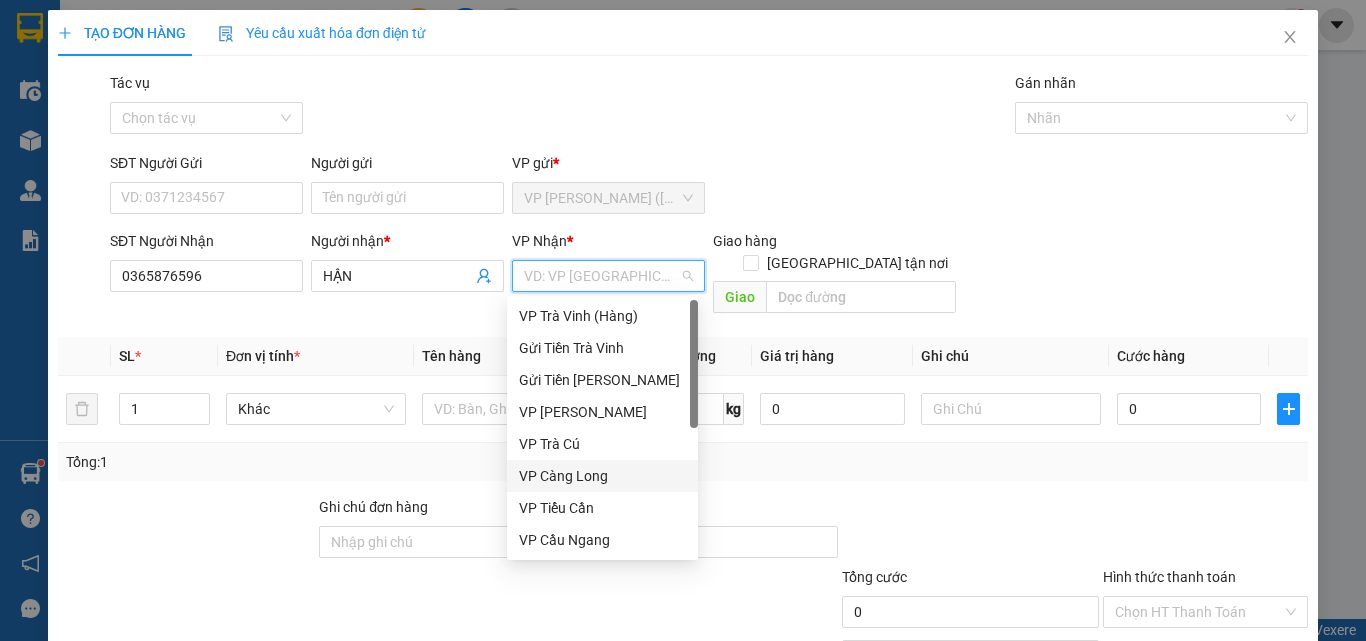 click on "VP Càng Long" at bounding box center (602, 476) 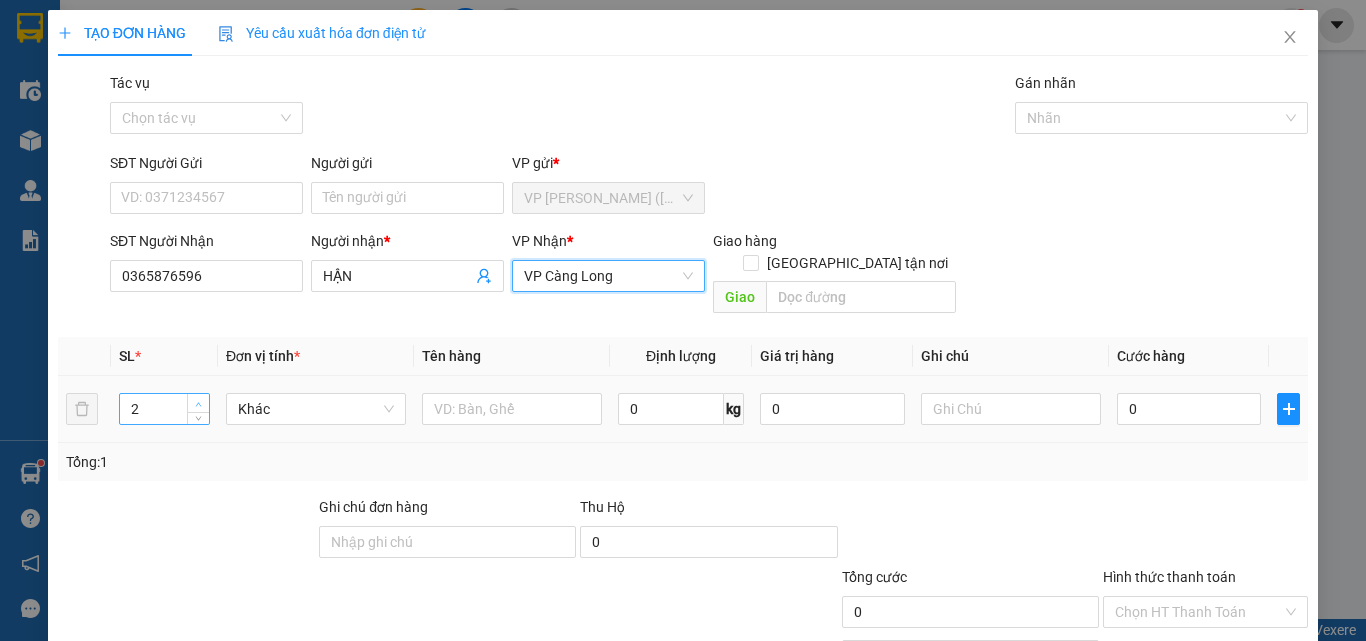 click at bounding box center (199, 404) 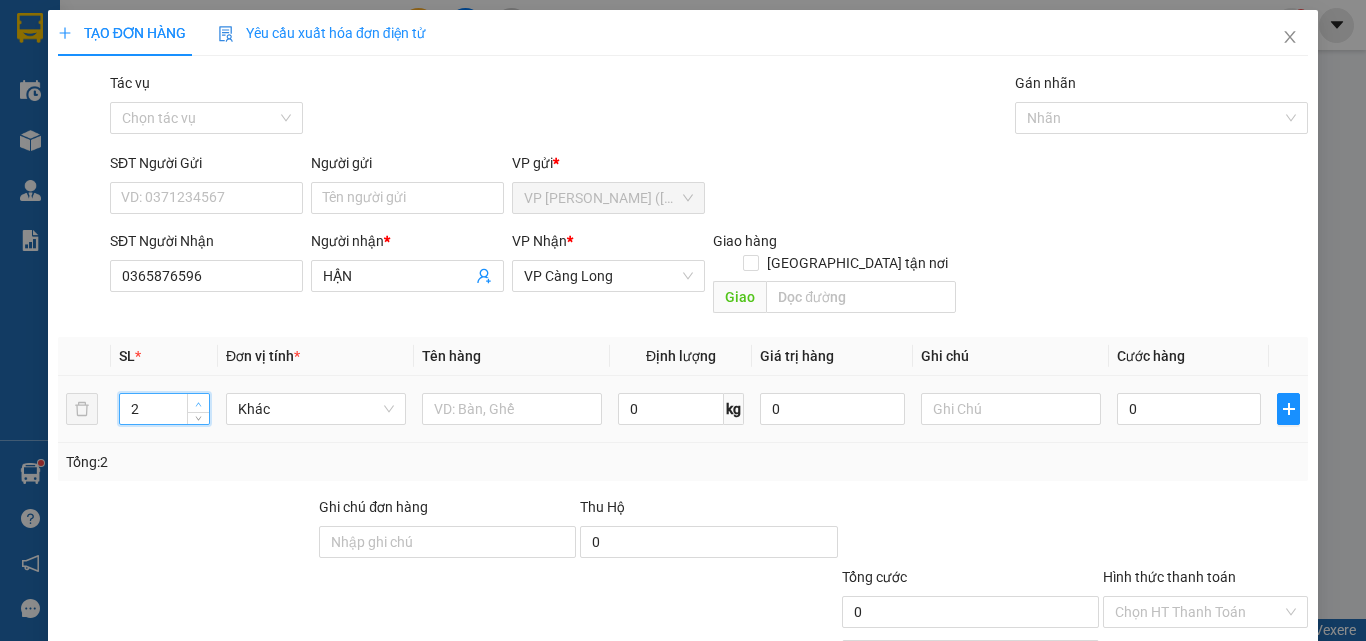 type on "3" 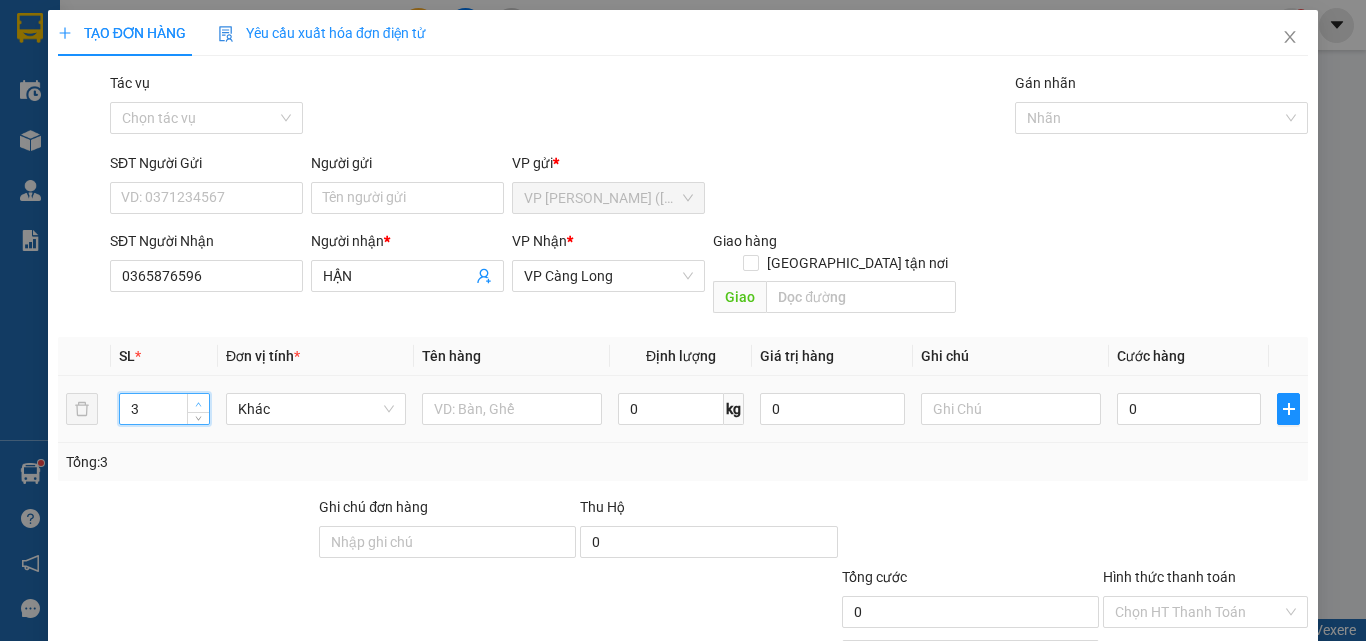 click 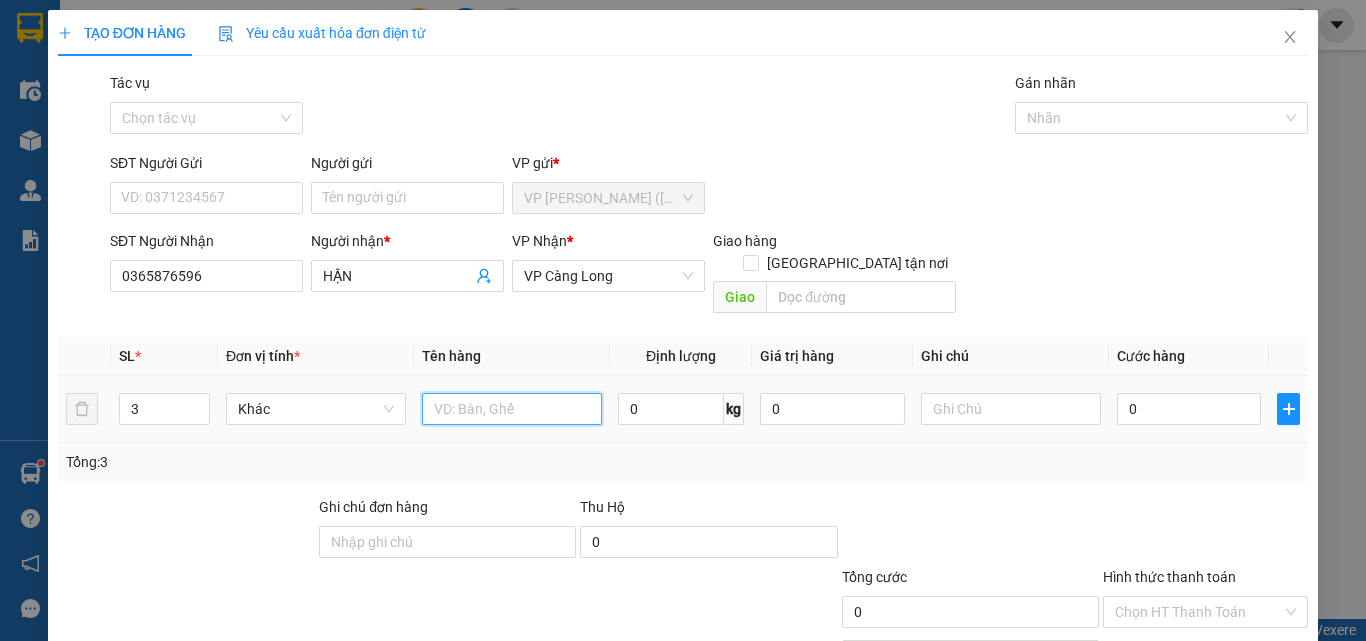 click at bounding box center (512, 409) 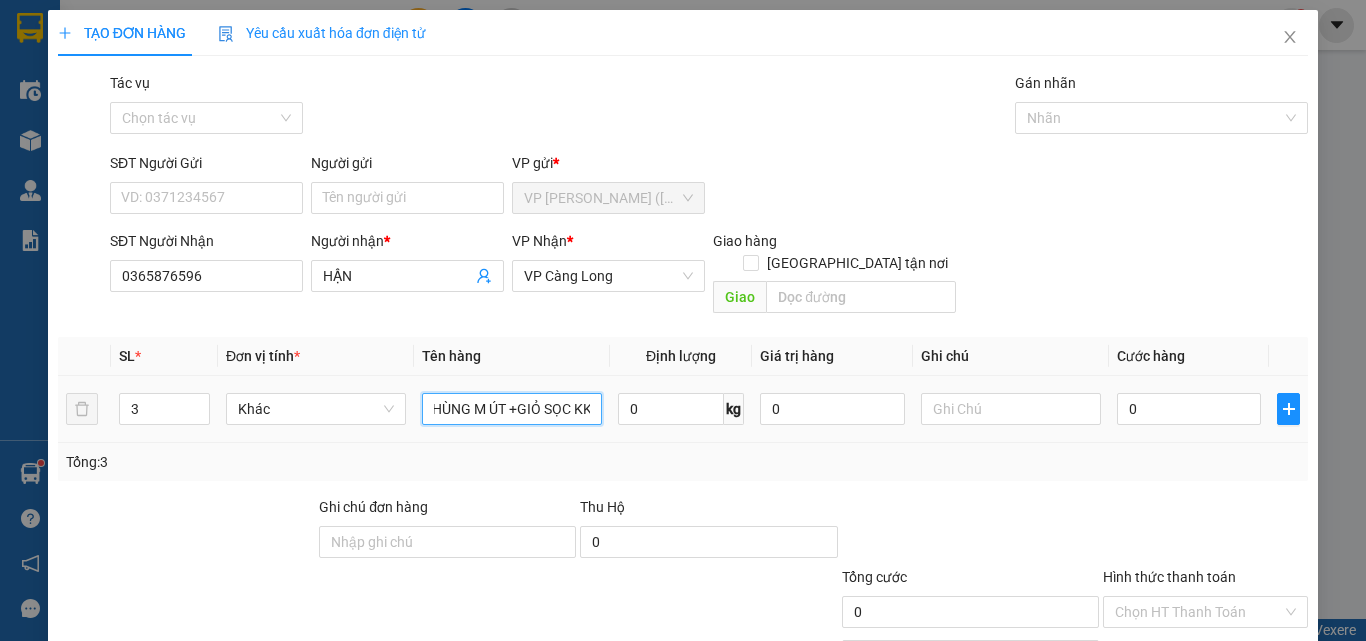 scroll, scrollTop: 0, scrollLeft: 29, axis: horizontal 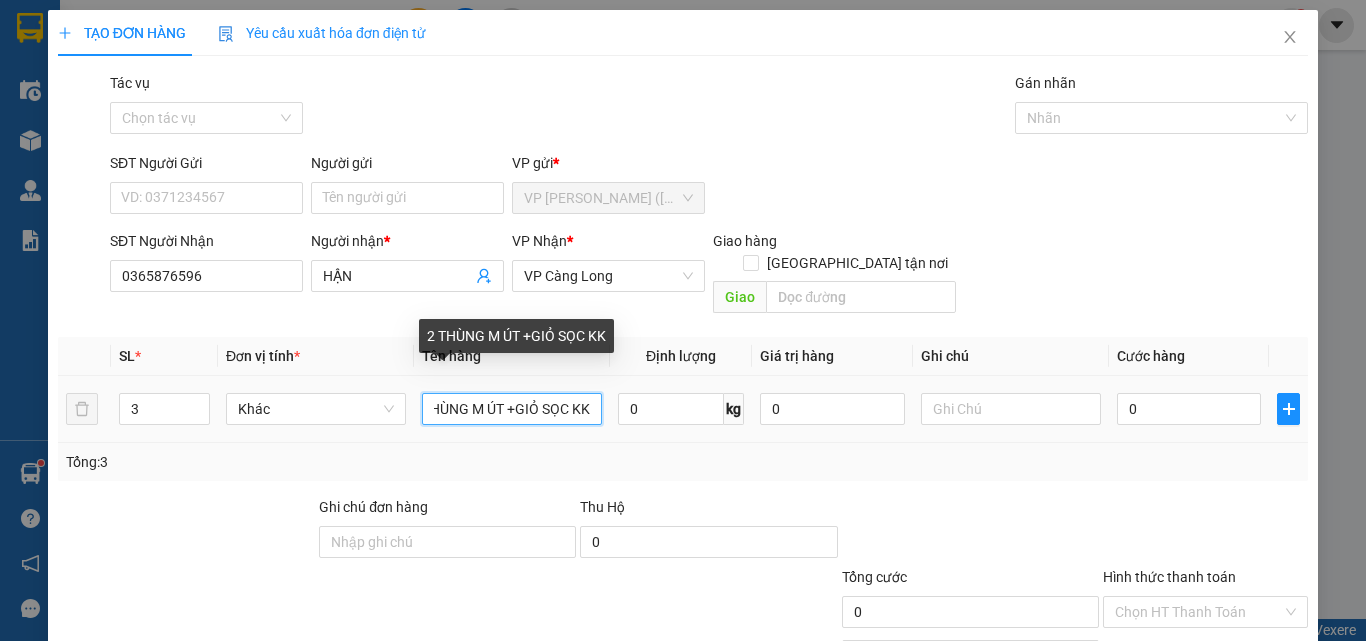 click on "2 THÙNG M ÚT +GIỎ SỌC KK" at bounding box center (512, 409) 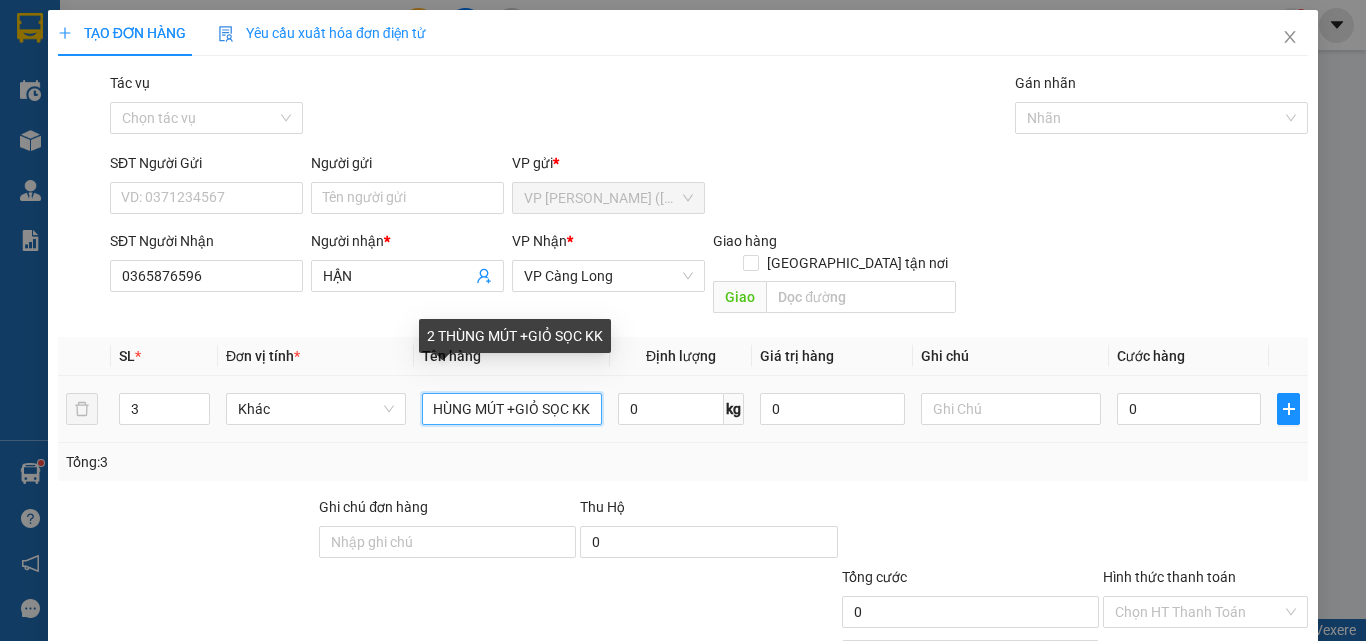 scroll, scrollTop: 0, scrollLeft: 26, axis: horizontal 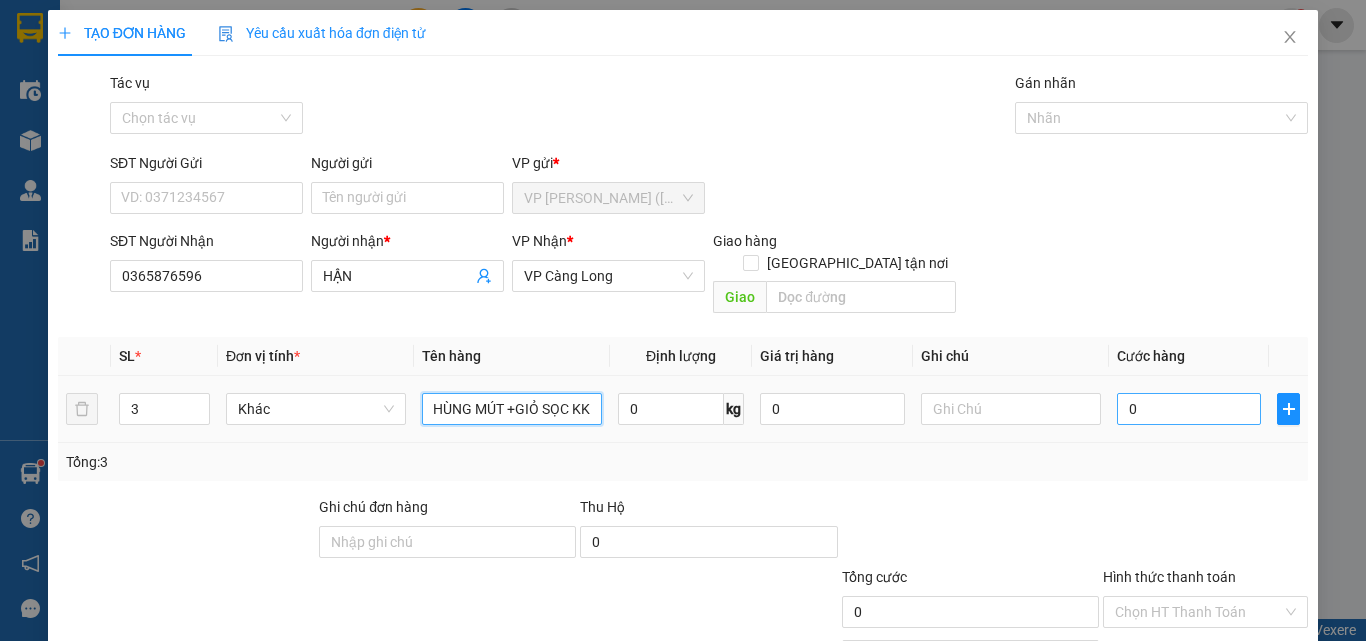 type on "2 THÙNG MÚT +GIỎ SỌC KK" 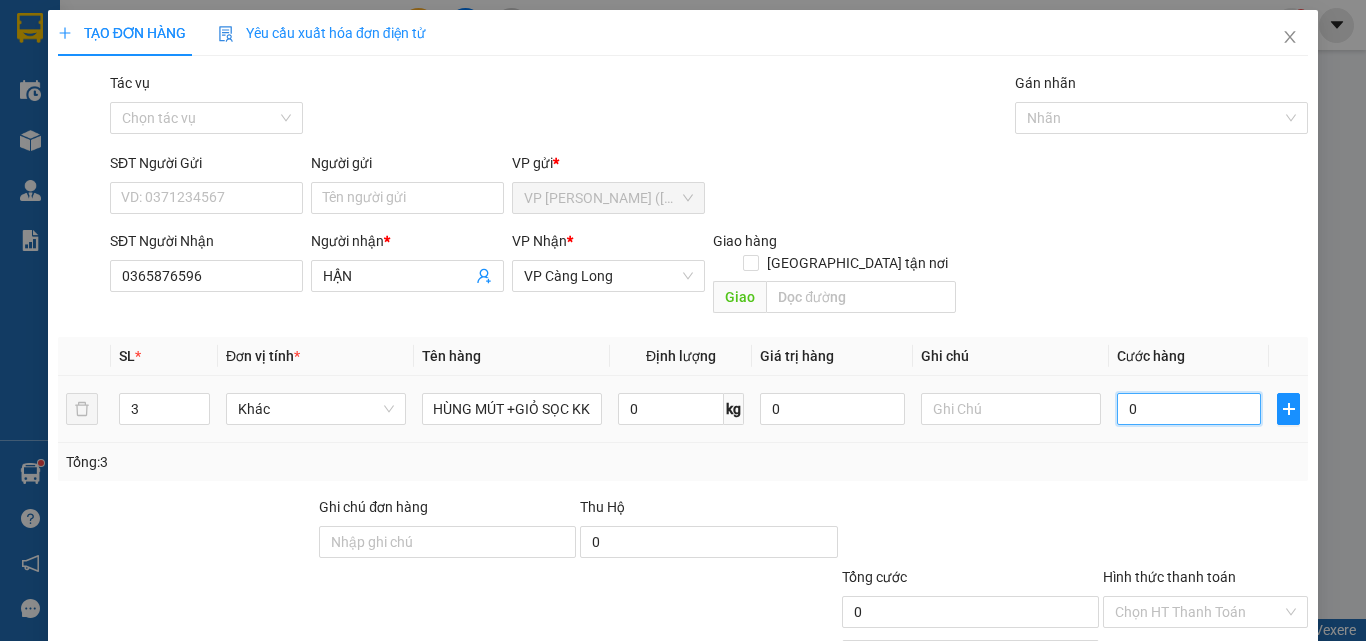 click on "0" at bounding box center (1189, 409) 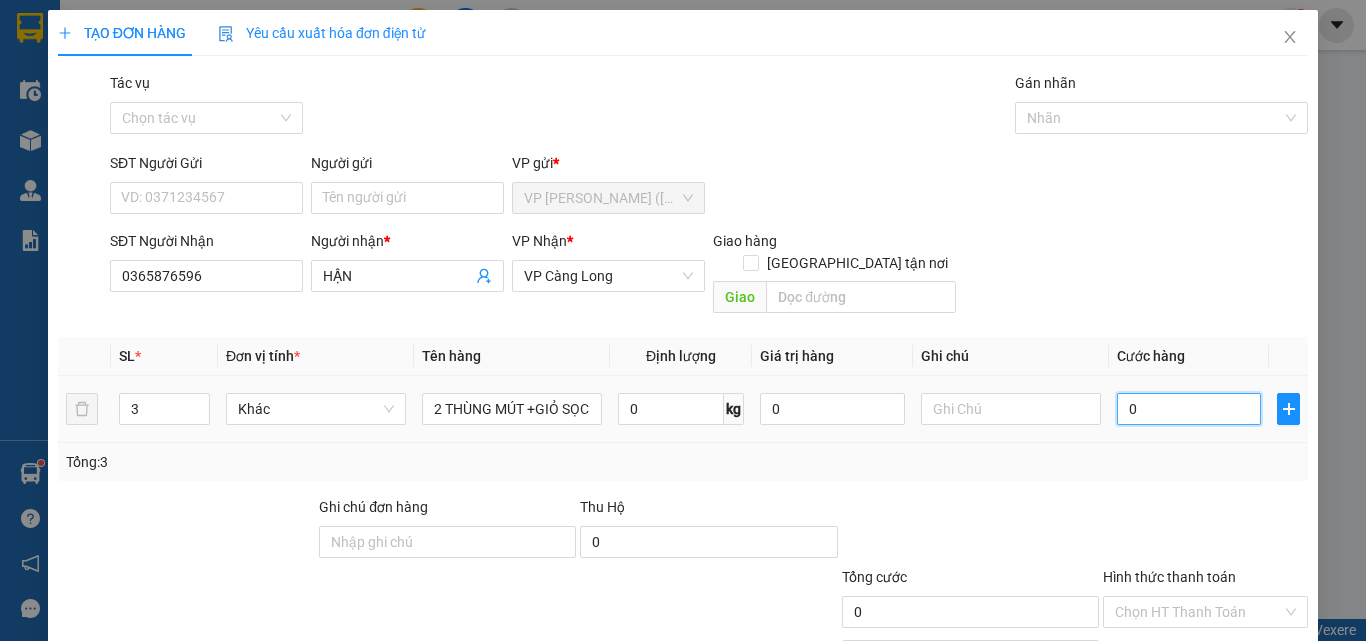 type on "1" 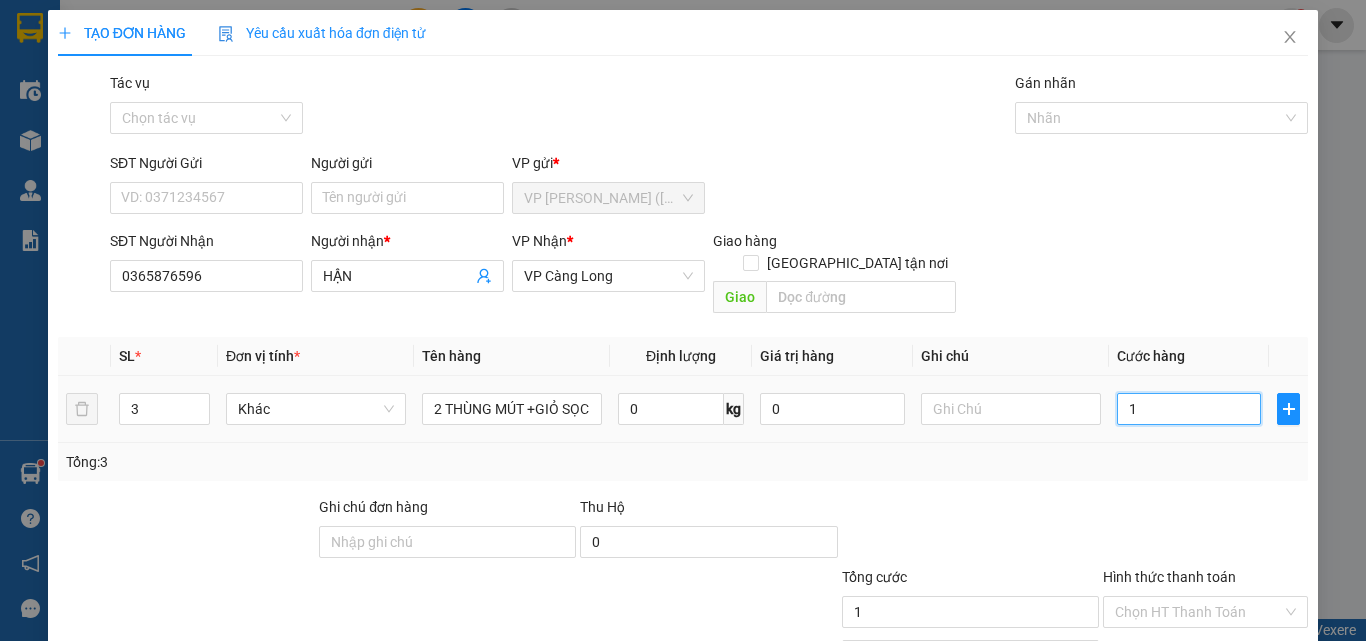 type on "14" 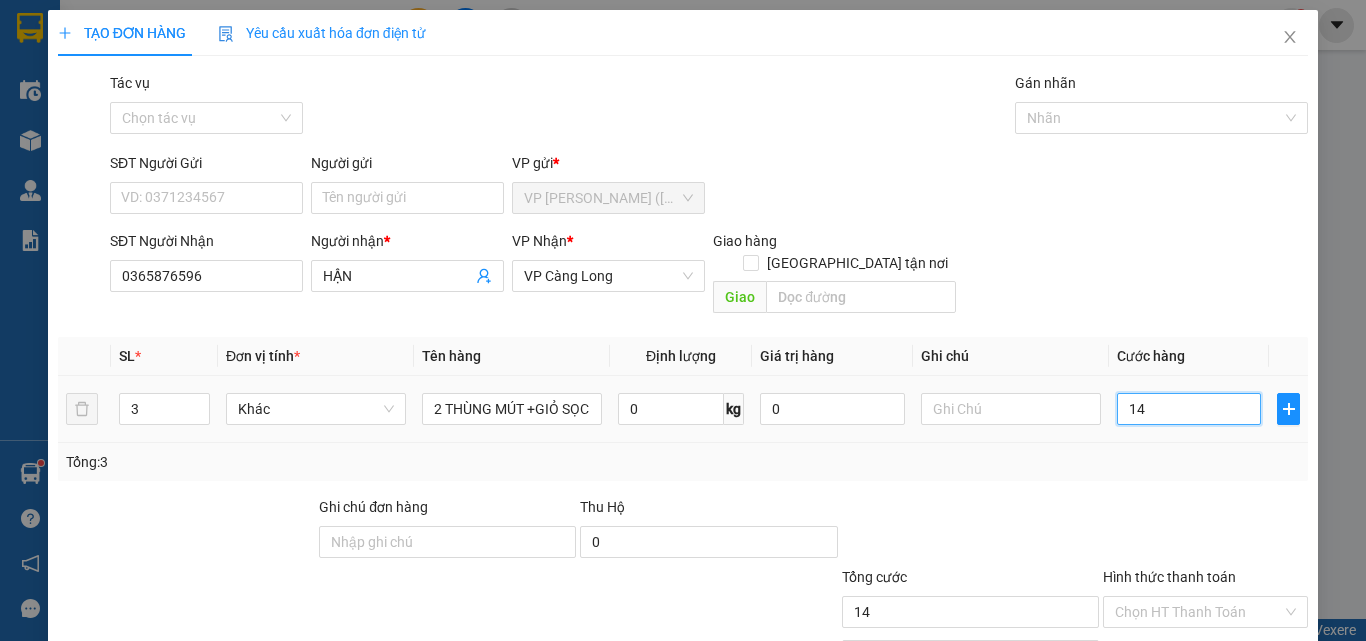 type on "140" 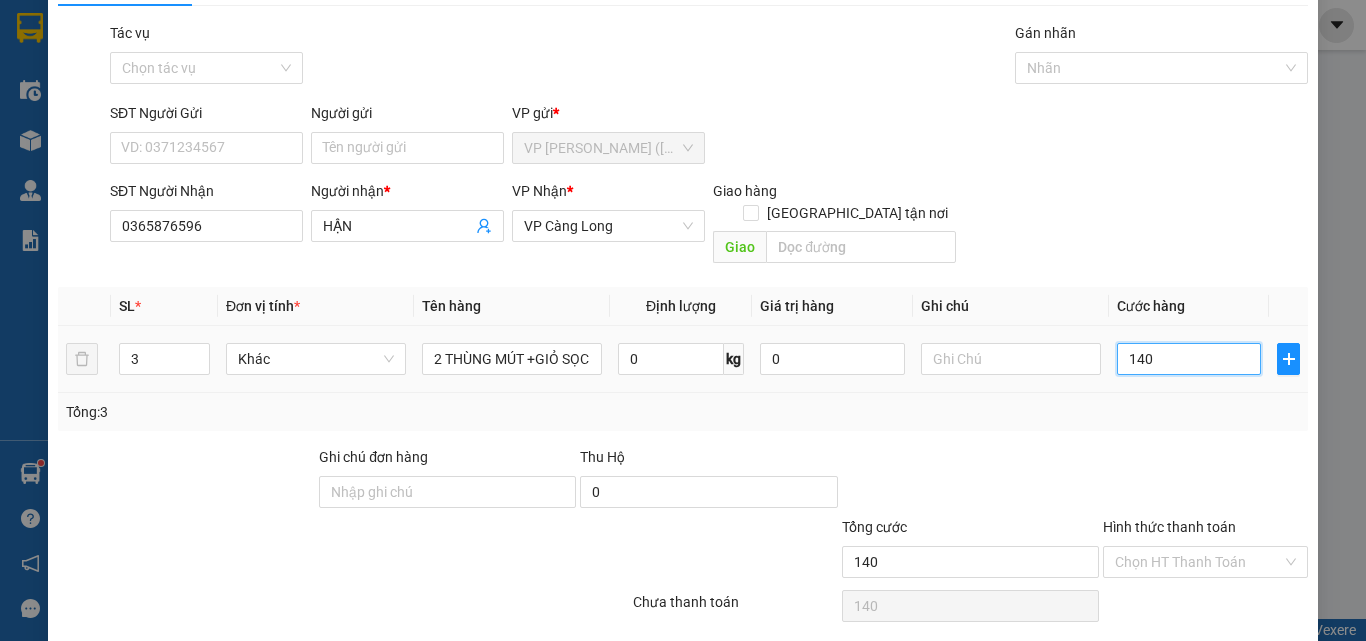 scroll, scrollTop: 99, scrollLeft: 0, axis: vertical 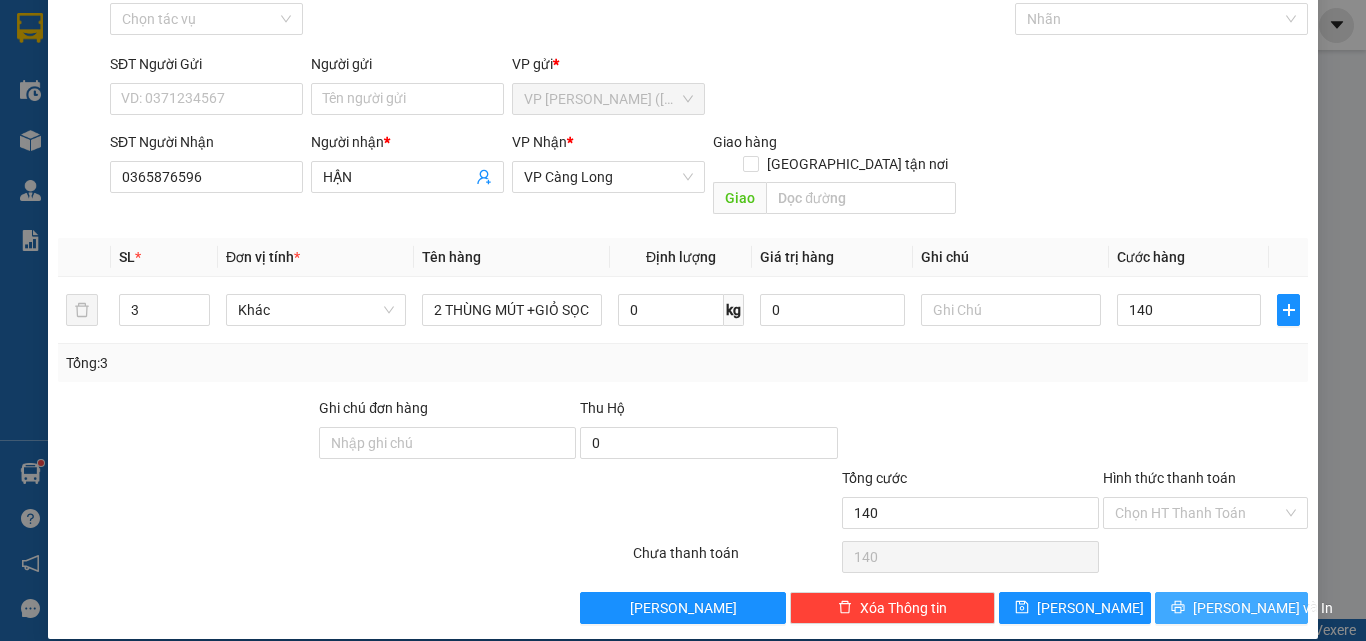 type on "140.000" 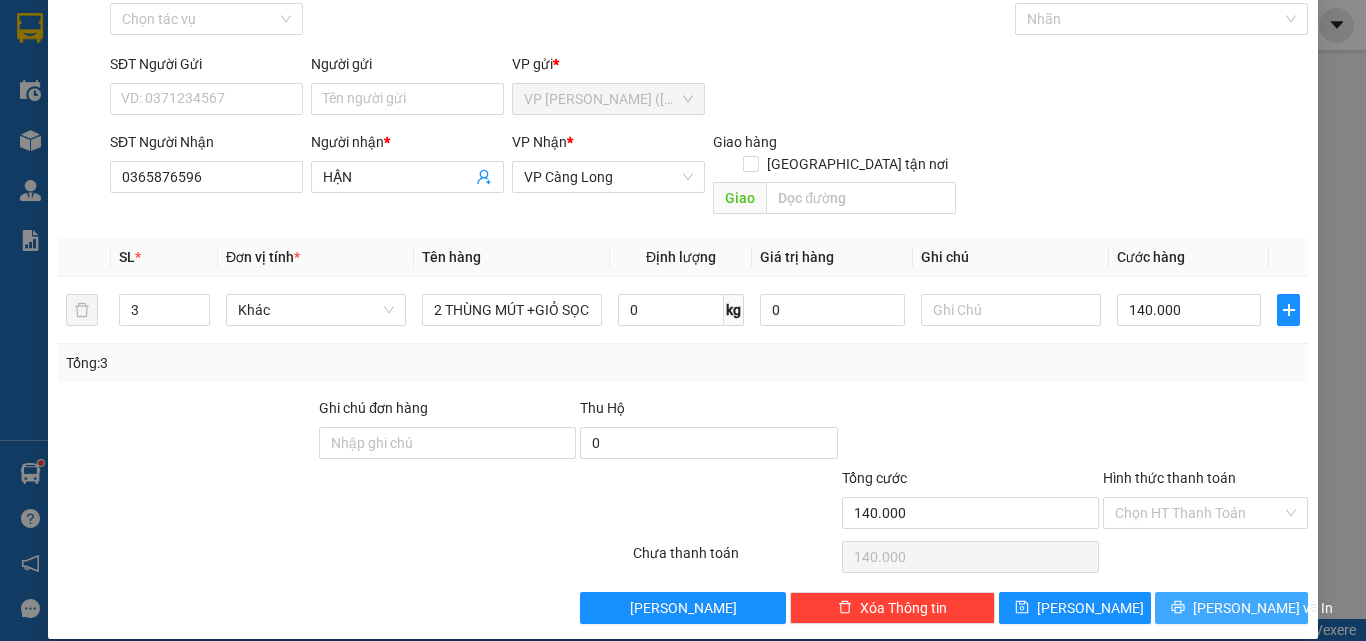 click on "[PERSON_NAME] và In" at bounding box center [1231, 608] 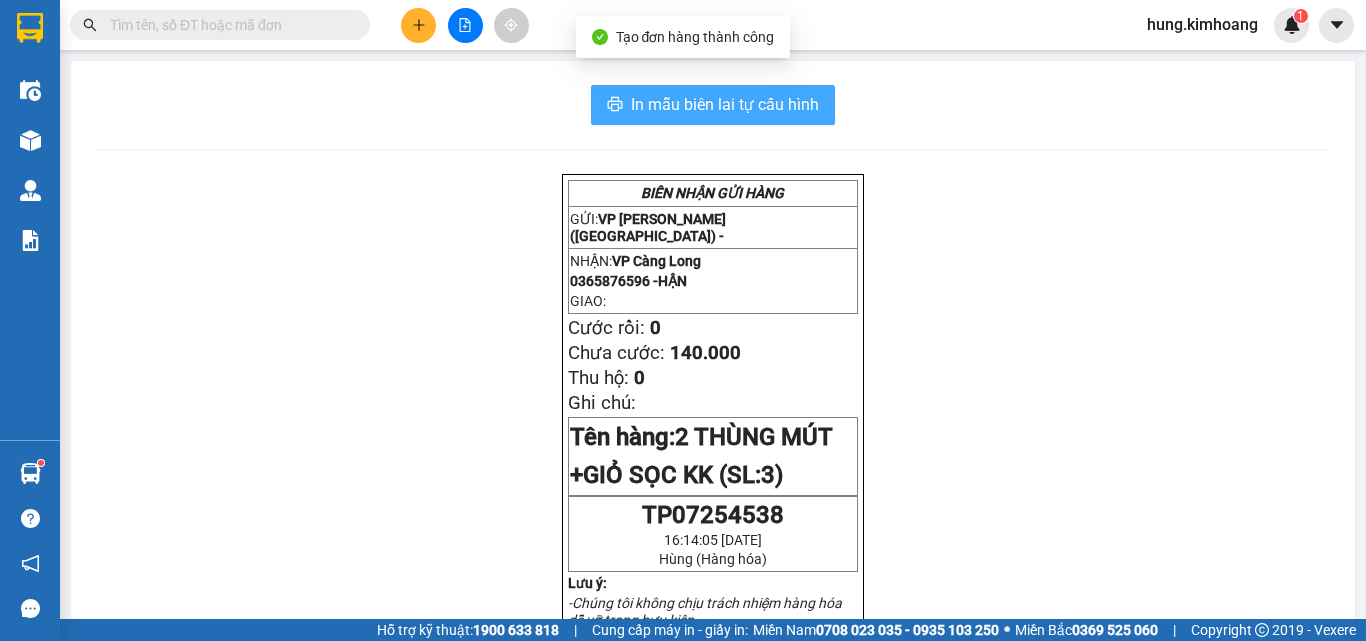 click on "In mẫu biên lai tự cấu hình" at bounding box center (725, 104) 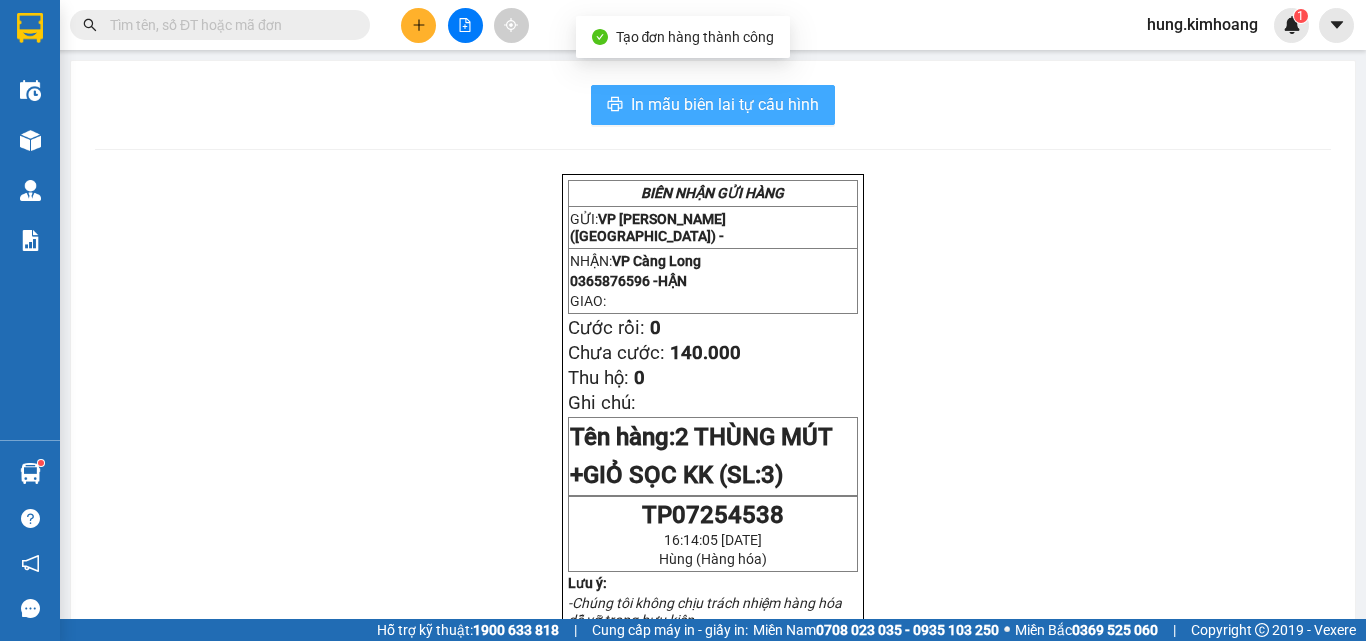 scroll, scrollTop: 0, scrollLeft: 0, axis: both 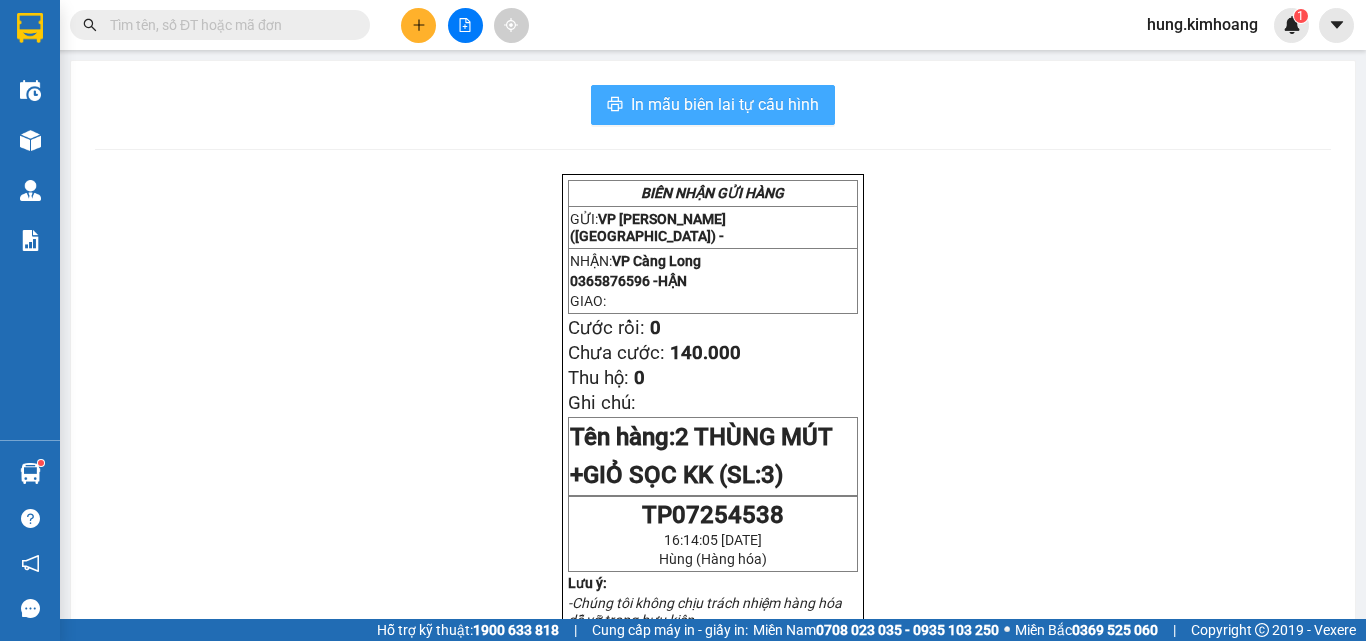 drag, startPoint x: 728, startPoint y: 113, endPoint x: 694, endPoint y: 118, distance: 34.36568 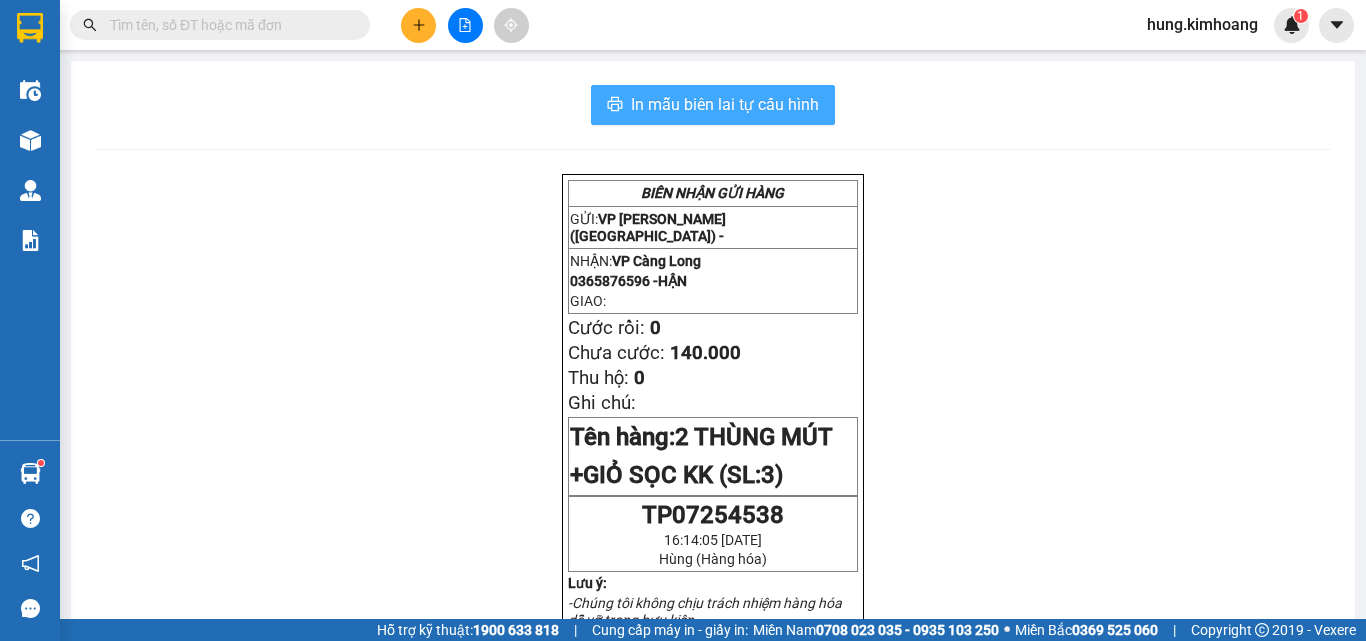 scroll, scrollTop: 0, scrollLeft: 0, axis: both 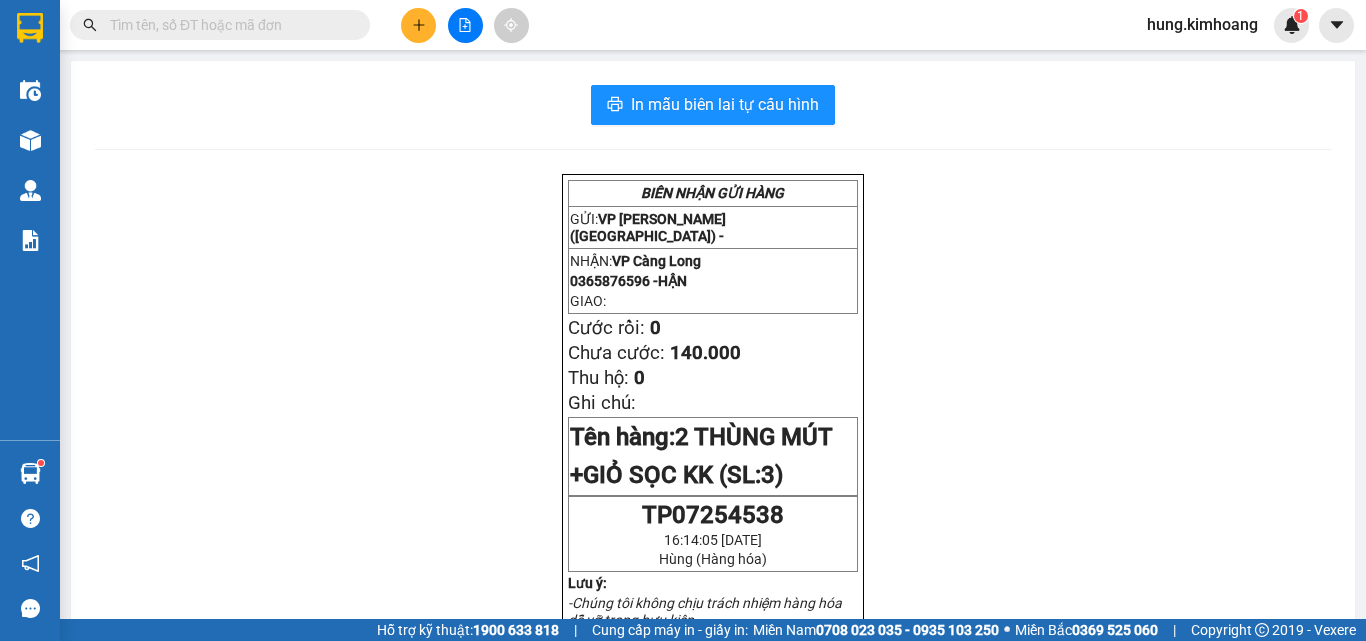 click at bounding box center (220, 25) 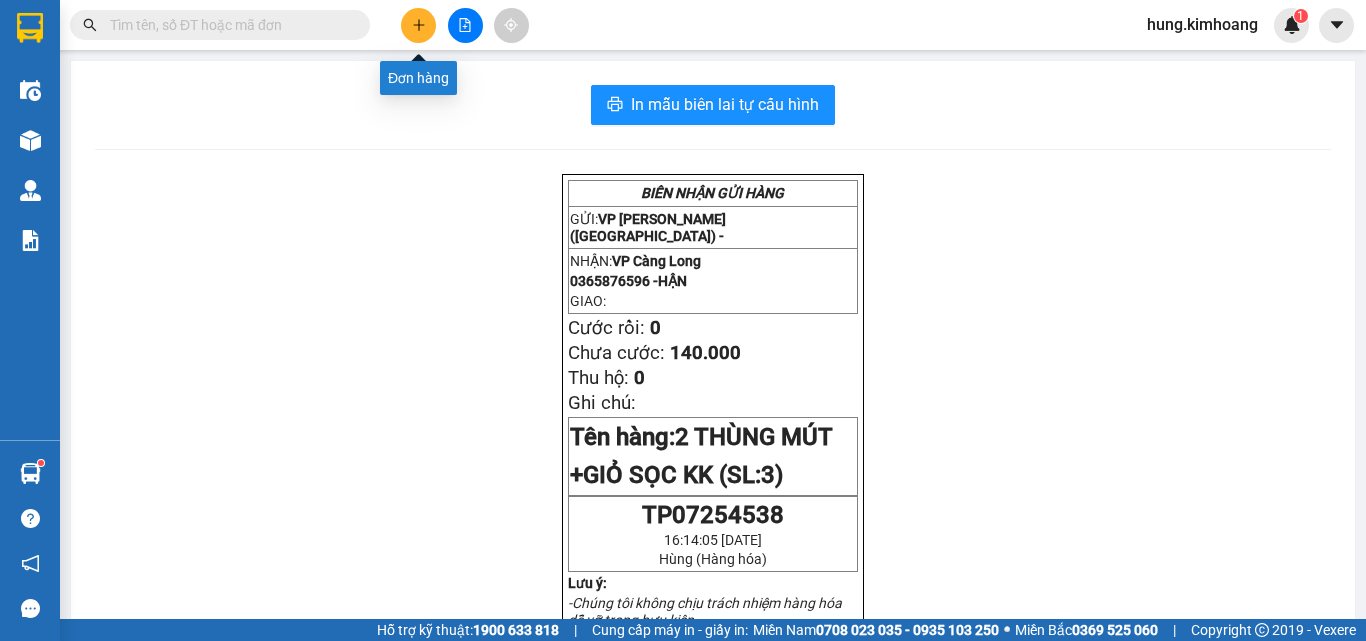 click 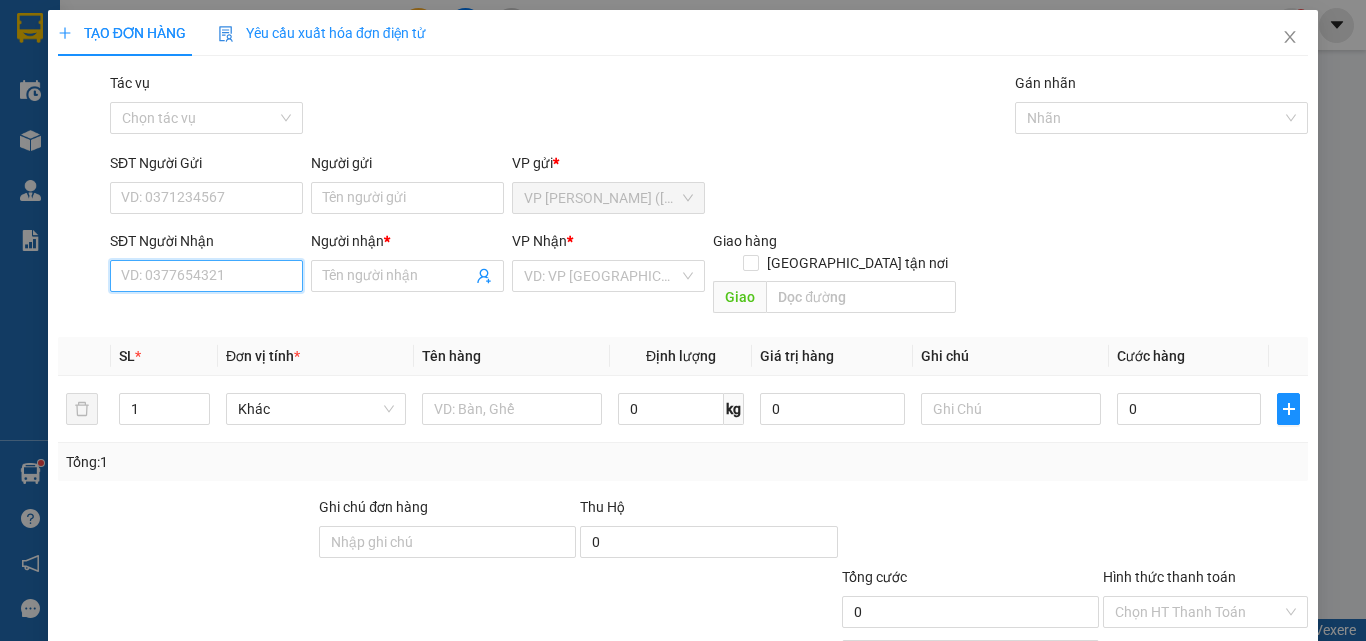 click on "SĐT Người Nhận" at bounding box center (206, 276) 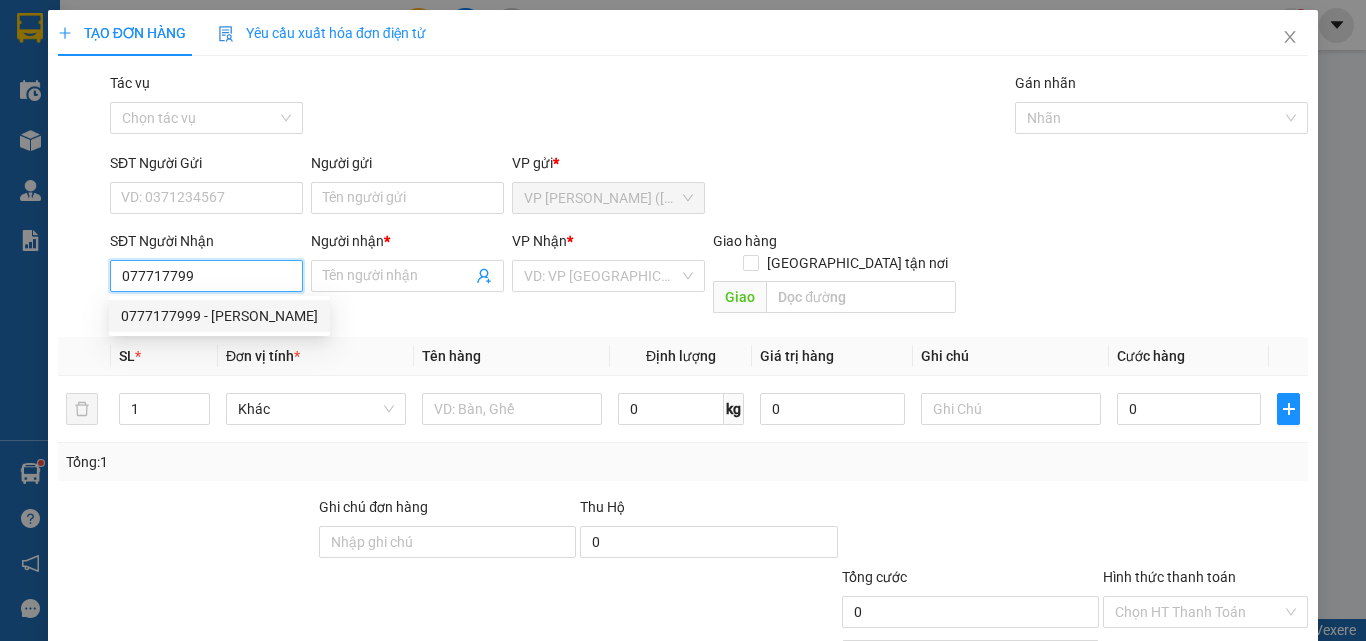click on "0777177999 - DUY THẢO" at bounding box center (219, 316) 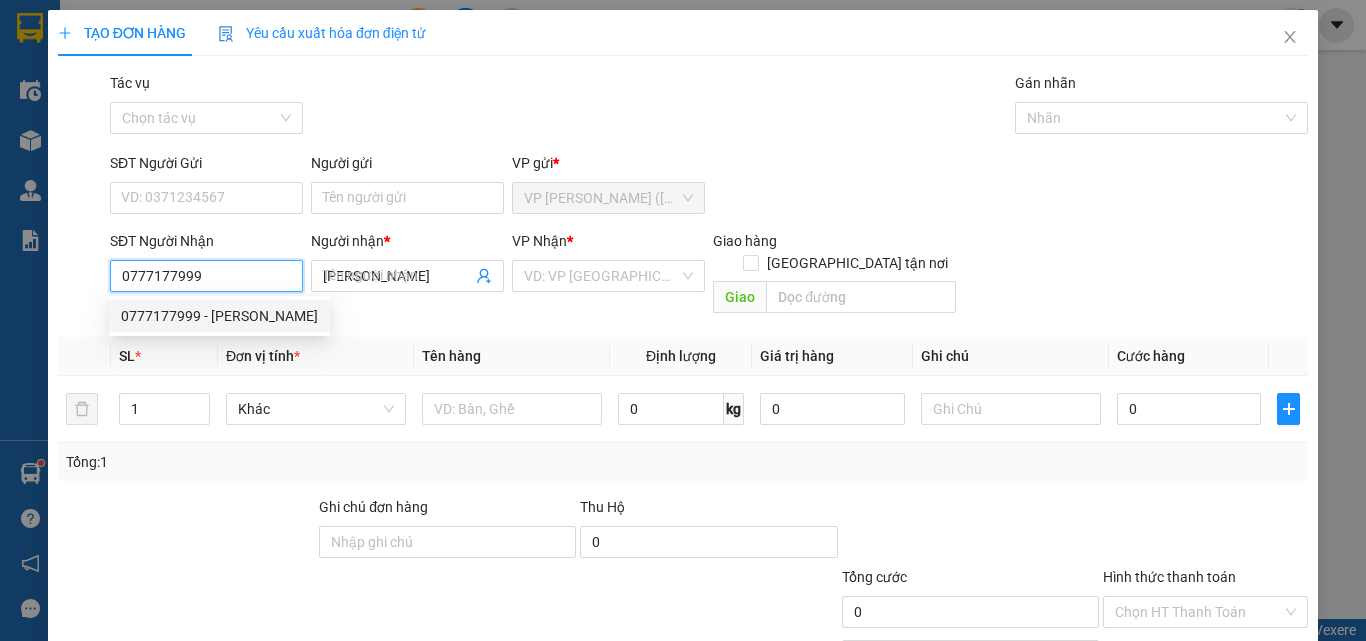 type on "20.000" 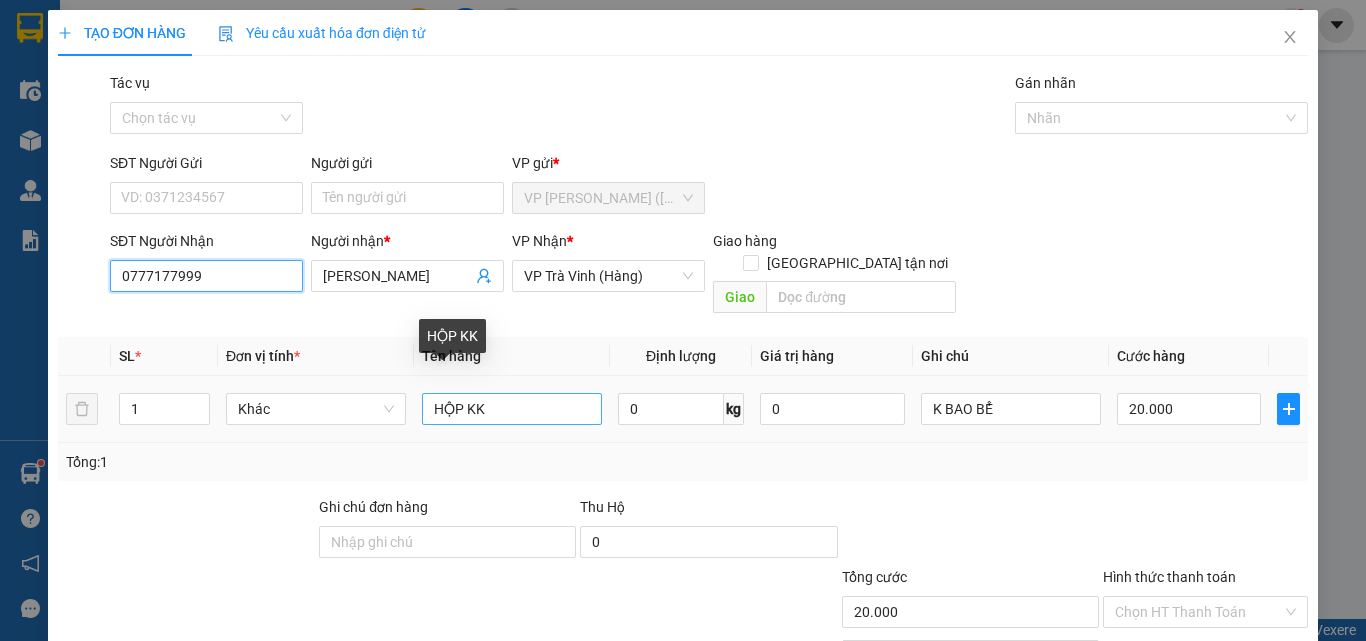 type on "0777177999" 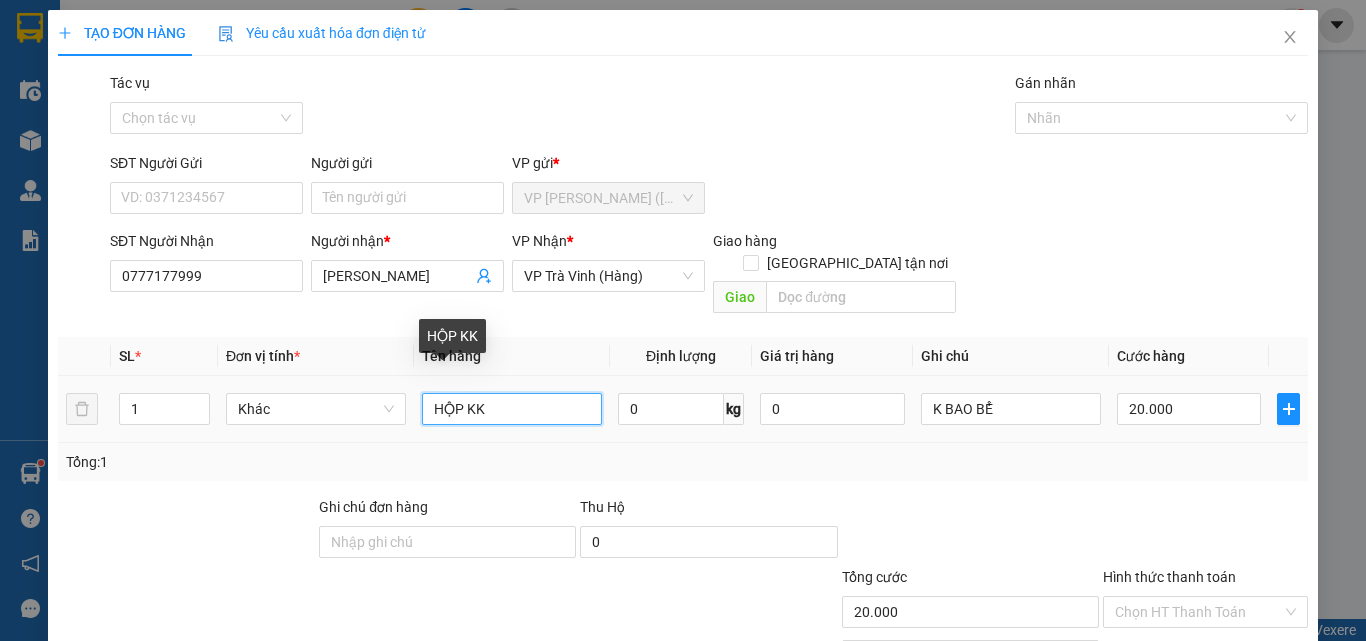 click on "HỘP KK" at bounding box center [512, 409] 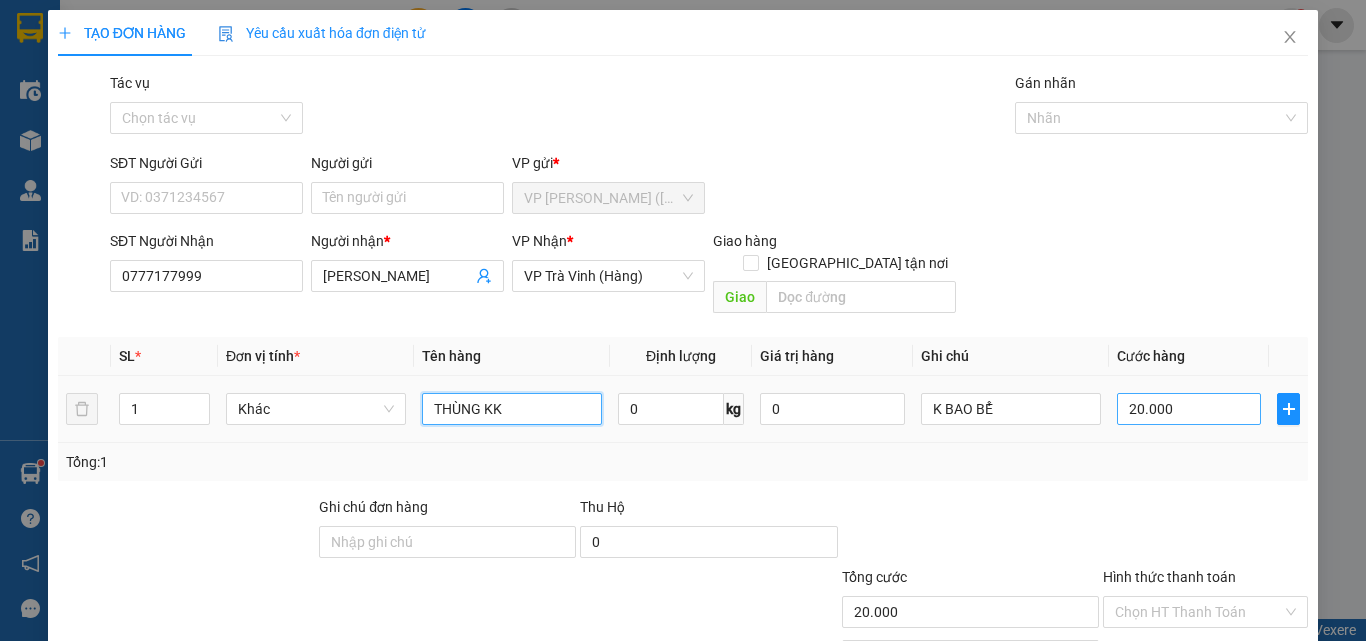 type on "THÙNG KK" 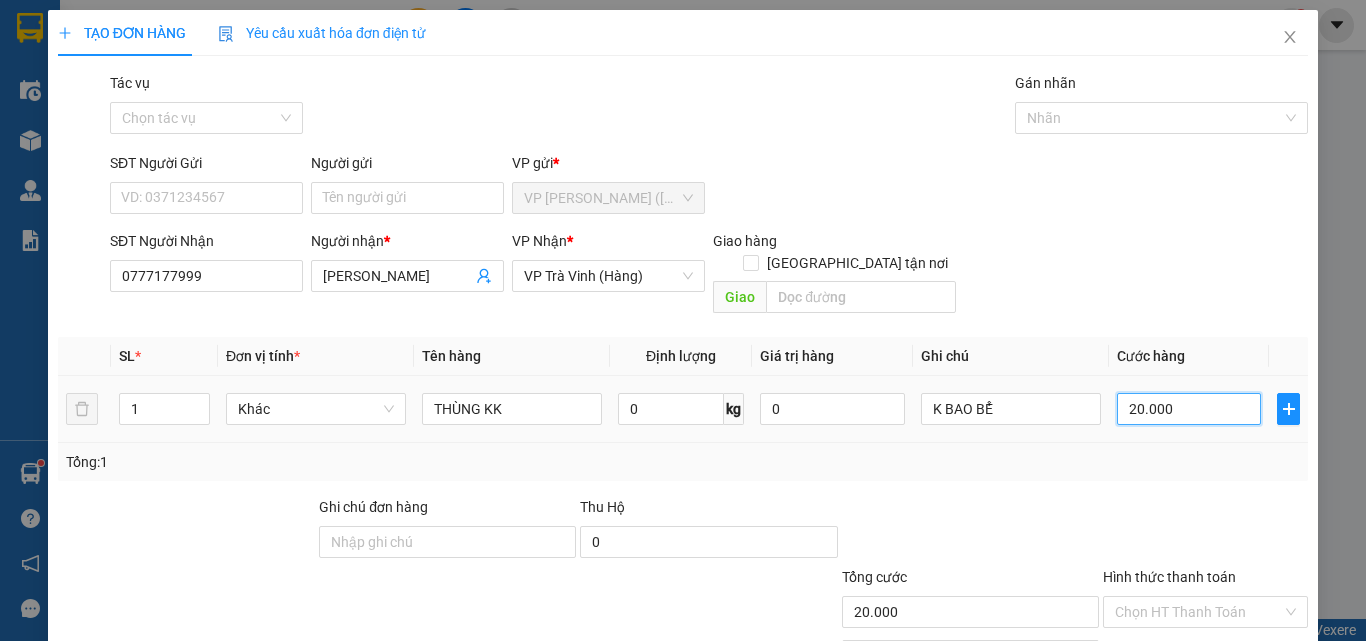 click on "20.000" at bounding box center (1189, 409) 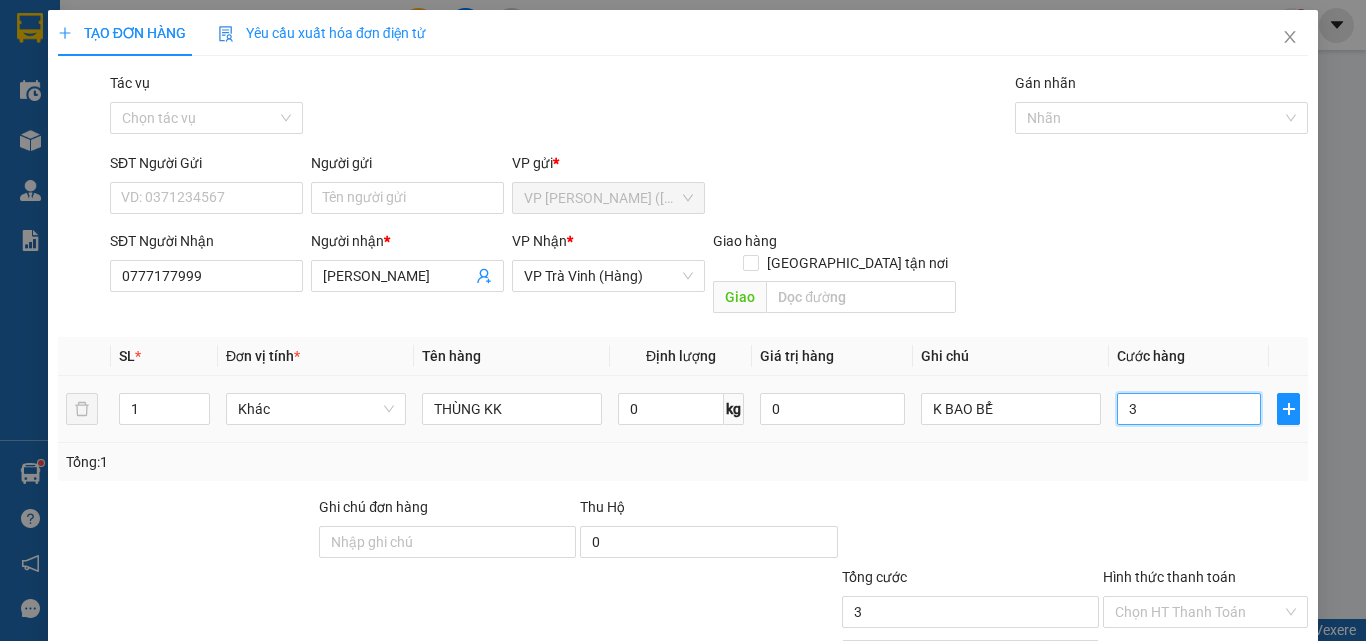 type on "30" 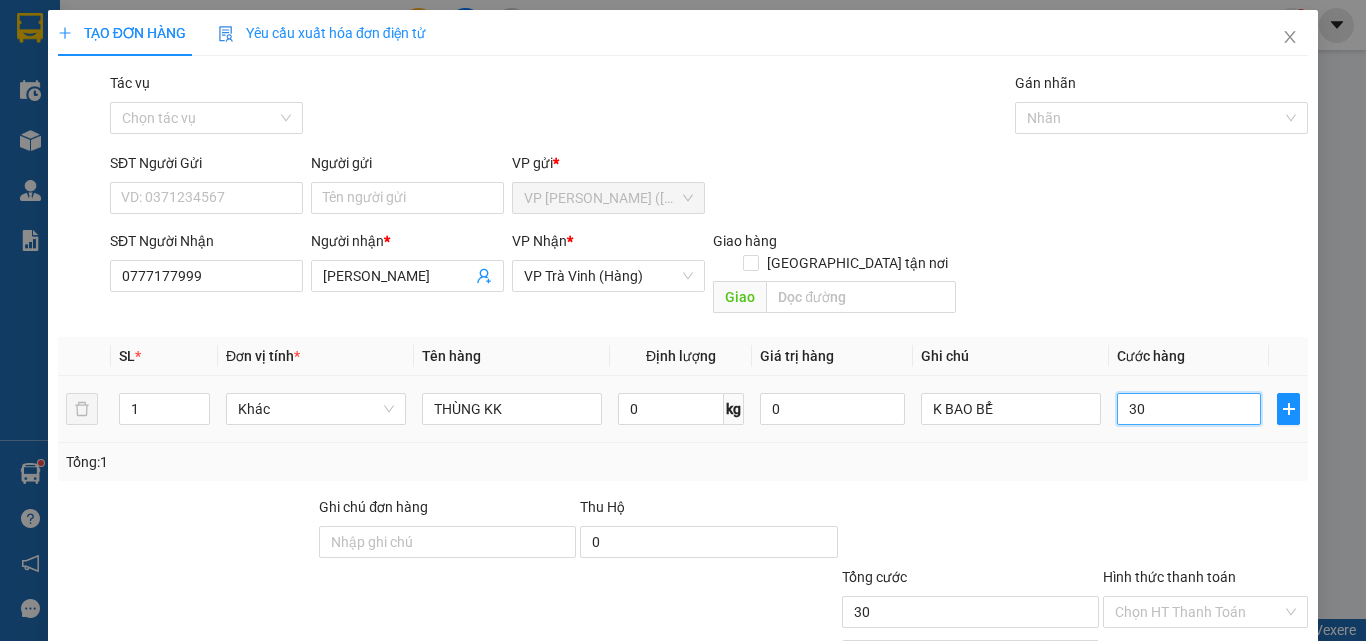 scroll, scrollTop: 99, scrollLeft: 0, axis: vertical 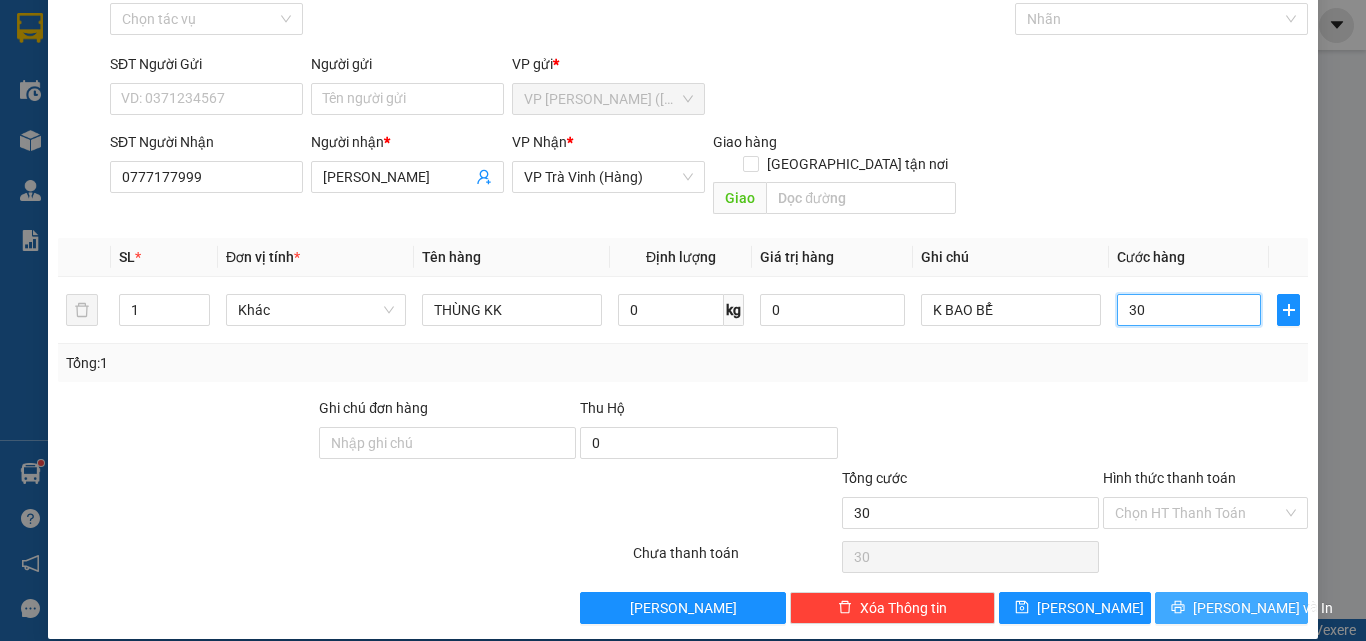 type on "30" 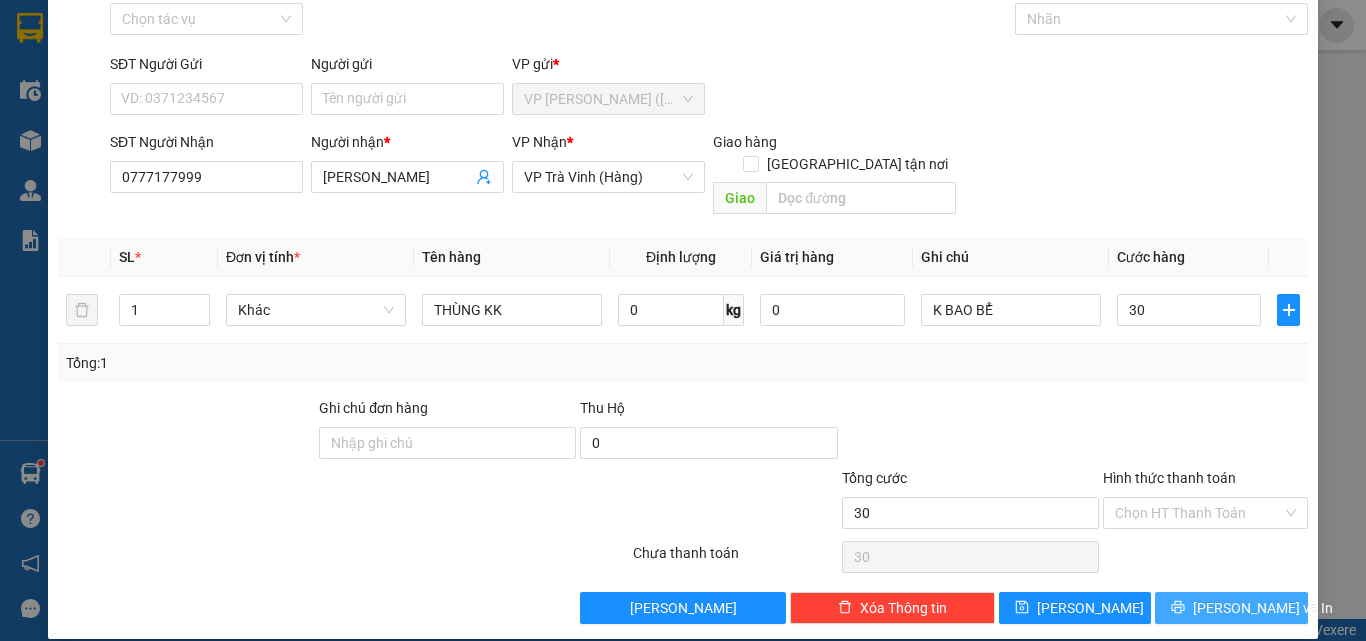 type on "30.000" 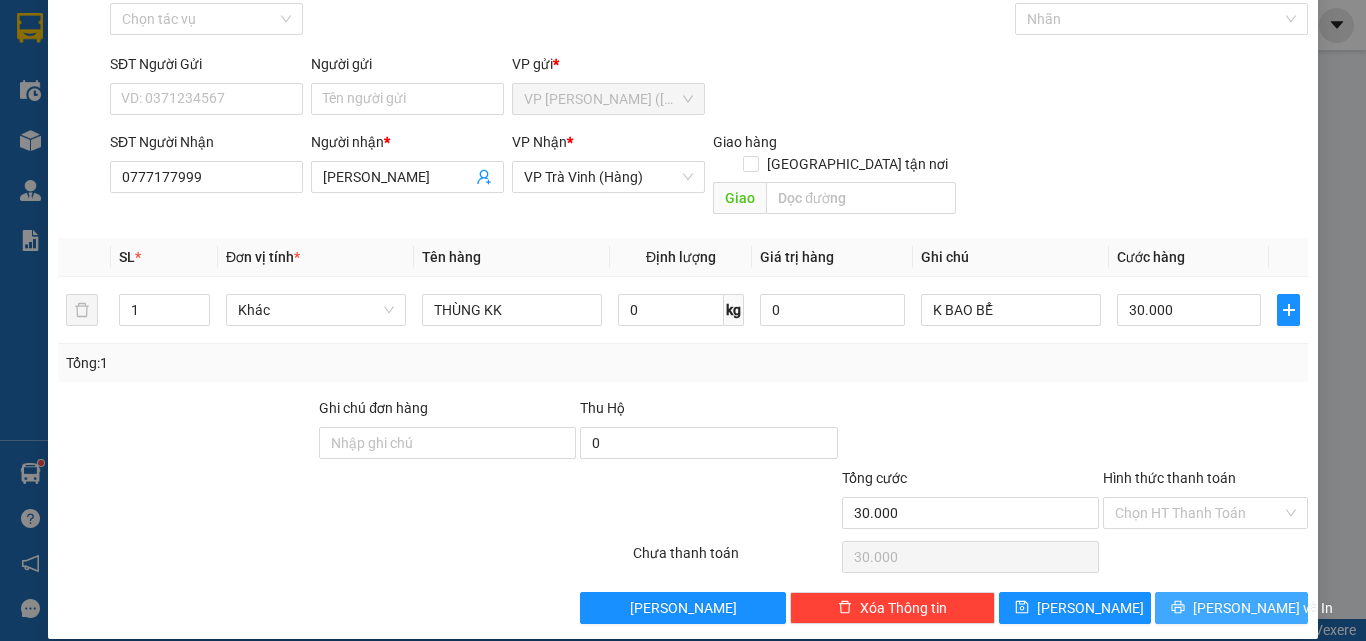 click on "[PERSON_NAME] và In" at bounding box center [1231, 608] 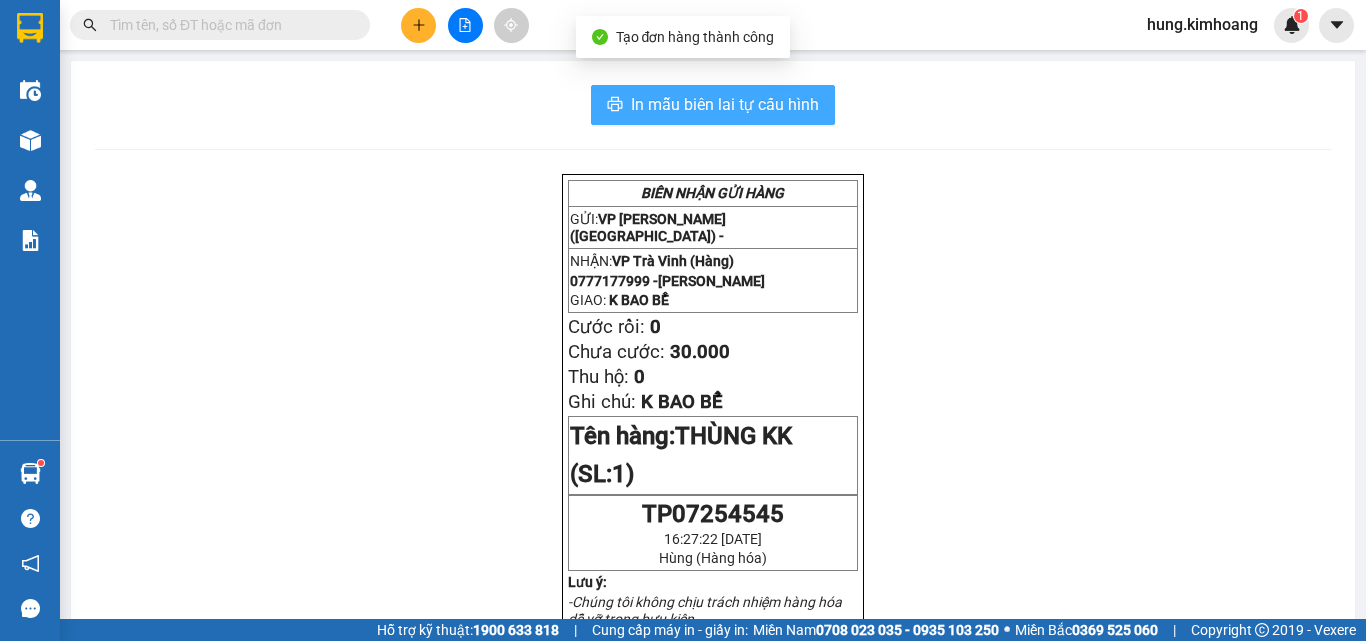 click on "In mẫu biên lai tự cấu hình" at bounding box center (725, 104) 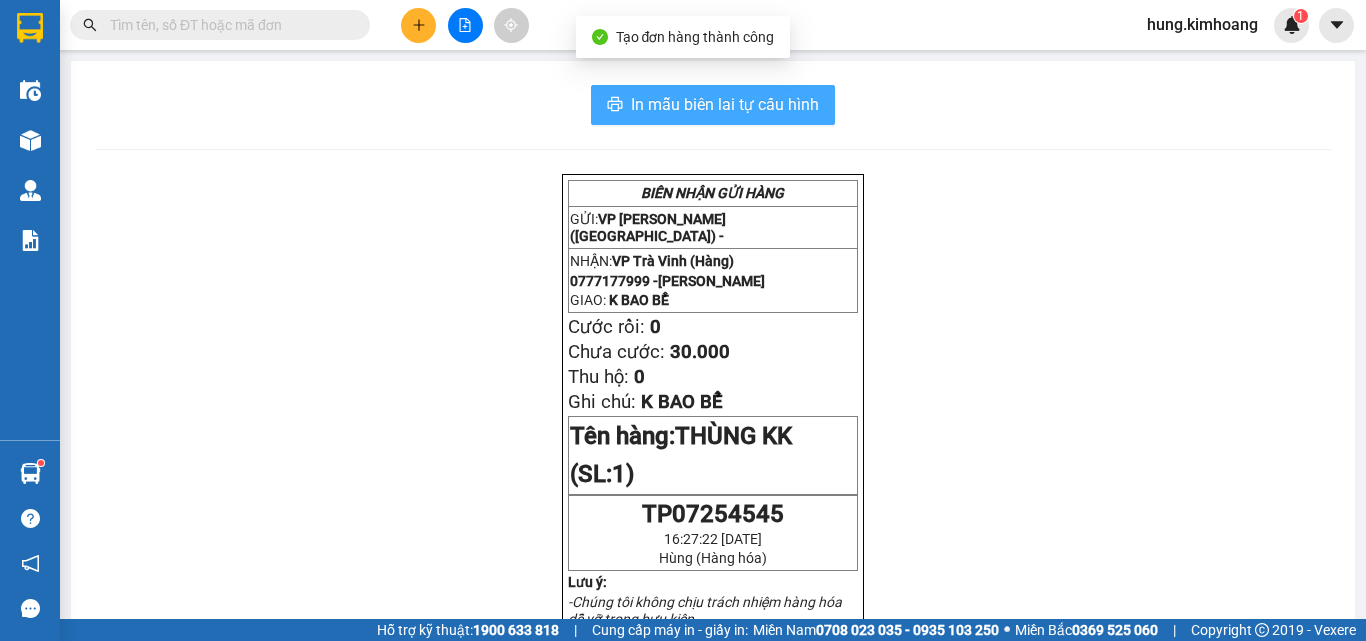 scroll, scrollTop: 0, scrollLeft: 0, axis: both 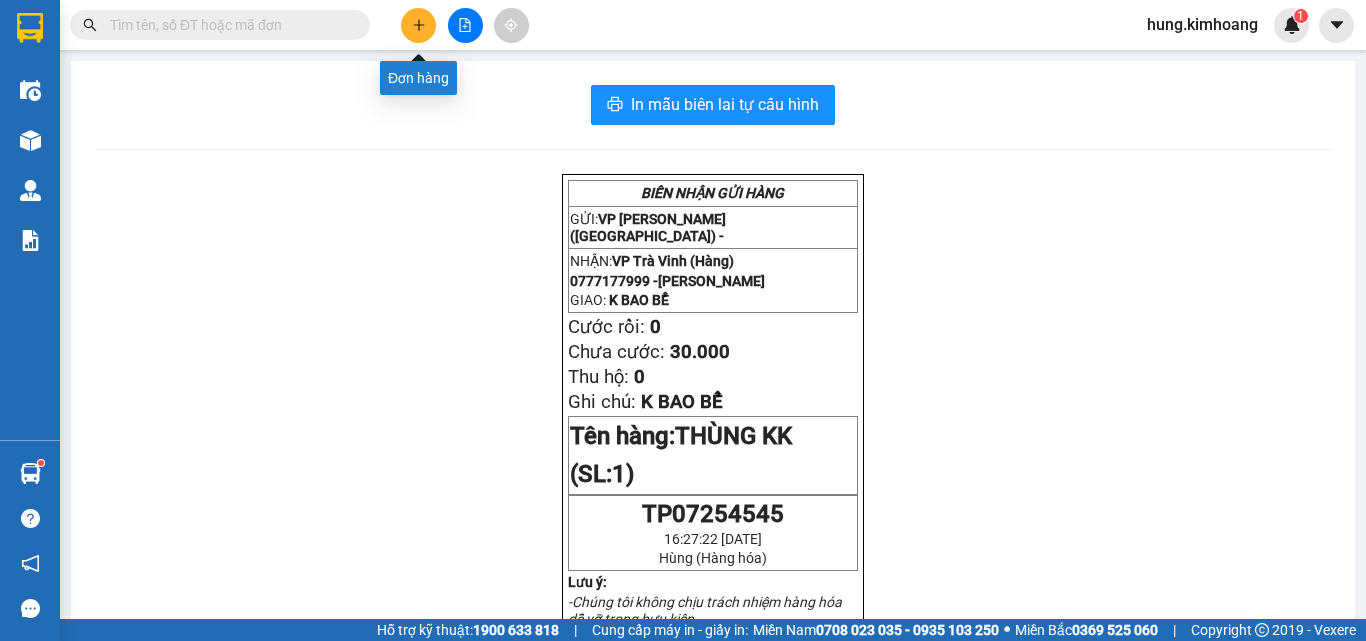 click at bounding box center [418, 25] 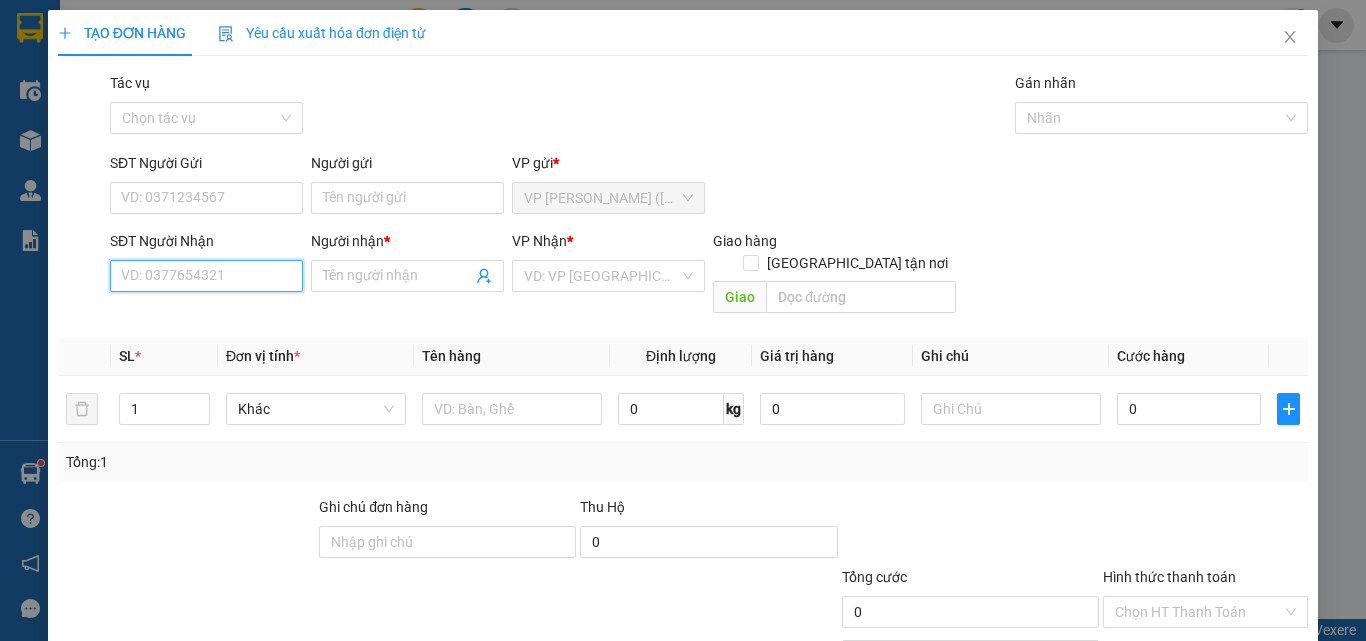 click on "SĐT Người Nhận" at bounding box center (206, 276) 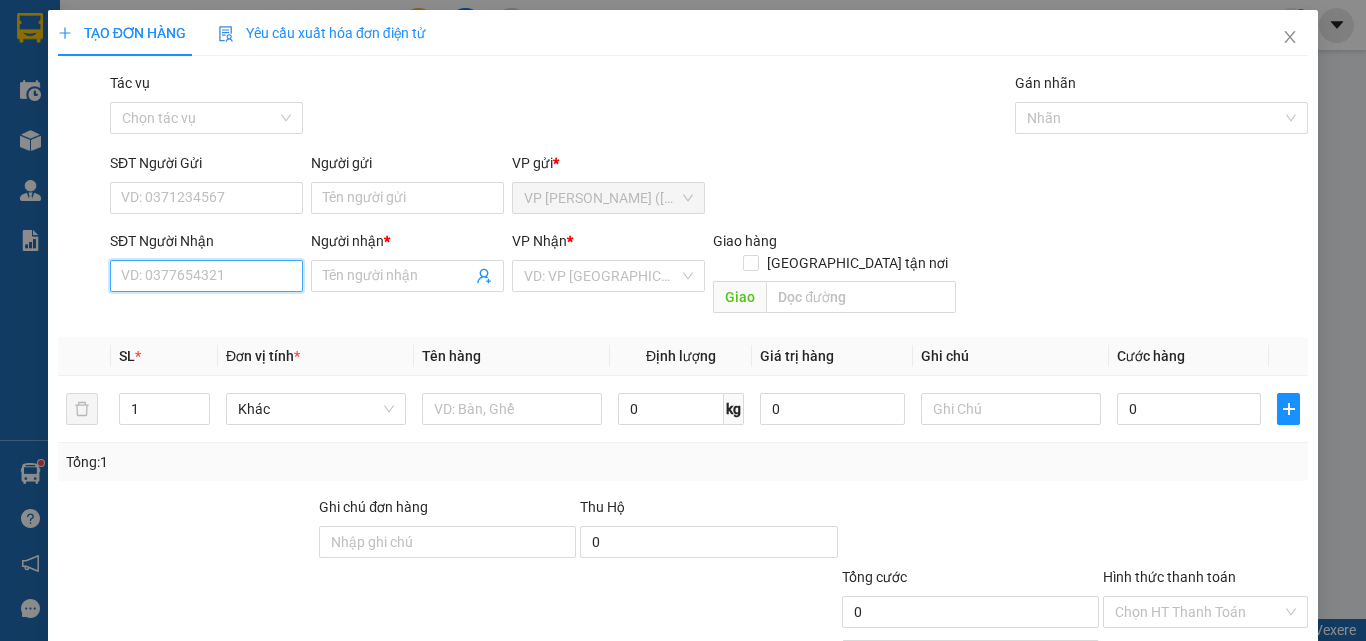 click on "SĐT Người Nhận" at bounding box center [206, 276] 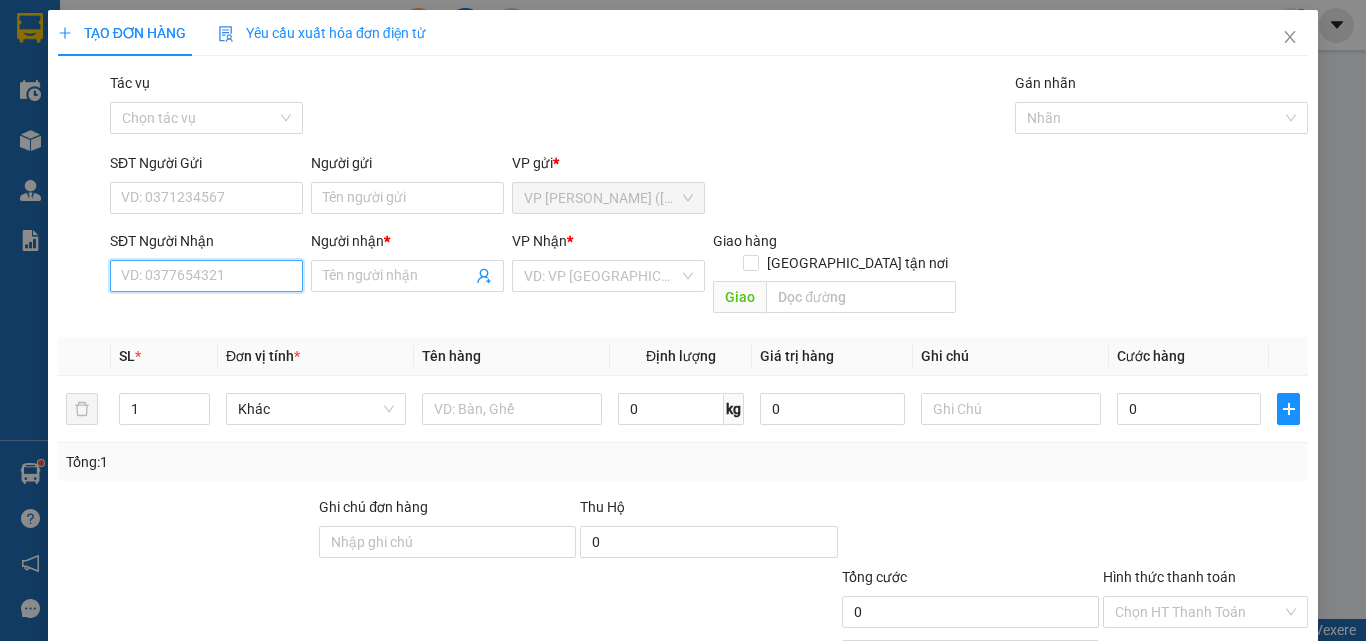click on "SĐT Người Nhận" at bounding box center [206, 276] 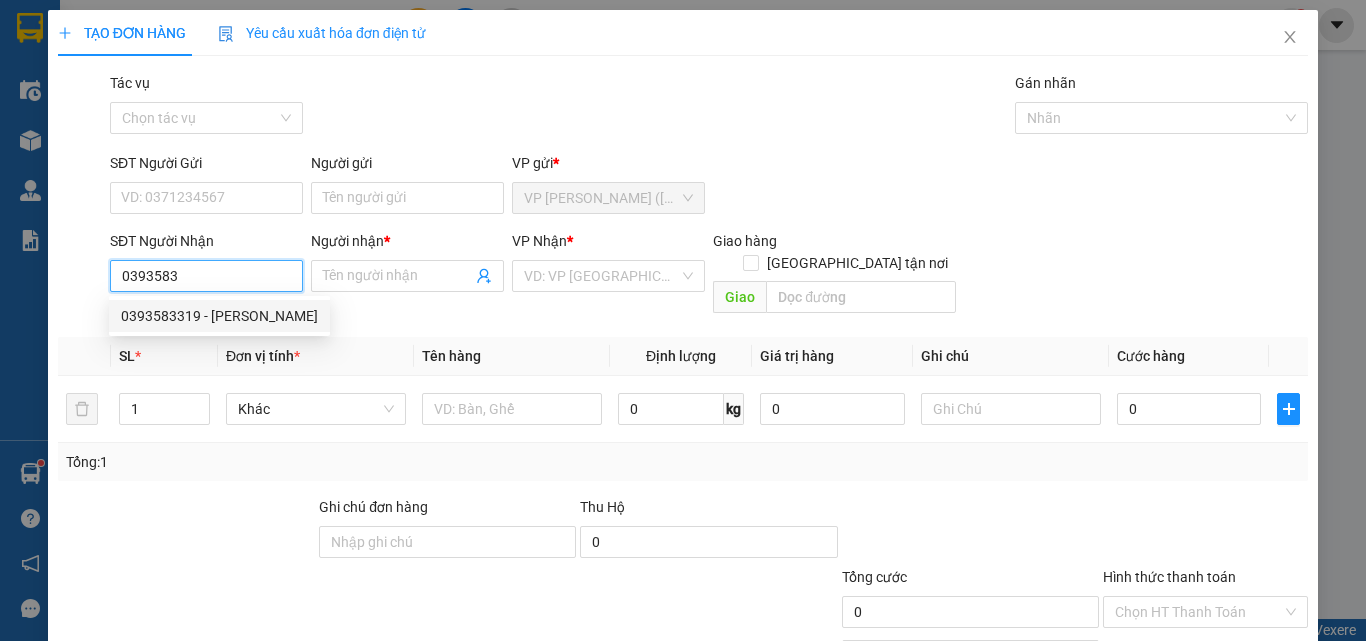 click on "0393583319 - THÚY CHI" at bounding box center [219, 316] 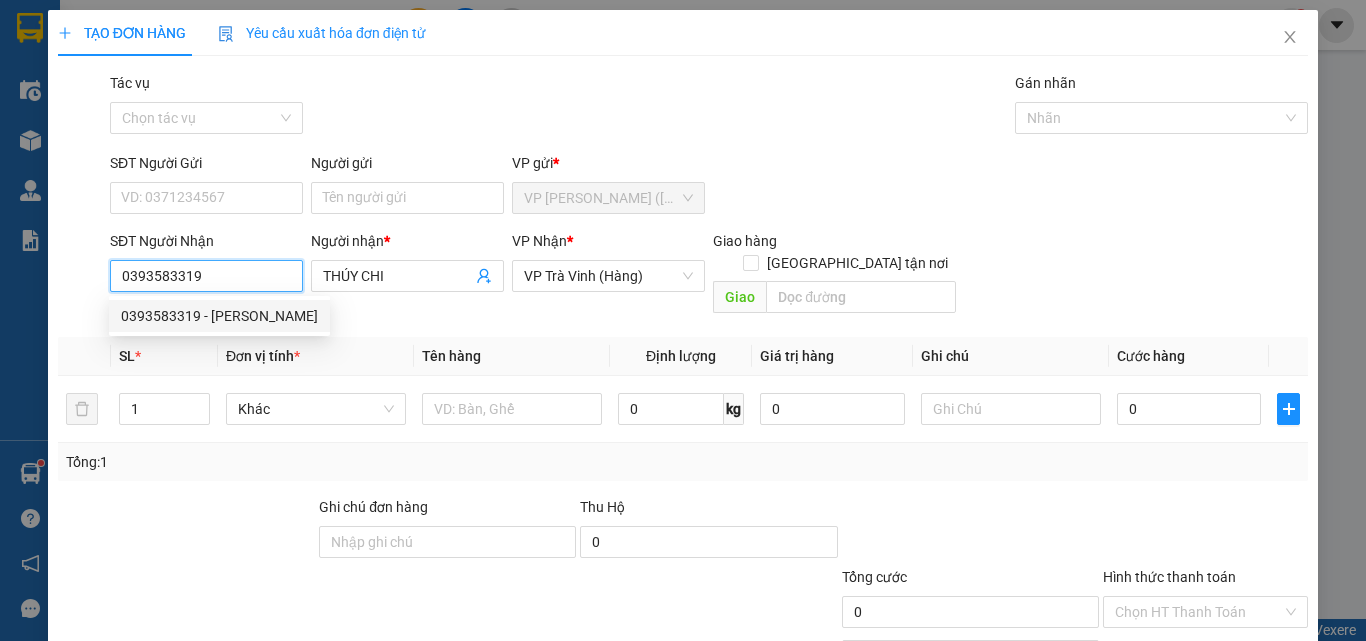 type on "55.000" 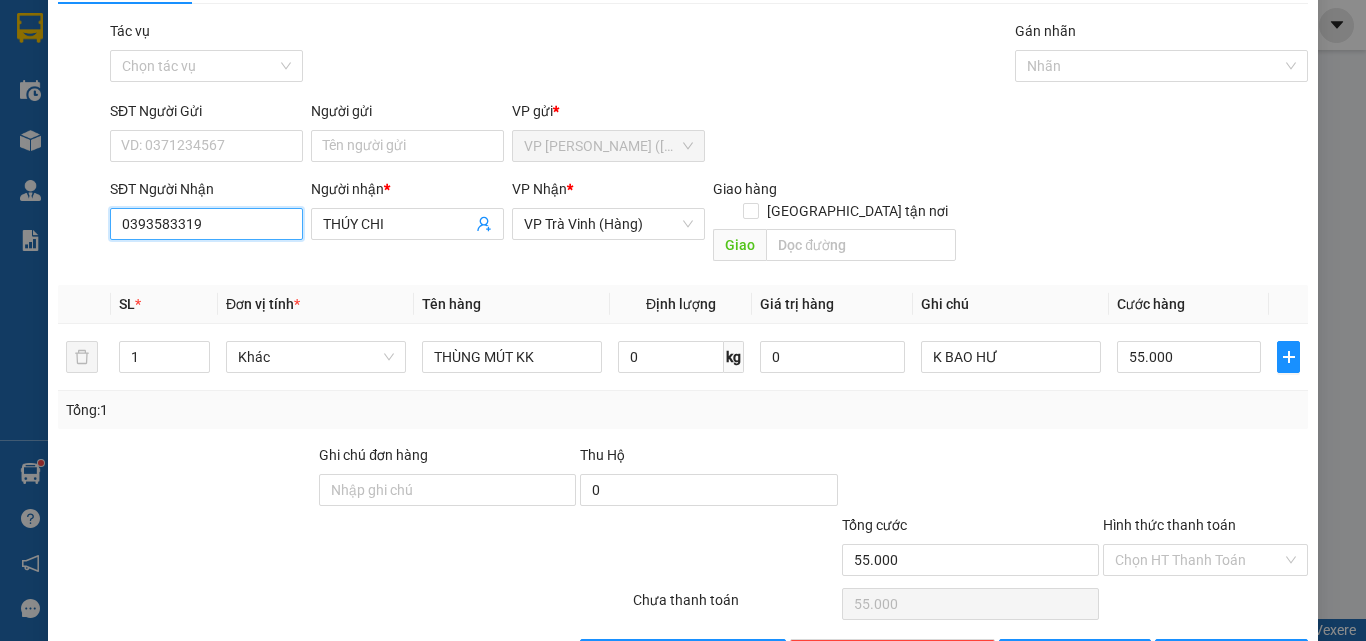 scroll, scrollTop: 99, scrollLeft: 0, axis: vertical 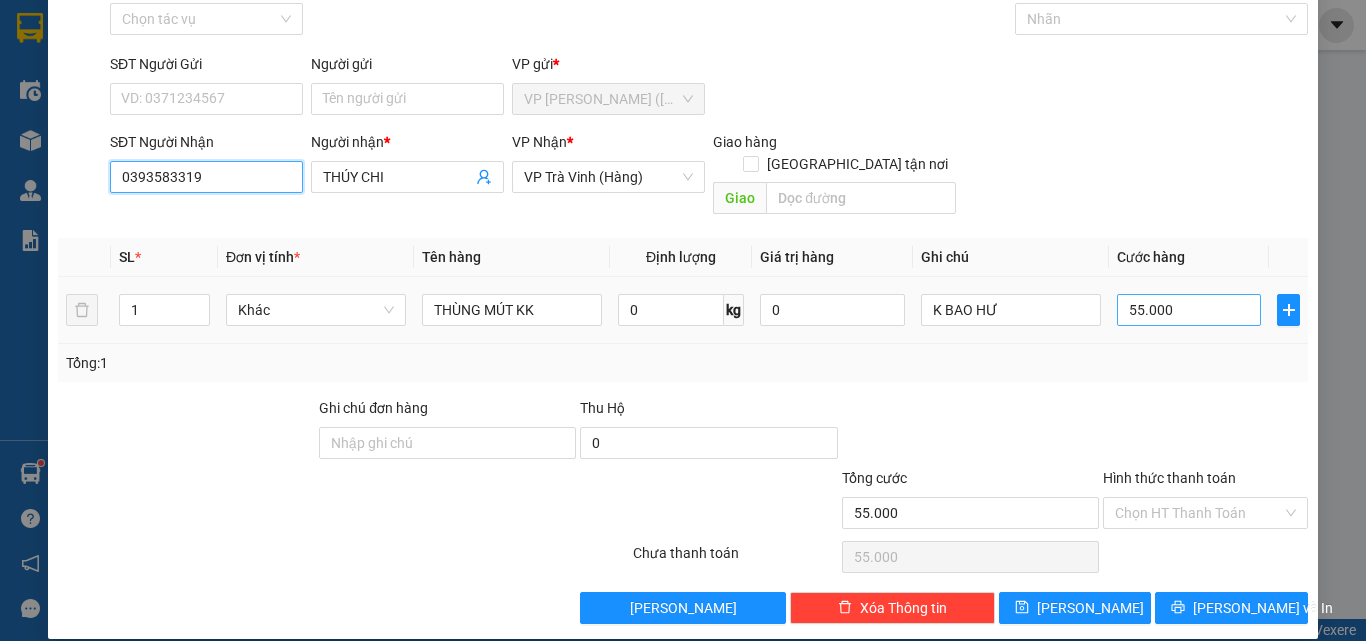 type on "0393583319" 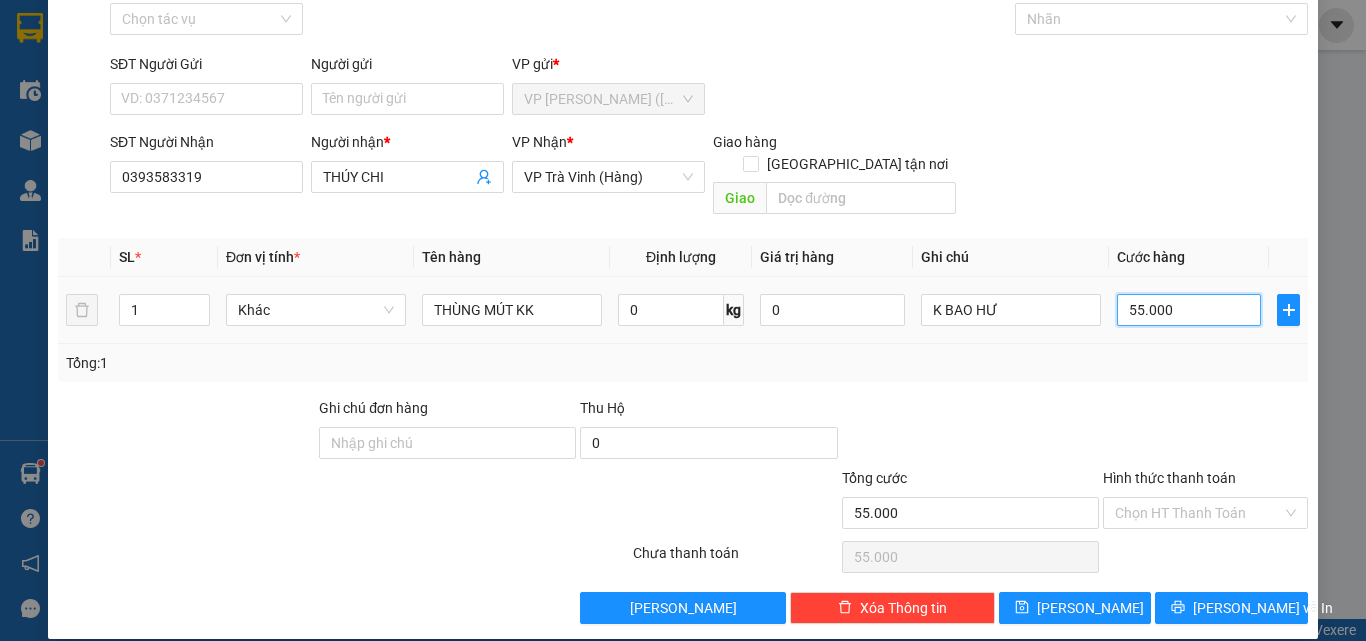 click on "55.000" at bounding box center [1189, 310] 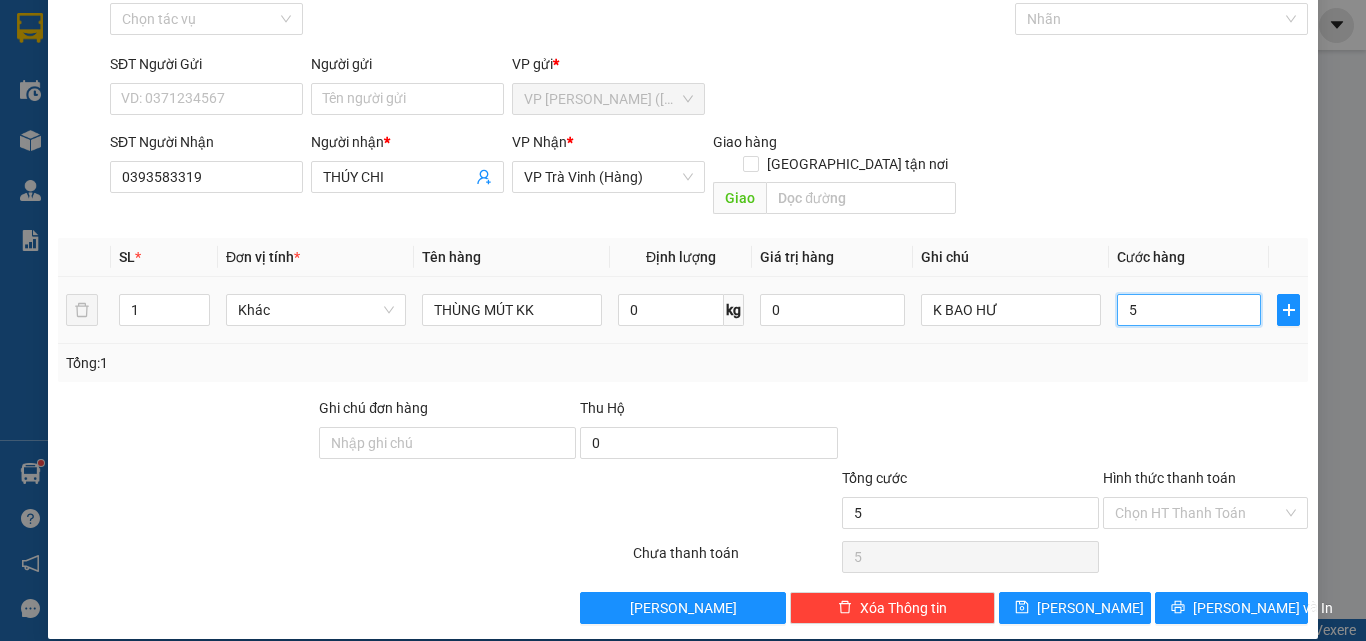 type on "50" 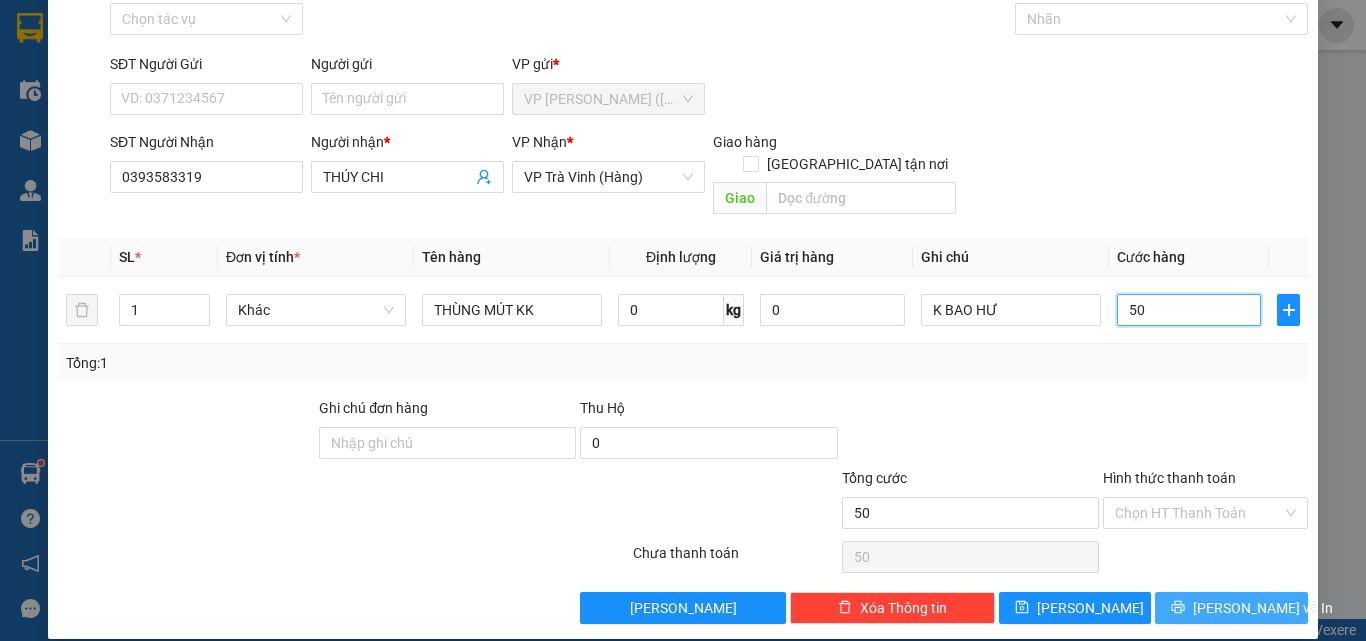 type on "50" 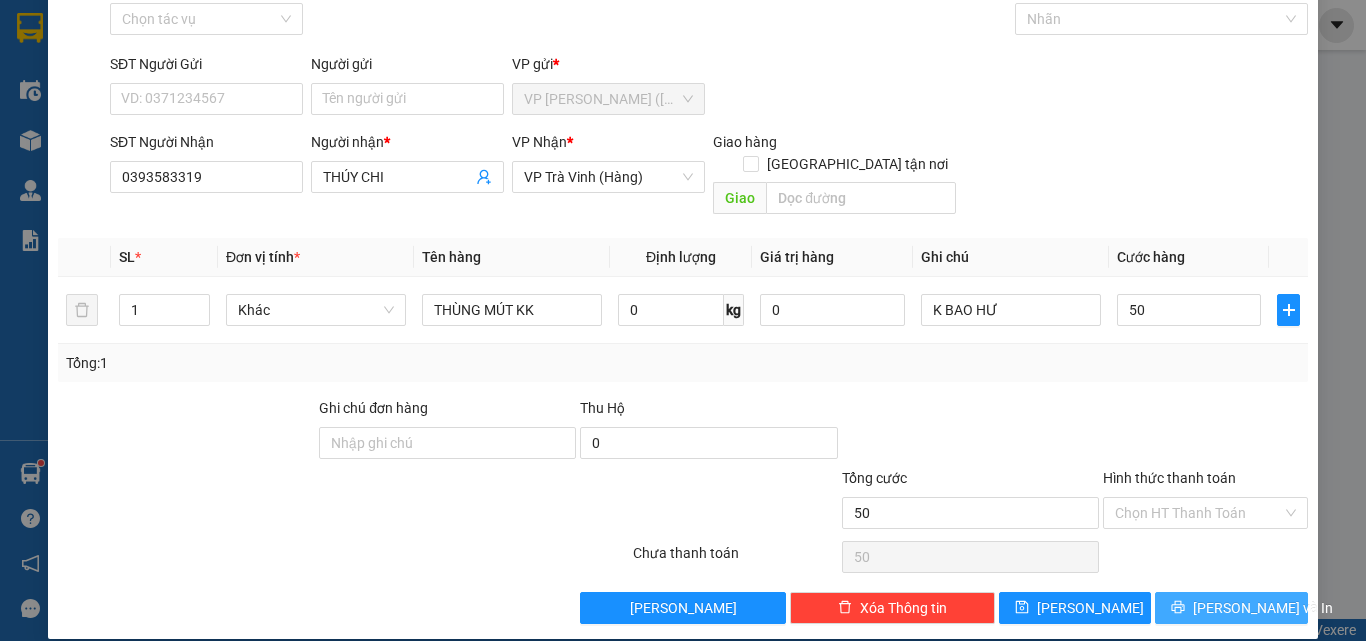 type on "50.000" 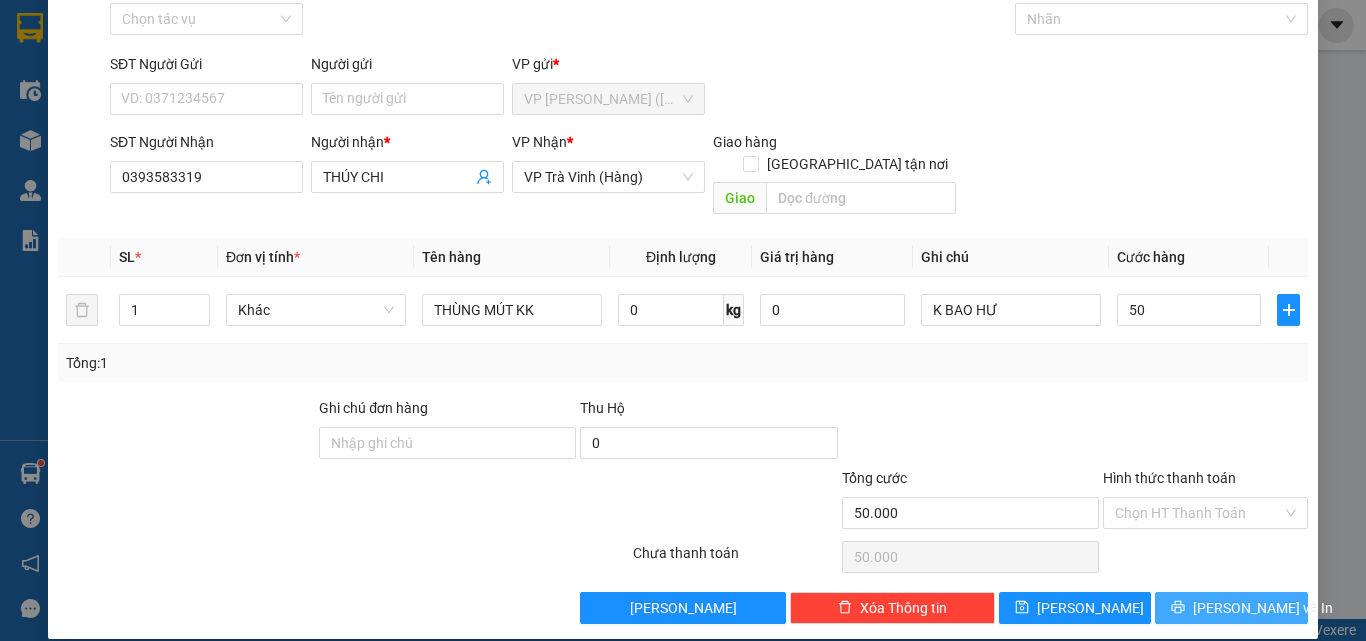 type on "50.000" 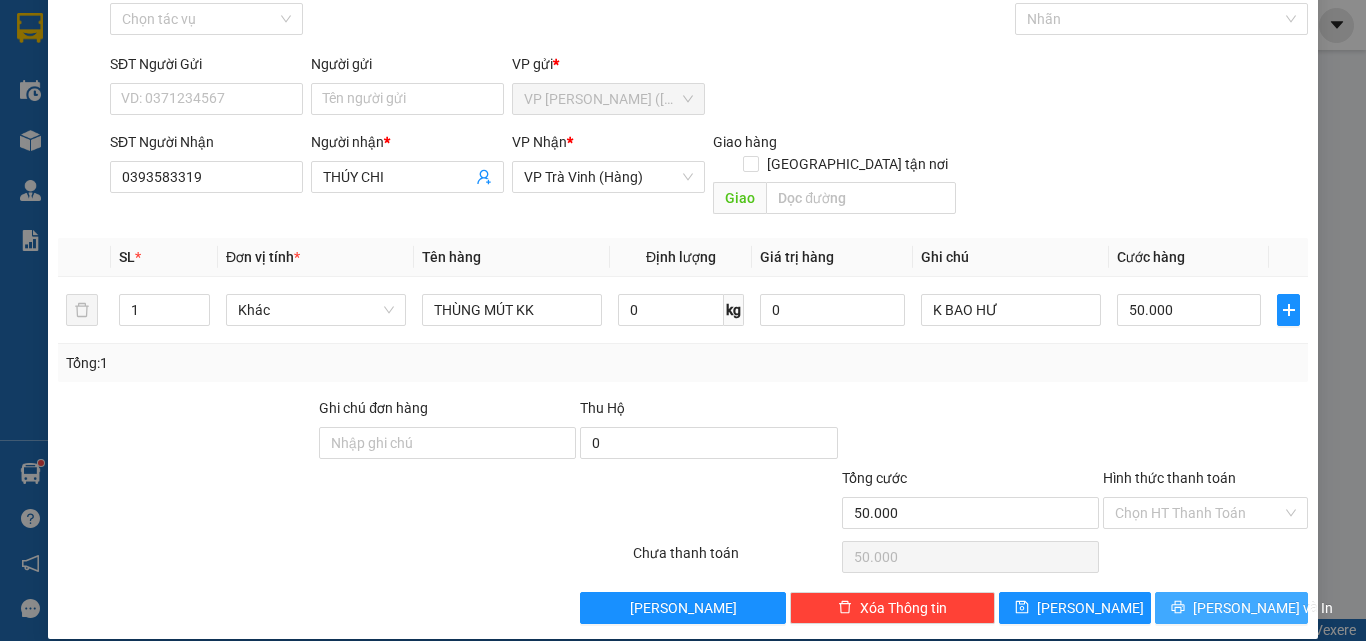 click on "[PERSON_NAME] và In" at bounding box center (1231, 608) 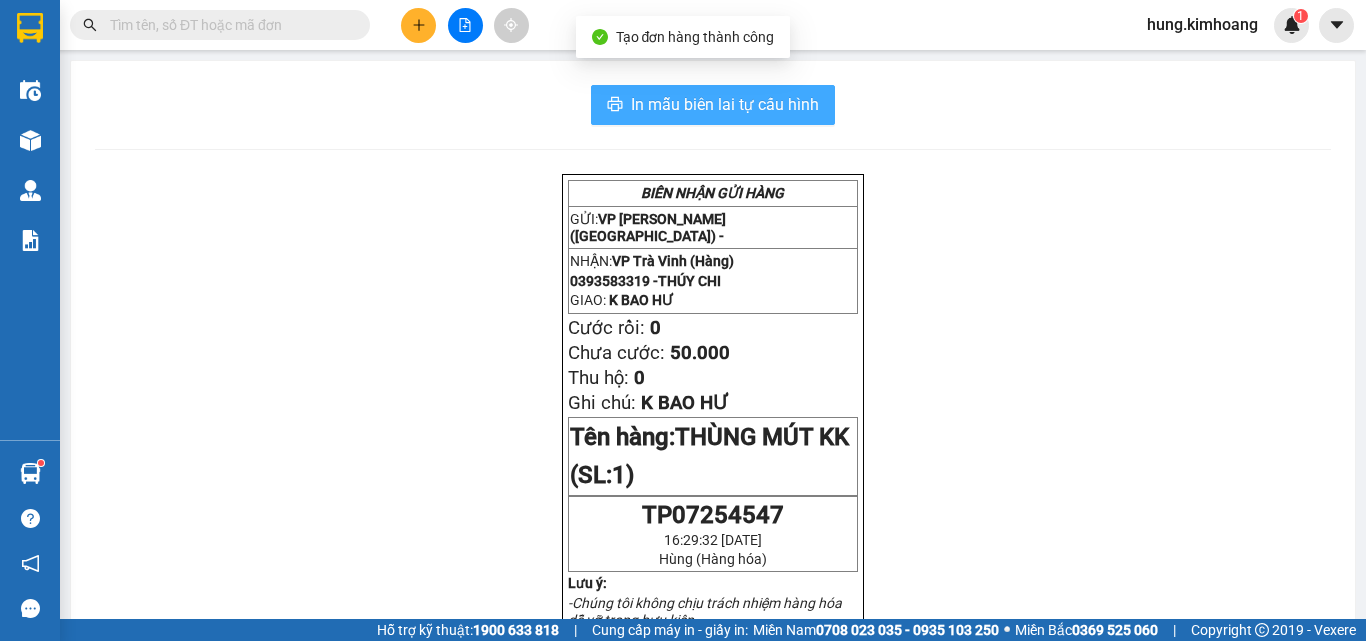 click on "In mẫu biên lai tự cấu hình" at bounding box center (725, 104) 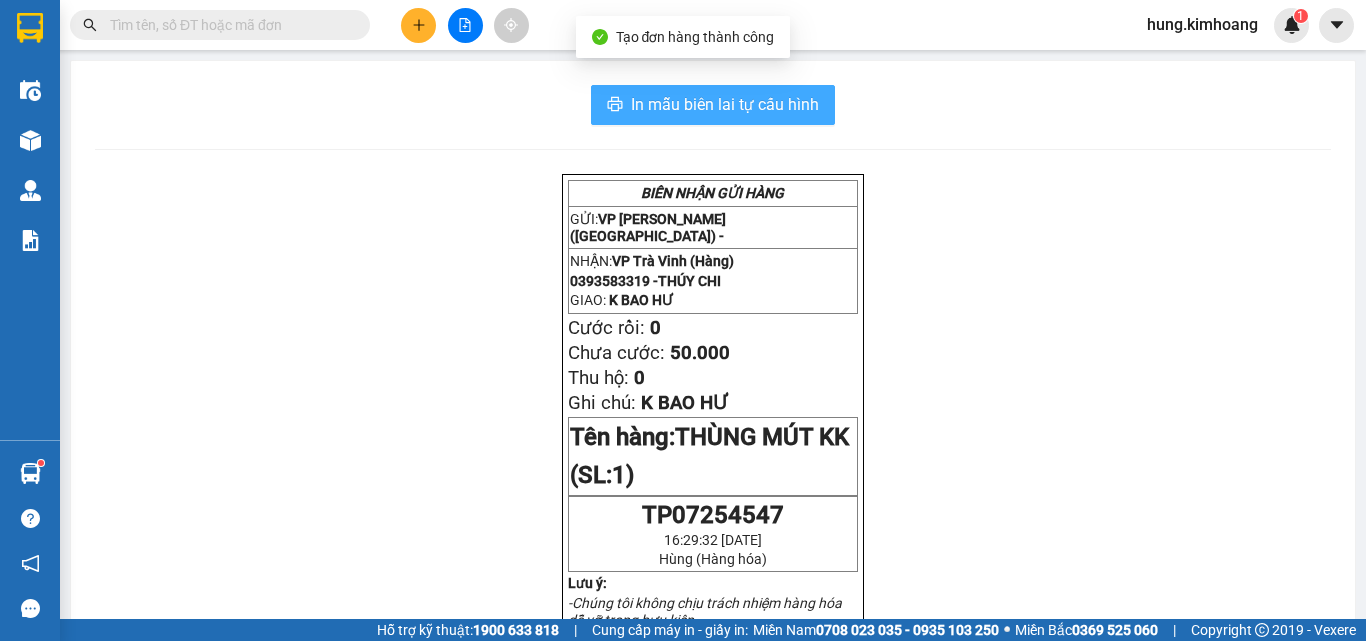 scroll, scrollTop: 0, scrollLeft: 0, axis: both 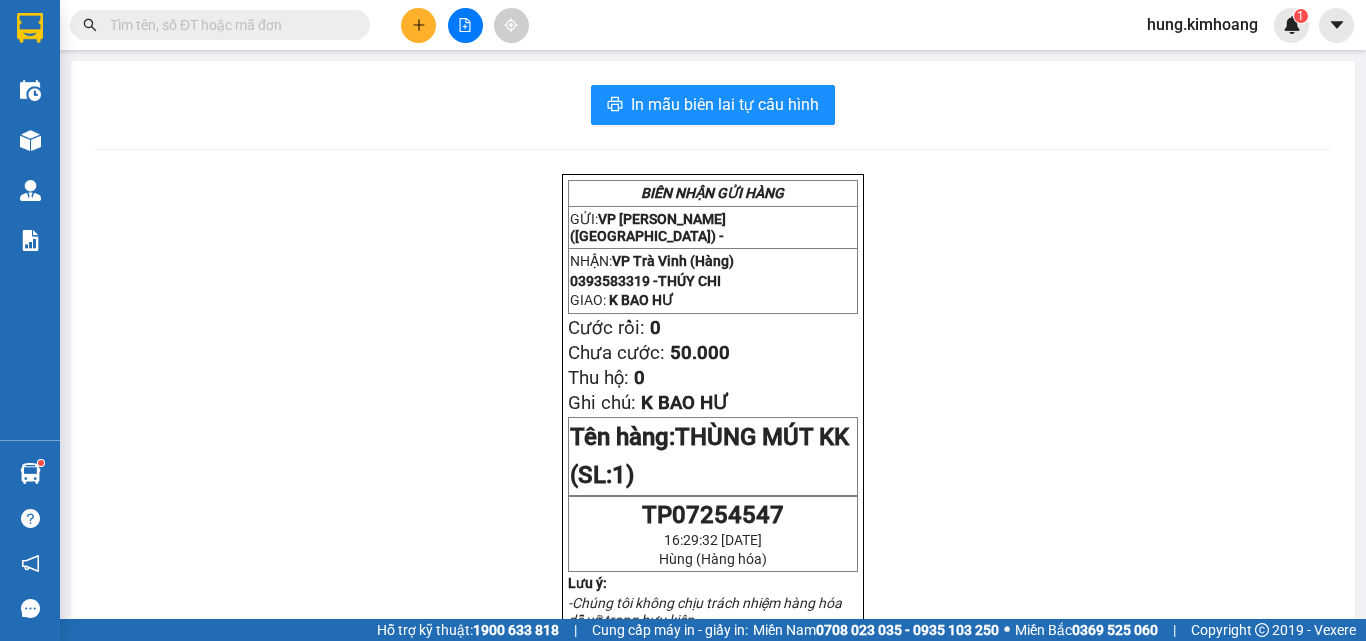 click 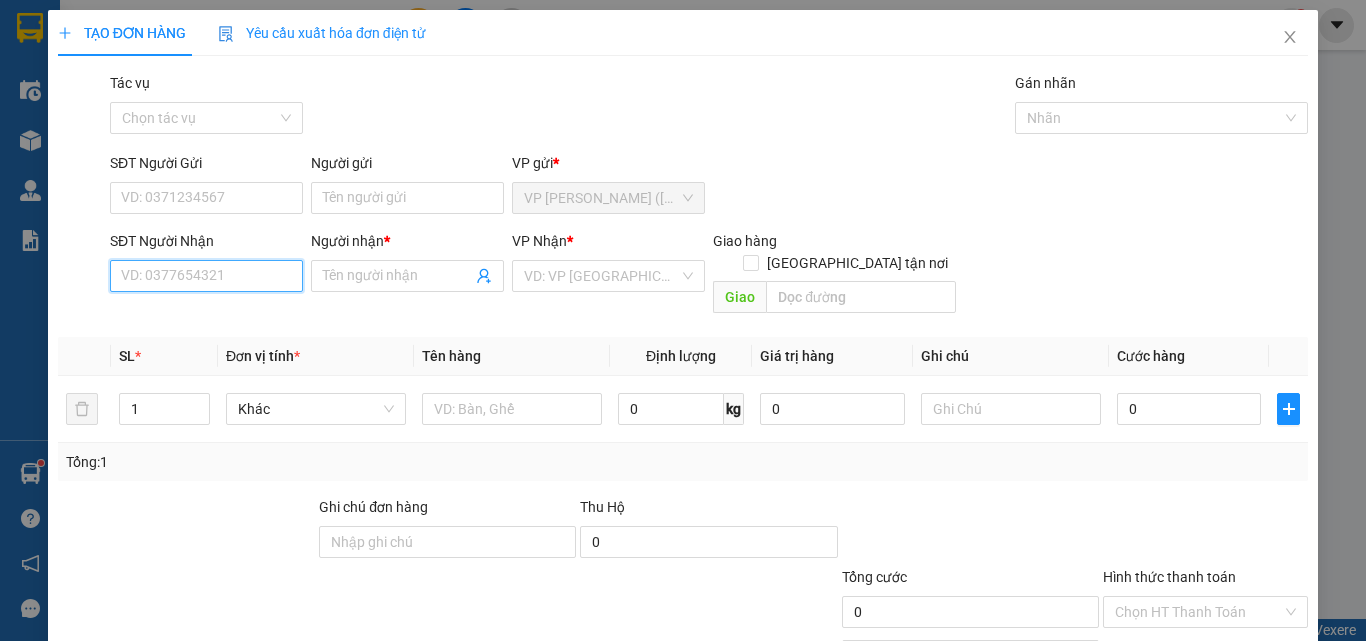 click on "SĐT Người Nhận" at bounding box center [206, 276] 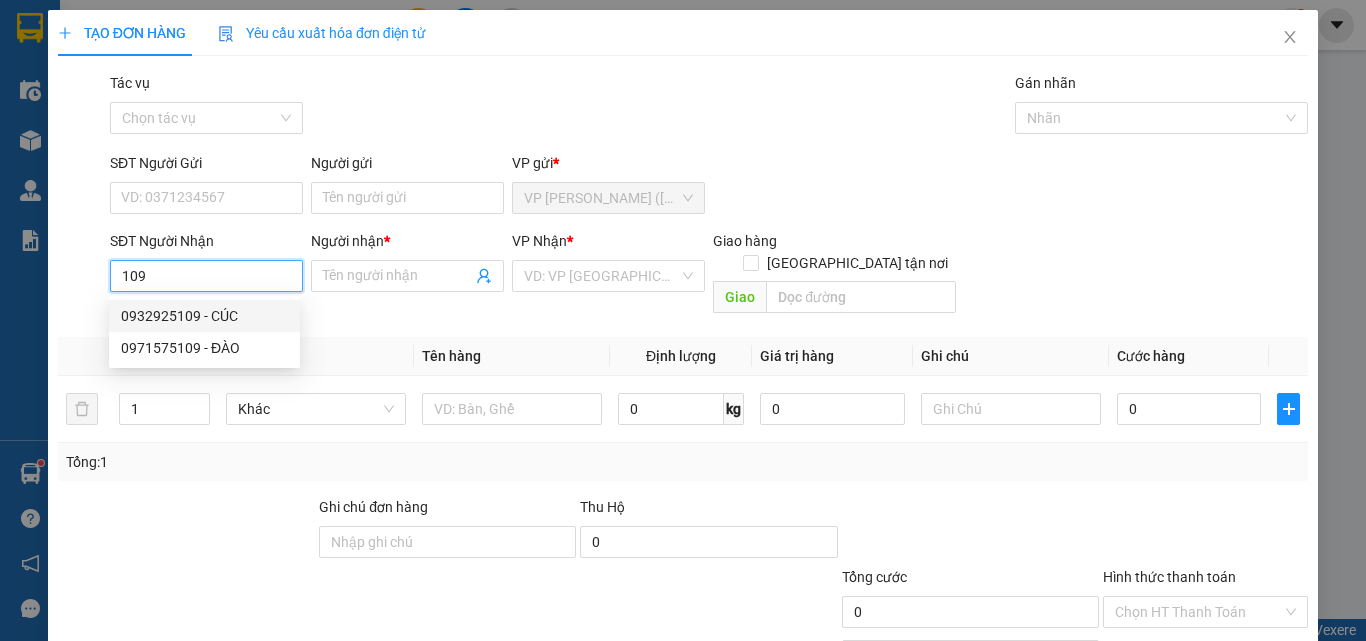 click on "0932925109 - CÚC" at bounding box center (204, 316) 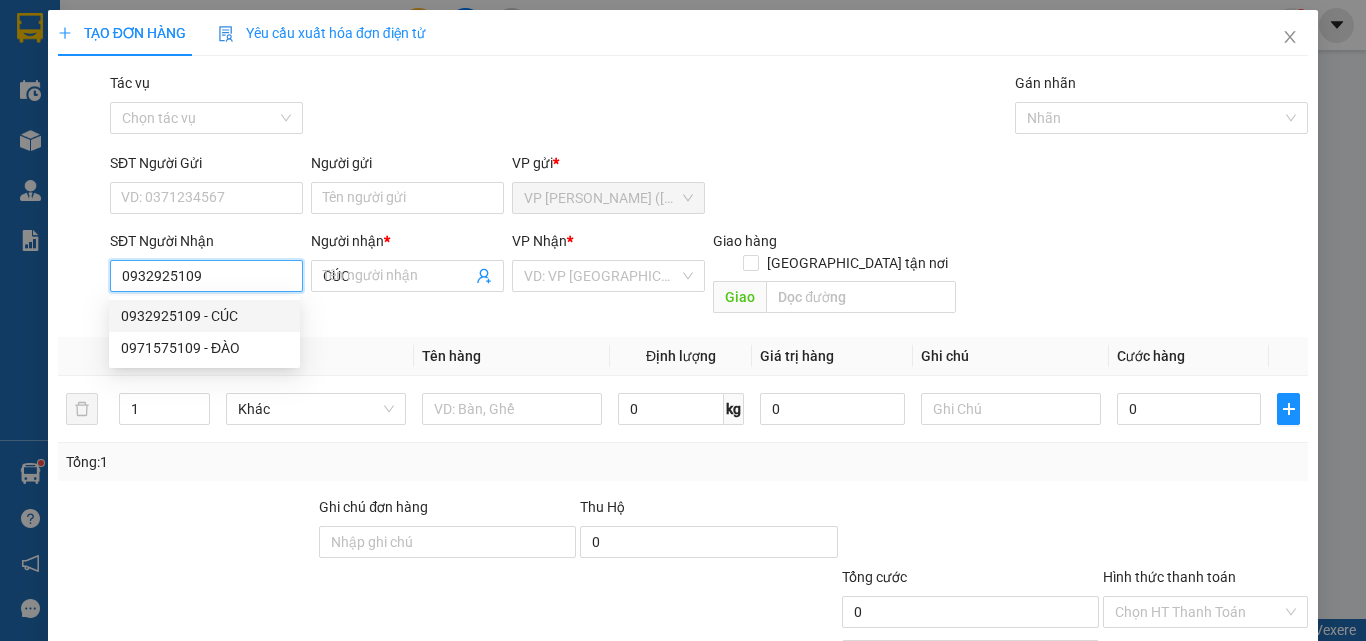 type on "30.000" 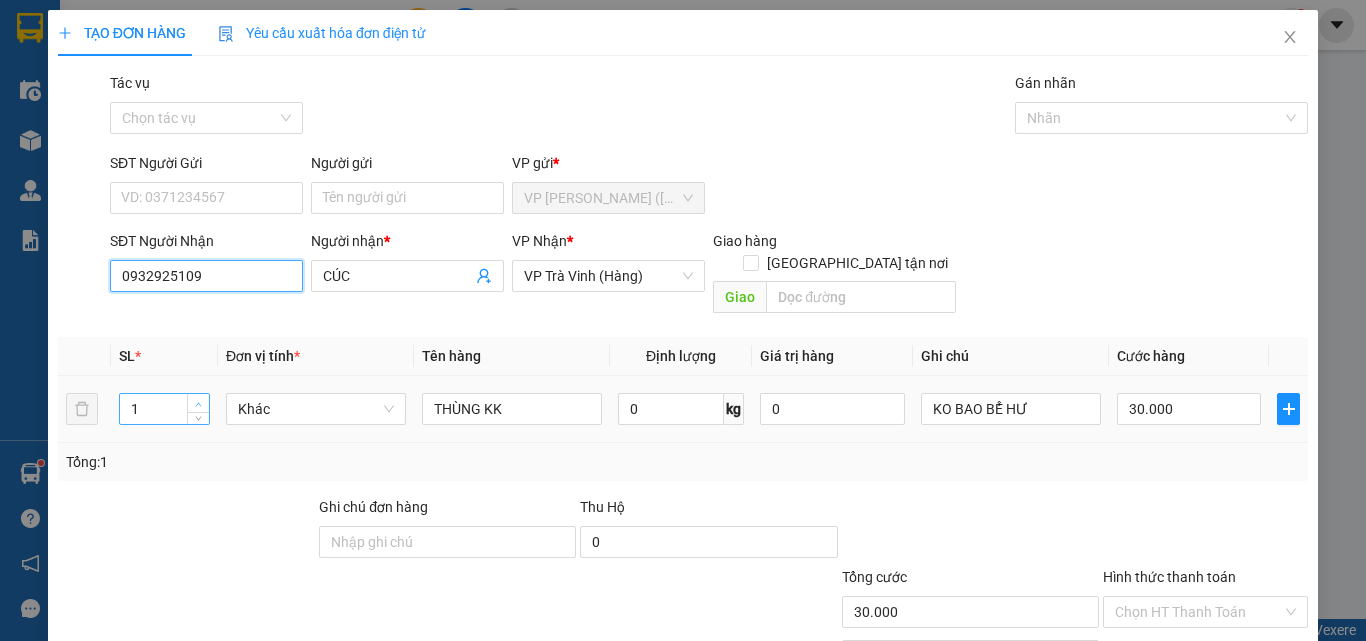 type on "0932925109" 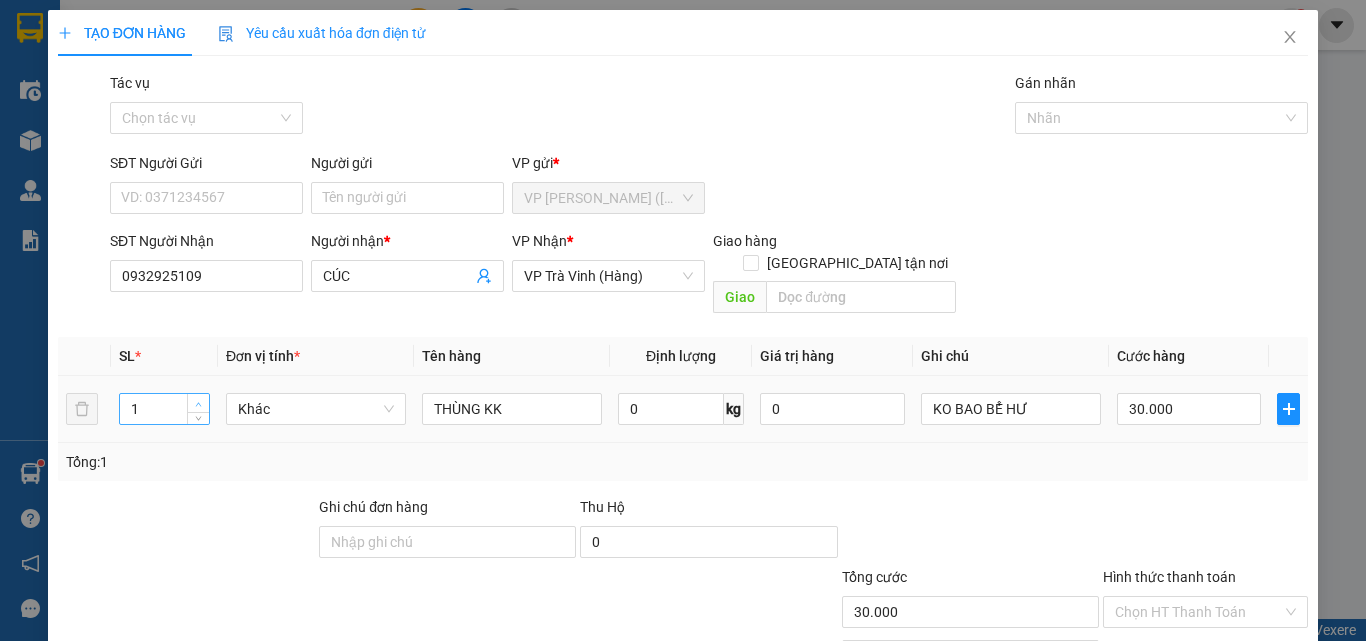 type on "2" 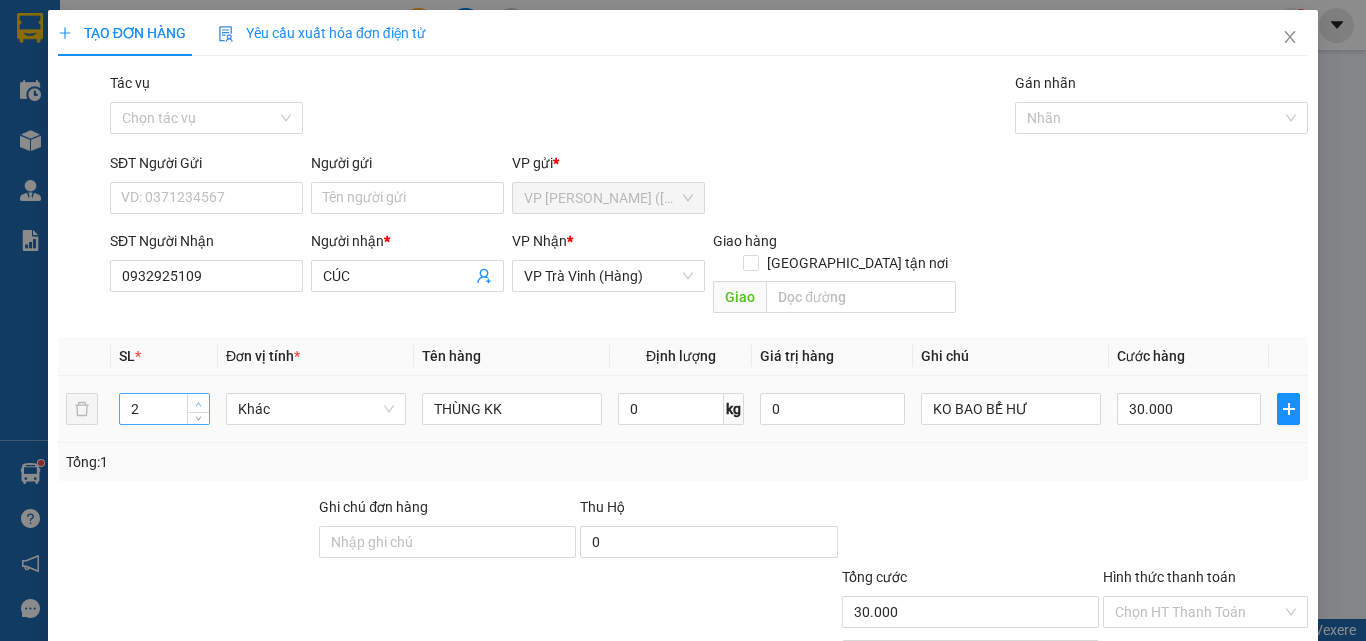 click at bounding box center [198, 403] 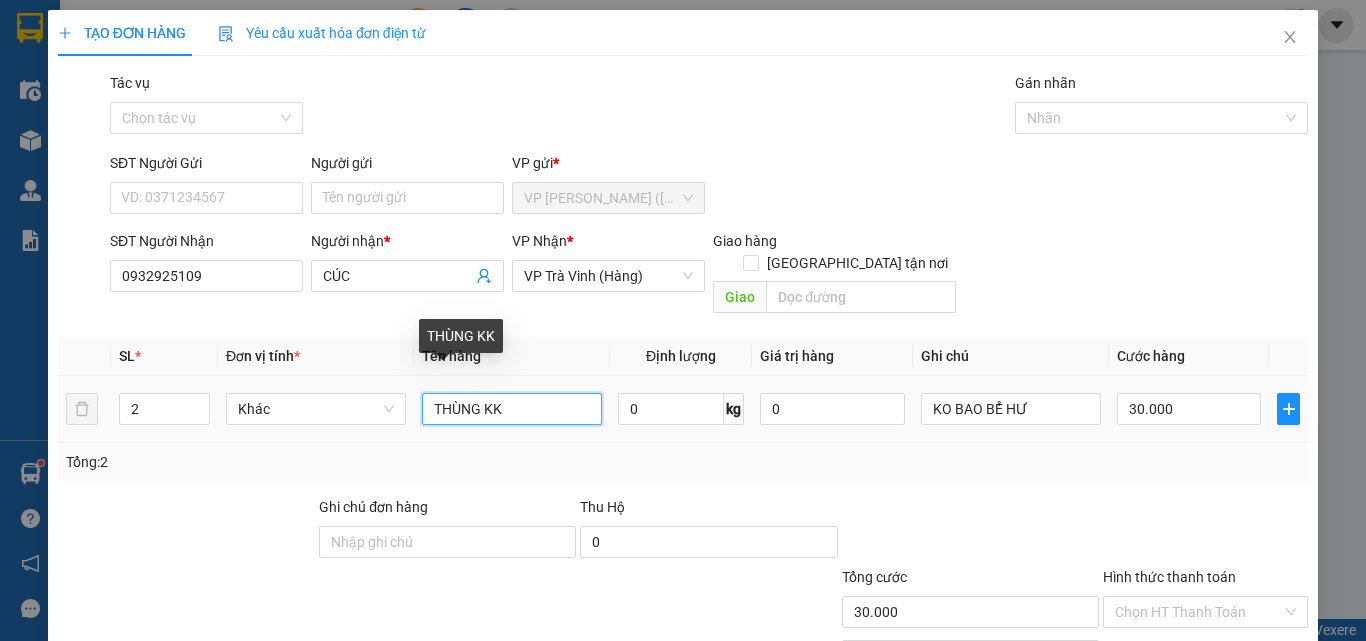 click on "THÙNG KK" at bounding box center [512, 409] 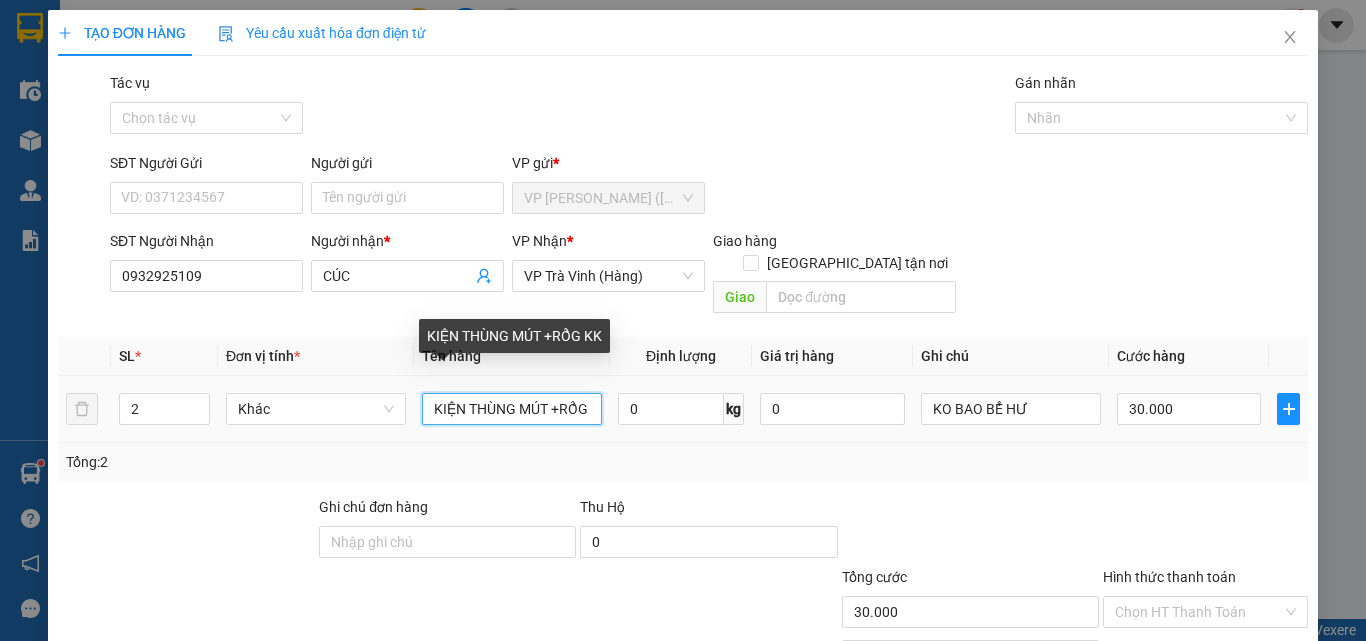 scroll, scrollTop: 0, scrollLeft: 3, axis: horizontal 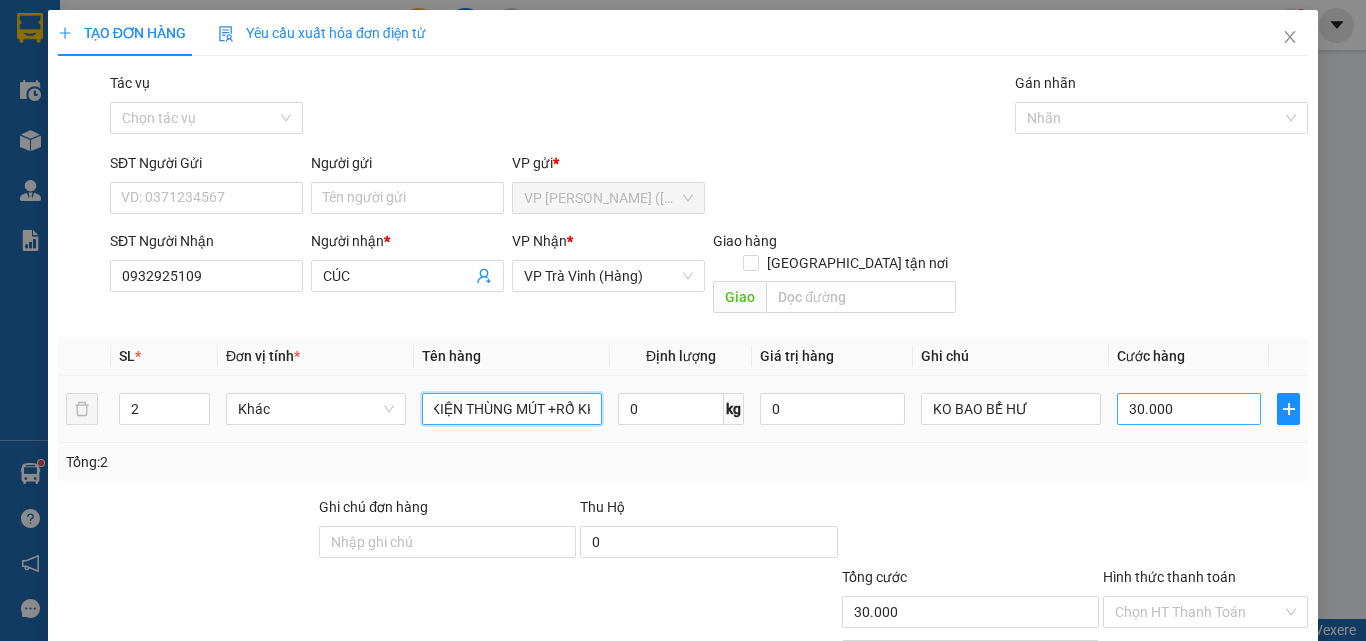 type on "KIỆN THÙNG MÚT +RỔ KK" 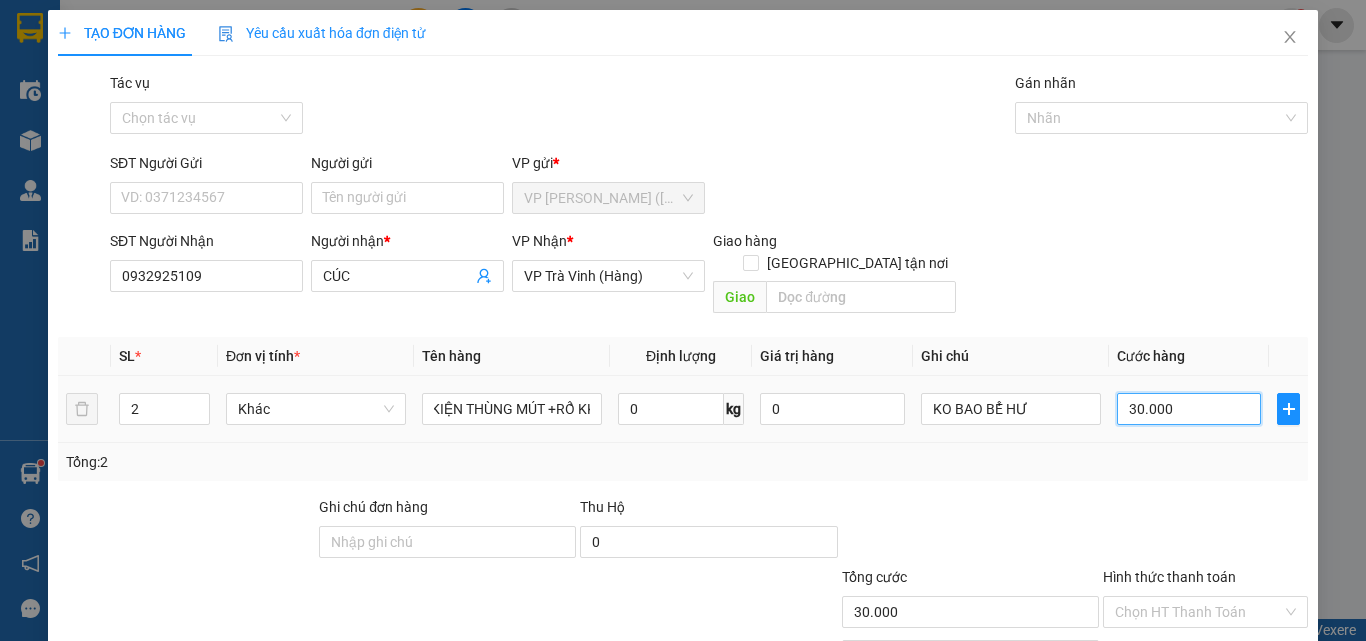 scroll, scrollTop: 0, scrollLeft: 0, axis: both 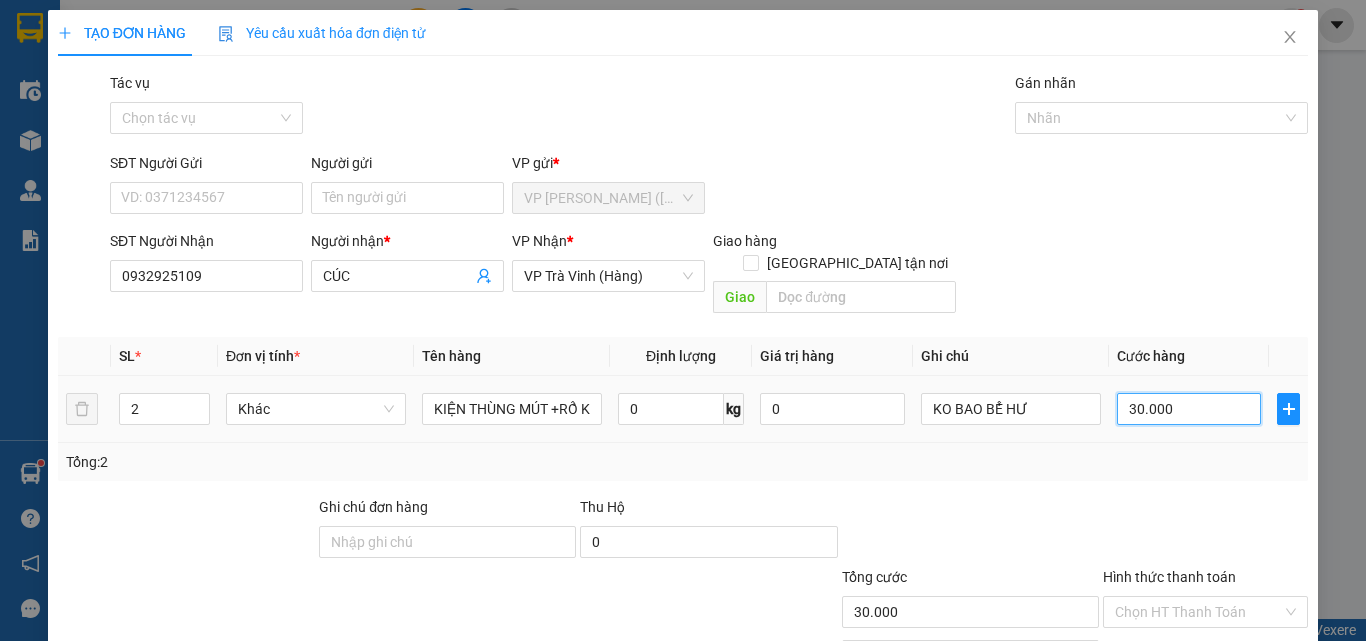 type on "5" 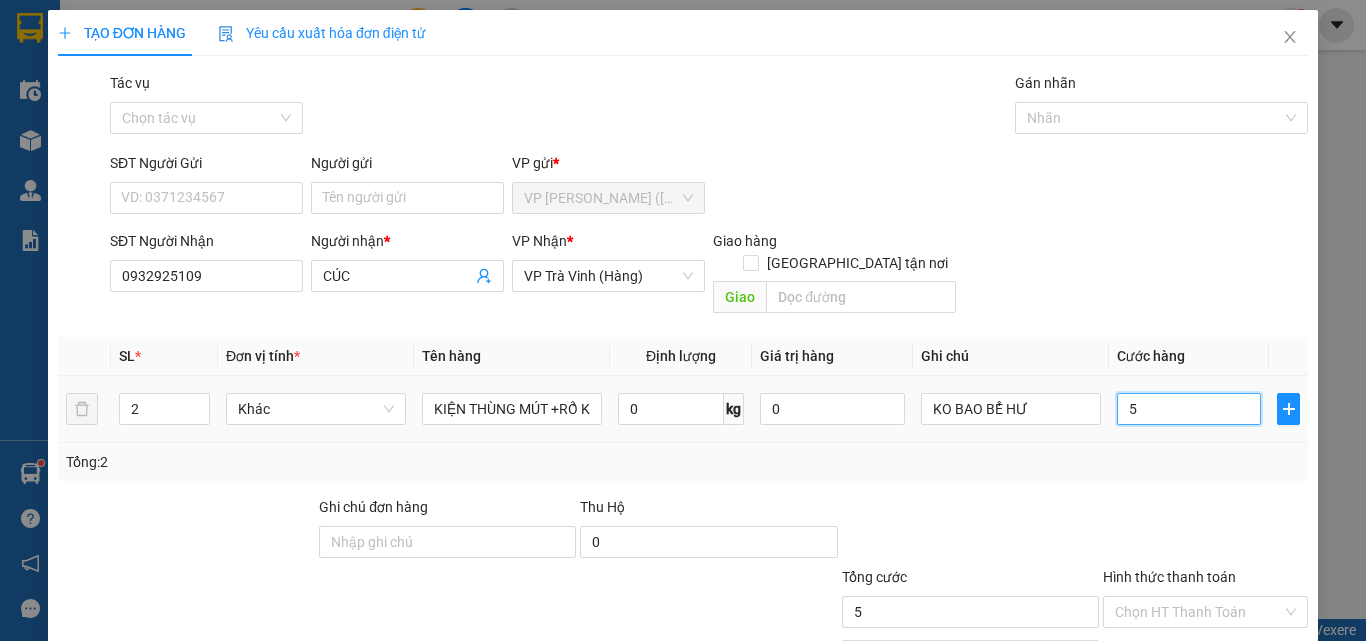 type on "55" 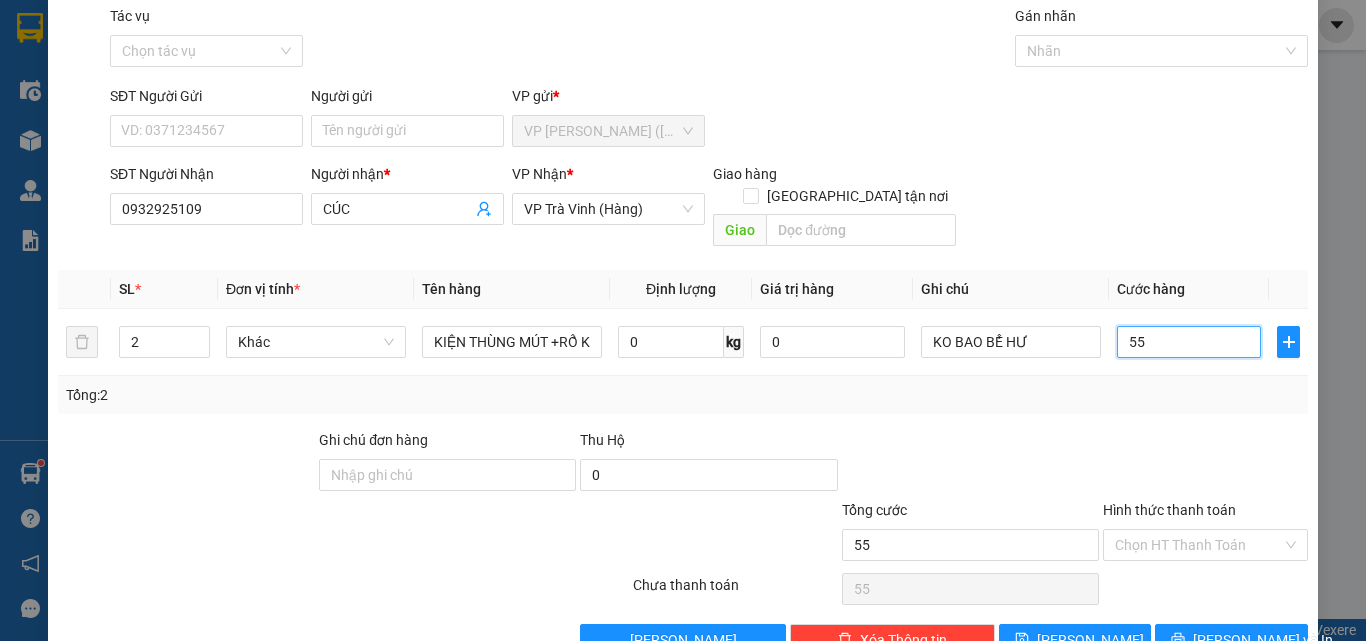 scroll, scrollTop: 99, scrollLeft: 0, axis: vertical 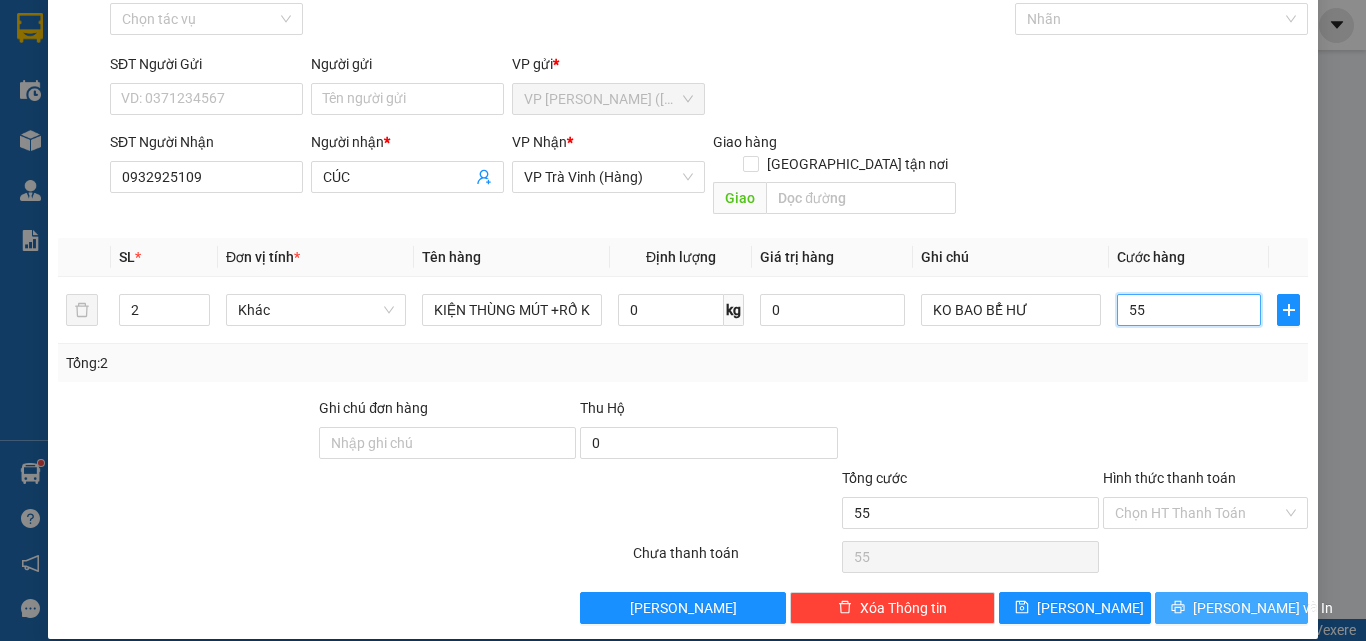 type on "55" 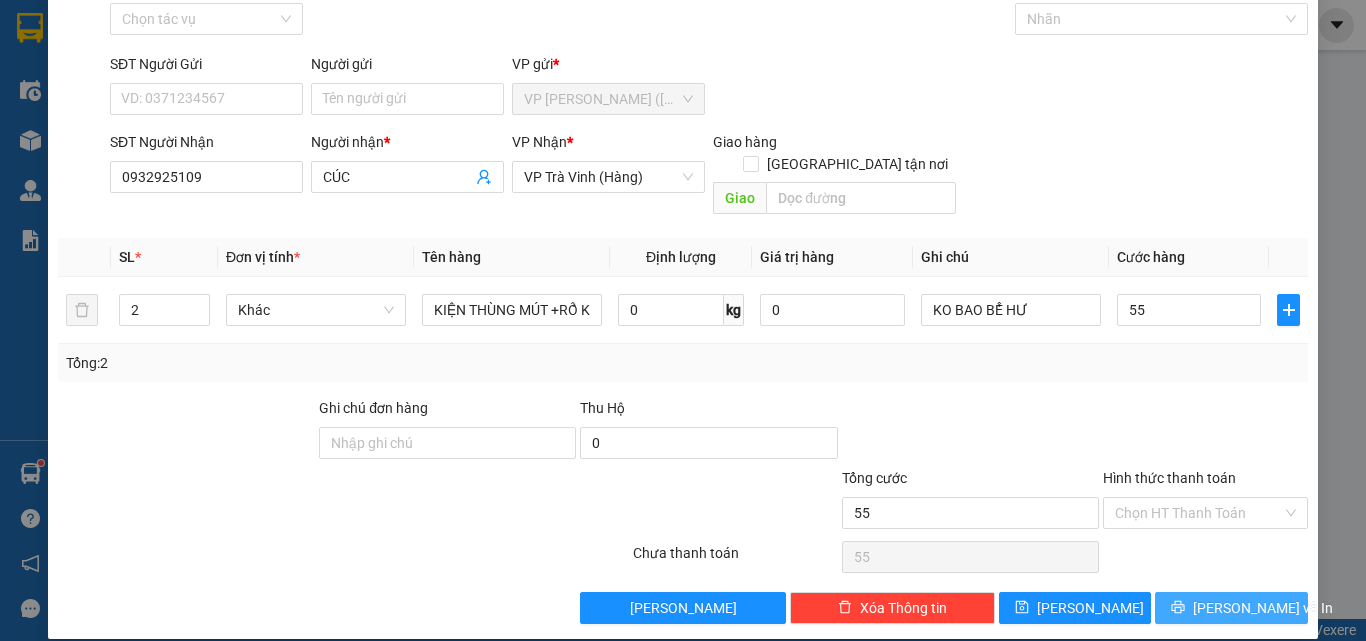 type on "55.000" 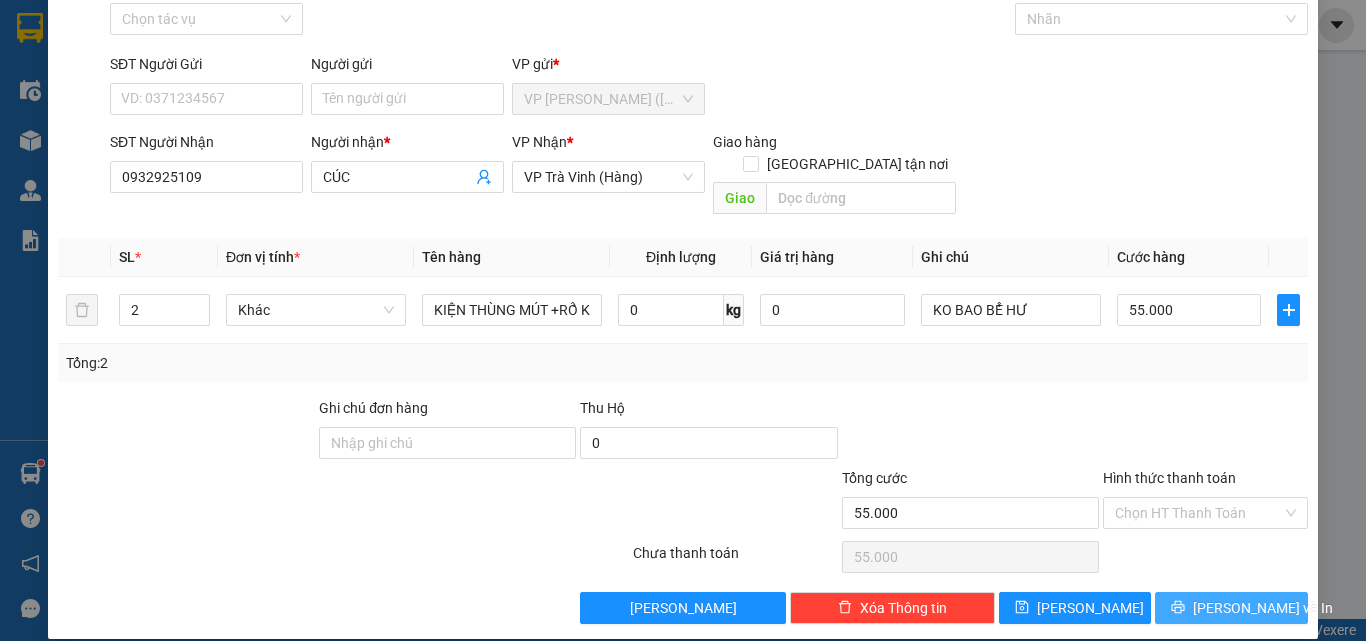 click on "[PERSON_NAME] và In" at bounding box center (1263, 608) 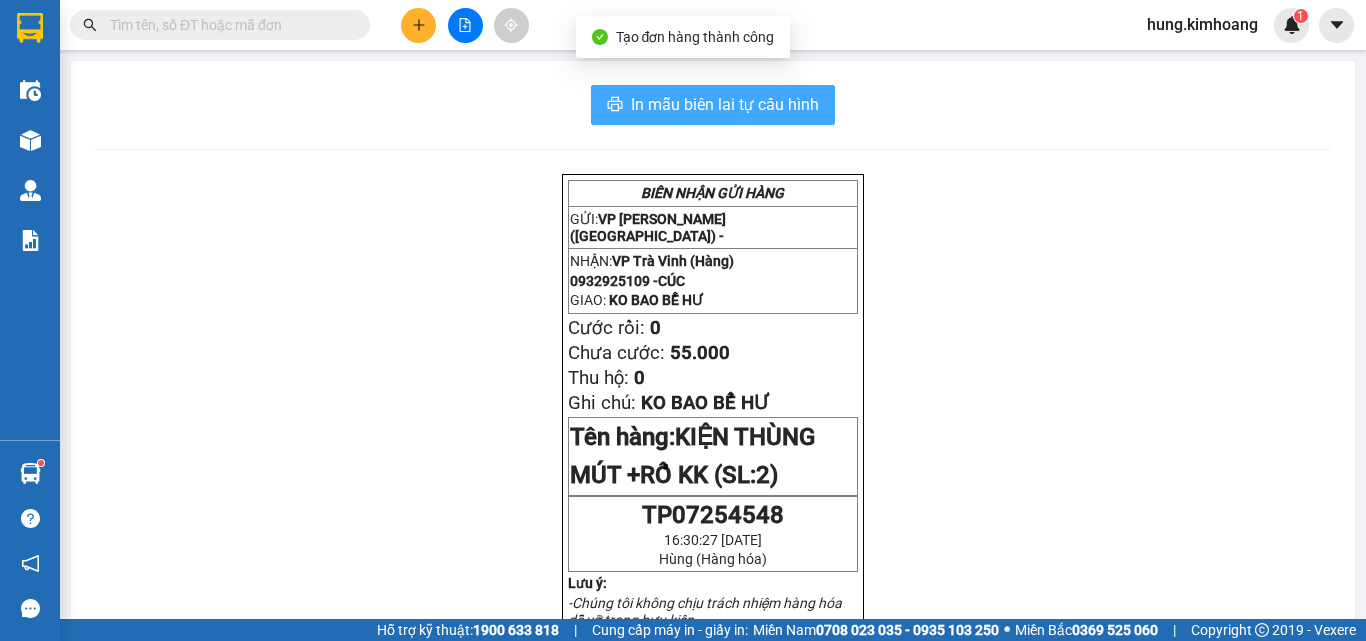 click on "In mẫu biên lai tự cấu hình" at bounding box center [725, 104] 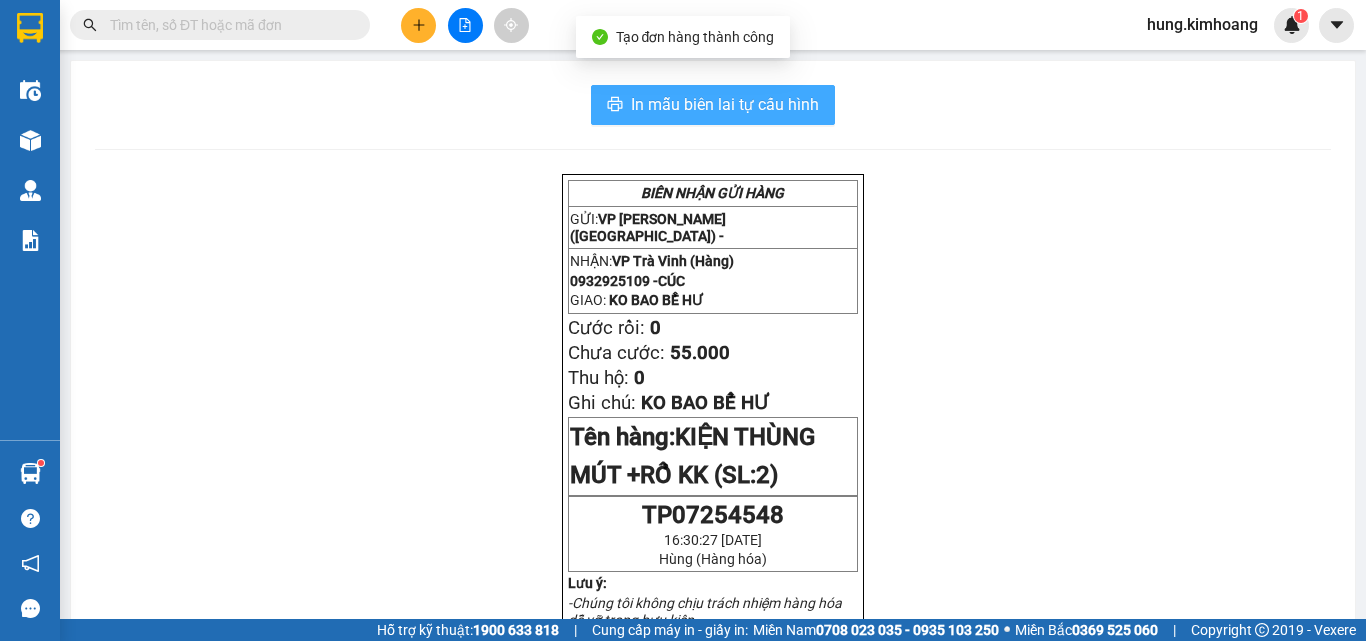 scroll, scrollTop: 0, scrollLeft: 0, axis: both 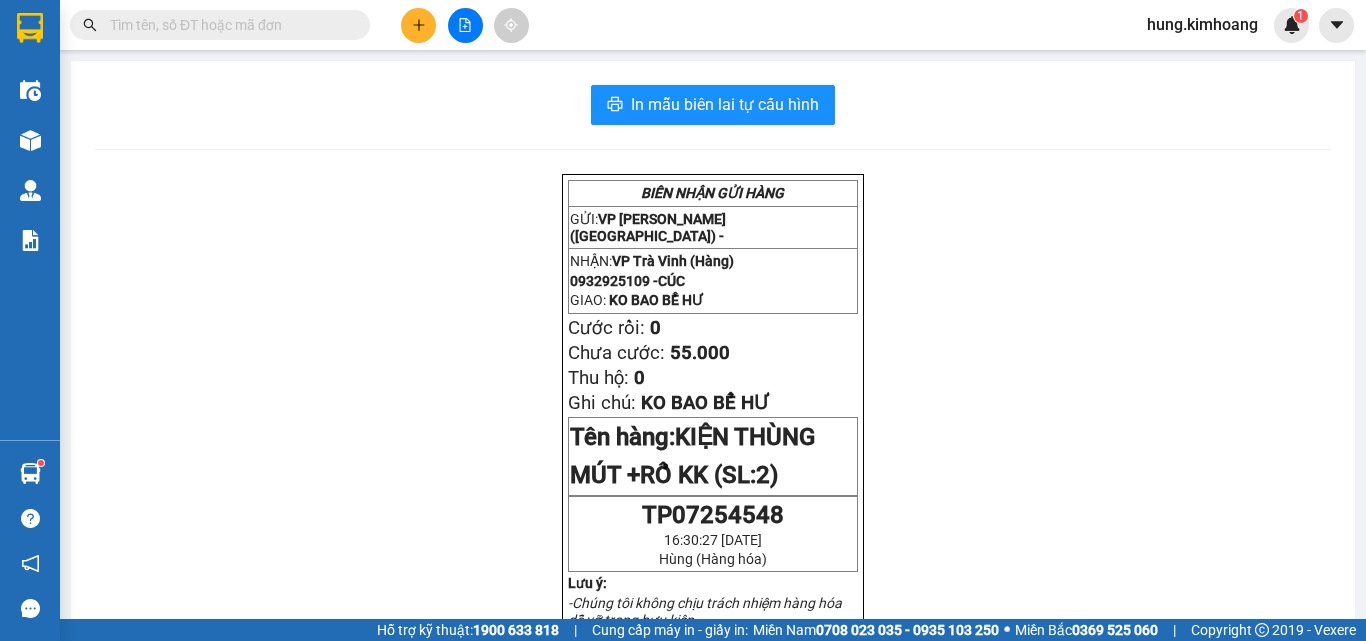 click at bounding box center (418, 25) 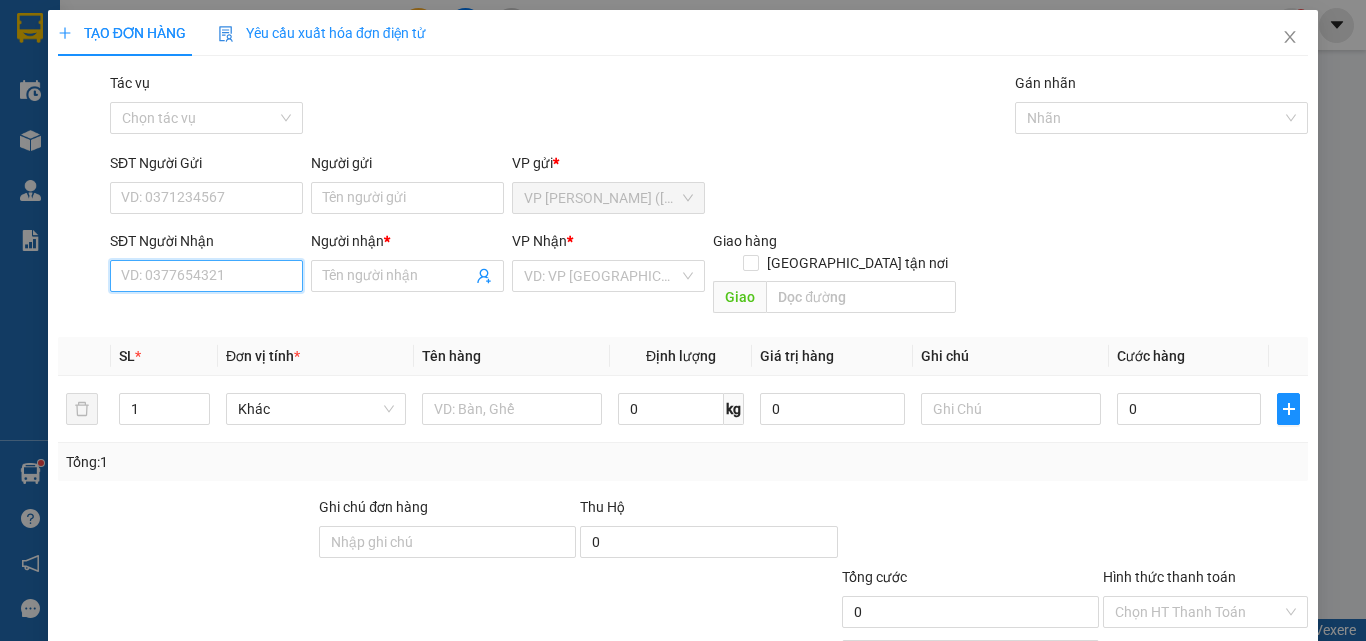 click on "SĐT Người Nhận" at bounding box center (206, 276) 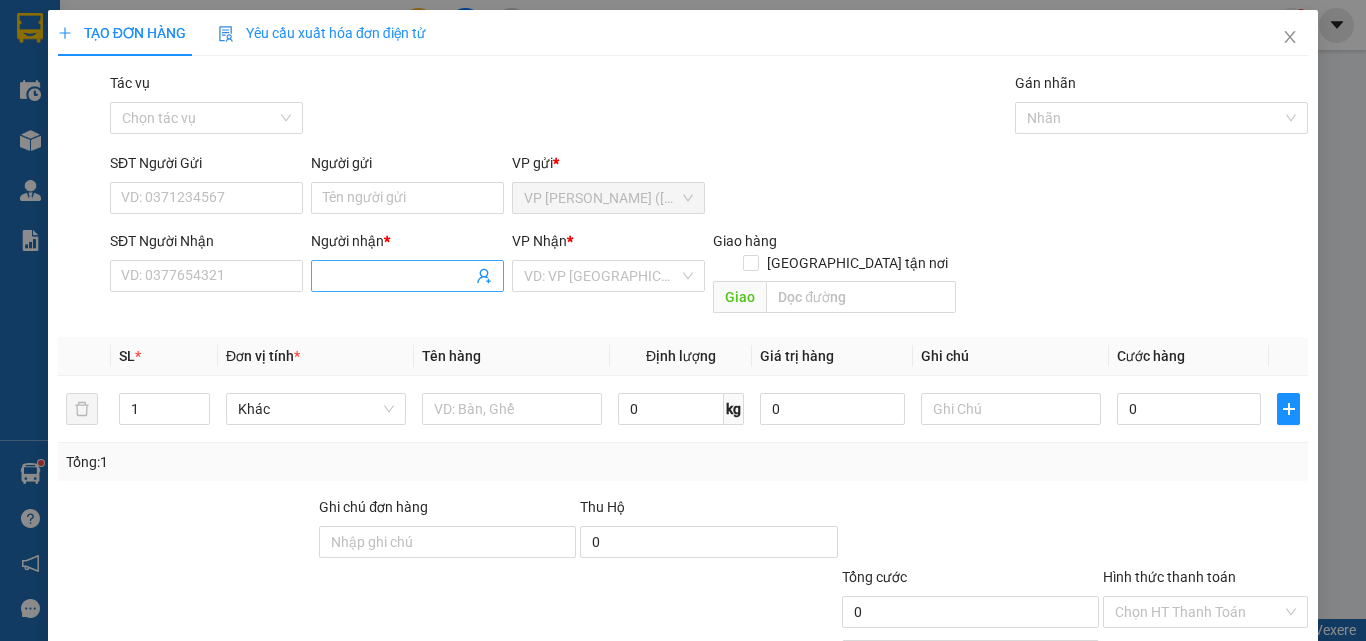 click on "Người nhận  *" at bounding box center [397, 276] 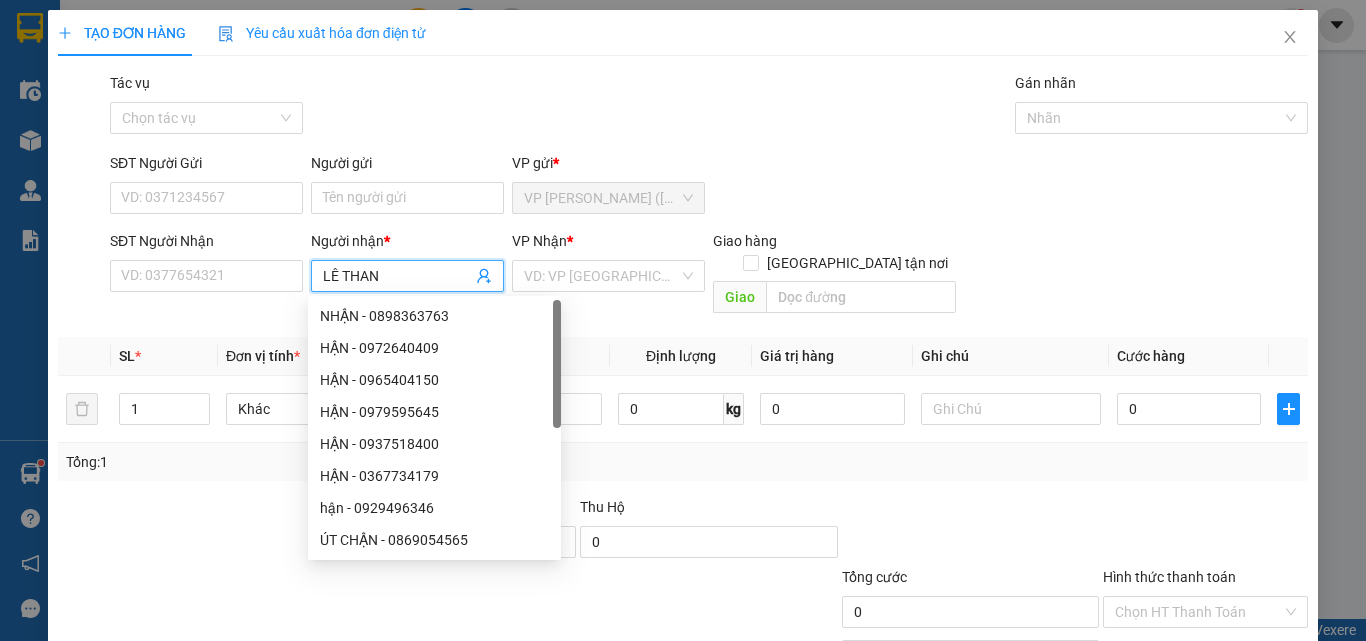 type on "[PERSON_NAME]" 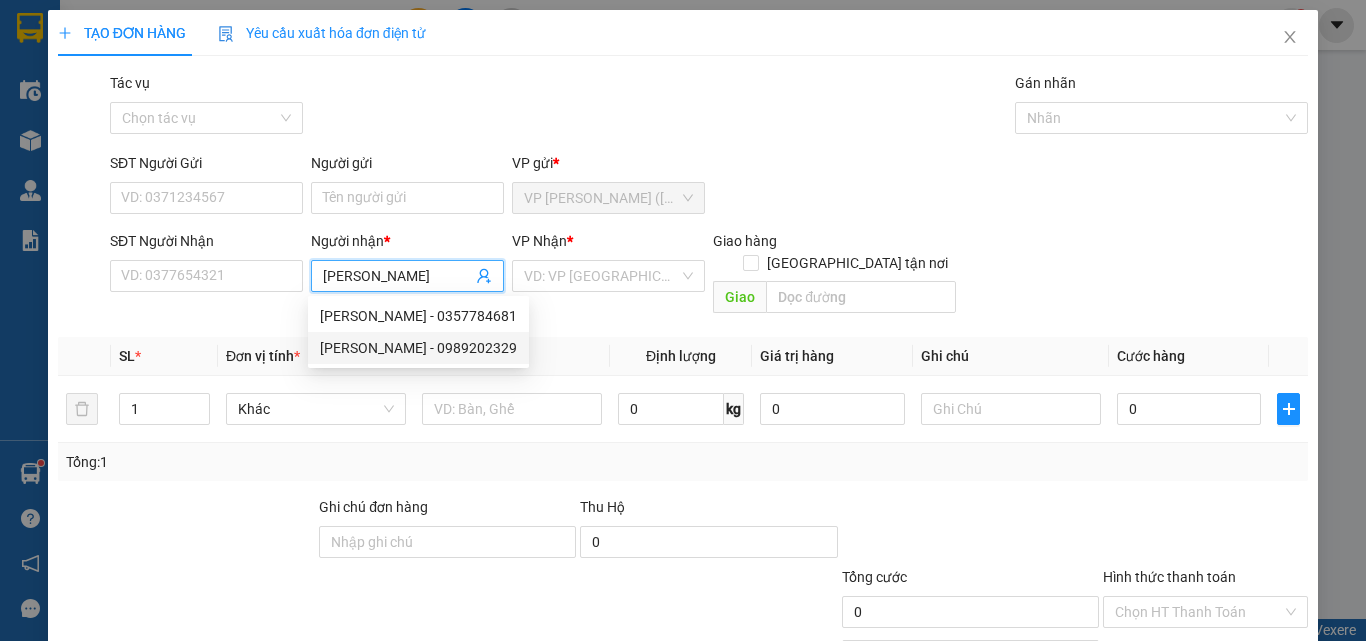 click on "LÊ THANH - 0989202329" at bounding box center (418, 348) 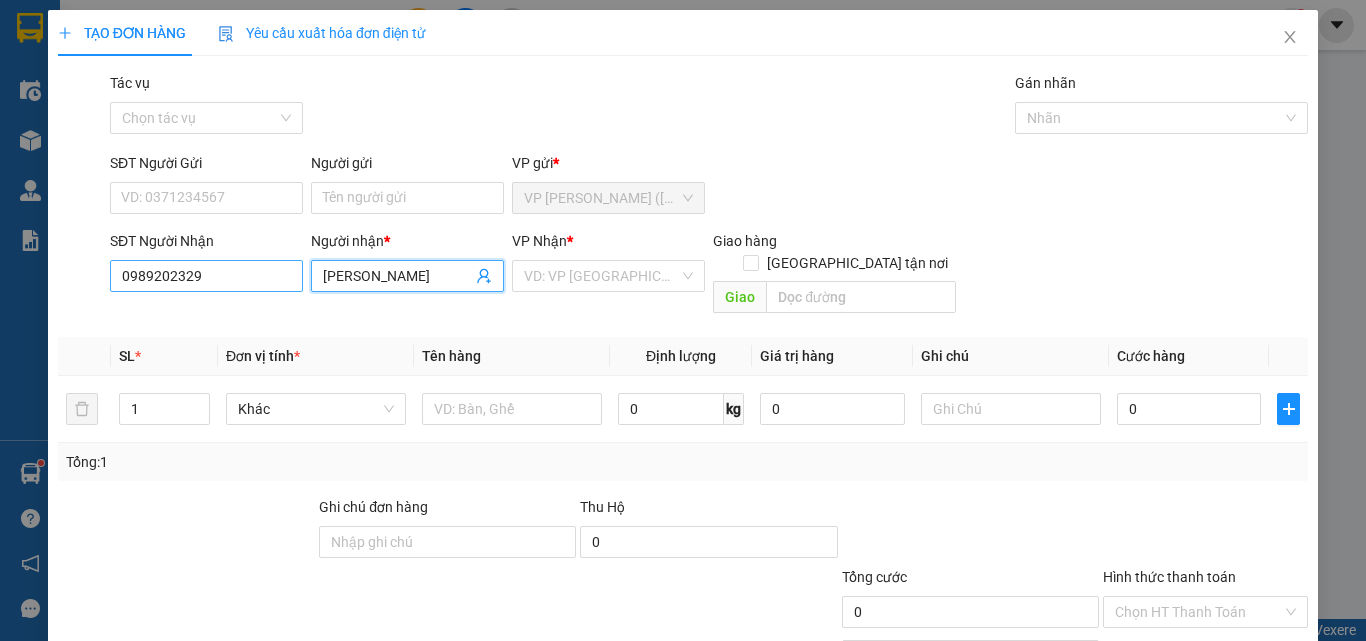 type on "[PERSON_NAME]" 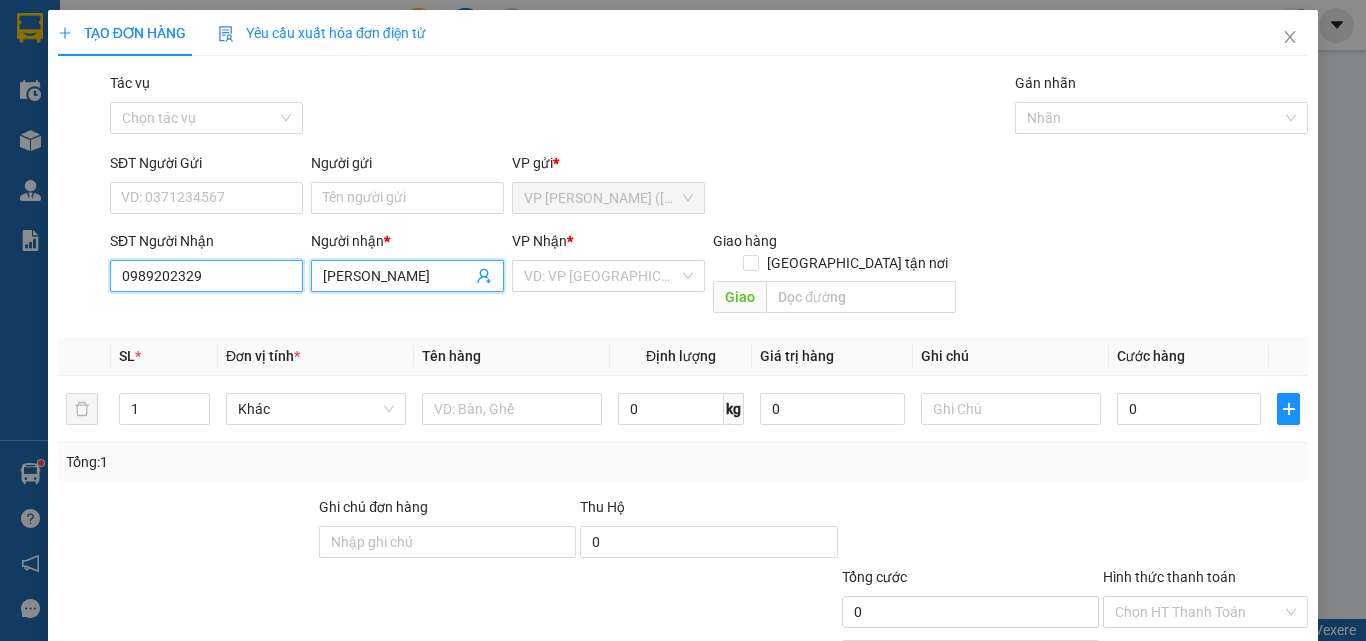 click on "0989202329" at bounding box center [206, 276] 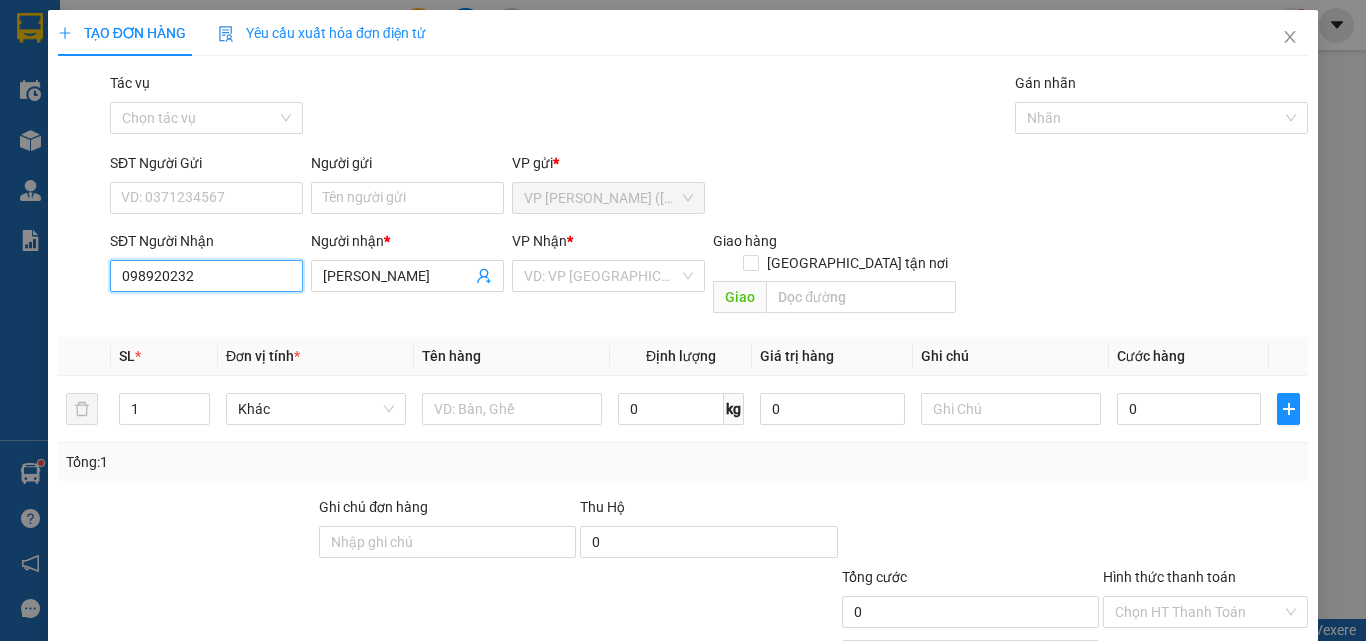 type on "0989202329" 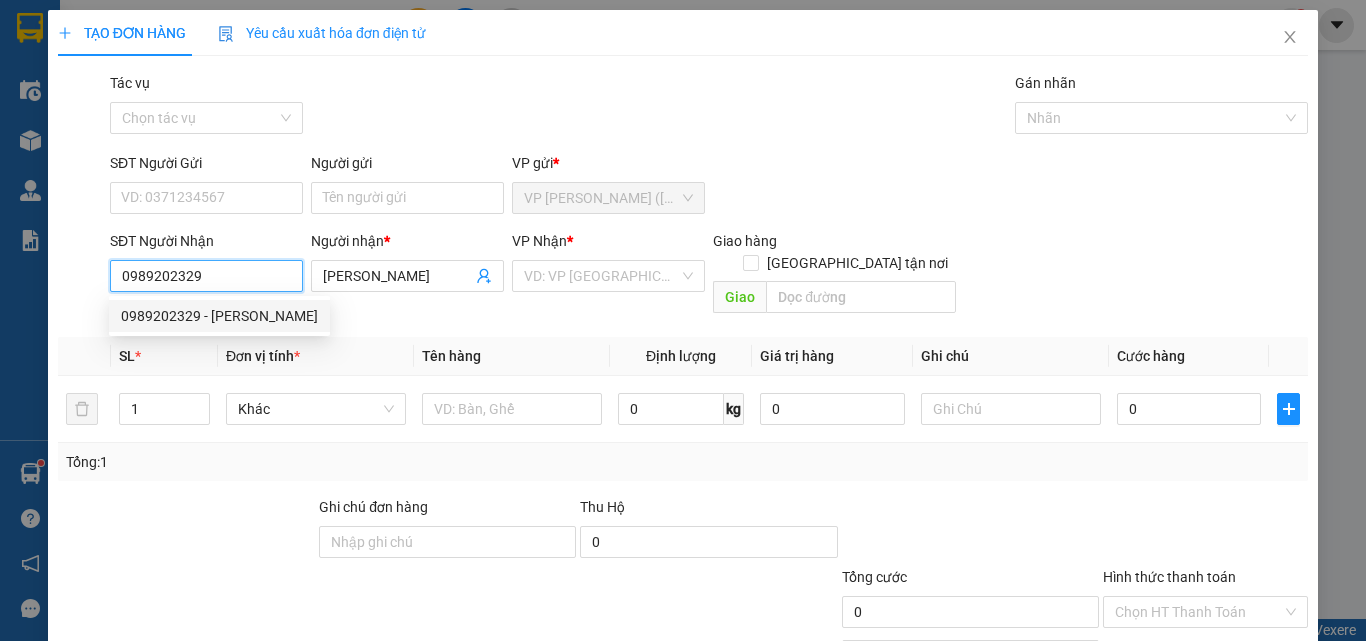 click on "0989202329 - LÊ THANH" at bounding box center (219, 316) 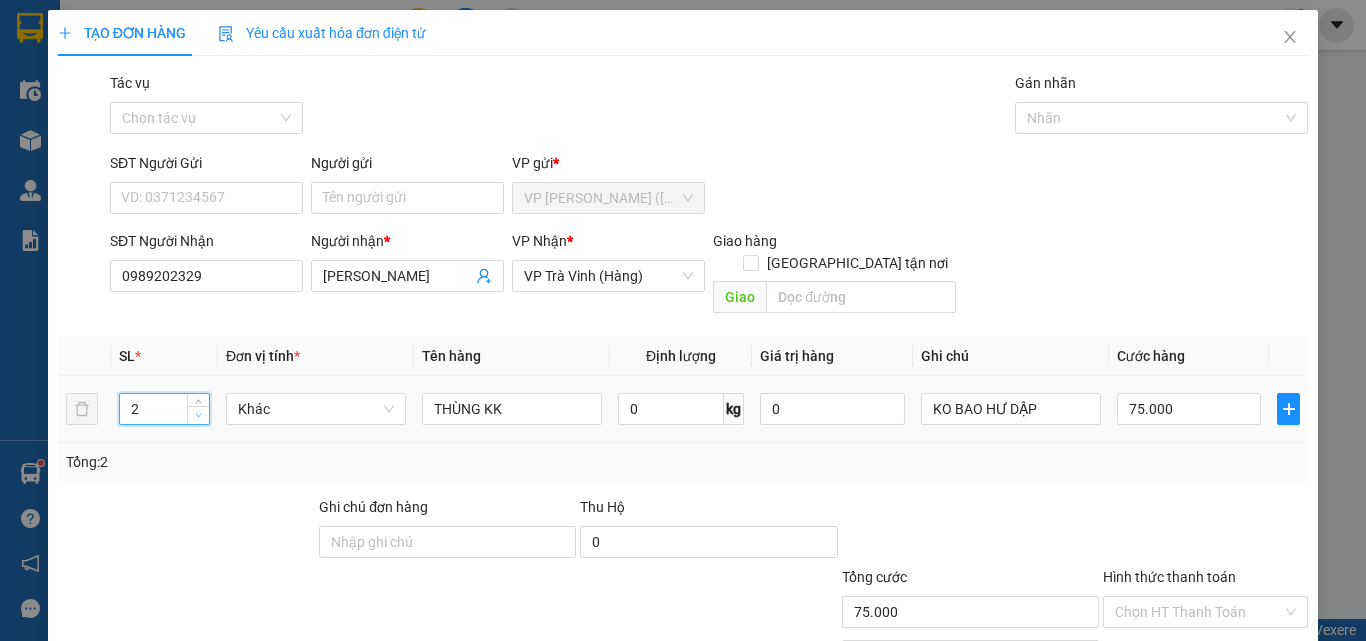 click at bounding box center [199, 416] 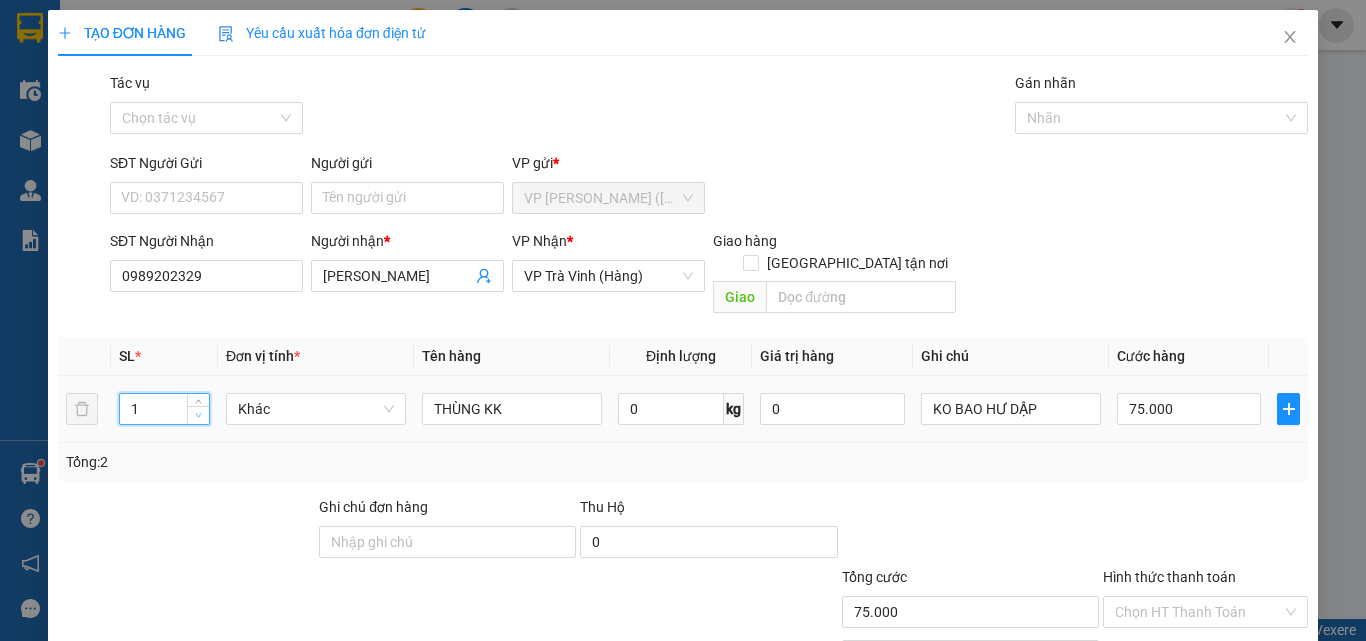 click at bounding box center (199, 416) 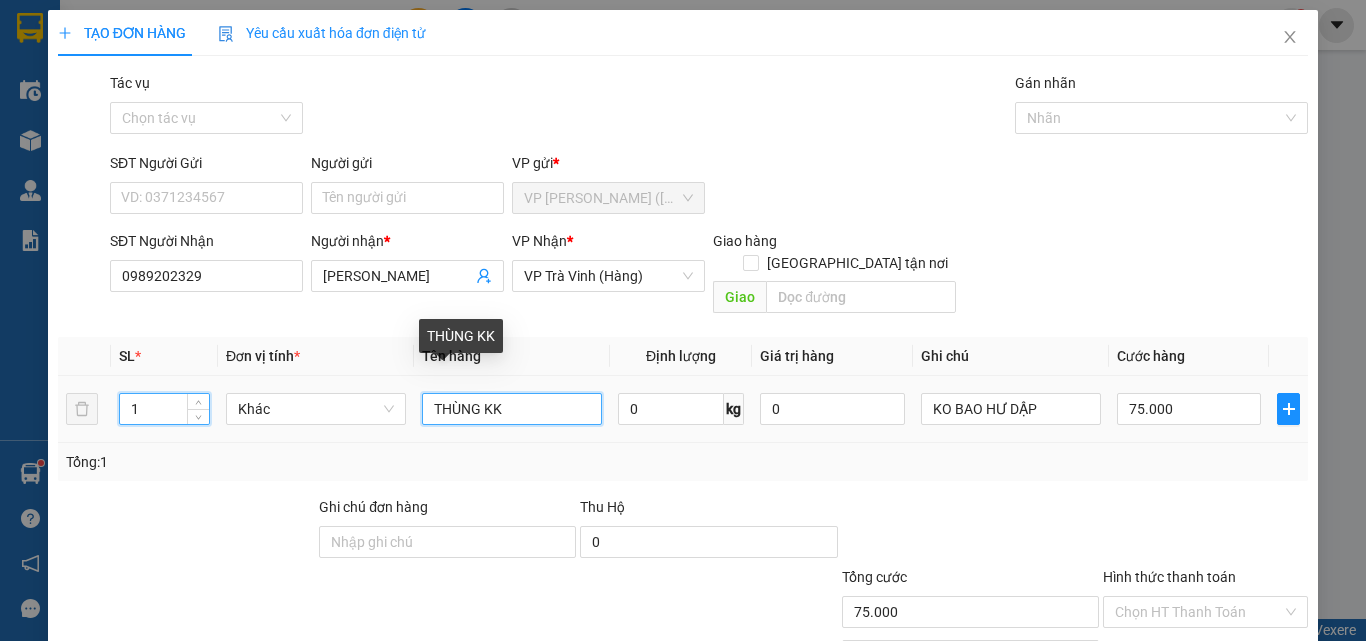click on "THÙNG KK" at bounding box center (512, 409) 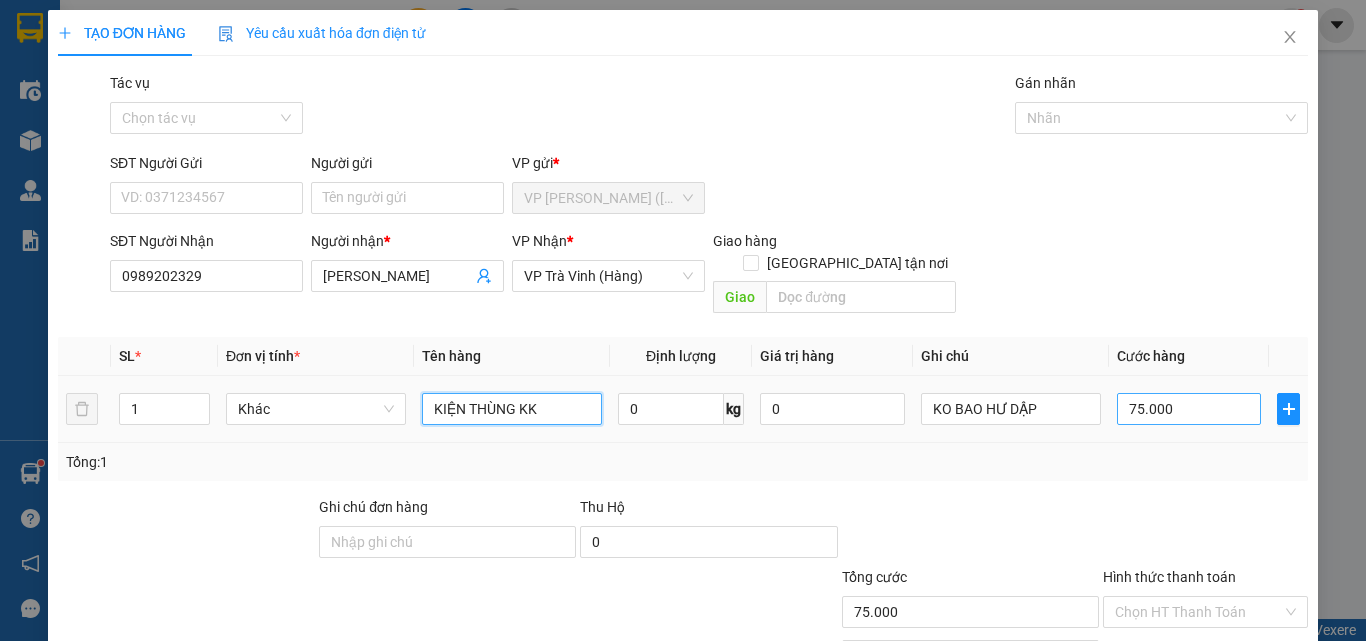 type on "KIỆN THÙNG KK" 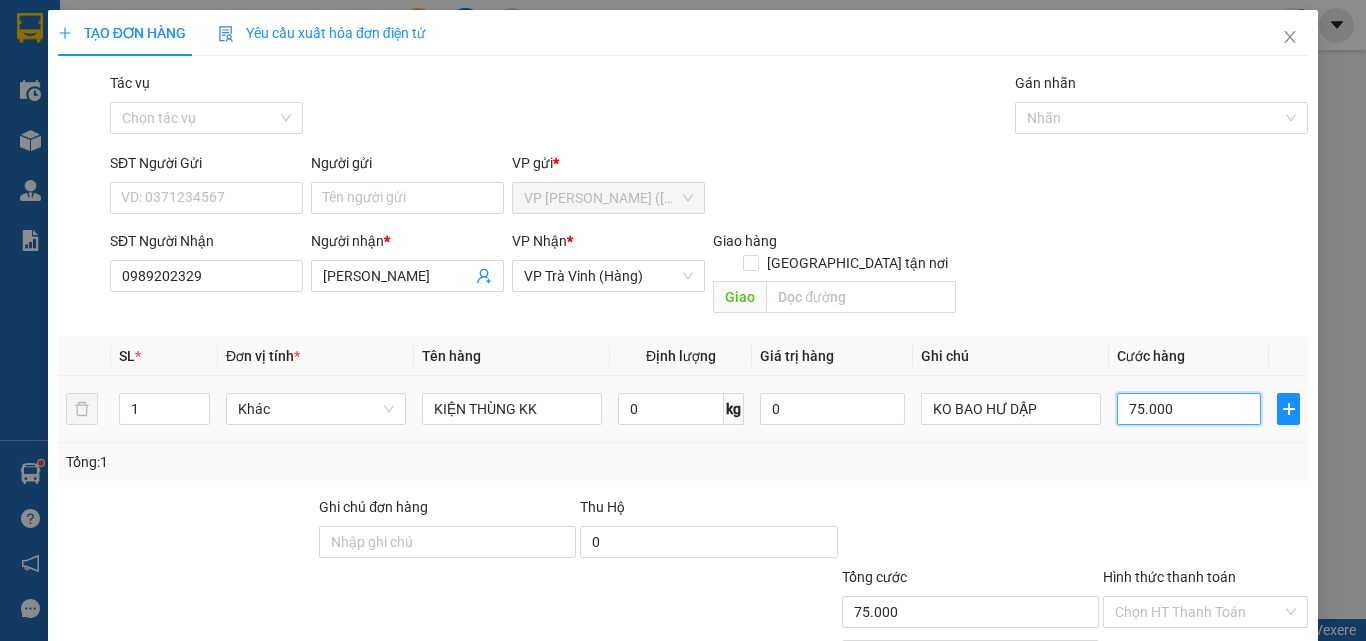 click on "75.000" at bounding box center (1189, 409) 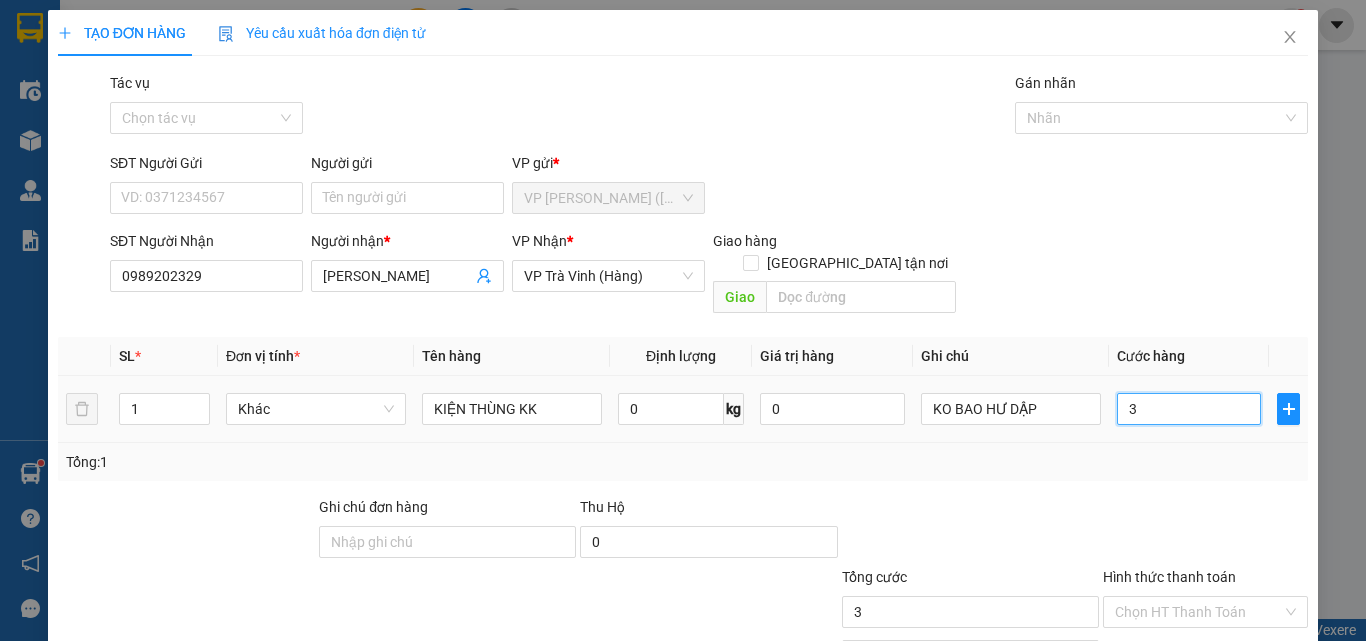 type on "30" 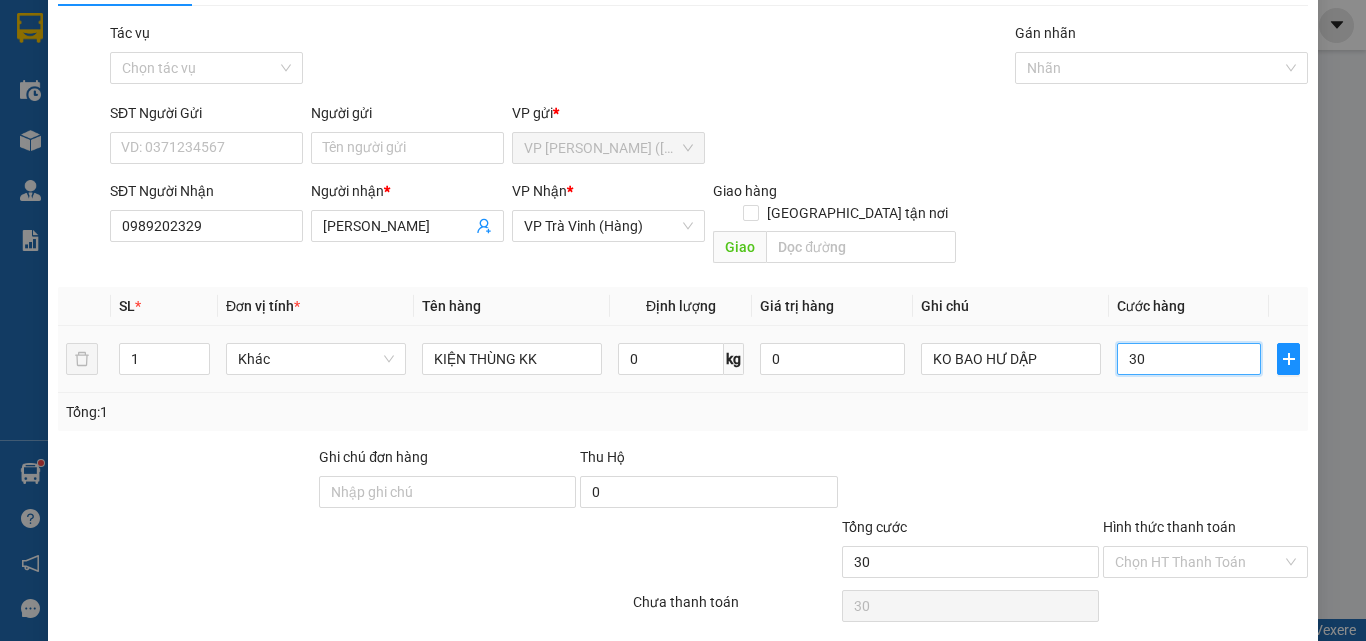 scroll, scrollTop: 99, scrollLeft: 0, axis: vertical 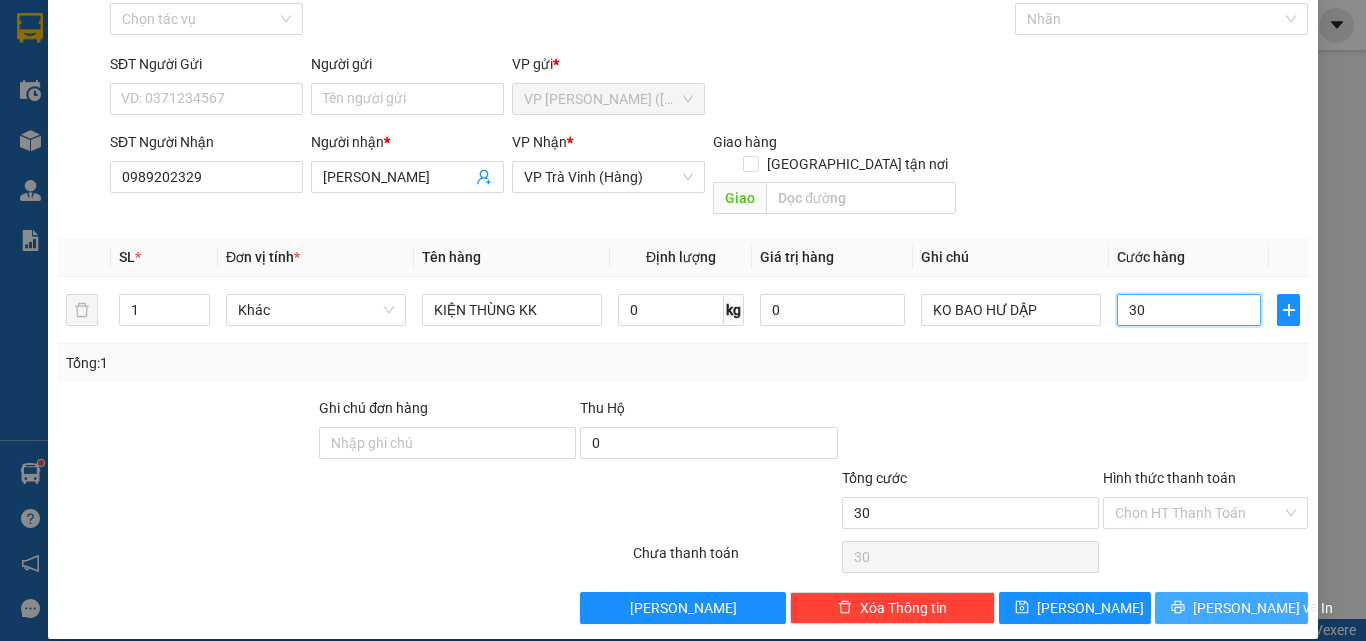 type on "30" 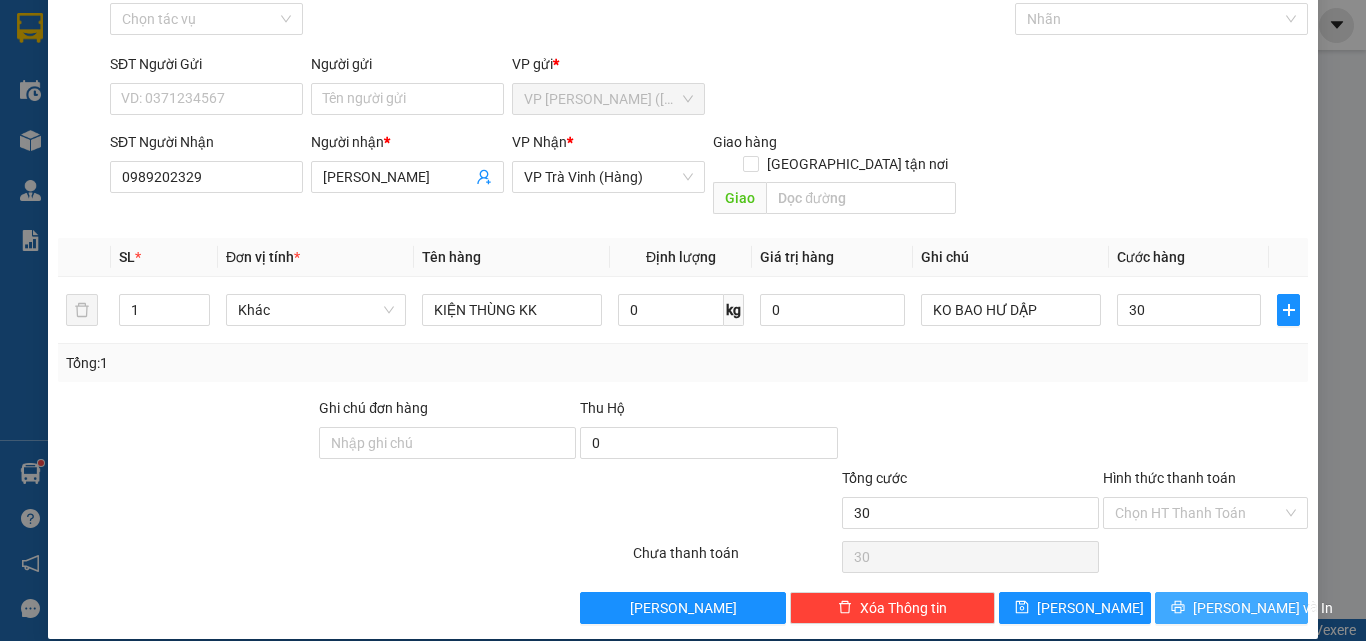 type on "30.000" 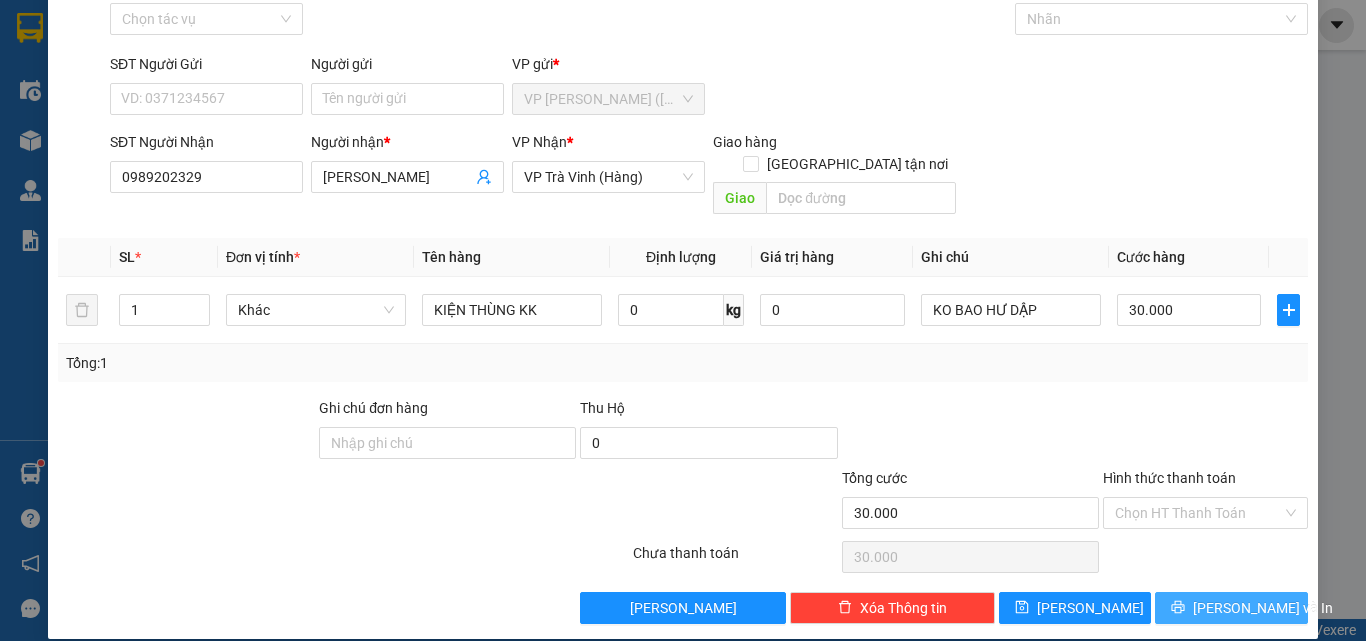 click on "[PERSON_NAME] và In" at bounding box center (1263, 608) 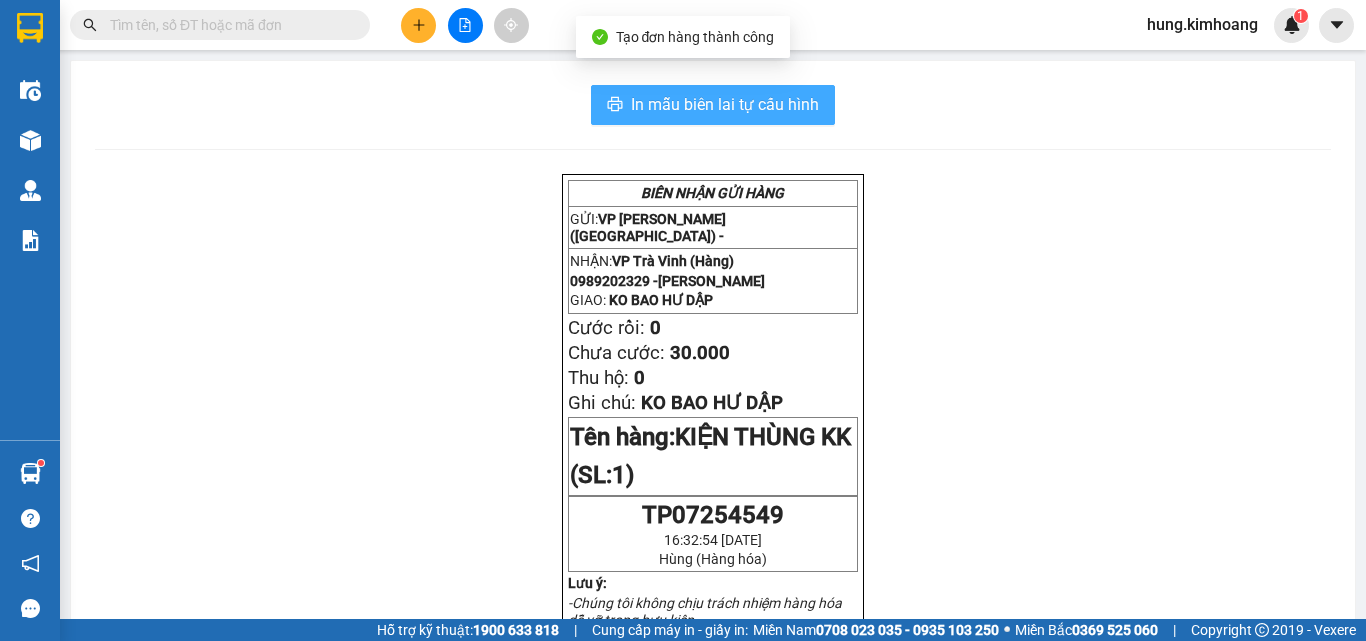 click on "In mẫu biên lai tự cấu hình" at bounding box center (725, 104) 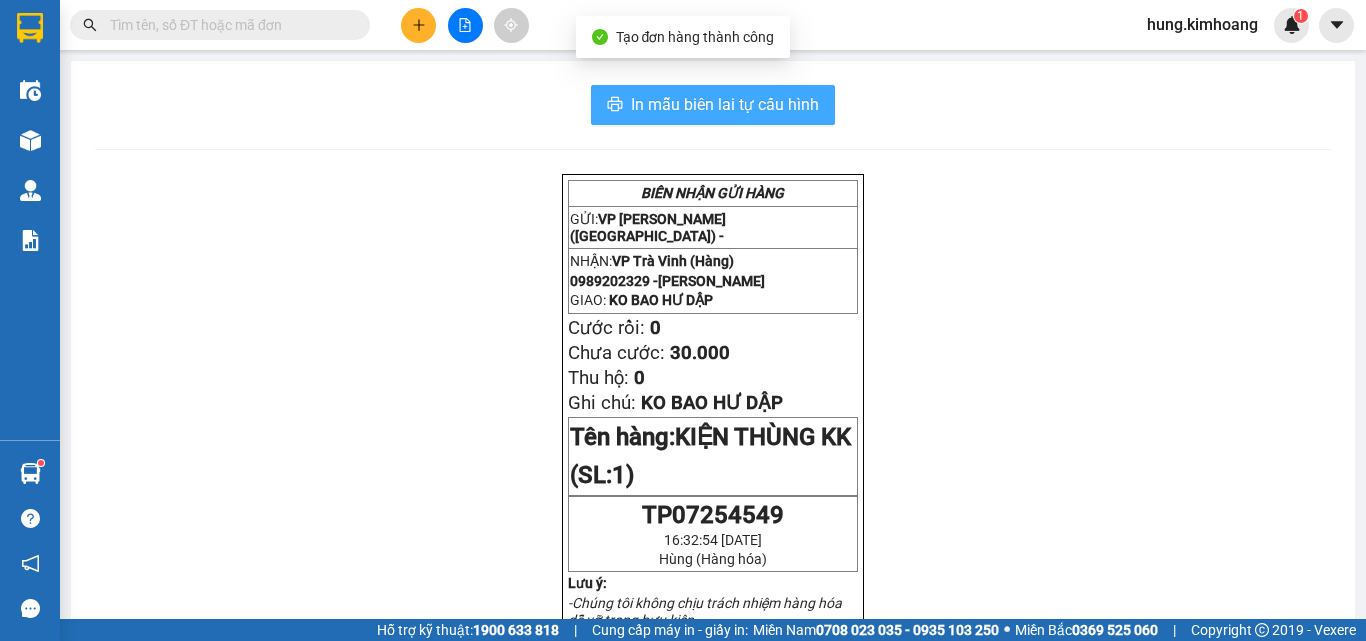 scroll, scrollTop: 0, scrollLeft: 0, axis: both 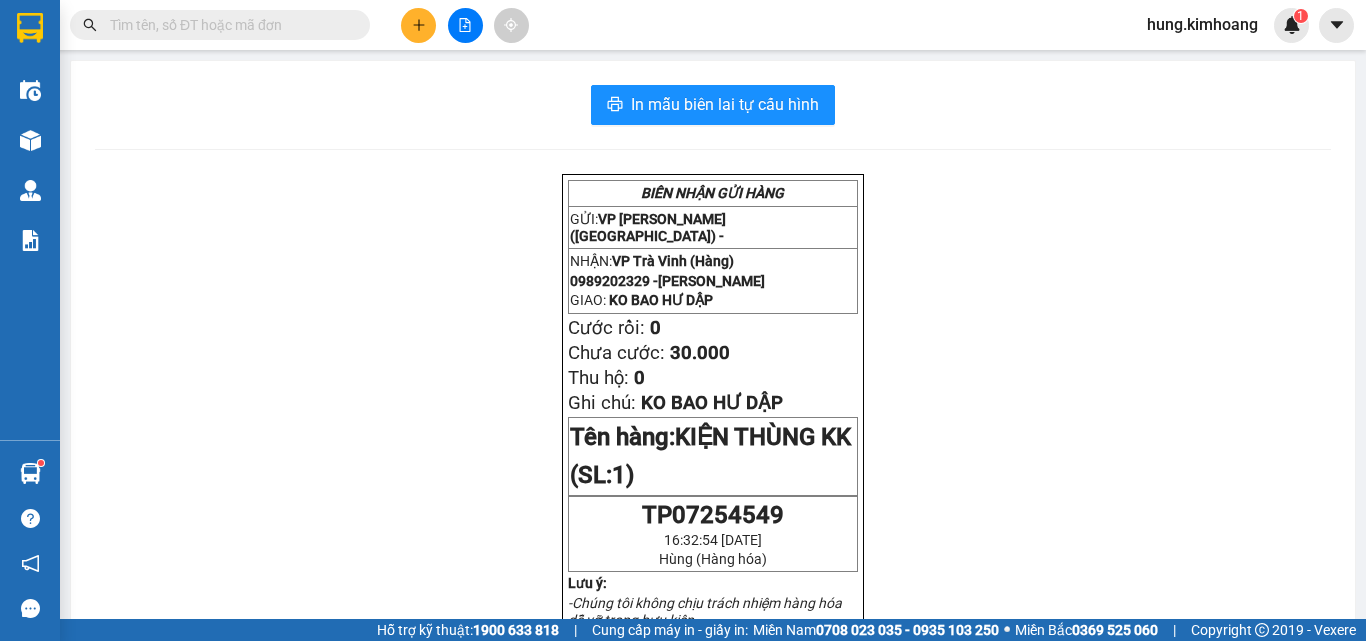 click at bounding box center (228, 25) 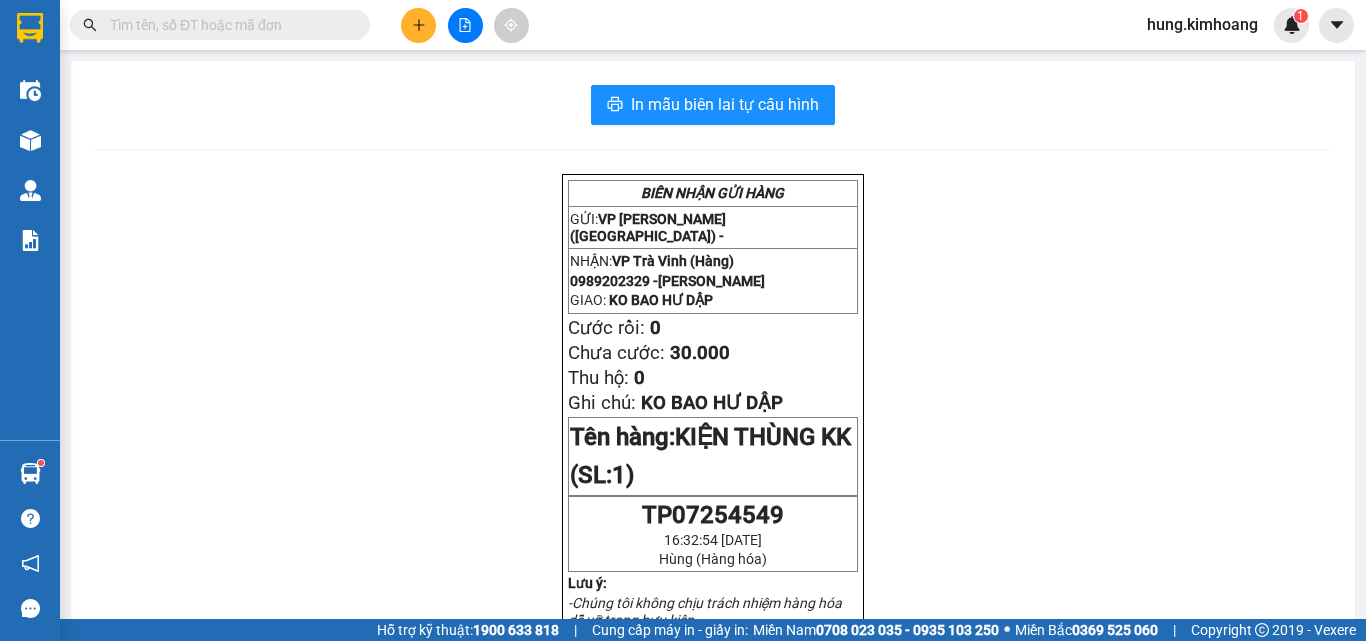 drag, startPoint x: 330, startPoint y: 14, endPoint x: 292, endPoint y: 26, distance: 39.849716 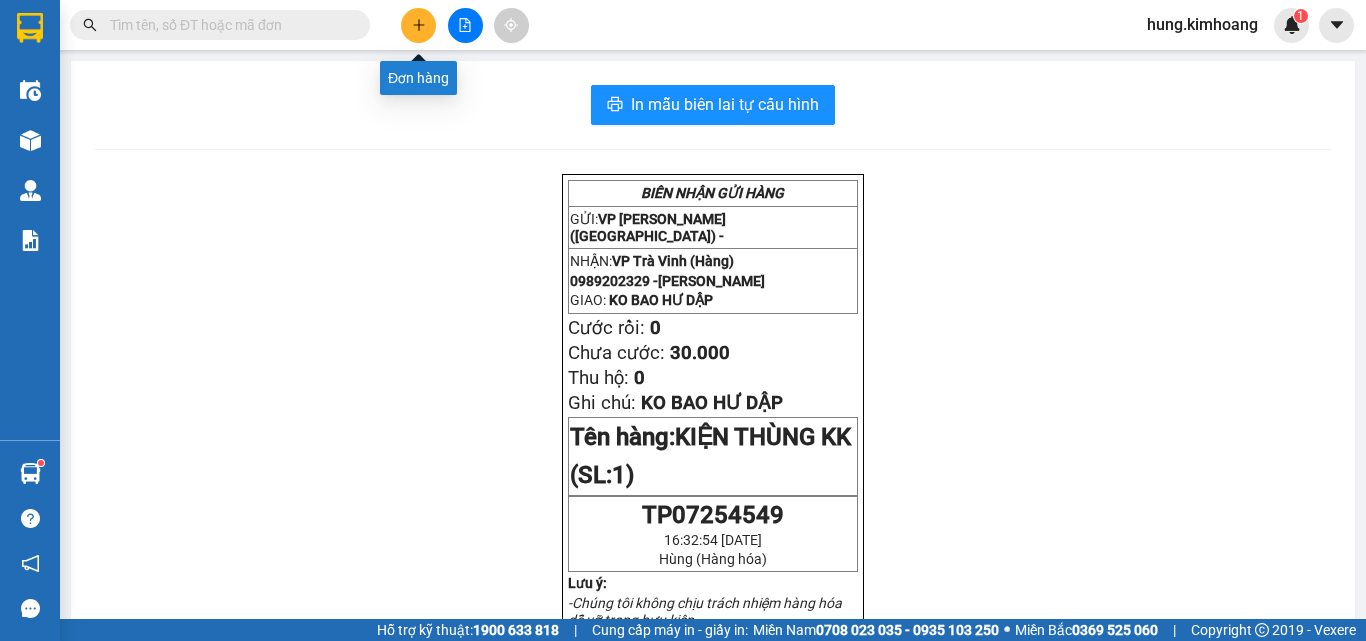 click 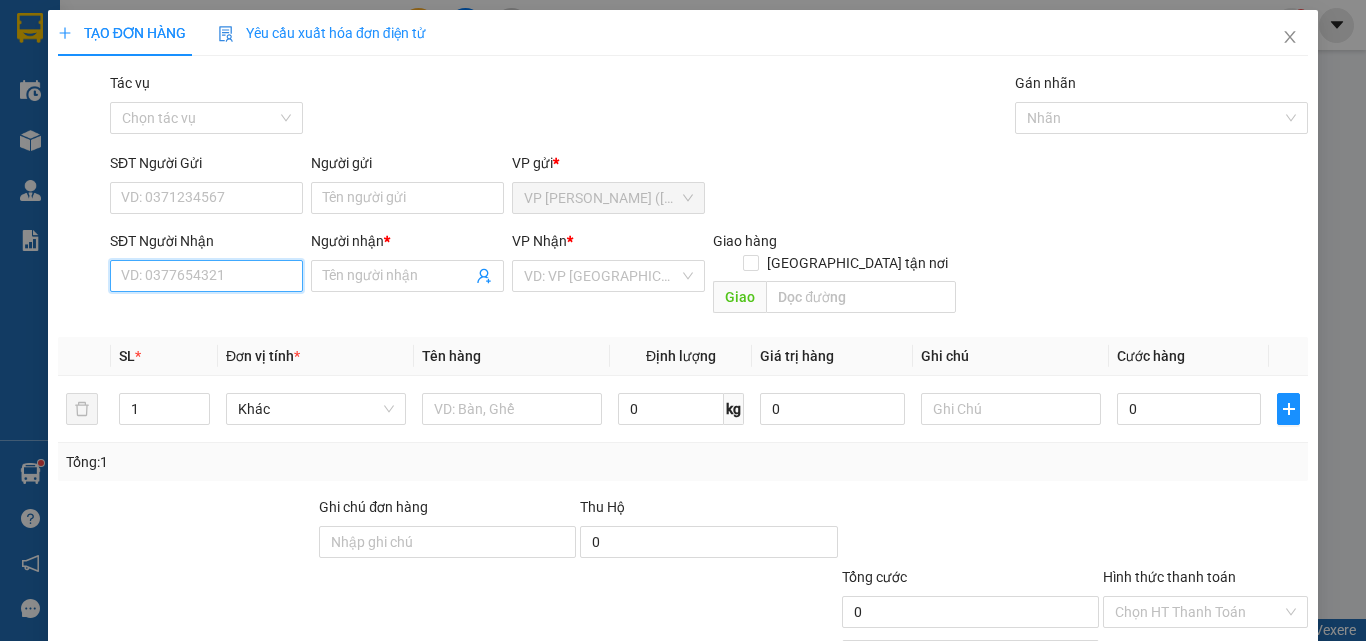 click on "SĐT Người Nhận" at bounding box center [206, 276] 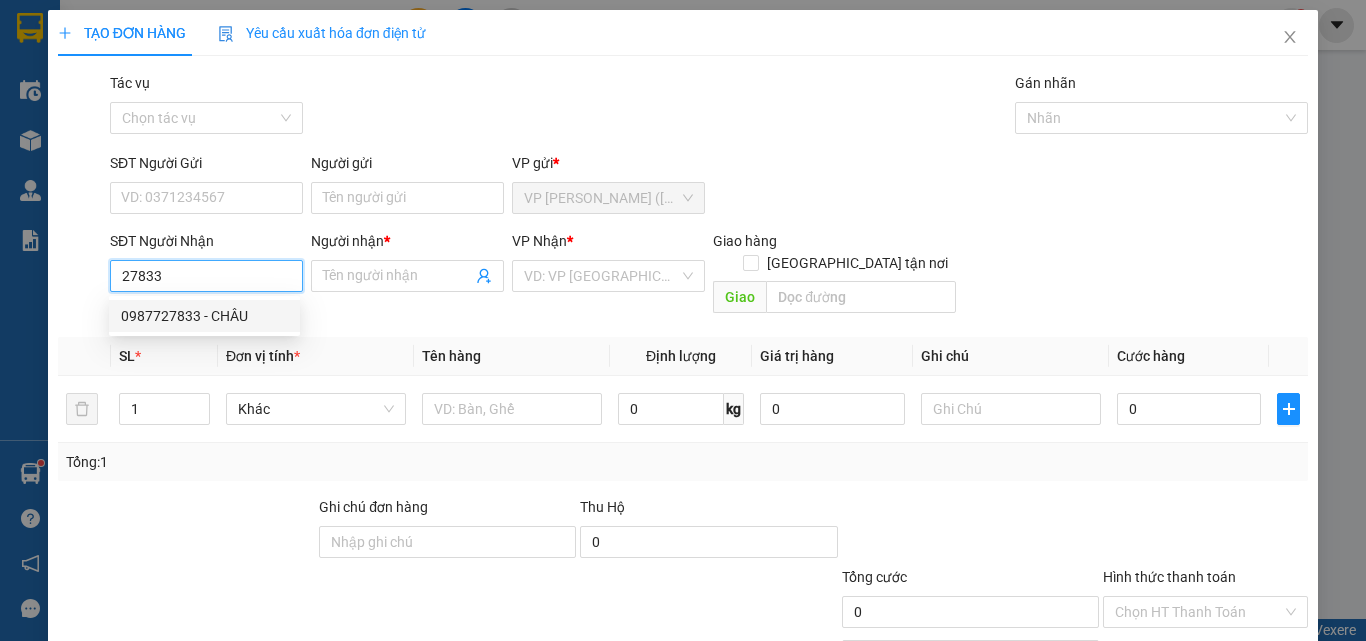 click on "0987727833 - CHÂU" at bounding box center (204, 316) 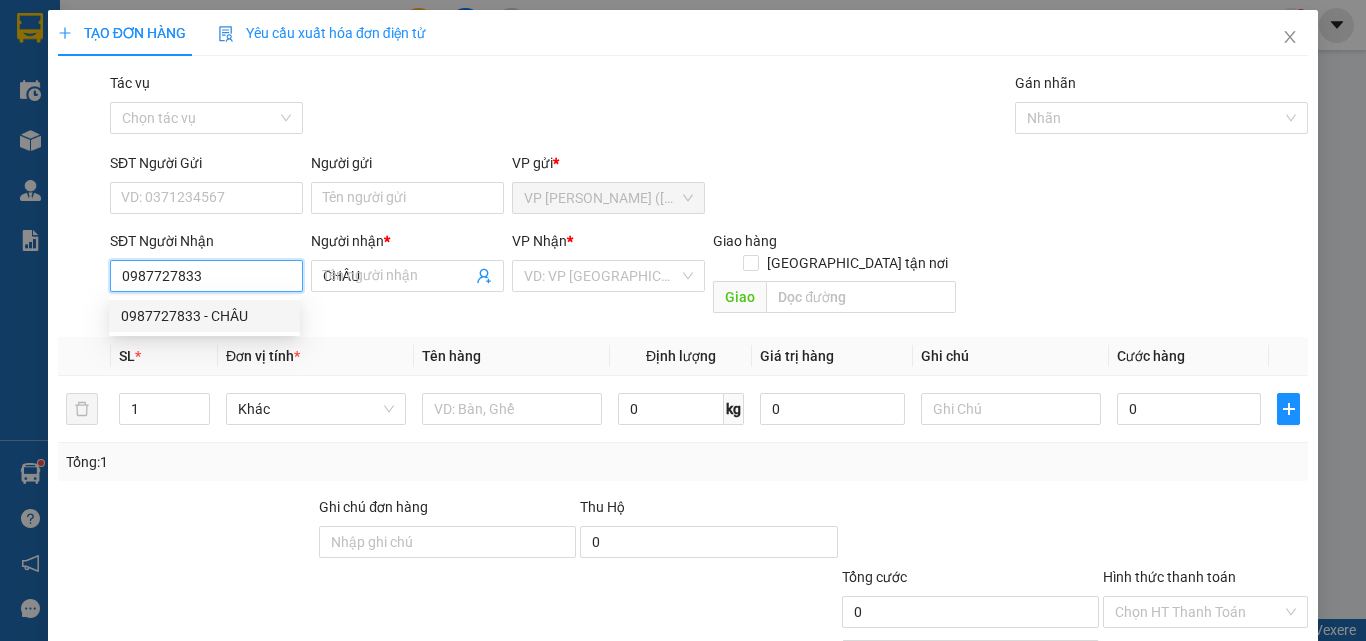 type on "35.000" 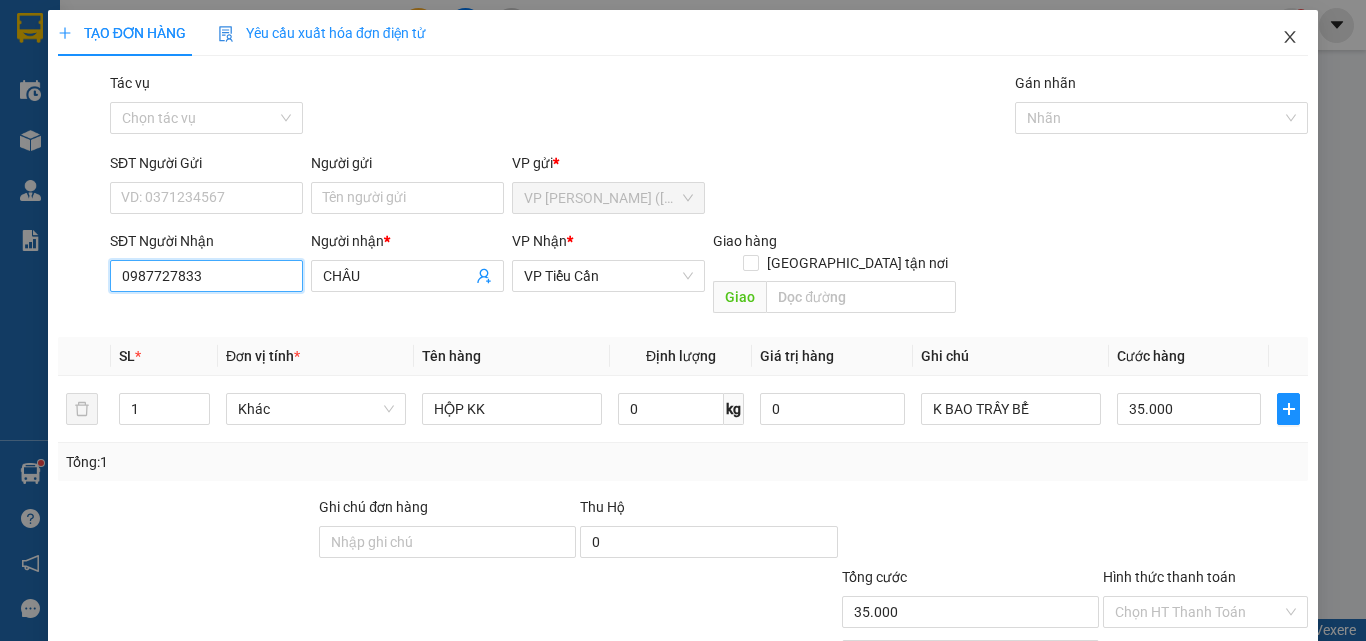 type on "0987727833" 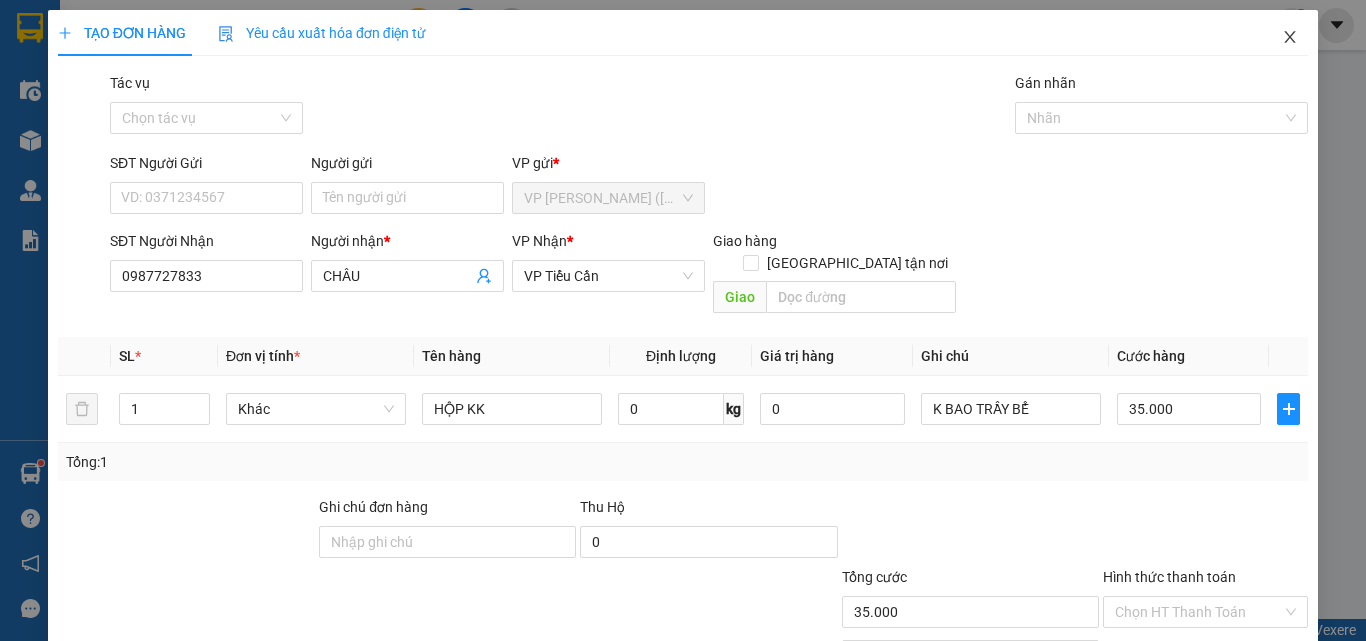 click at bounding box center (1290, 38) 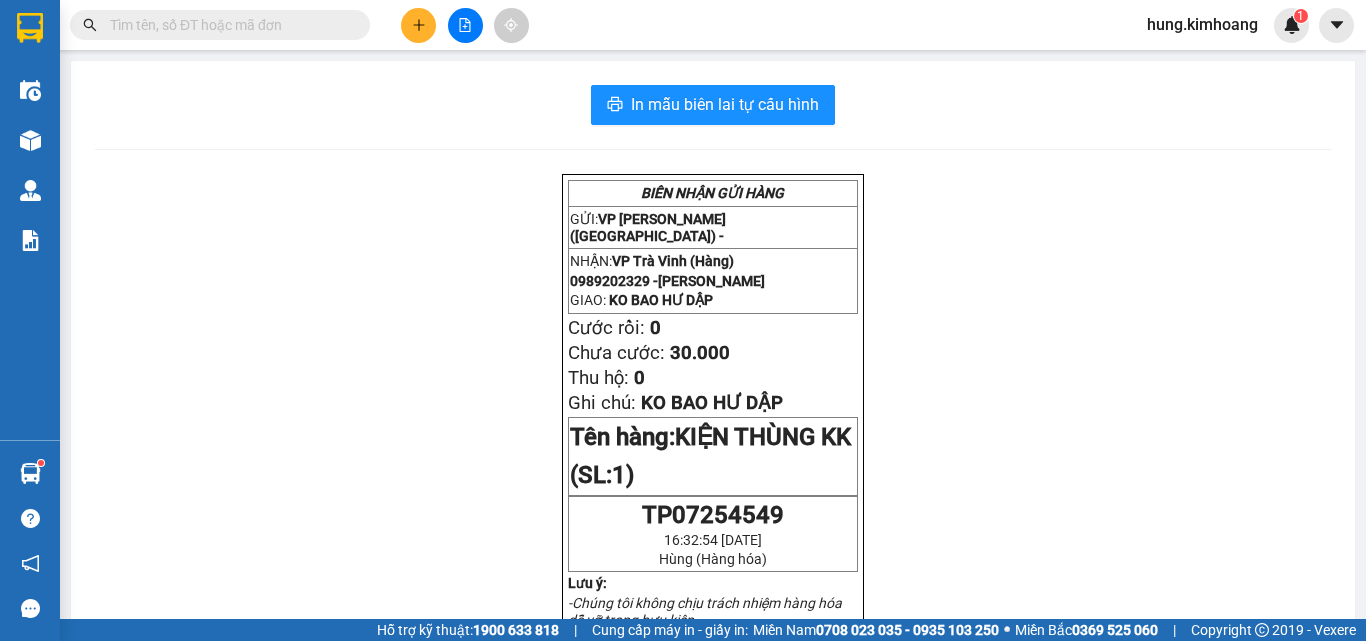 click at bounding box center (228, 25) 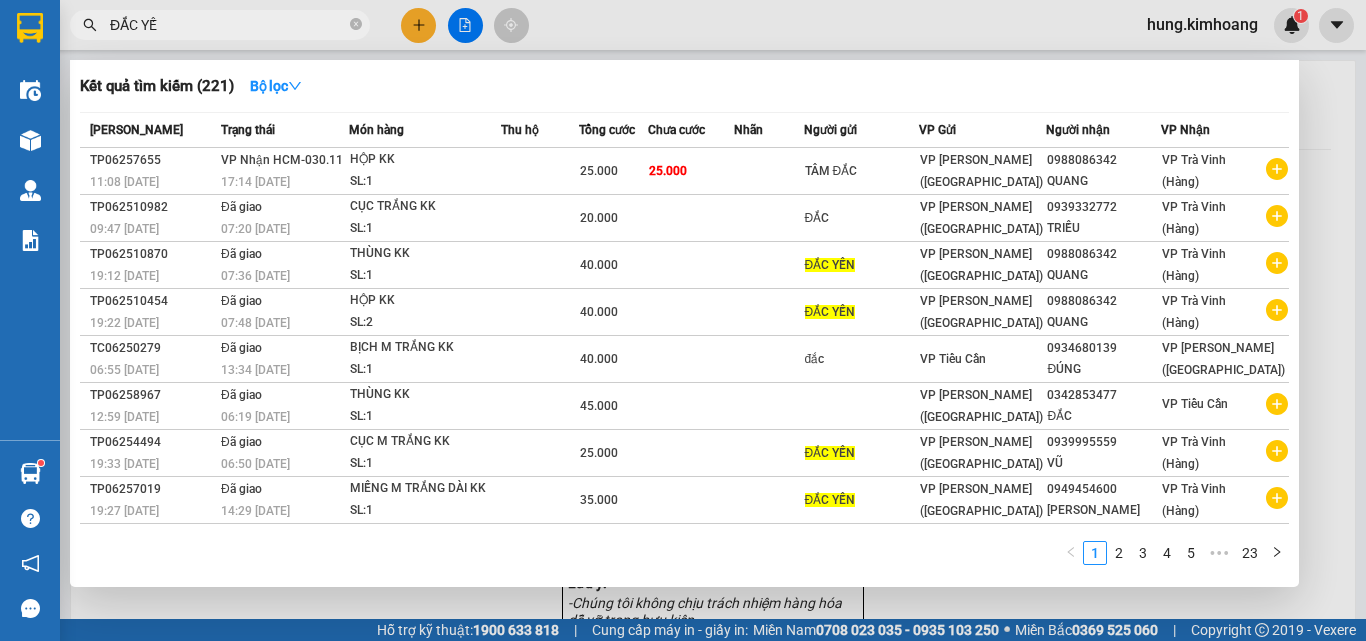 type on "ĐẮC YẾN" 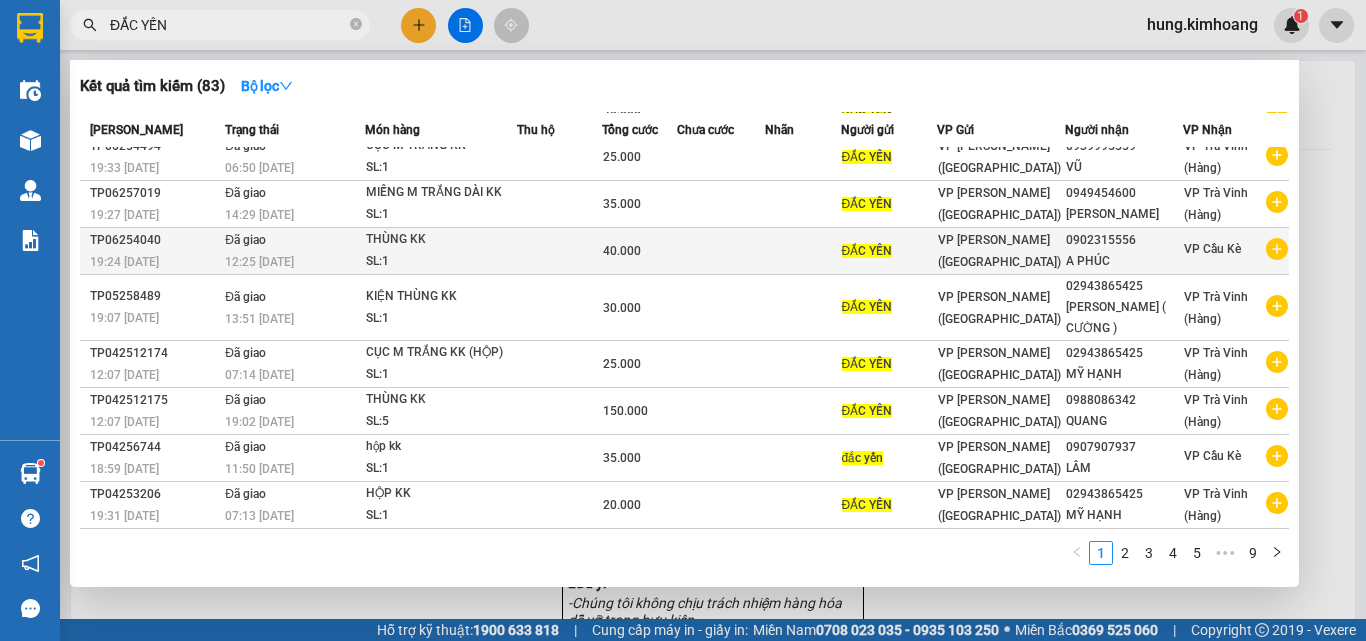 scroll, scrollTop: 0, scrollLeft: 0, axis: both 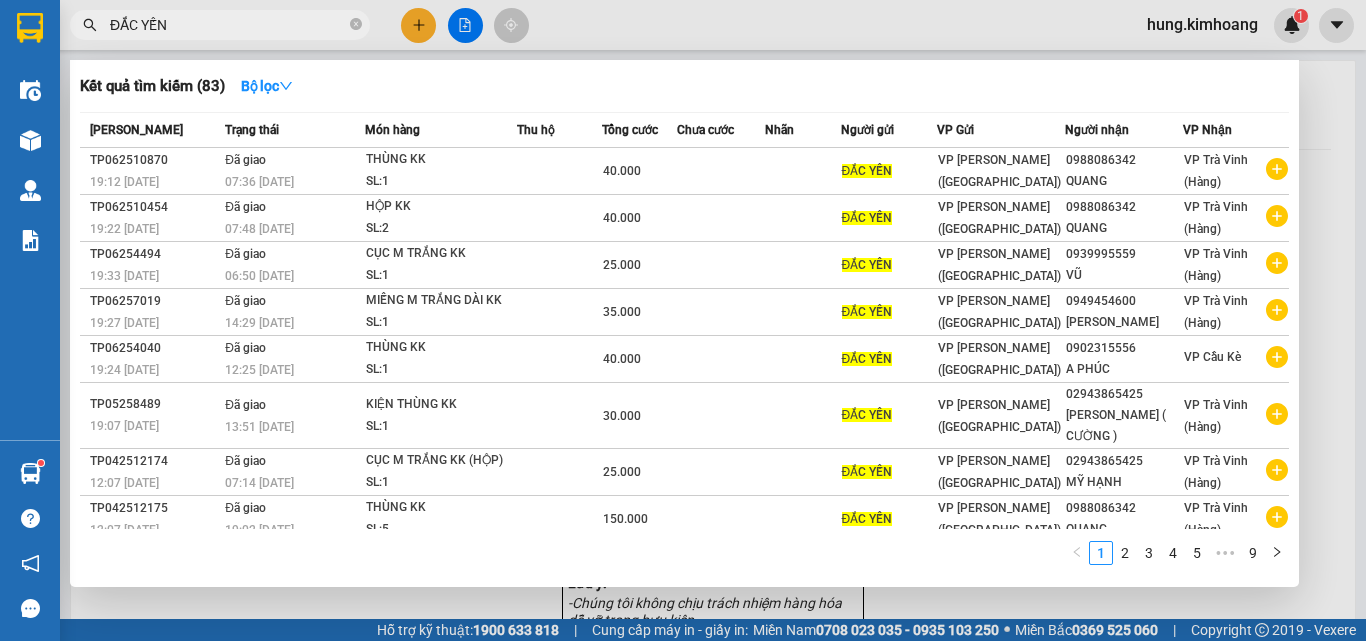 click on "ĐẮC YẾN" at bounding box center (228, 25) 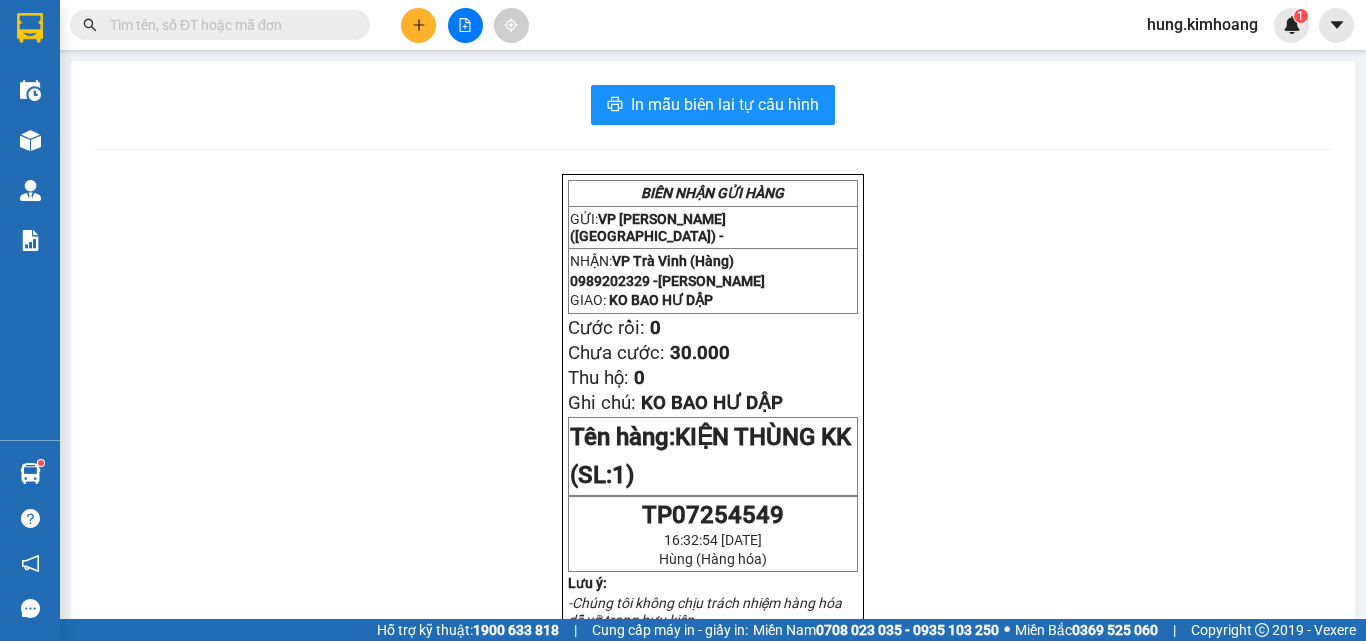 click at bounding box center [228, 25] 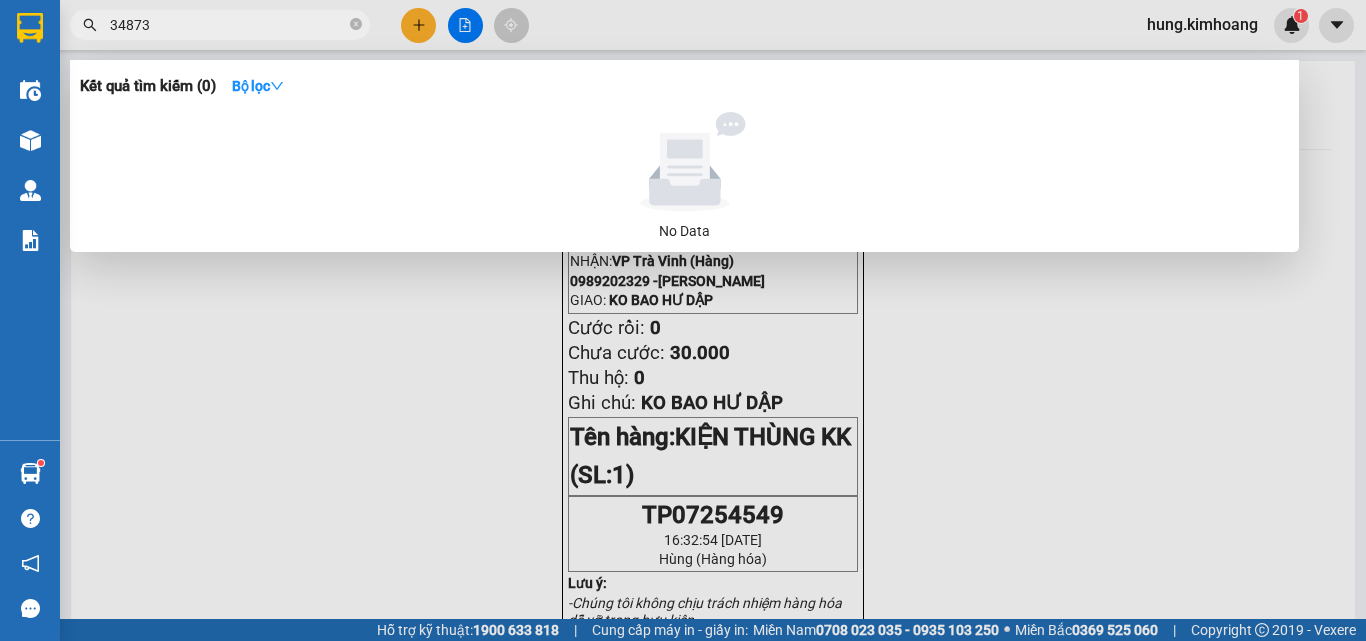 click on "34873" at bounding box center [220, 25] 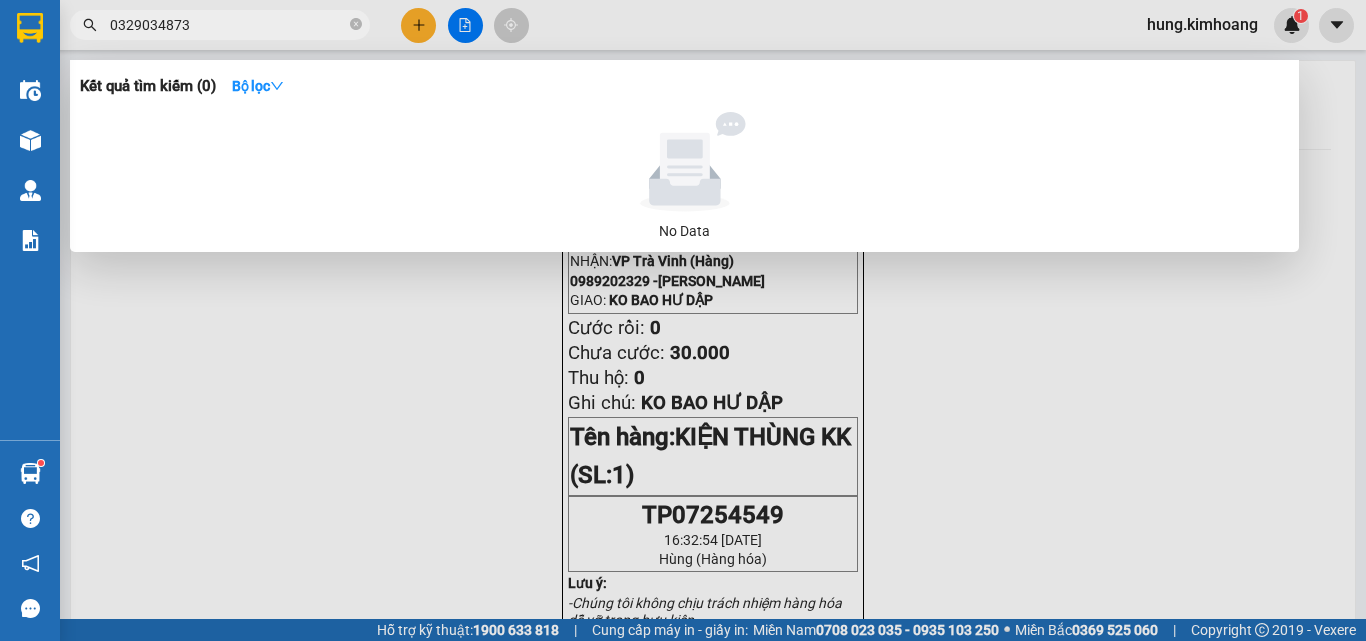 type on "0329034873" 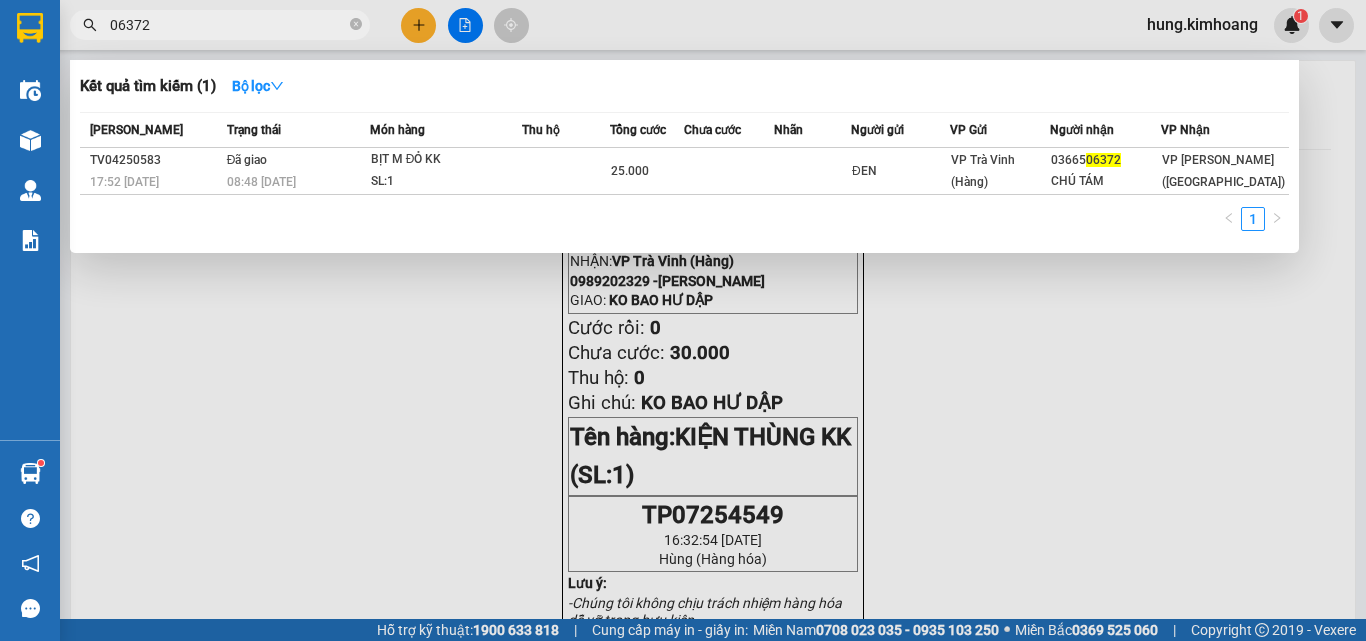 click on "06372" at bounding box center (228, 25) 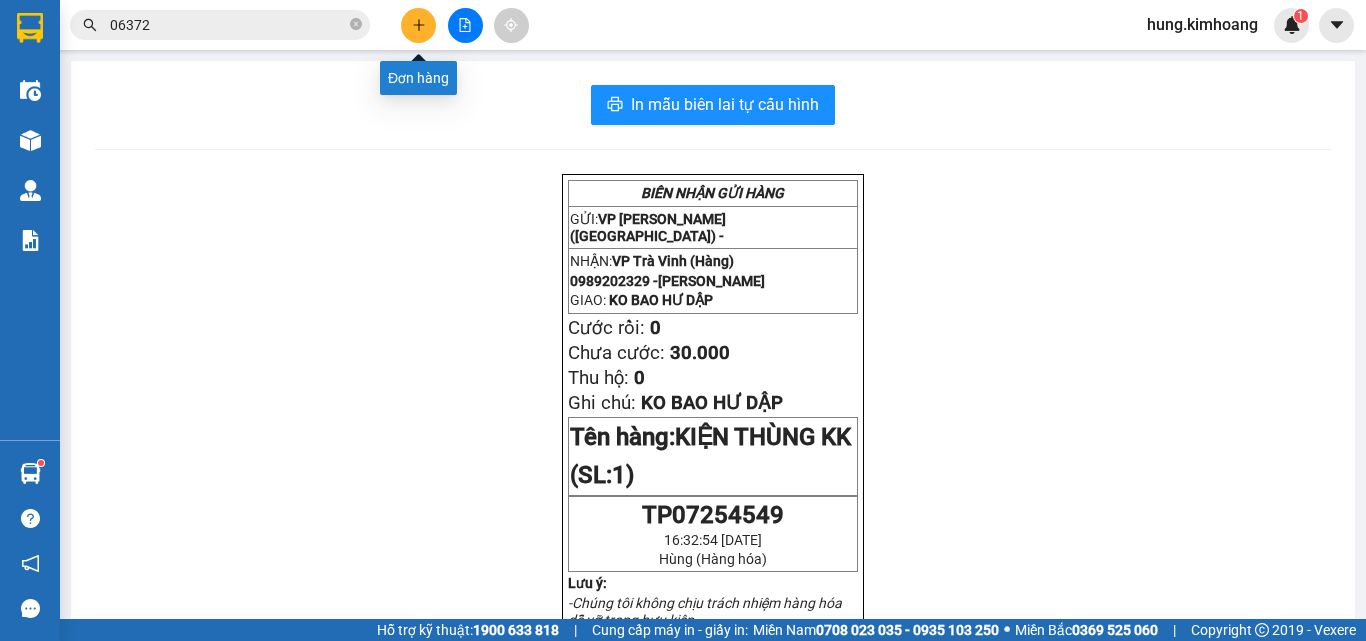 click 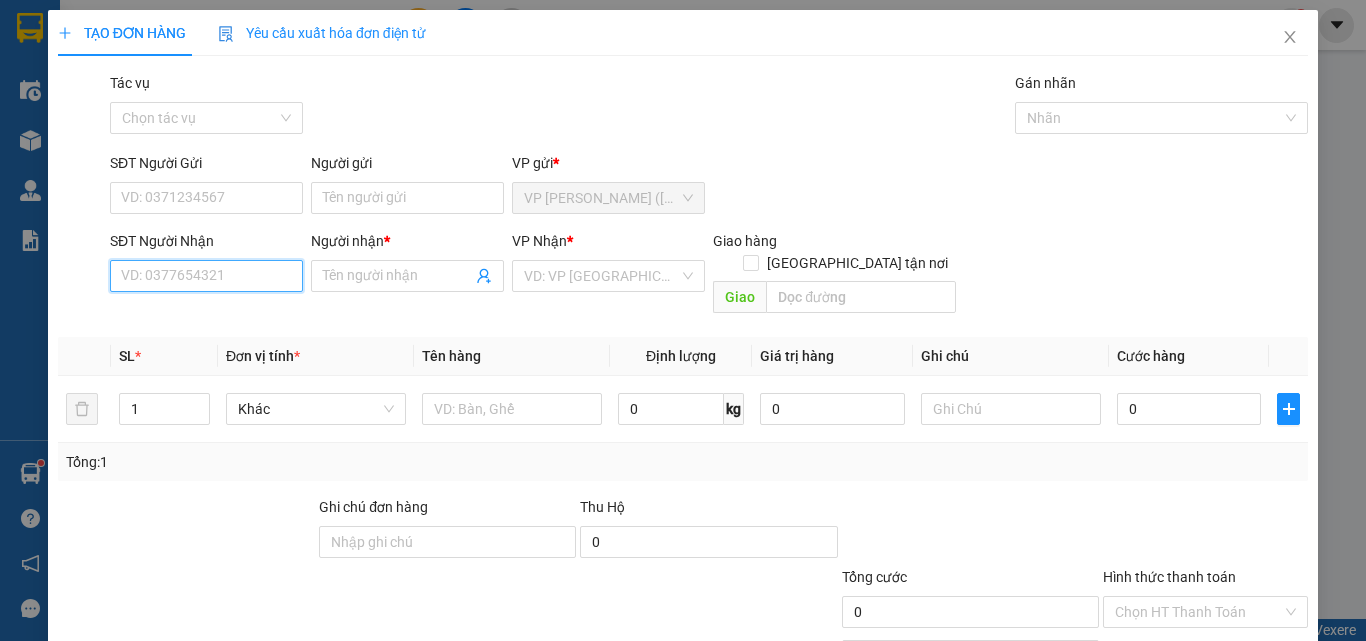 click on "SĐT Người Nhận" at bounding box center [206, 276] 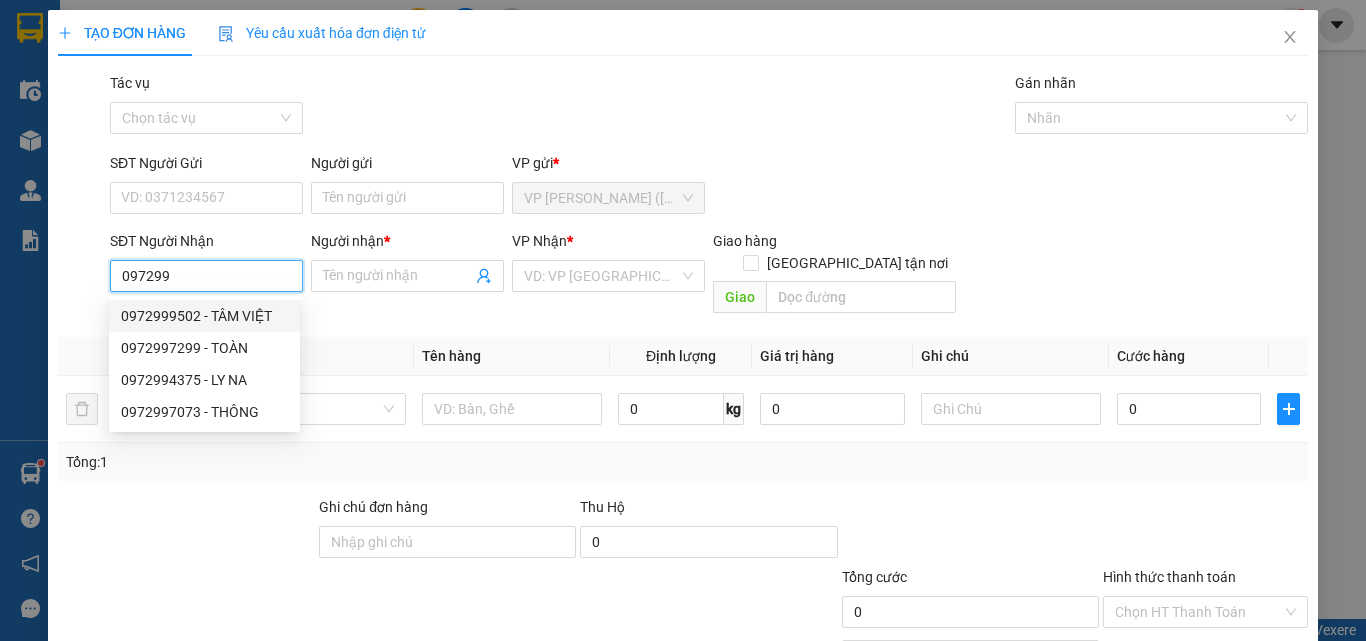 click on "0972999502 - TÂM VIỆT" at bounding box center [204, 316] 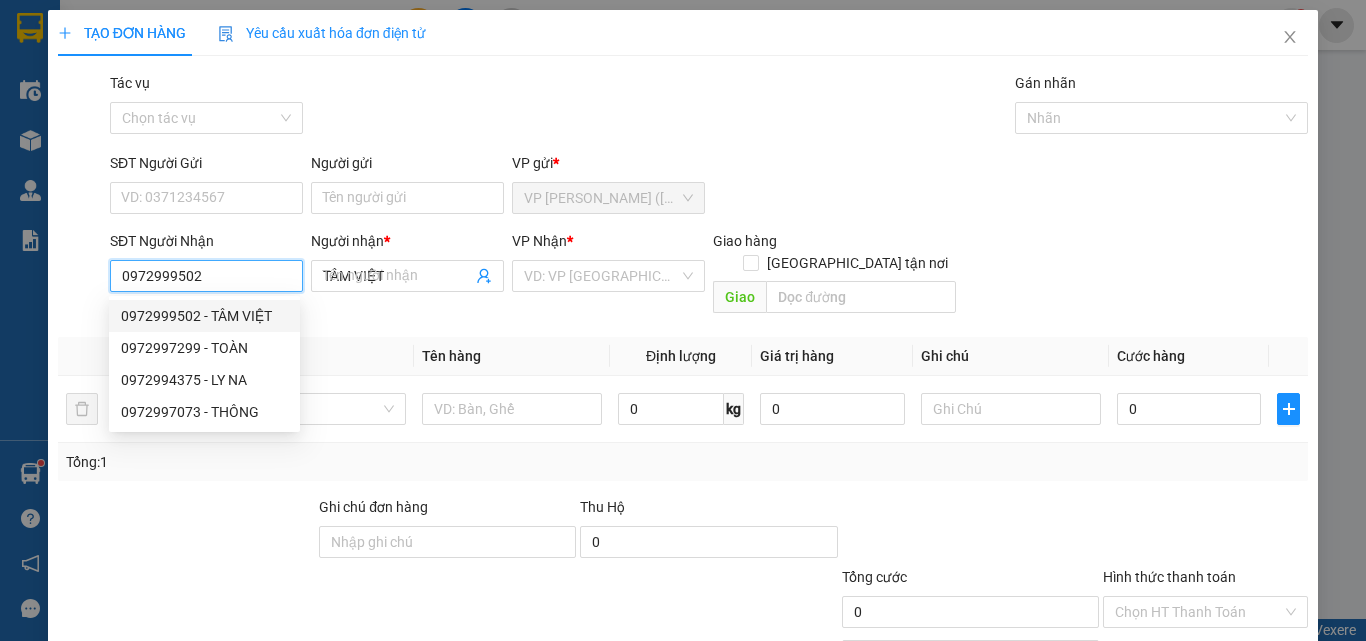 type on "30.000" 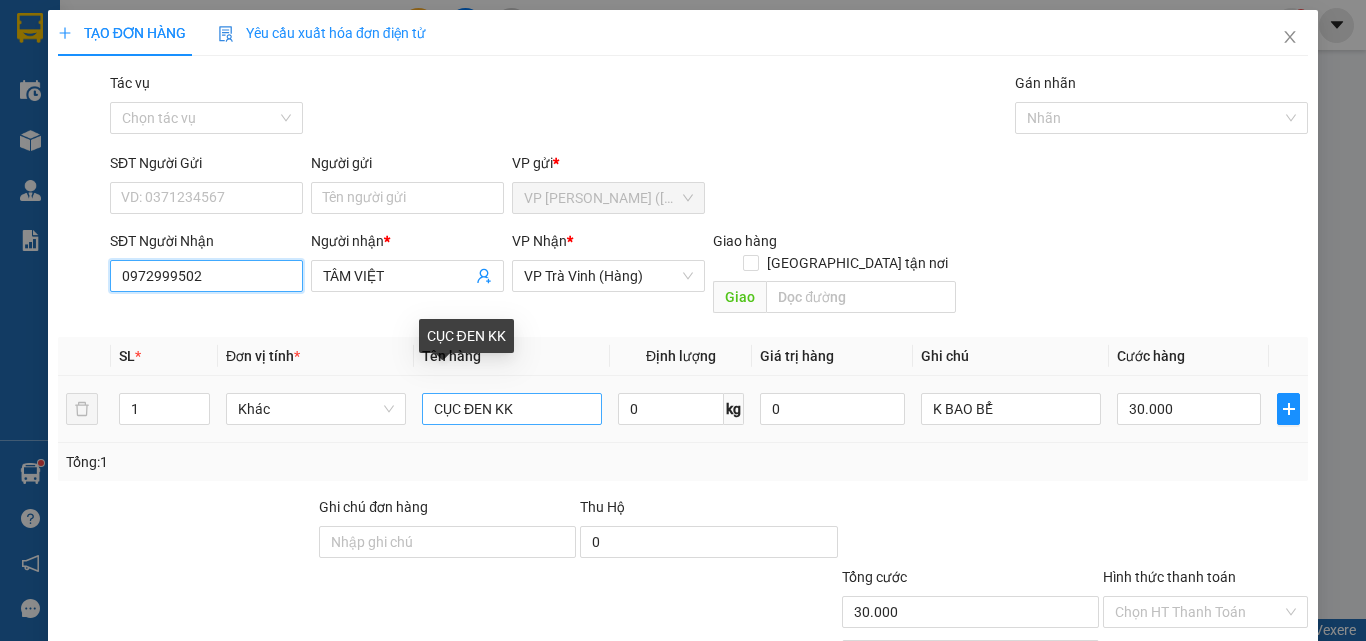 type on "0972999502" 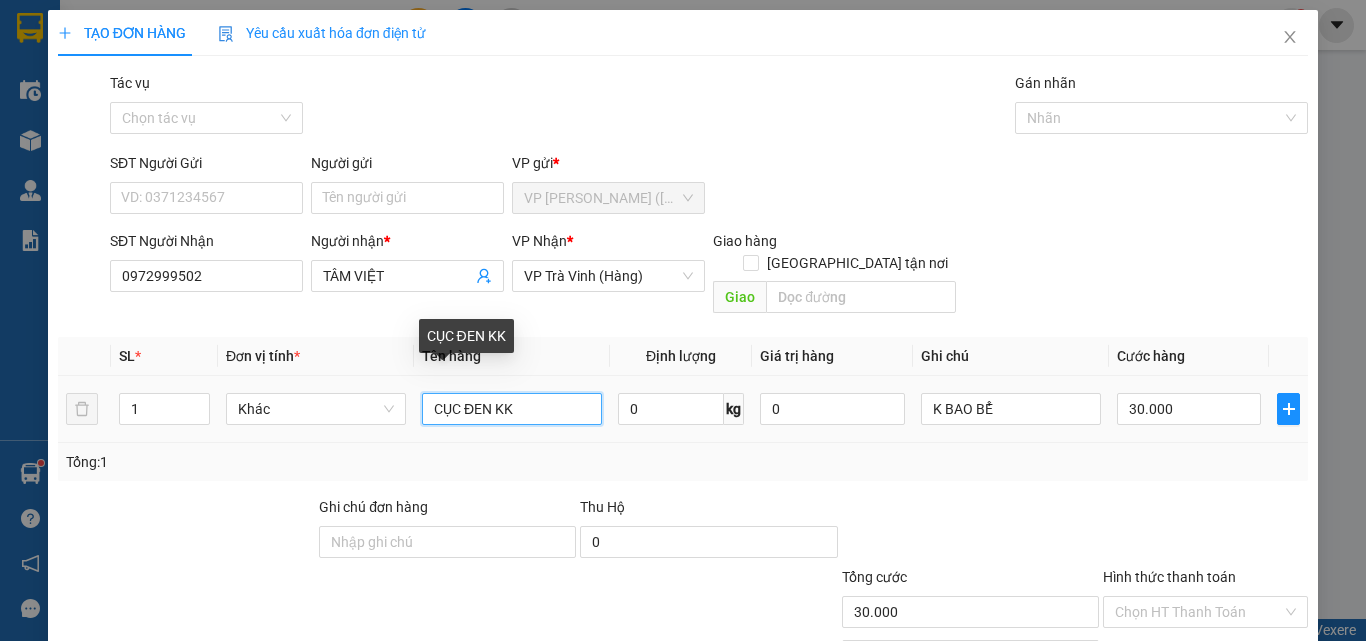 click on "CỤC ĐEN KK" at bounding box center (512, 409) 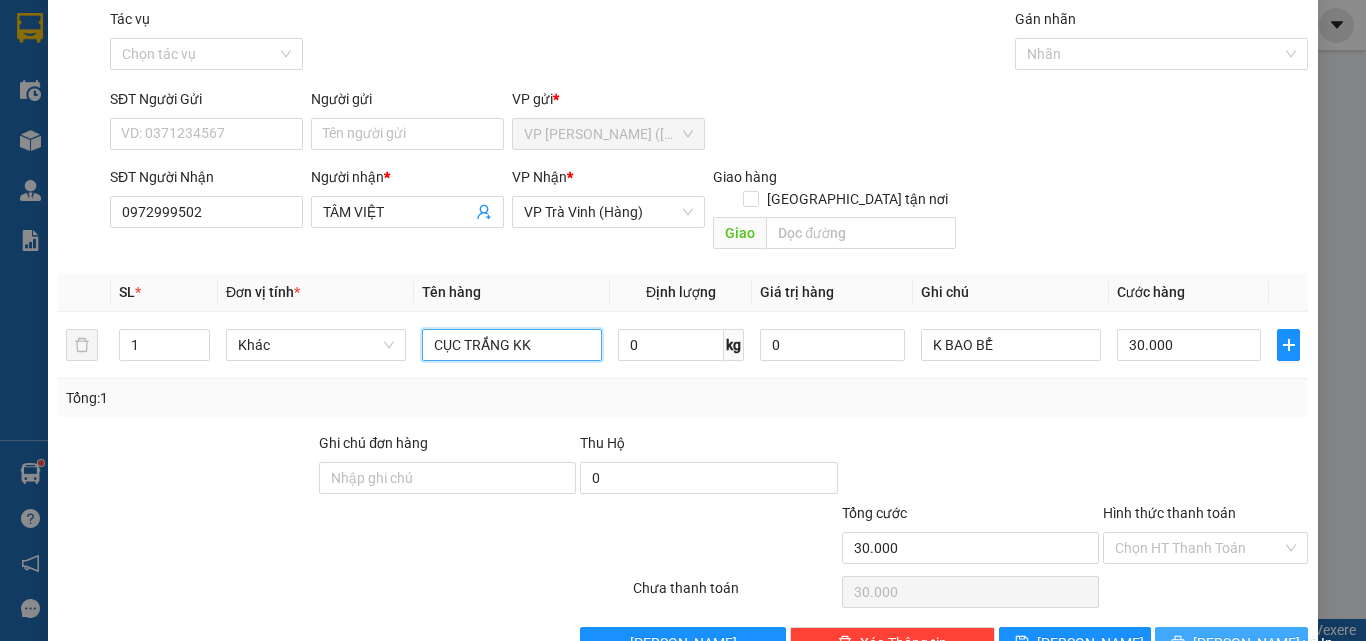 scroll, scrollTop: 99, scrollLeft: 0, axis: vertical 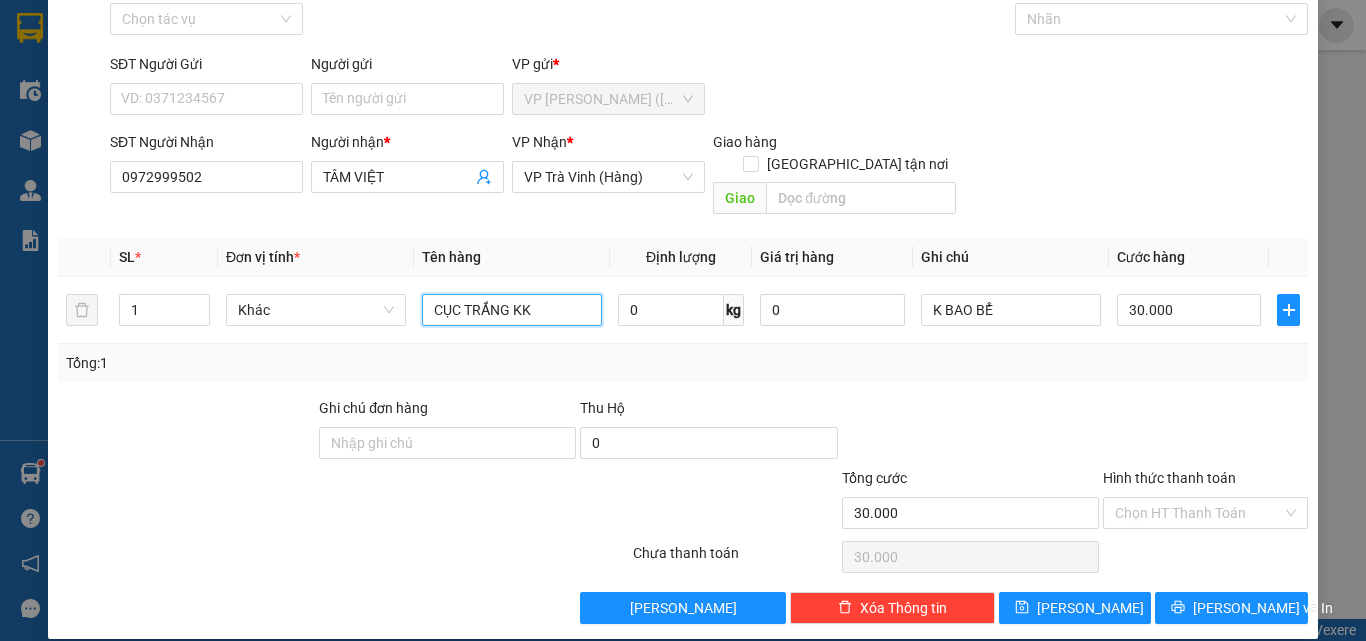 type on "CỤC TRẮNG KK" 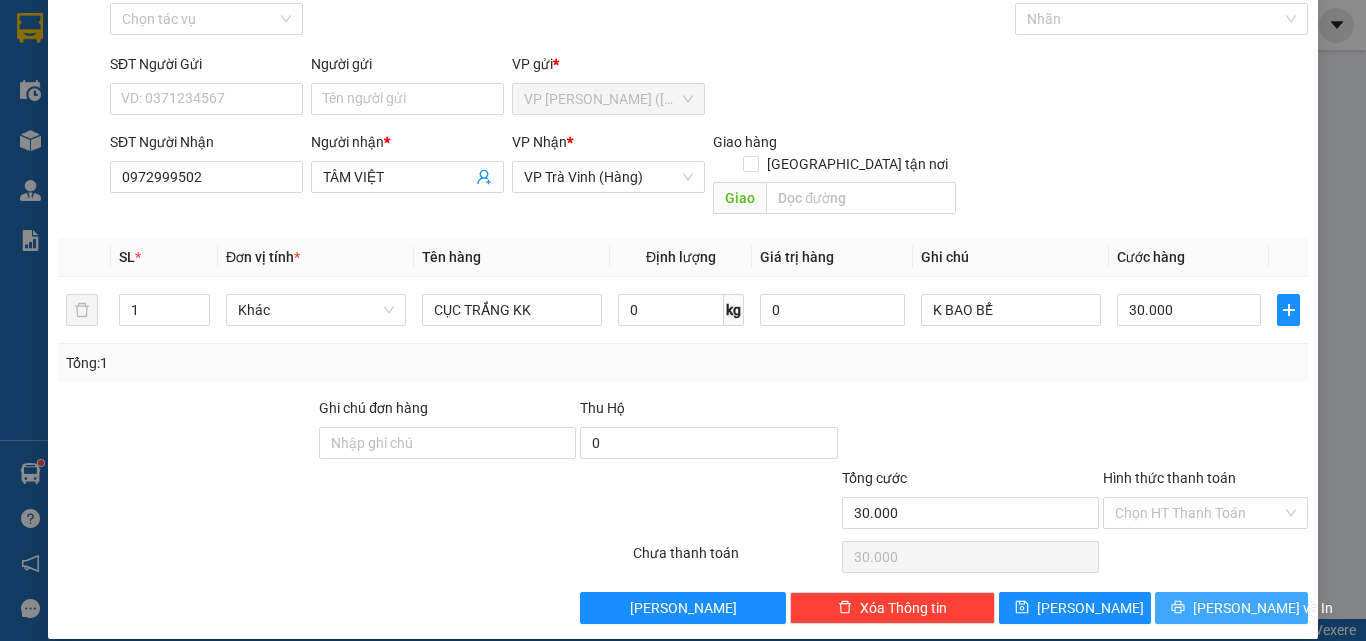 click on "[PERSON_NAME] và In" at bounding box center (1263, 608) 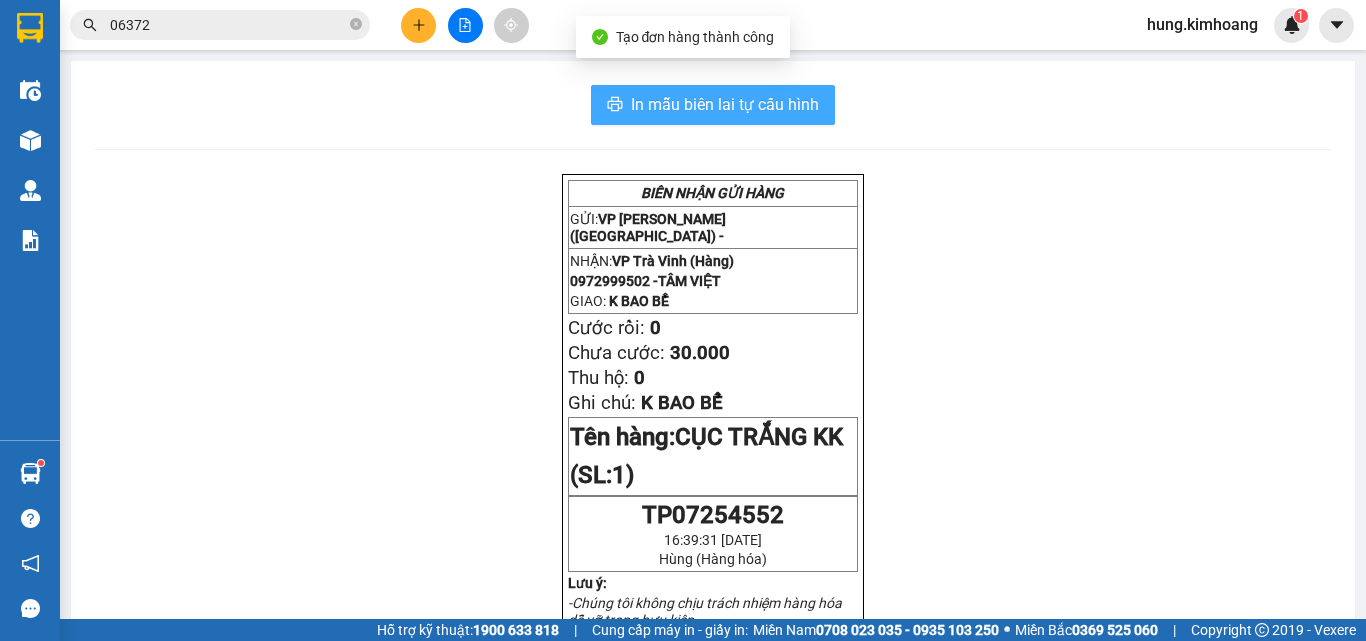 click on "In mẫu biên lai tự cấu hình" at bounding box center [725, 104] 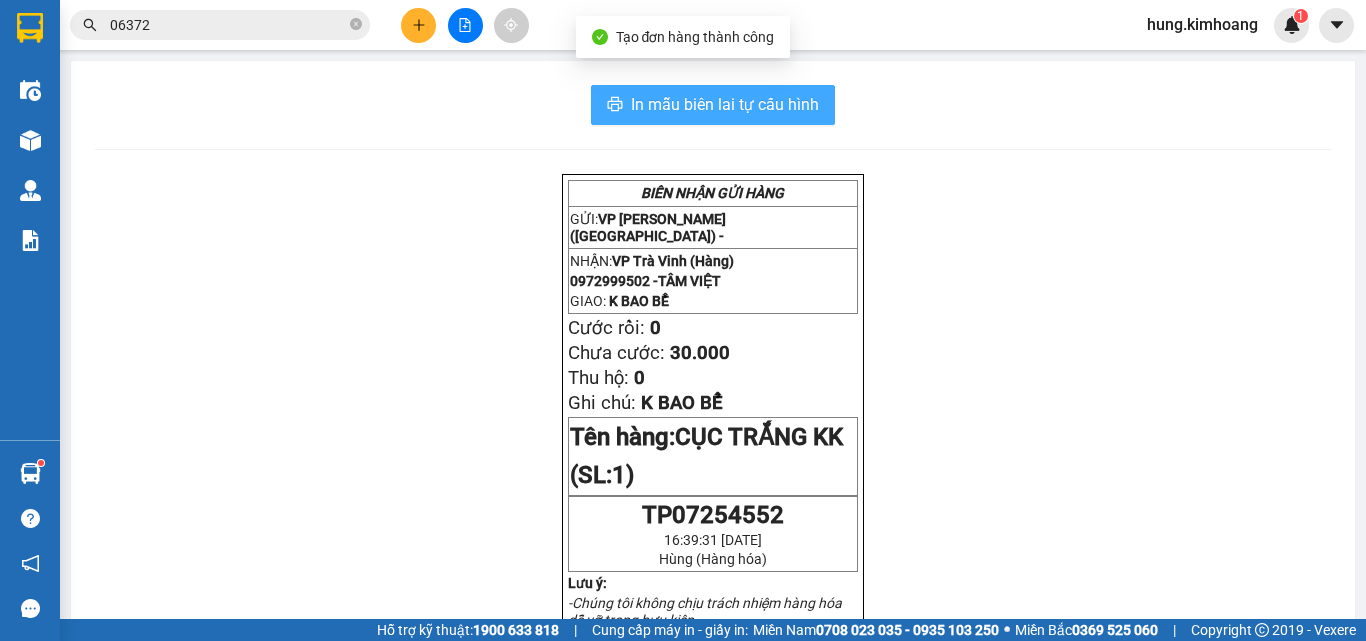 scroll, scrollTop: 0, scrollLeft: 0, axis: both 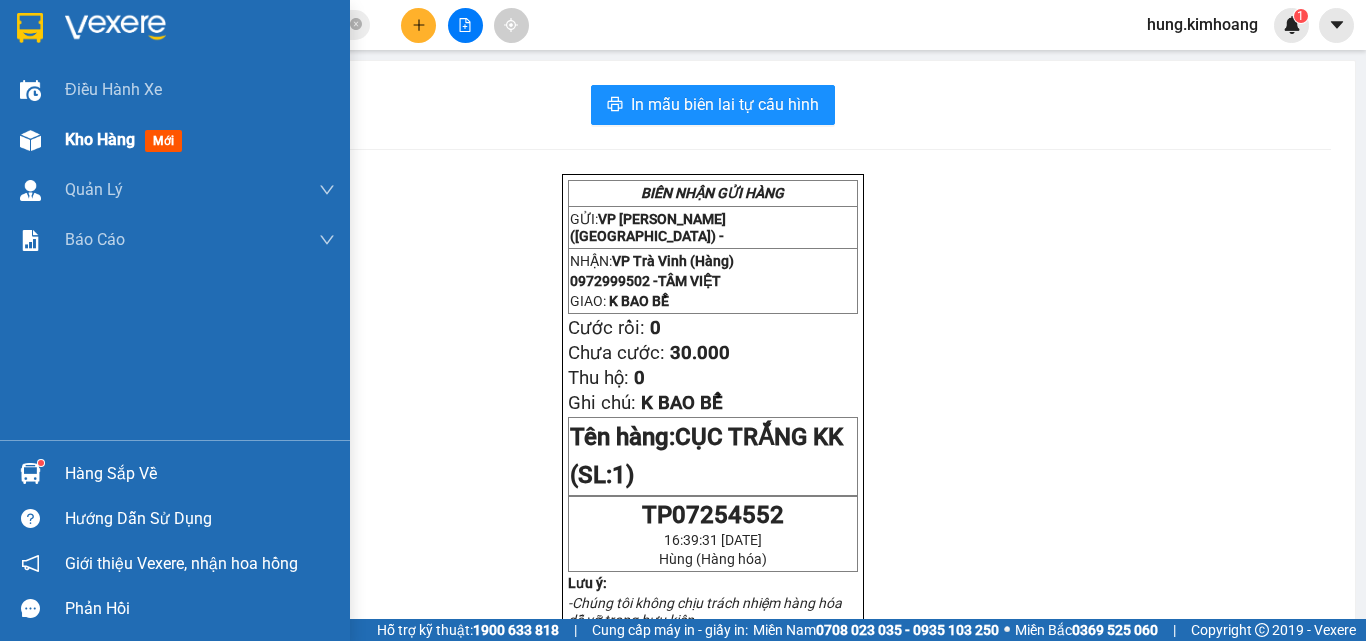 click at bounding box center [30, 140] 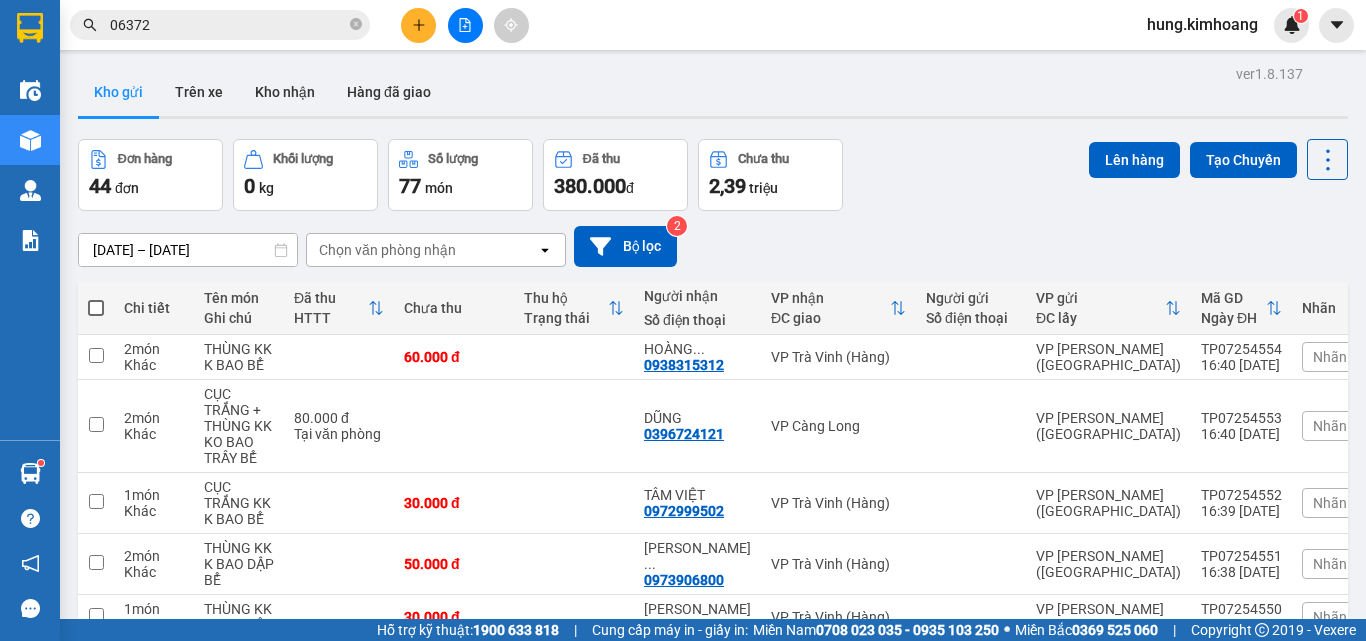 click on "06372" at bounding box center (228, 25) 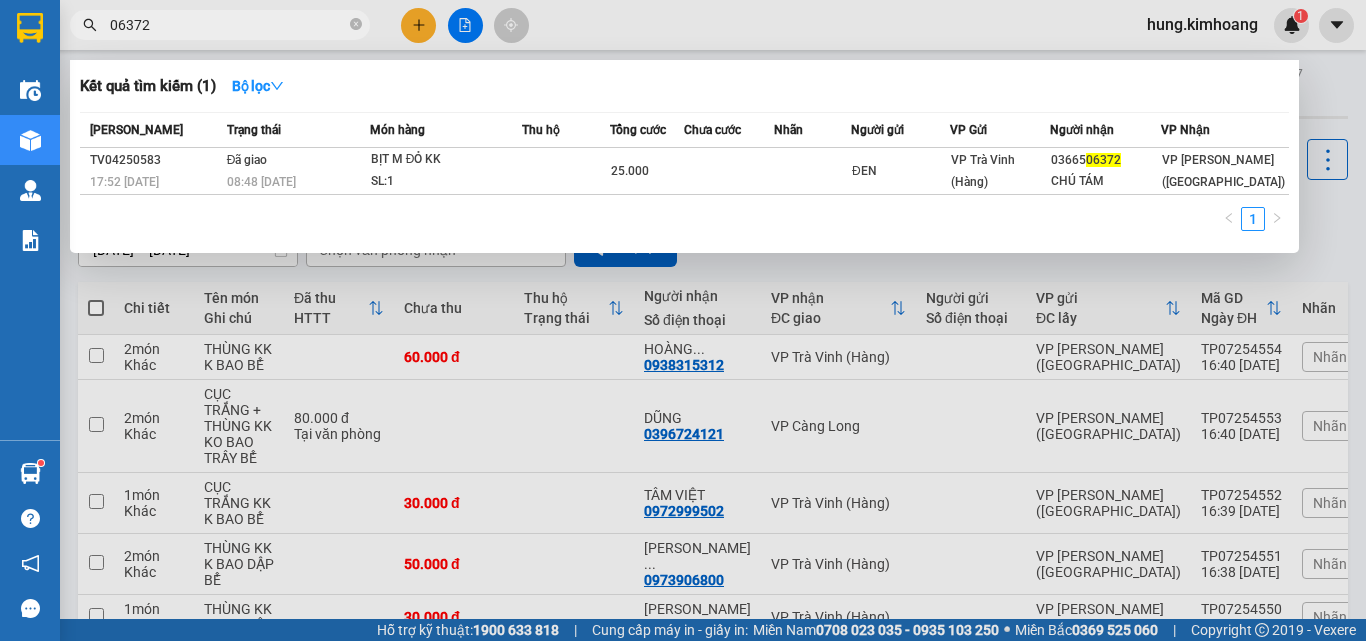 click on "06372" at bounding box center (228, 25) 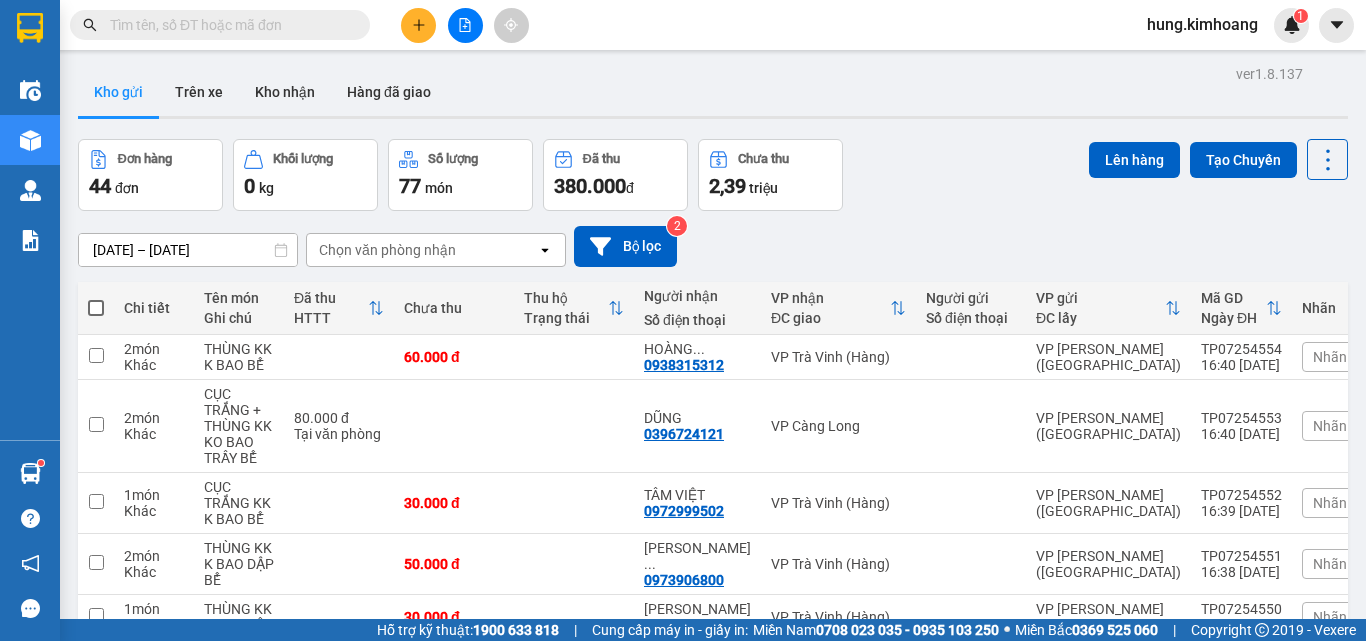 click at bounding box center [228, 25] 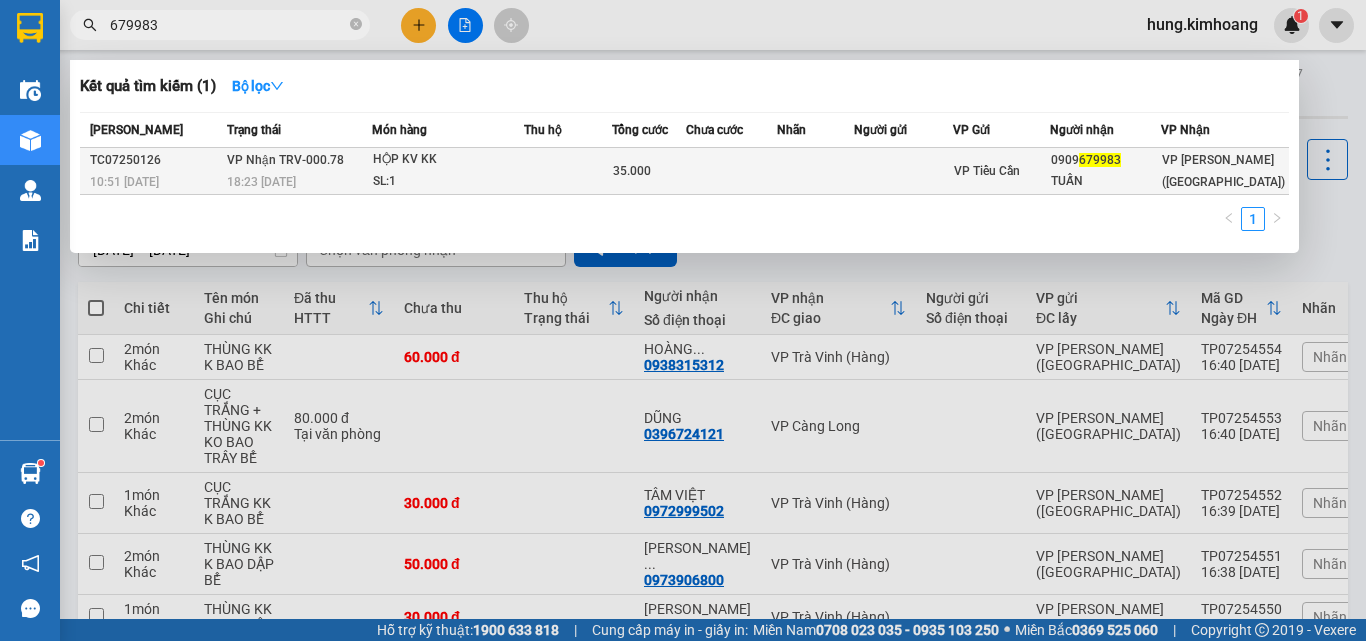 type on "679983" 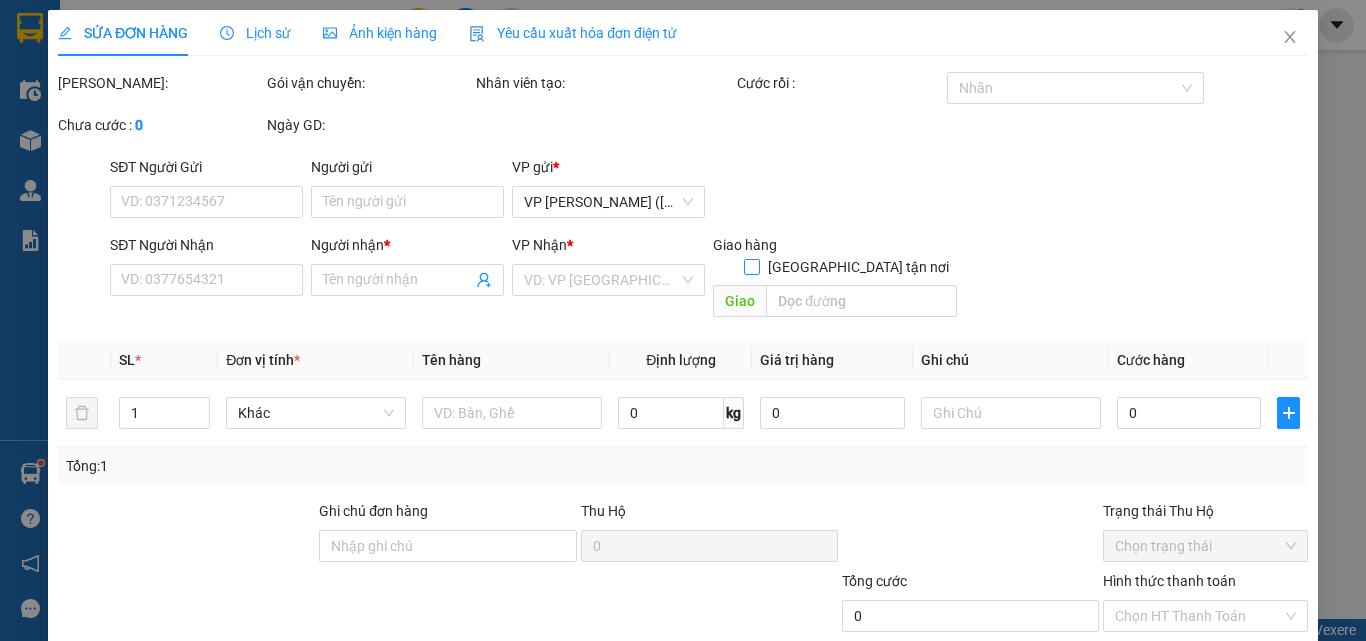 type on "0909679983" 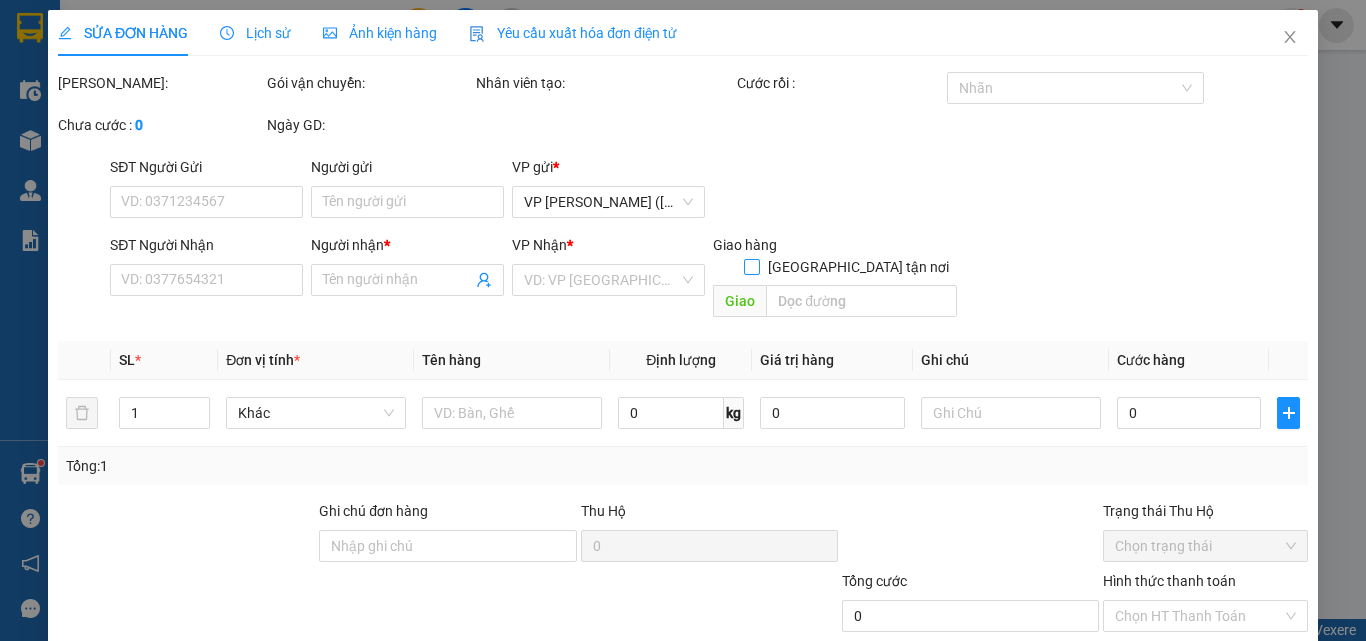 type on "TUẤN" 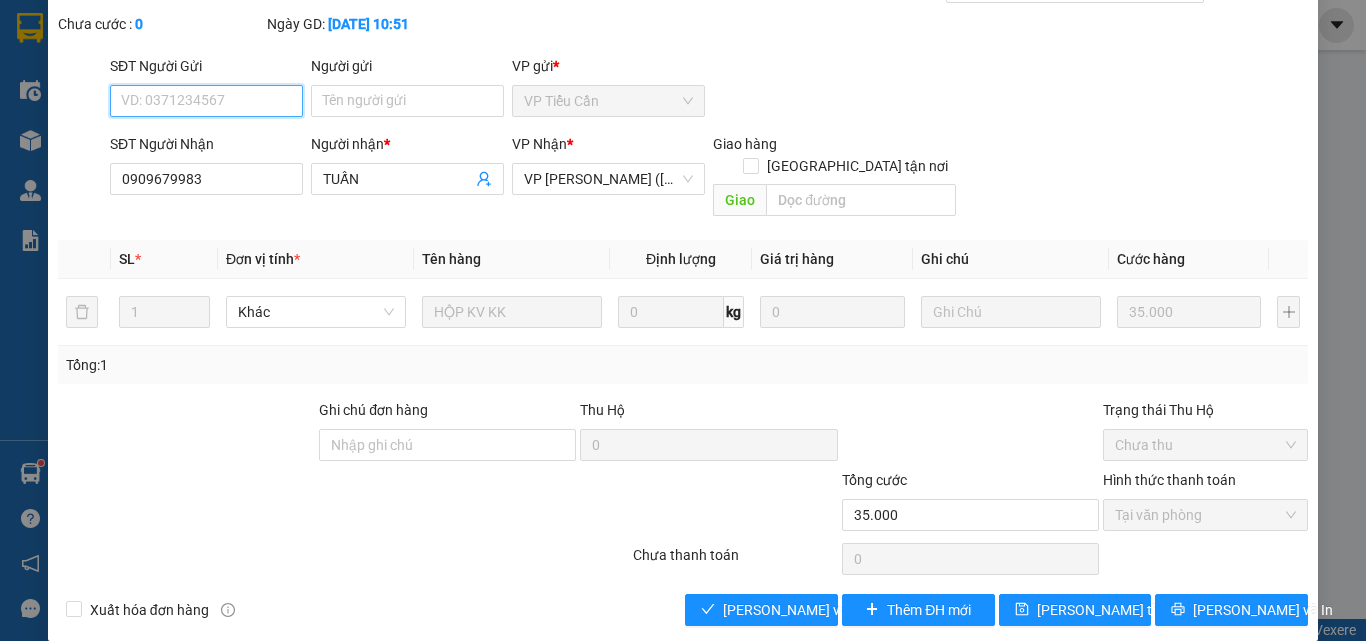scroll, scrollTop: 103, scrollLeft: 0, axis: vertical 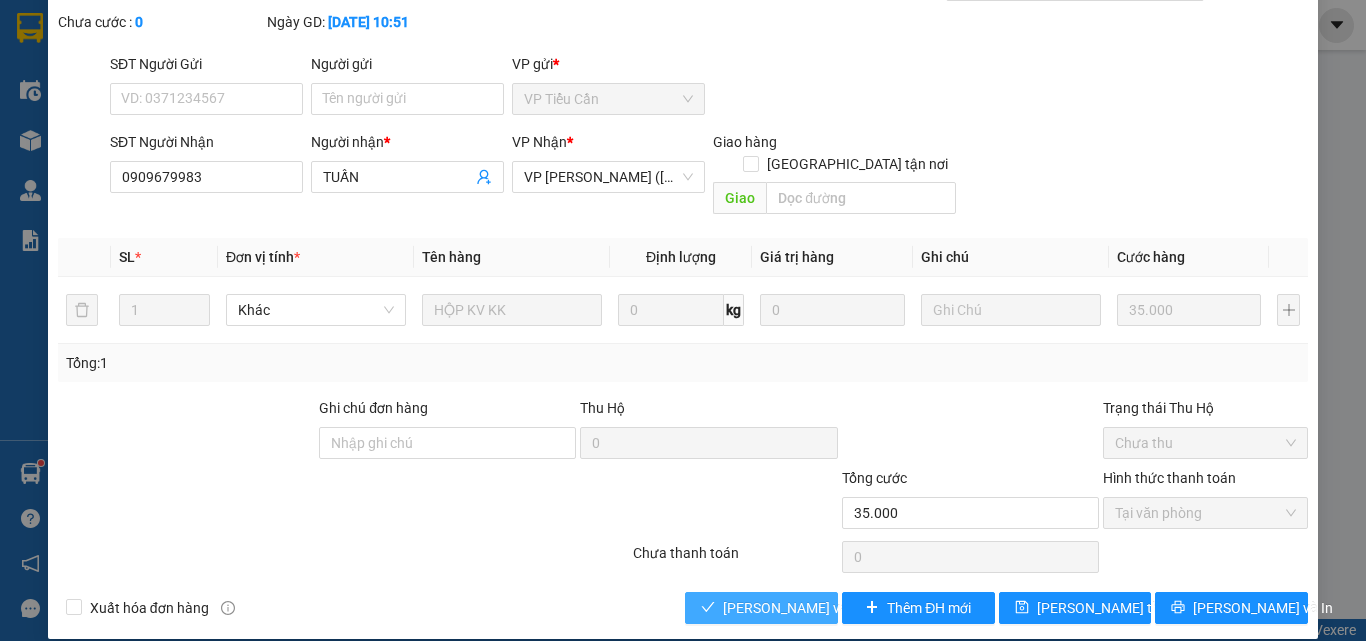 click on "[PERSON_NAME] và Giao hàng" at bounding box center [761, 608] 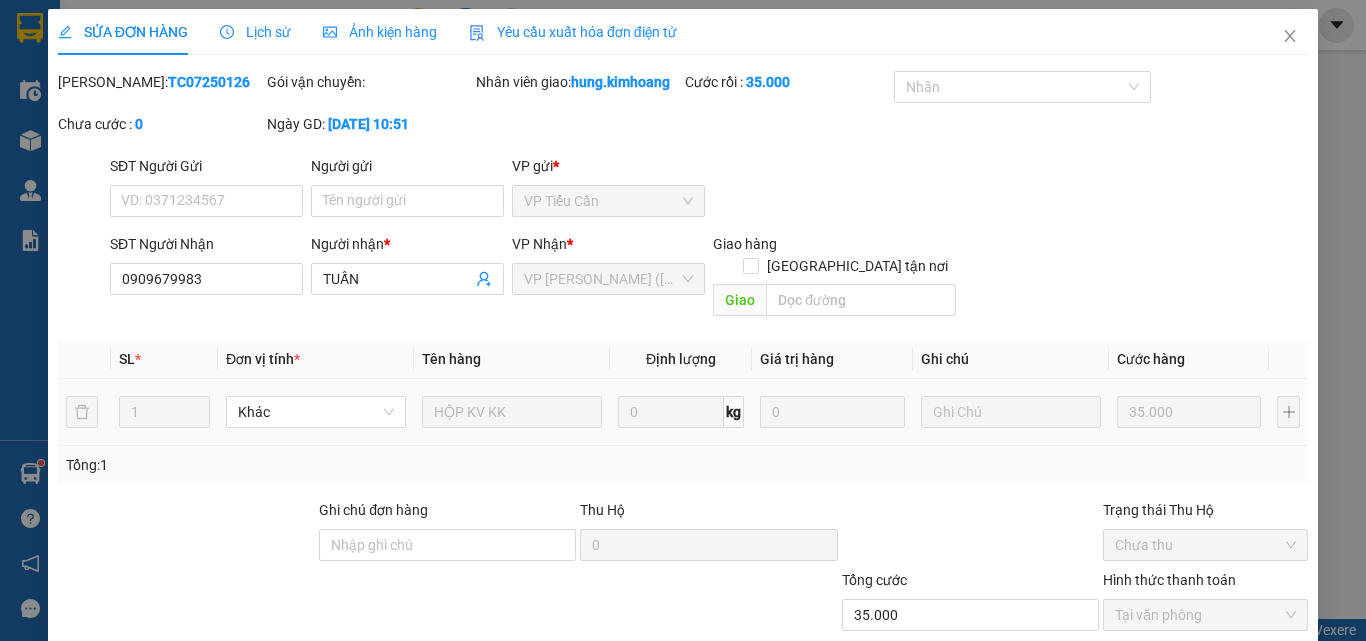 scroll, scrollTop: 0, scrollLeft: 0, axis: both 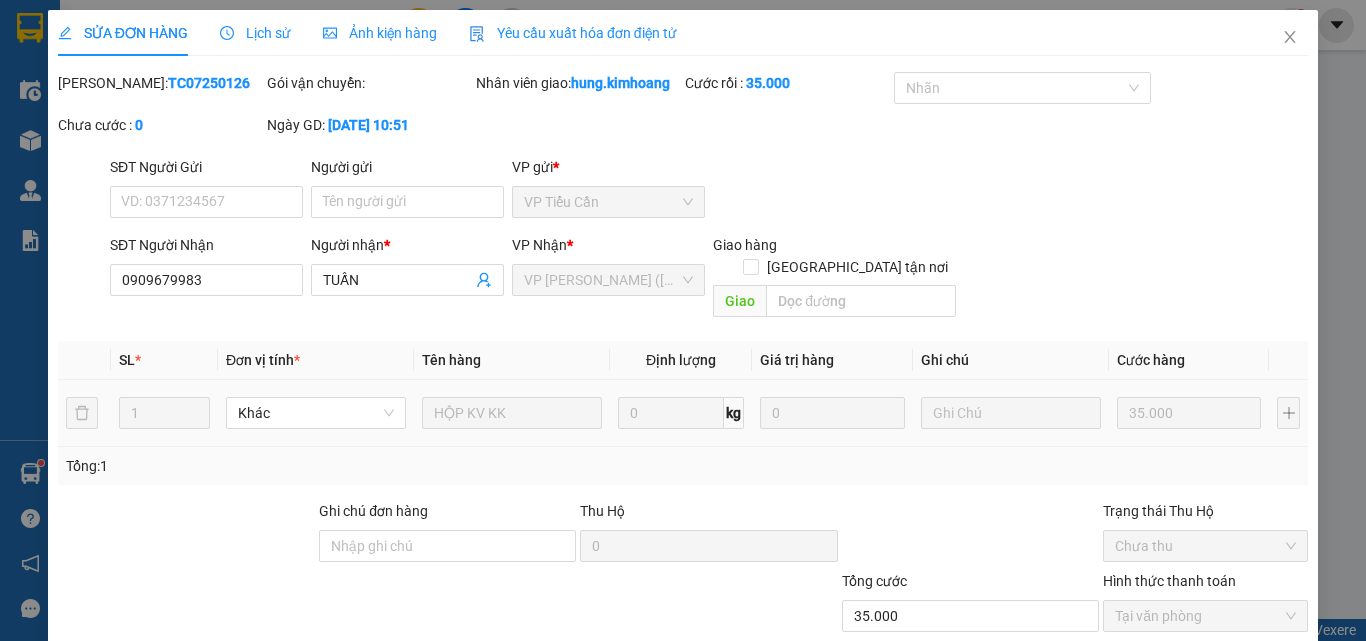 drag, startPoint x: 934, startPoint y: 406, endPoint x: 761, endPoint y: 178, distance: 286.20447 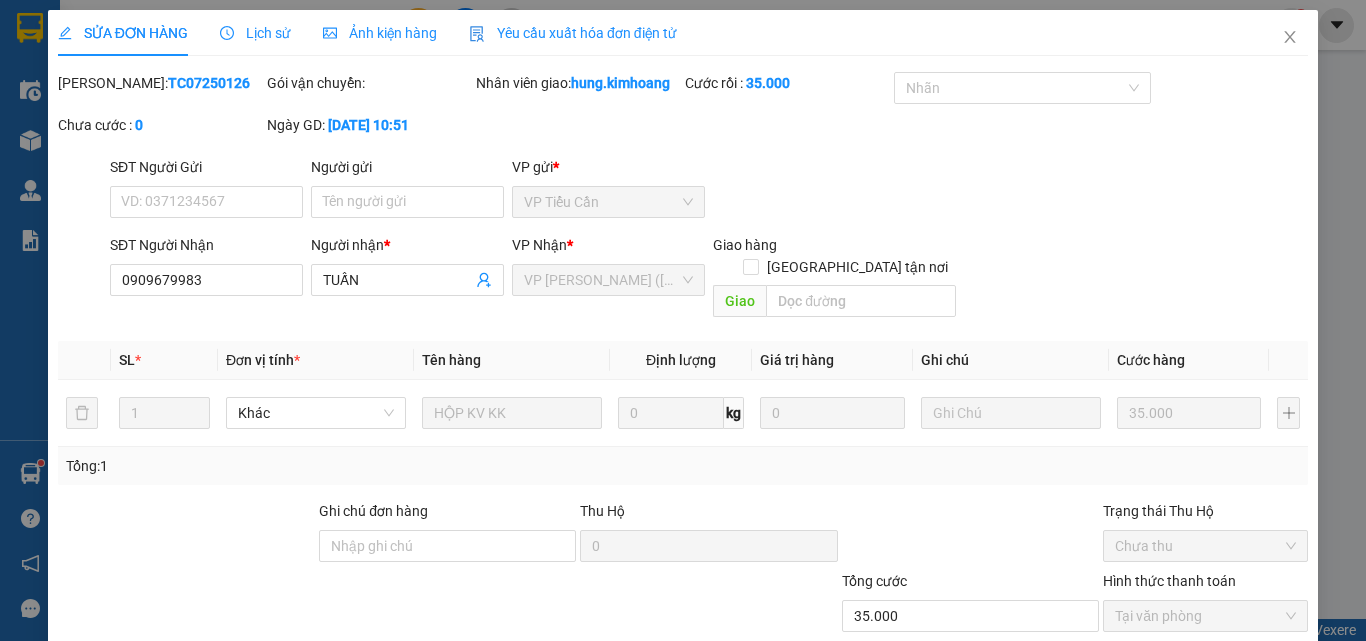 click on "SĐT Người Gửi VD: 0371234567 Người gửi Tên người gửi VP gửi  * VP Tiểu Cần" at bounding box center [709, 191] 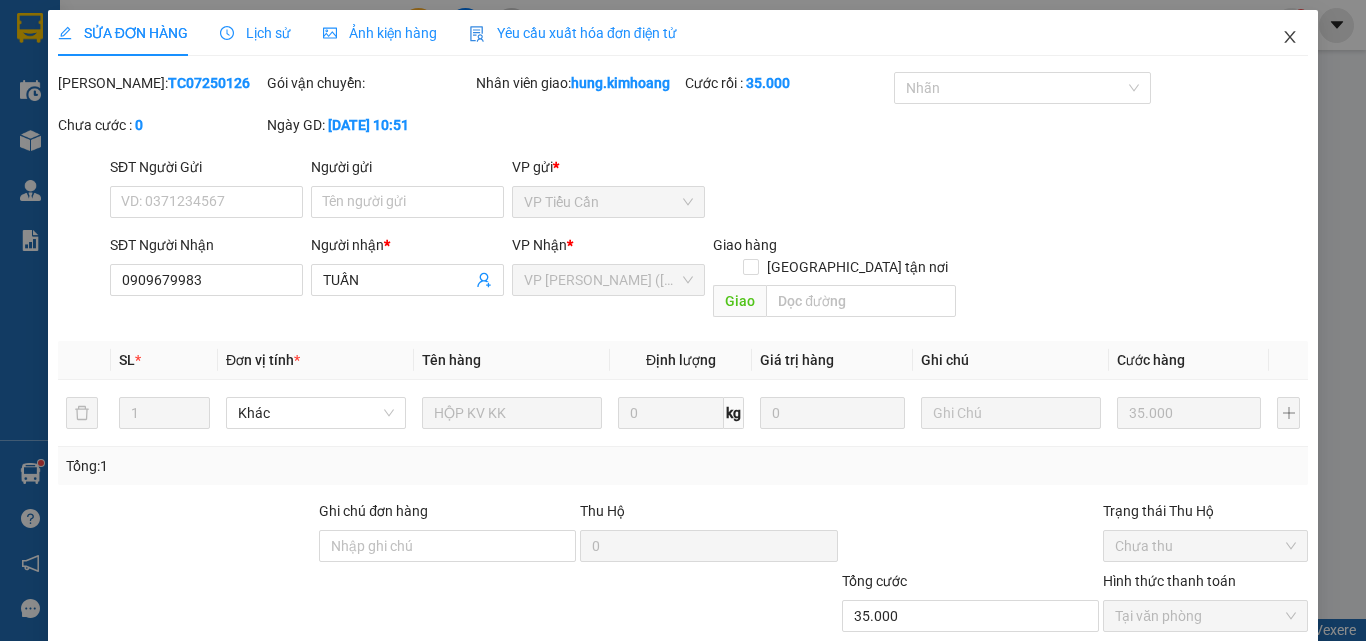 click 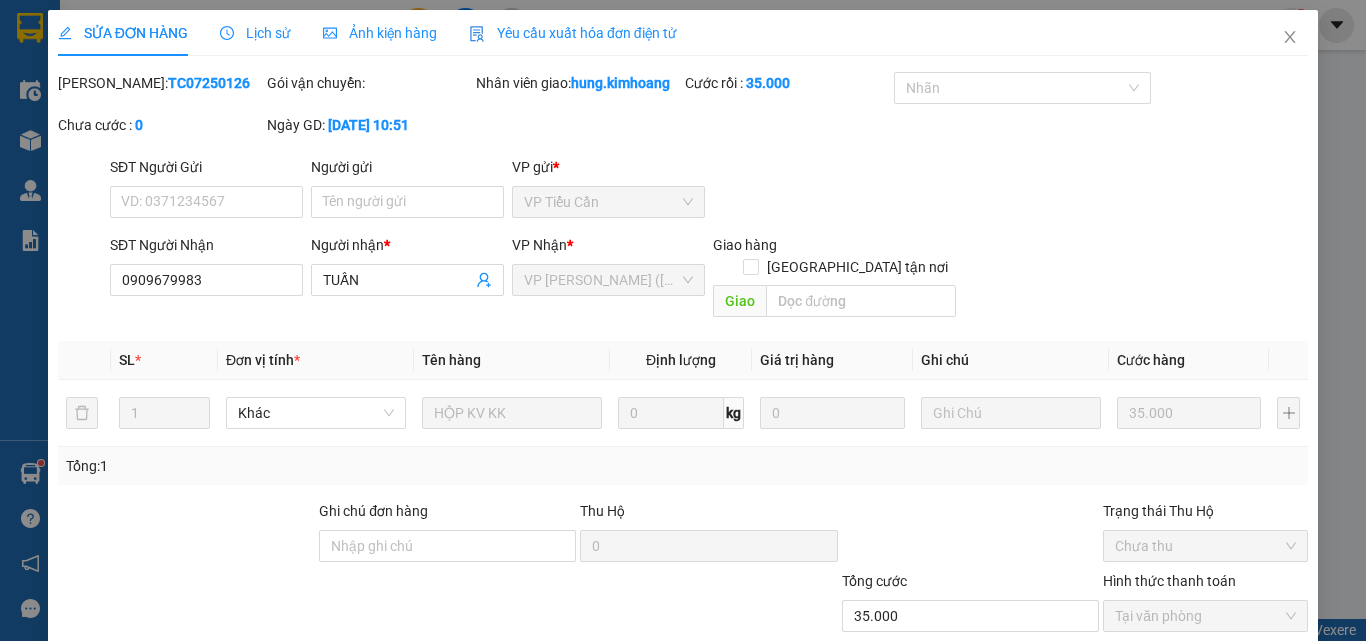 click at bounding box center (1292, 25) 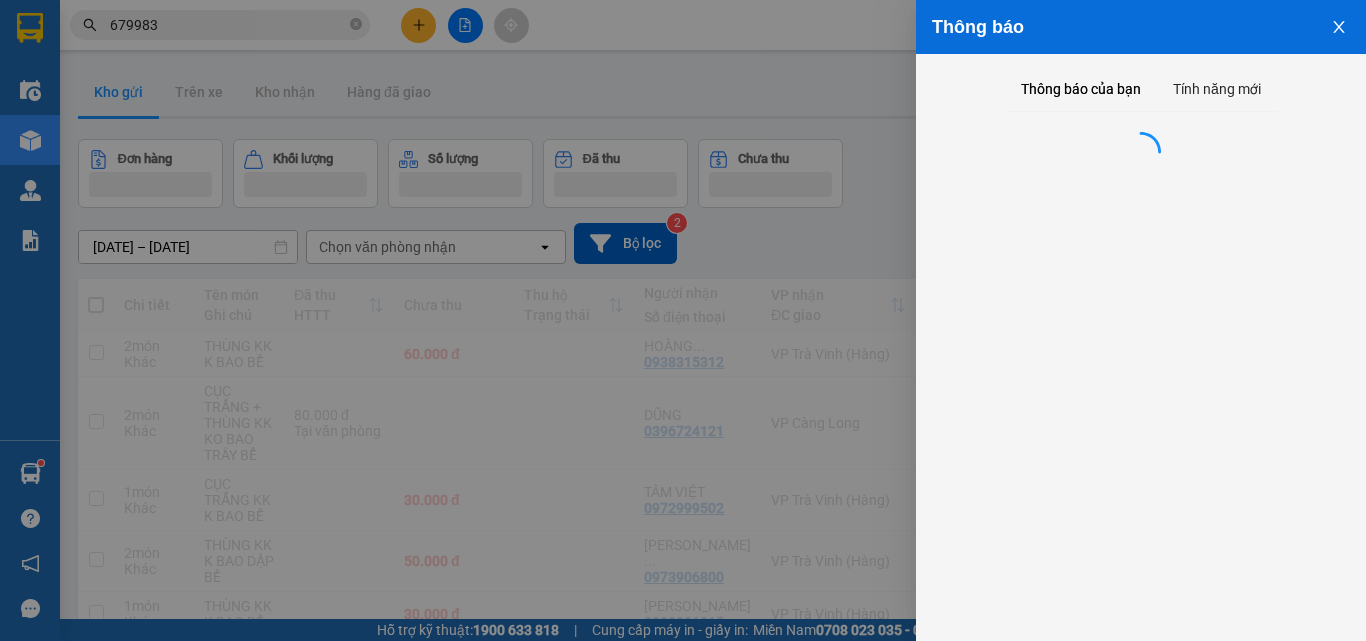 click on "Thông báo Thông báo của bạn Tính năng mới" at bounding box center [683, 320] 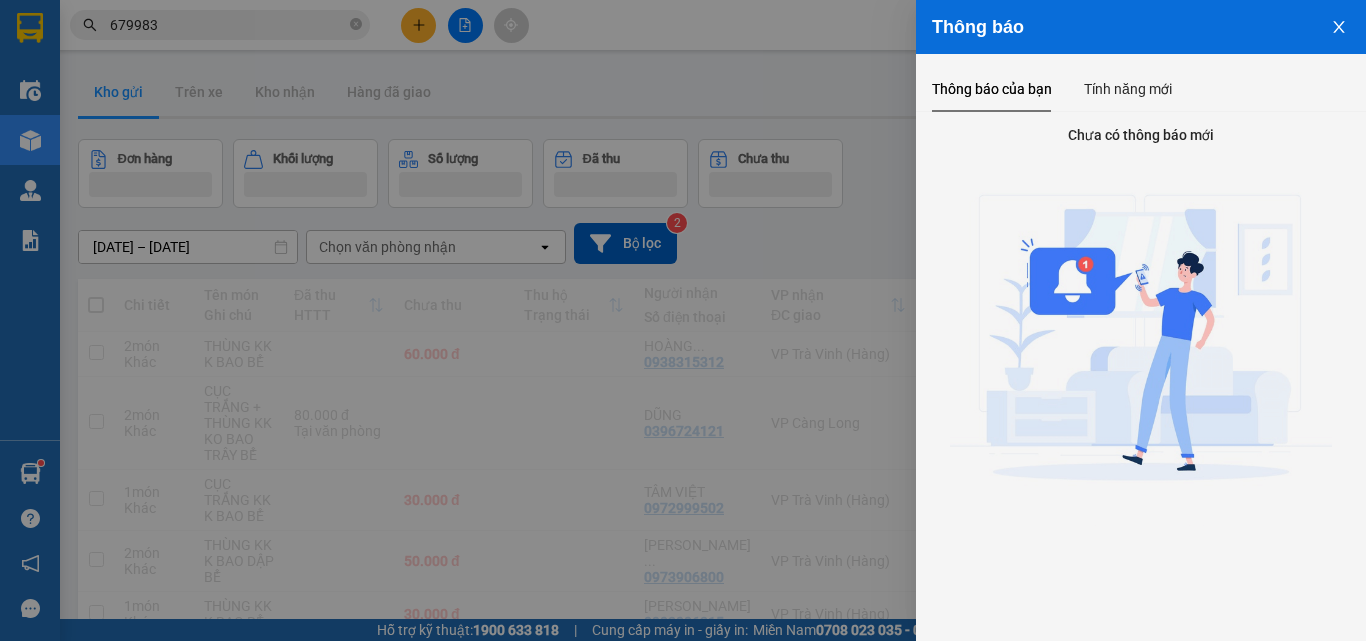 click at bounding box center (683, 320) 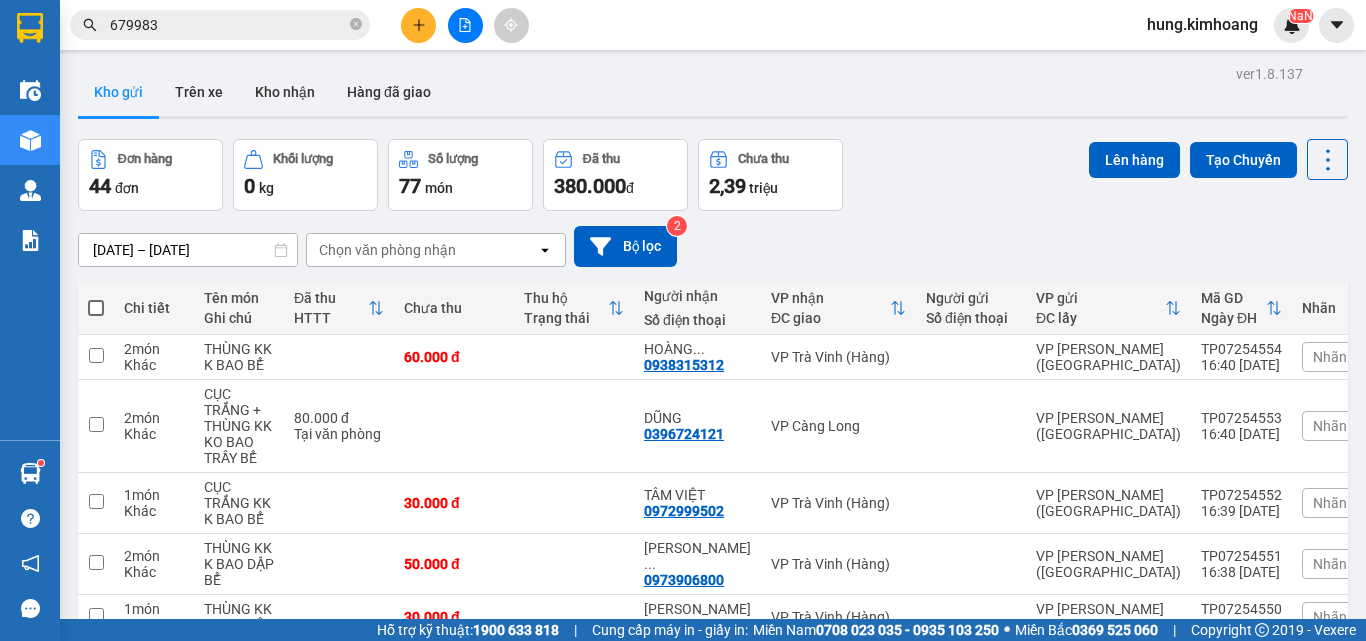 click 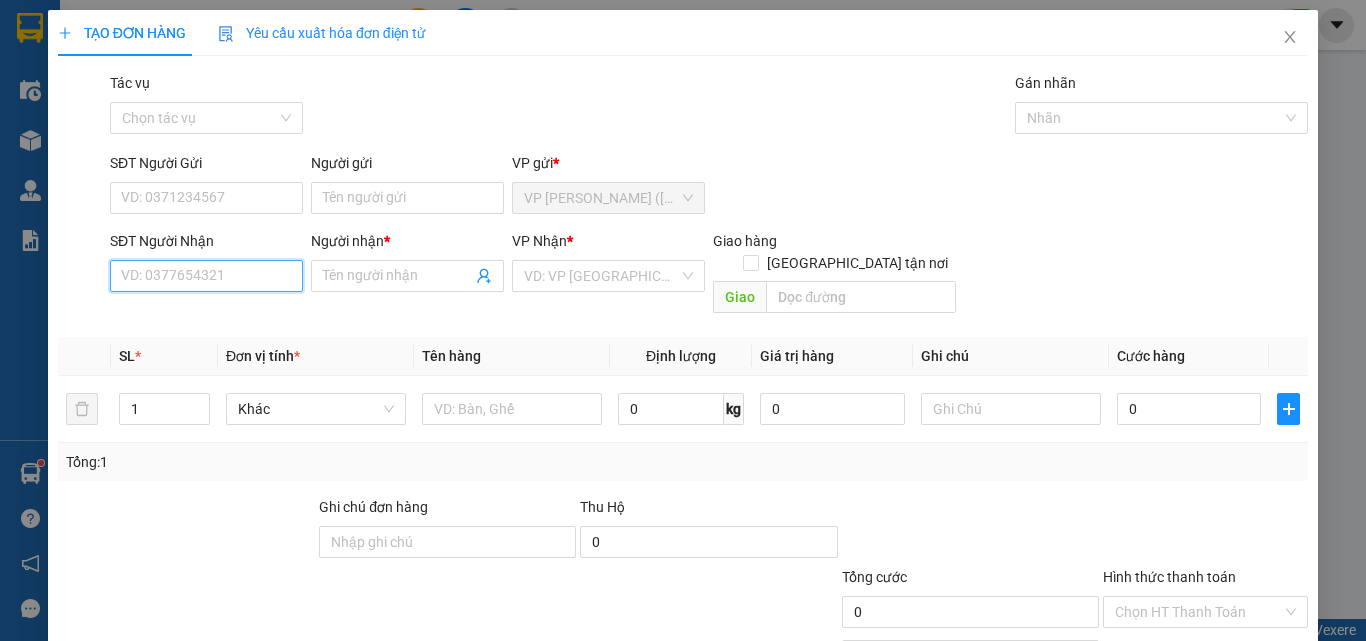 click on "SĐT Người Nhận" at bounding box center [206, 276] 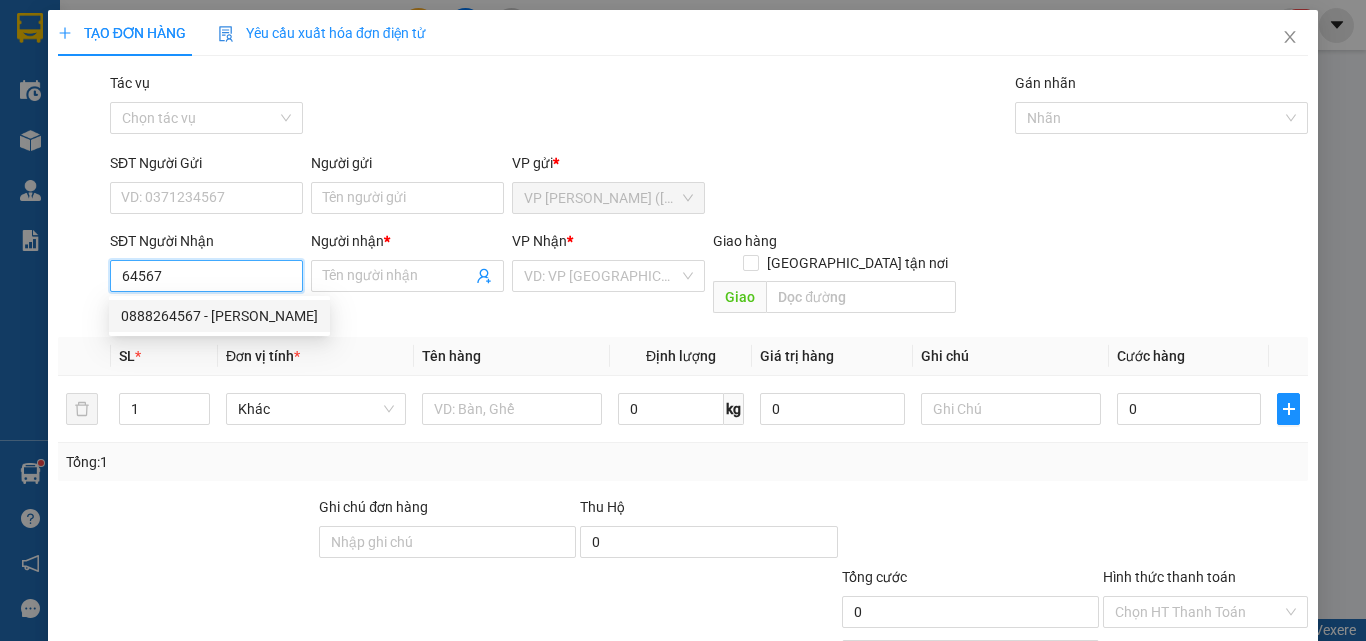 click on "0888264567 - QUANG" at bounding box center (219, 316) 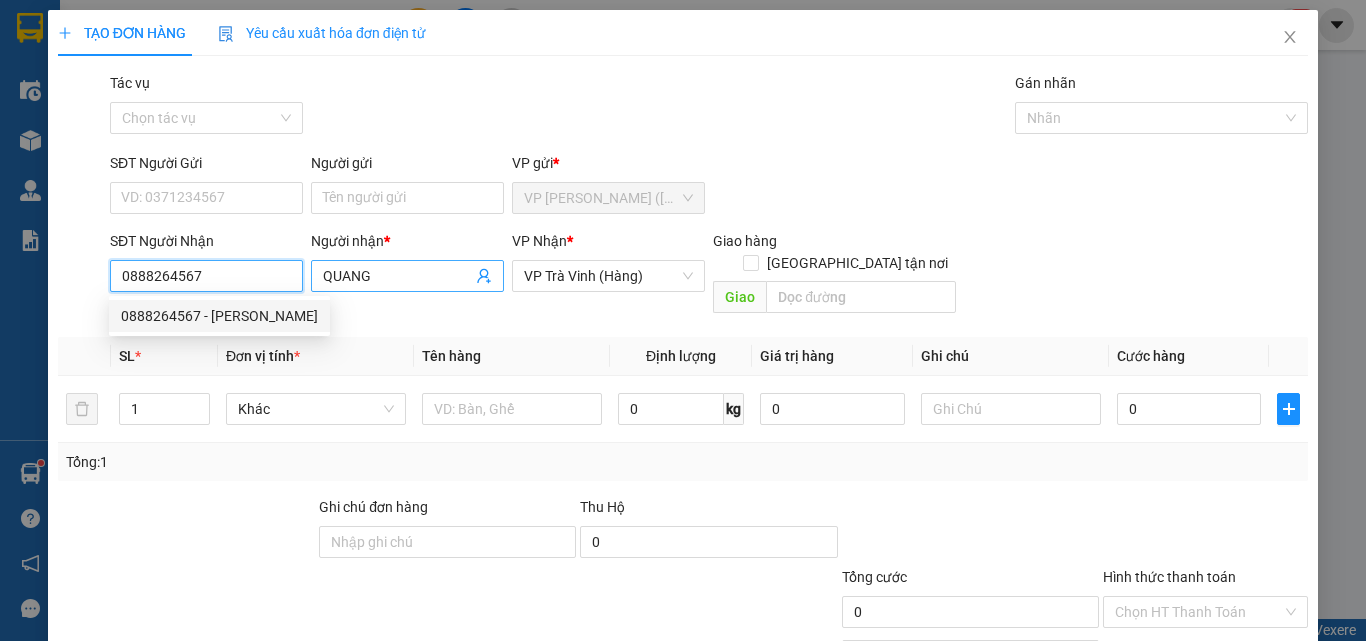 type on "30.000" 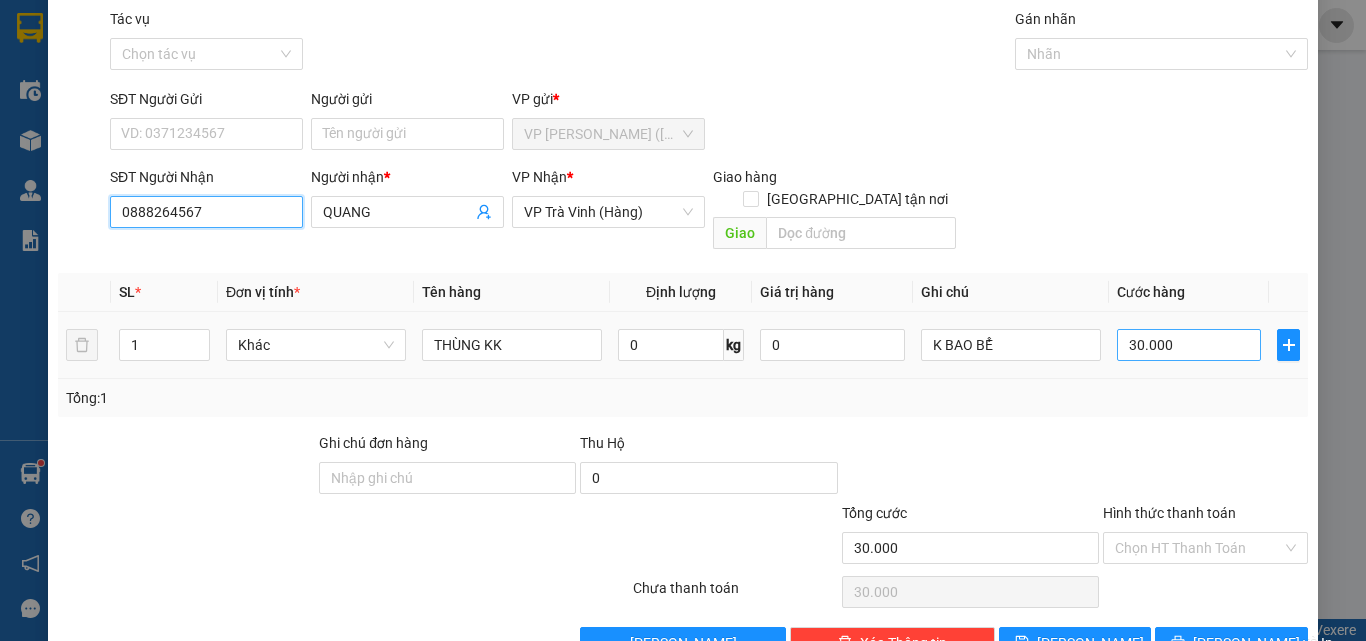 scroll, scrollTop: 99, scrollLeft: 0, axis: vertical 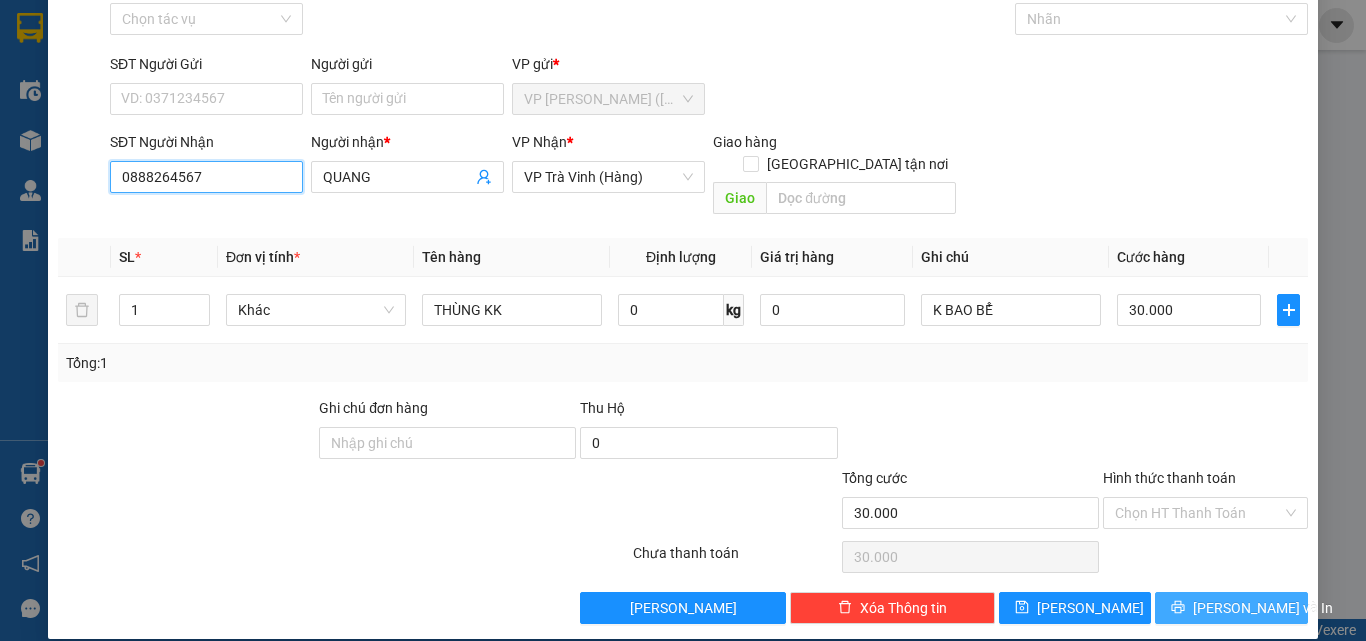 type on "0888264567" 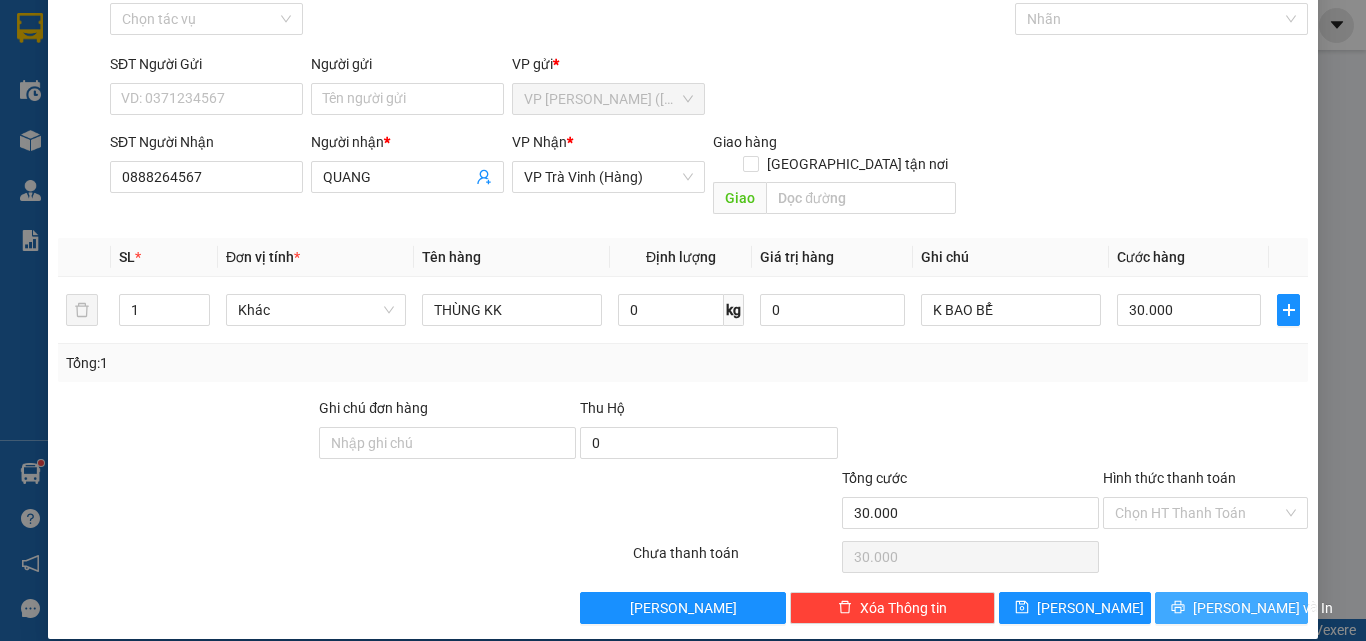 click on "[PERSON_NAME] và In" at bounding box center (1263, 608) 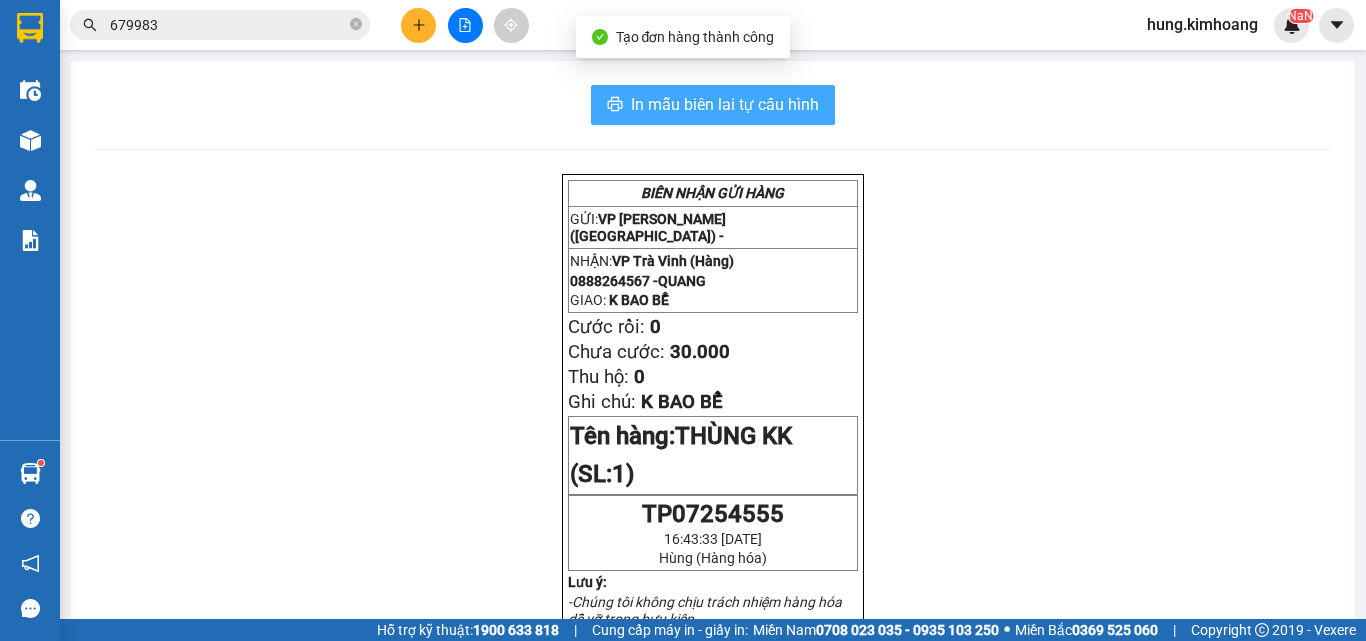 click on "In mẫu biên lai tự cấu hình" at bounding box center (725, 104) 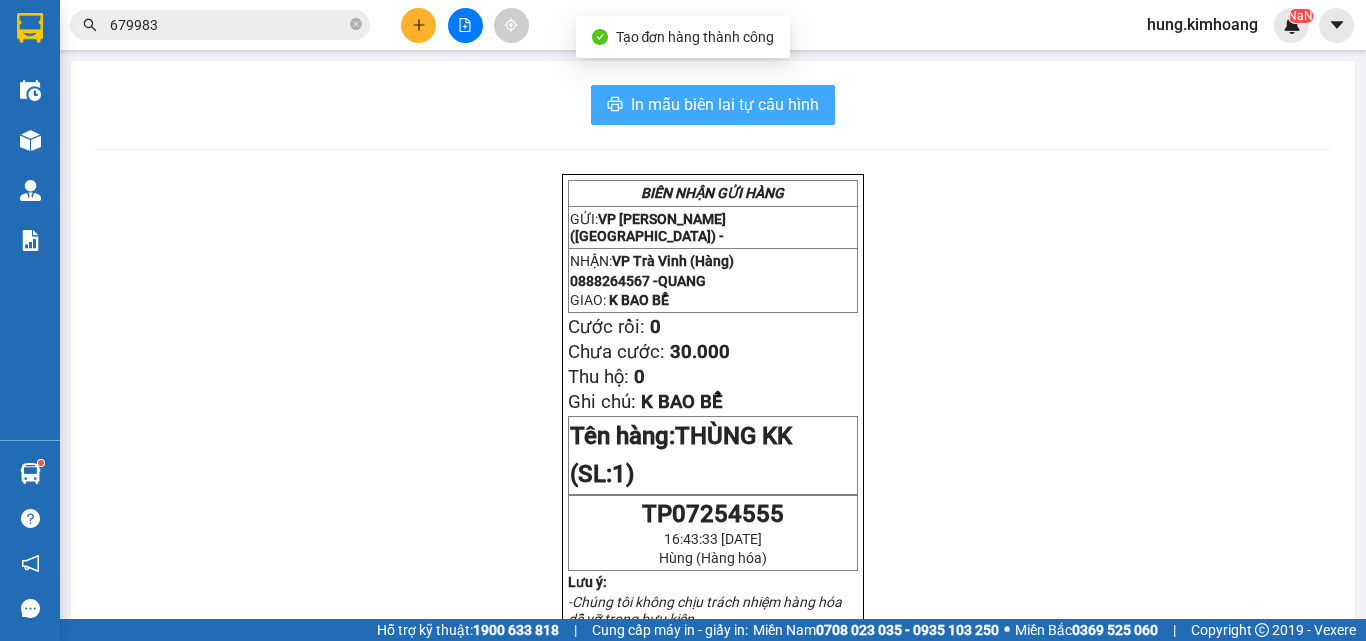 scroll, scrollTop: 0, scrollLeft: 0, axis: both 